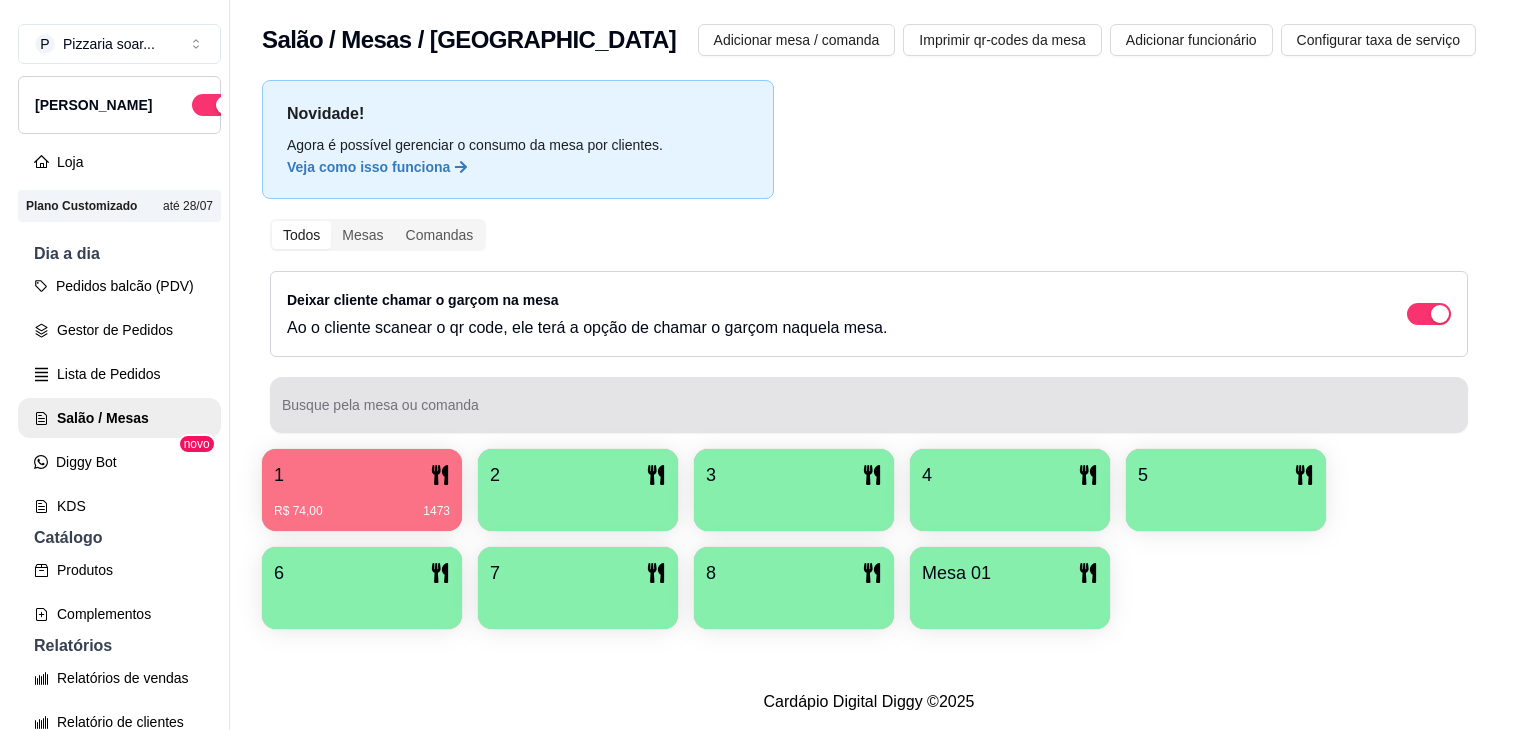 scroll, scrollTop: 0, scrollLeft: 0, axis: both 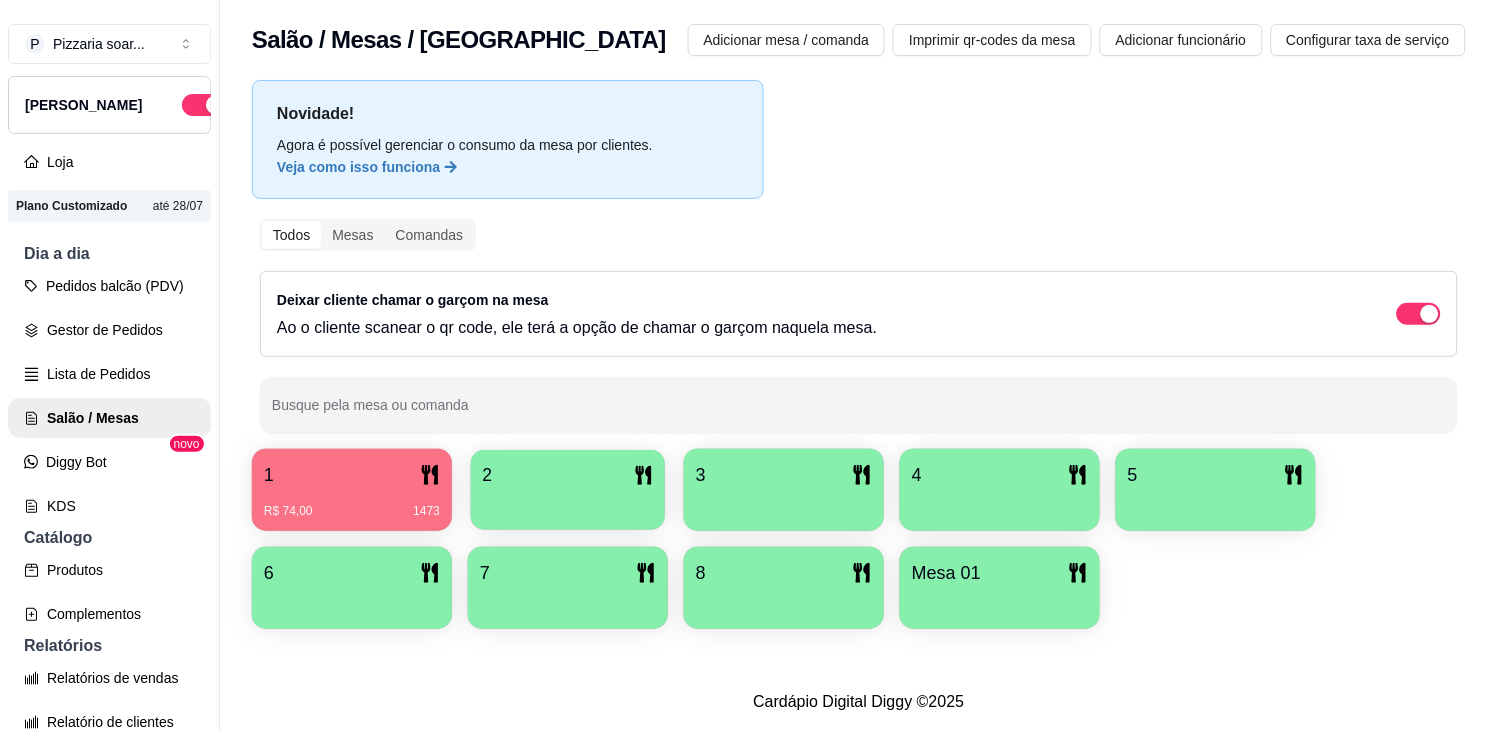 click at bounding box center [568, 503] 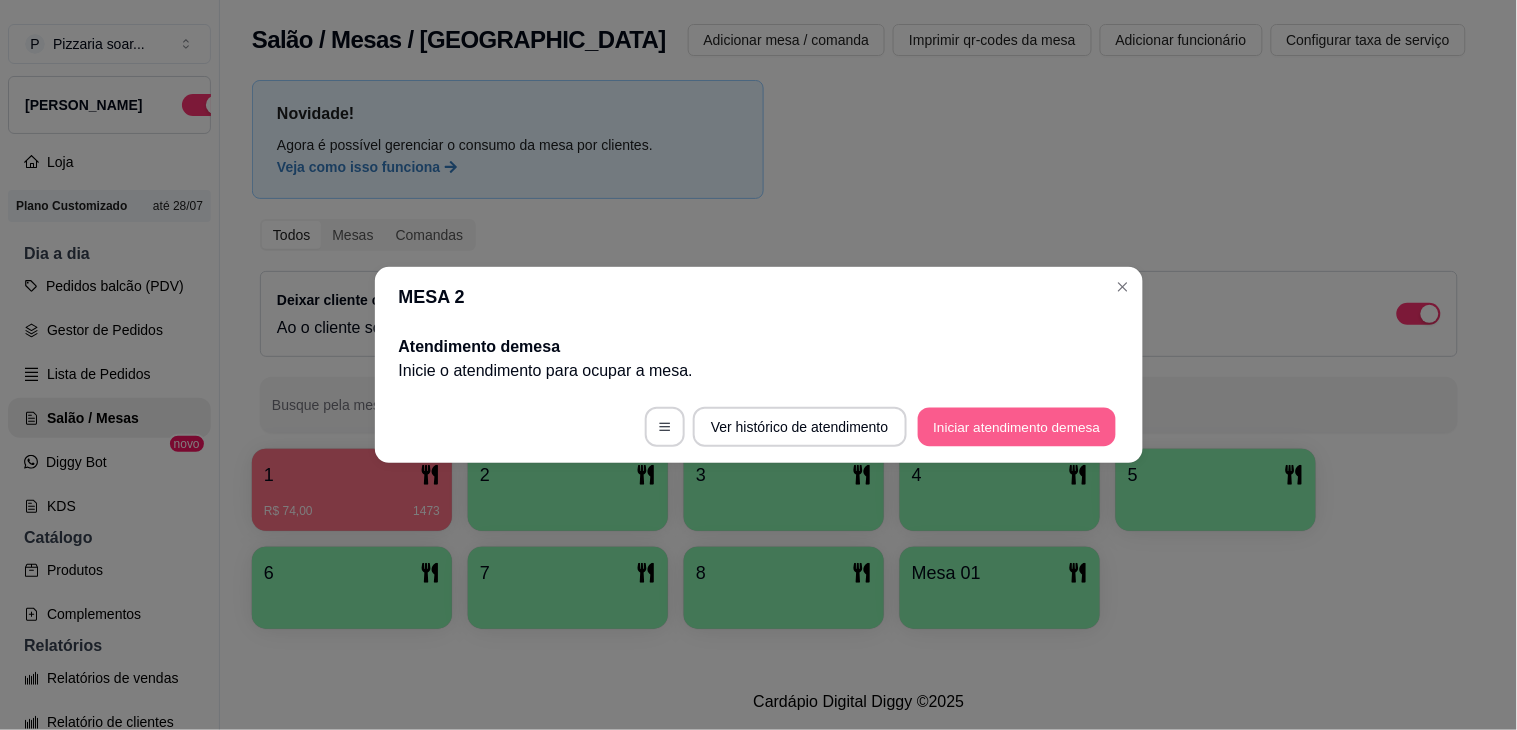 click on "Iniciar atendimento de  mesa" at bounding box center (1017, 427) 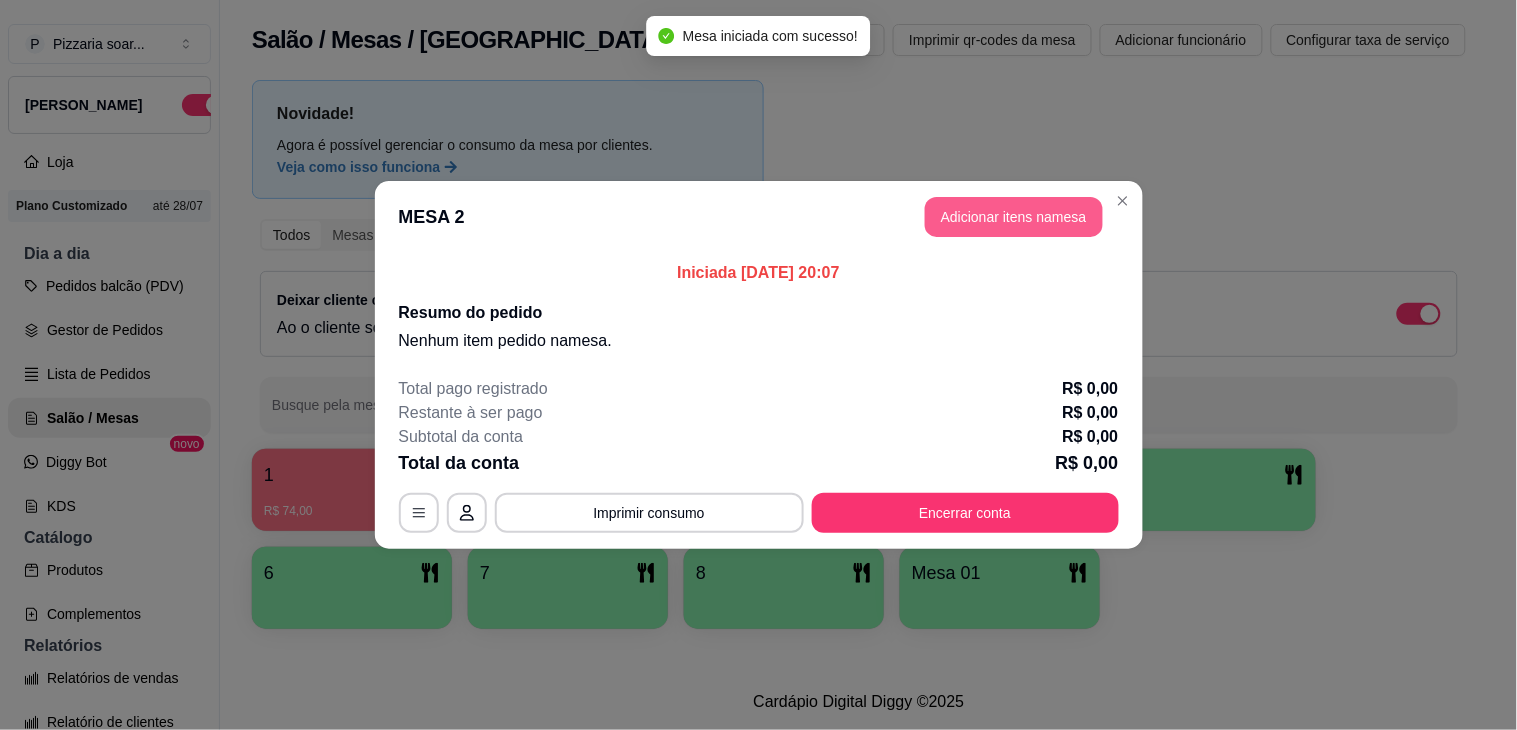 click on "Adicionar itens na  mesa" at bounding box center (1014, 217) 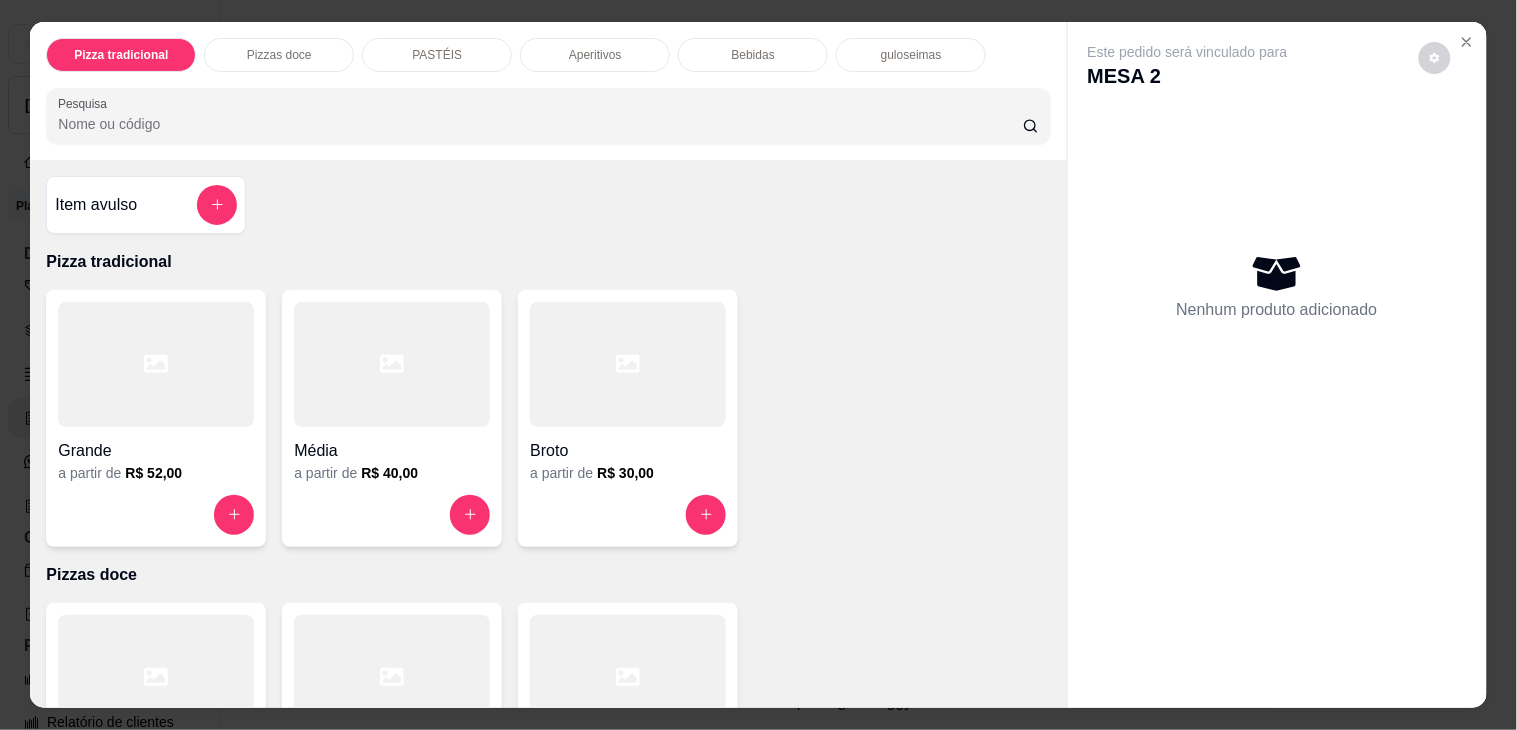 click on "PASTÉIS" at bounding box center [437, 55] 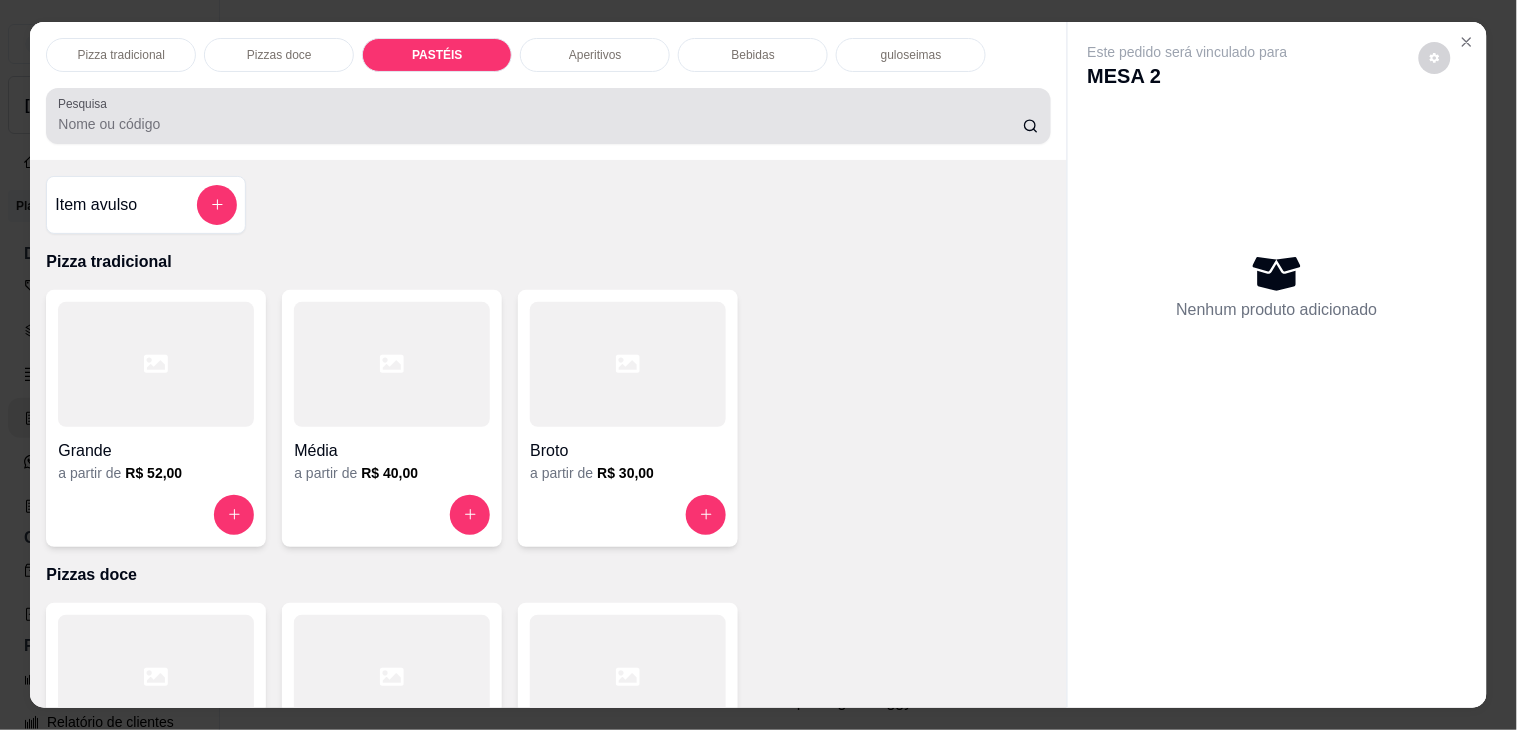 scroll, scrollTop: 51, scrollLeft: 0, axis: vertical 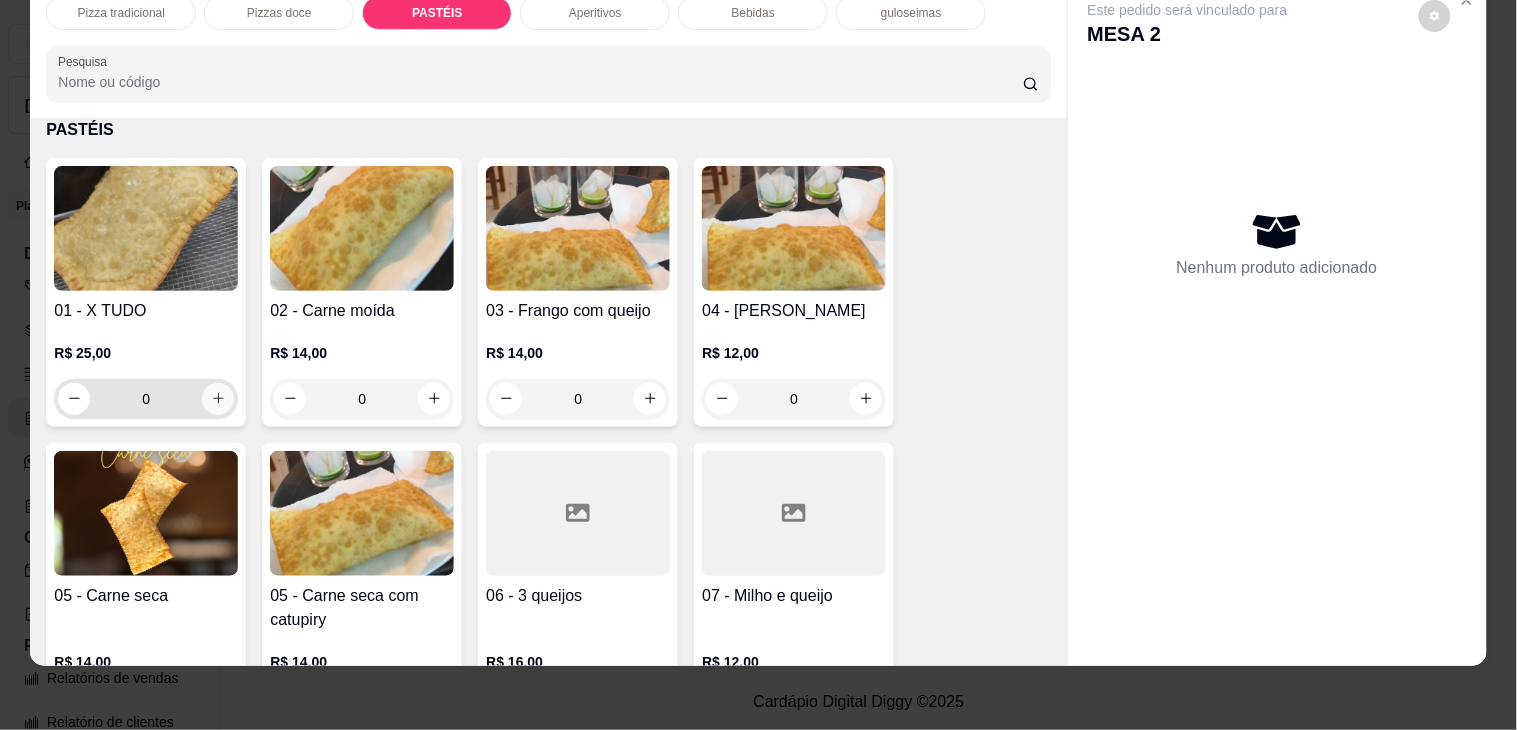 click 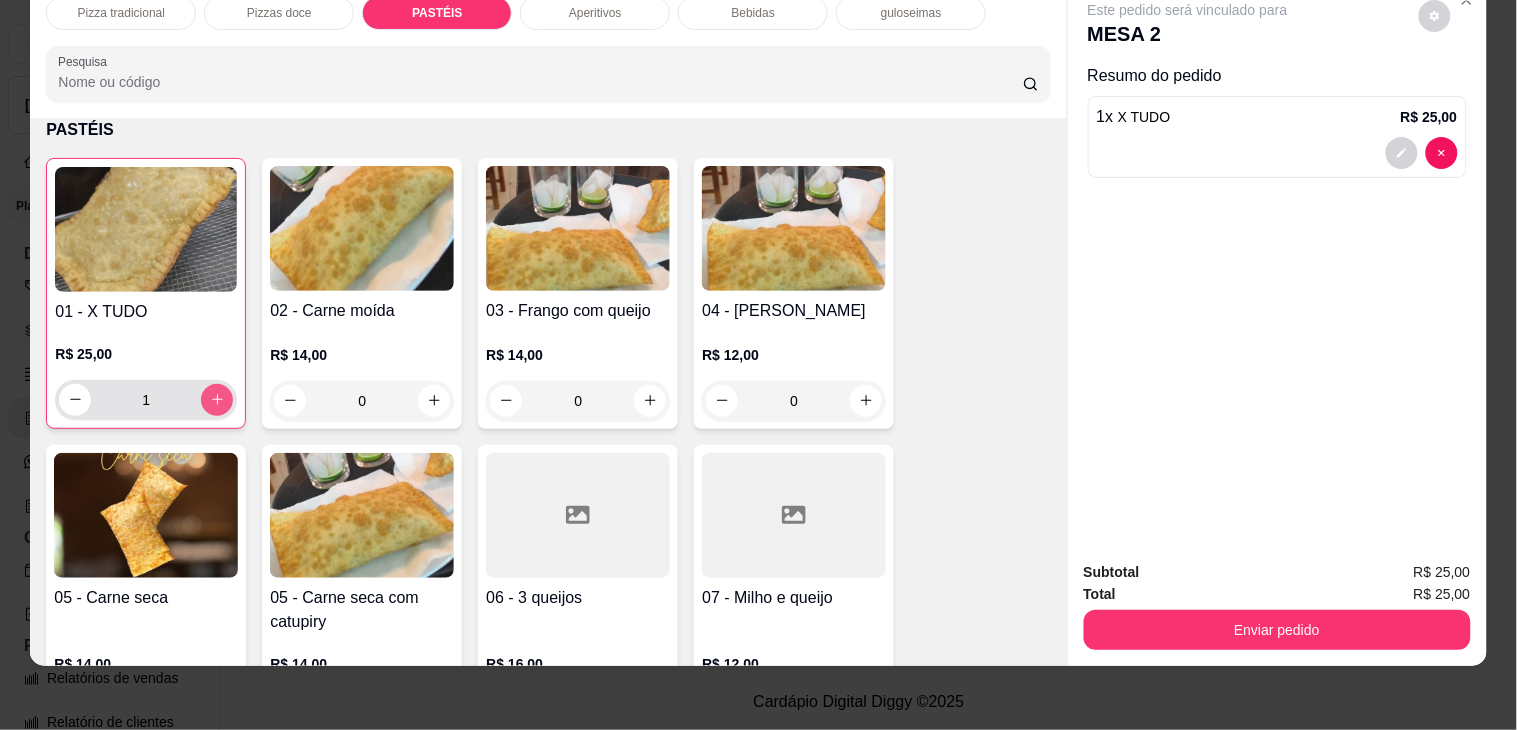 type on "1" 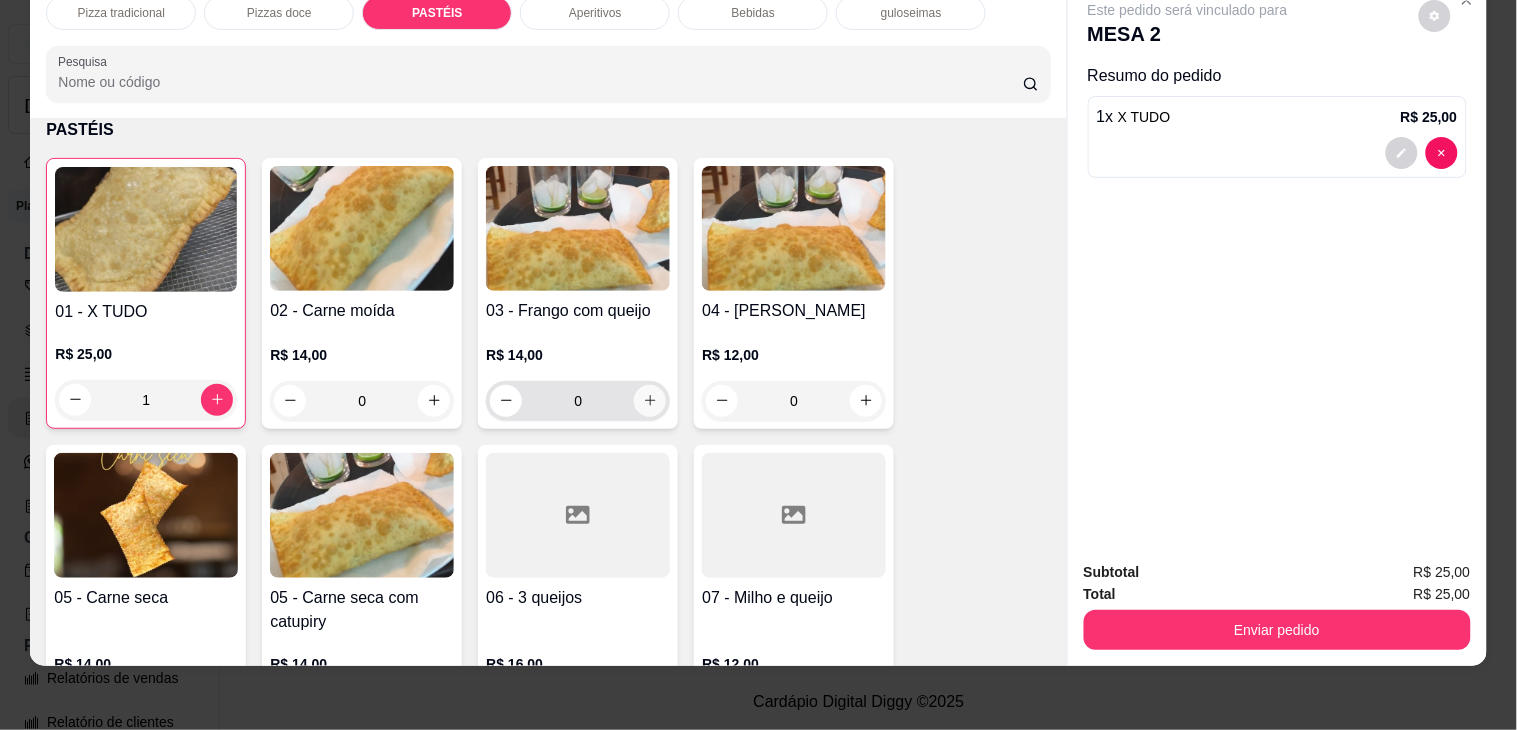 click 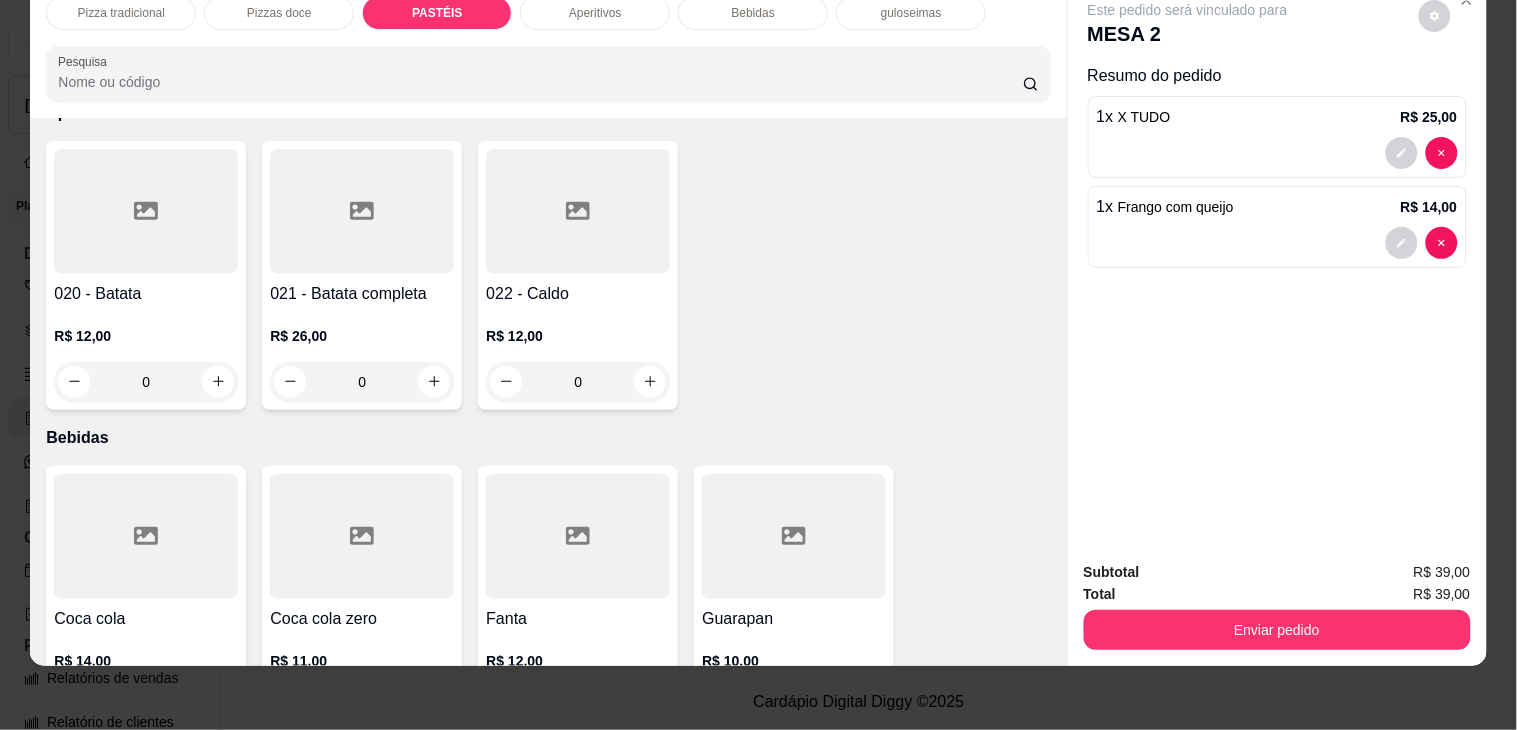 scroll, scrollTop: 2716, scrollLeft: 0, axis: vertical 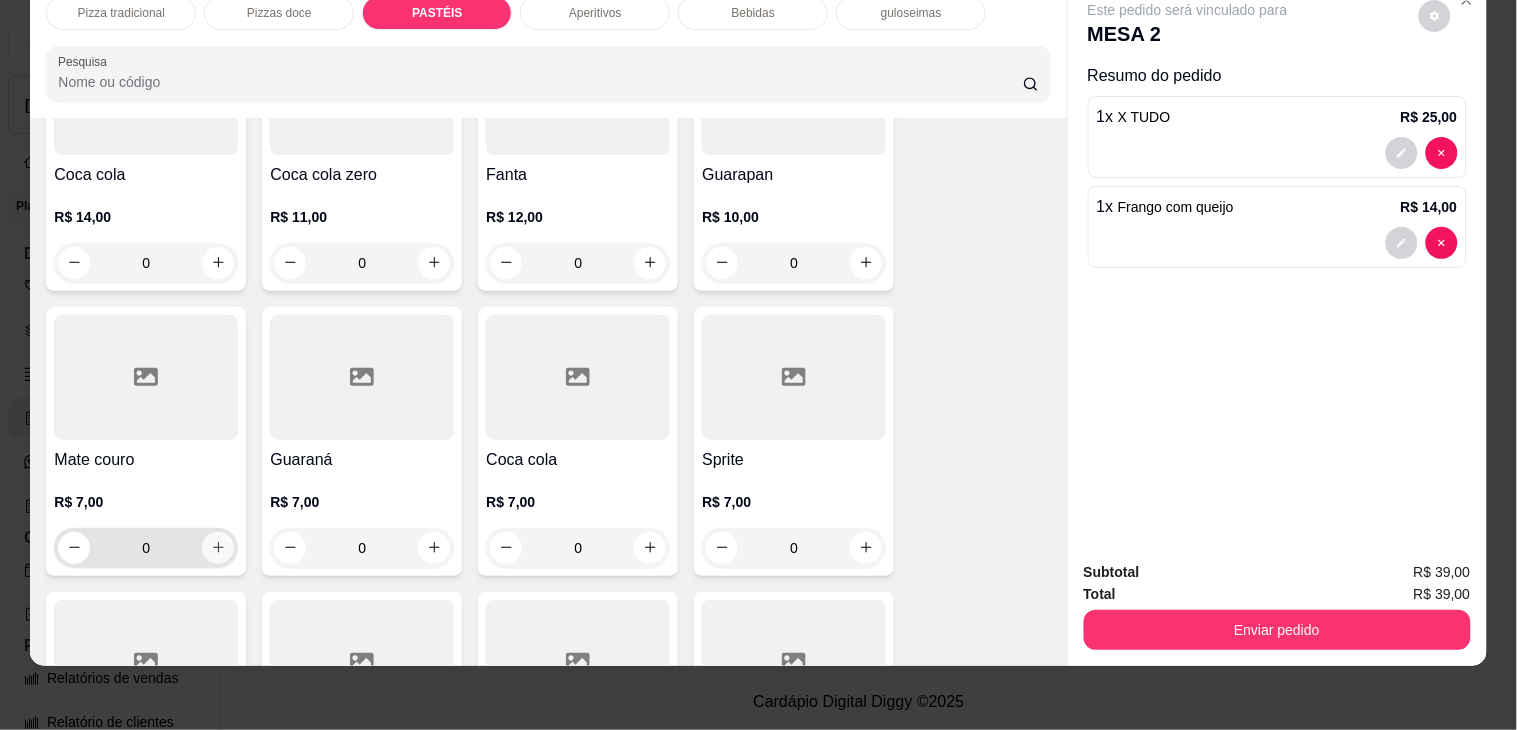 click 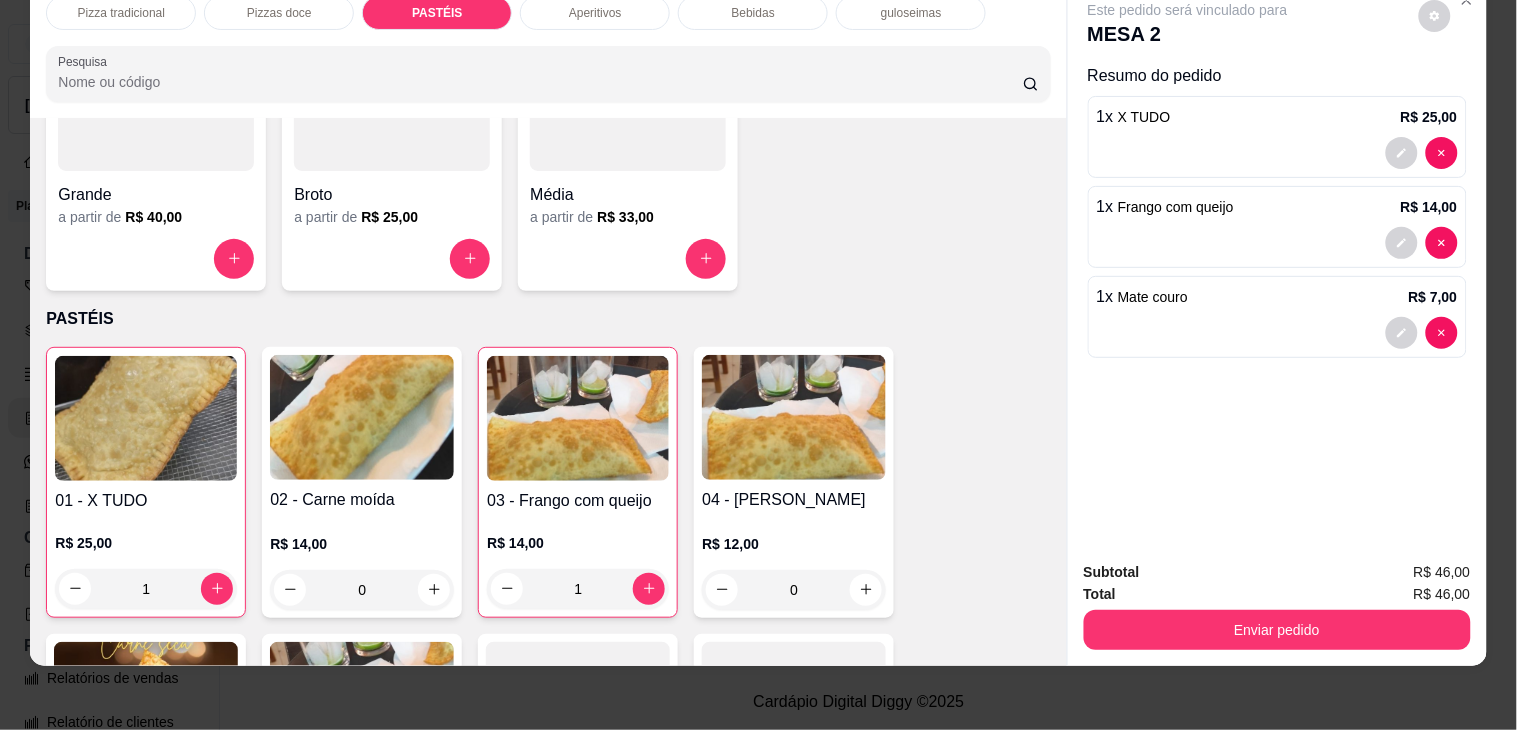 scroll, scrollTop: 0, scrollLeft: 0, axis: both 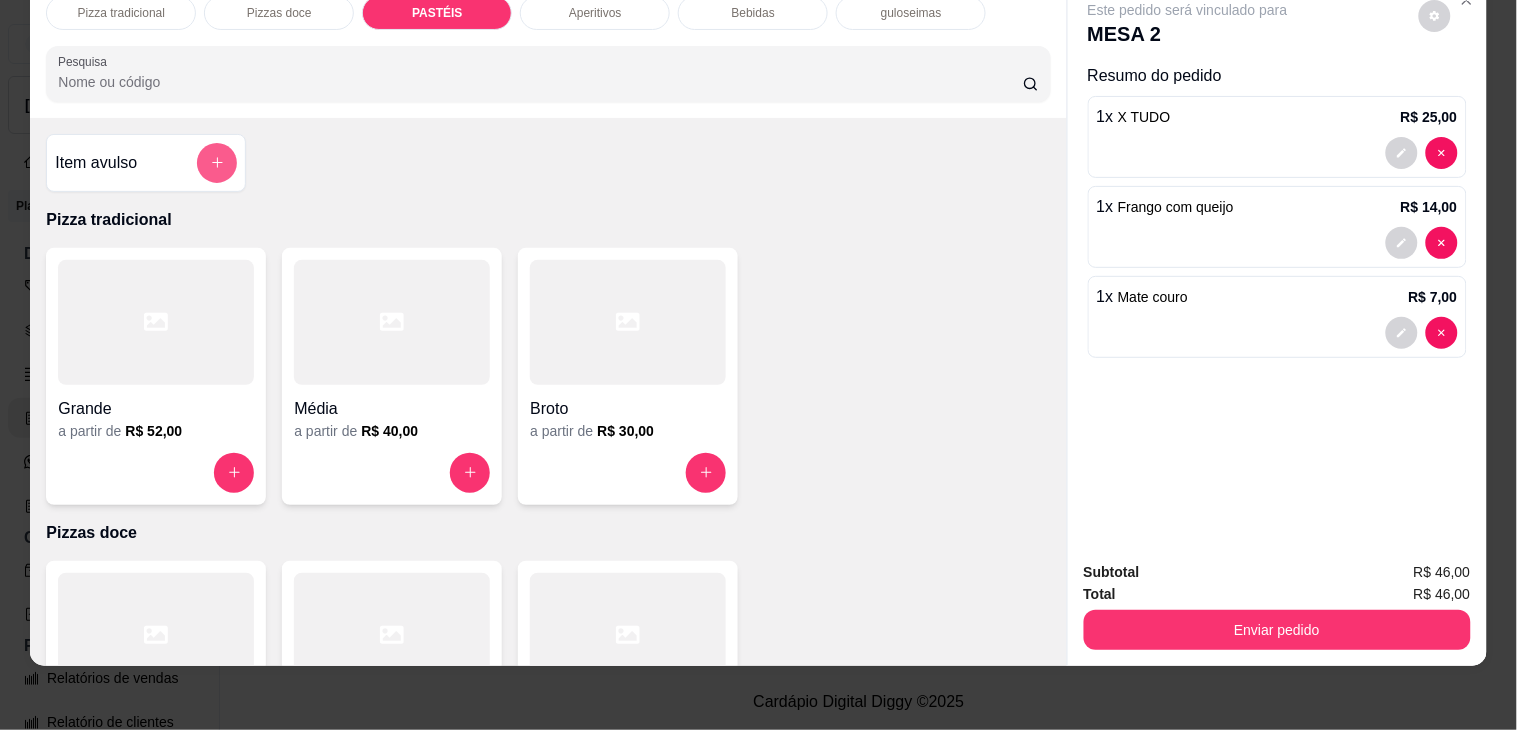 click at bounding box center (217, 163) 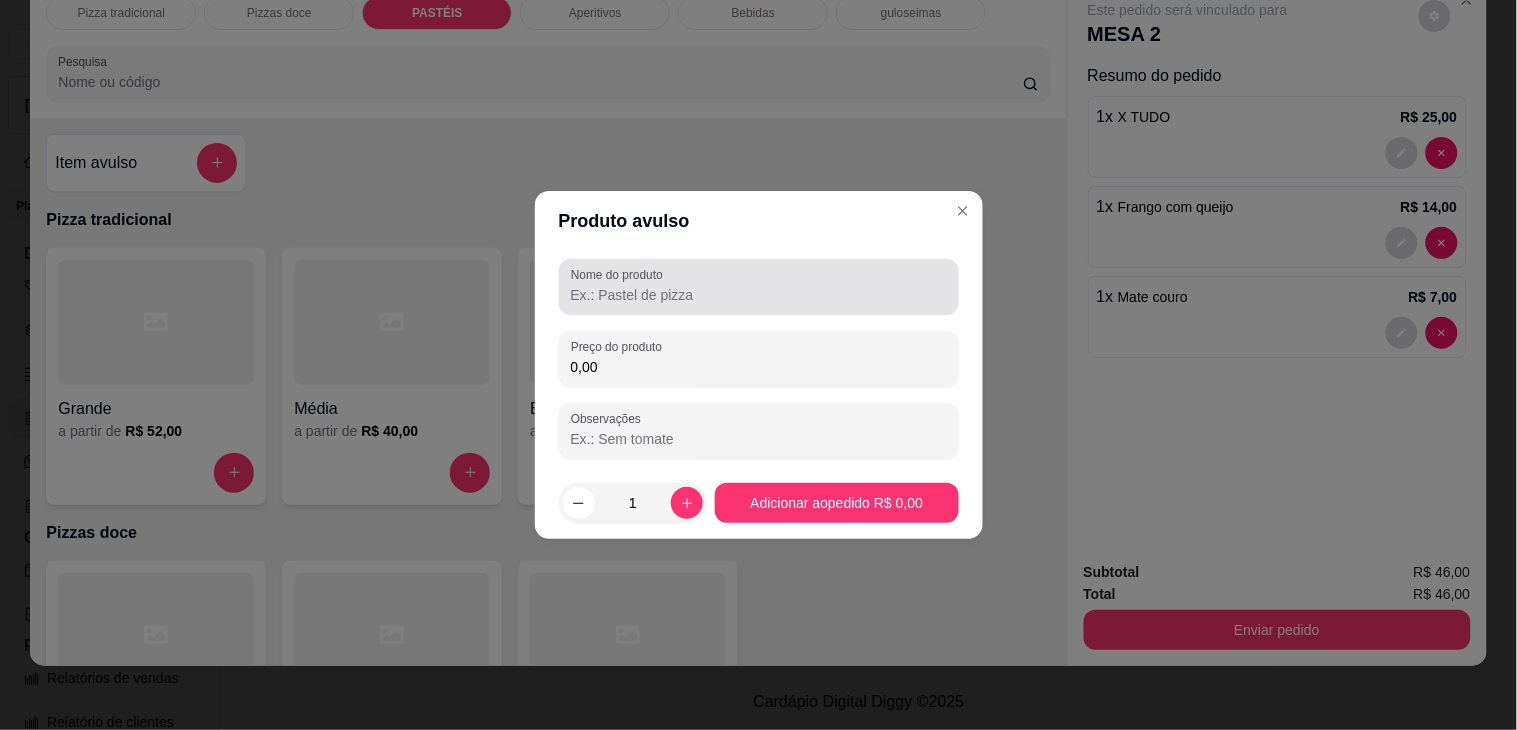 click on "Nome do produto" at bounding box center (759, 295) 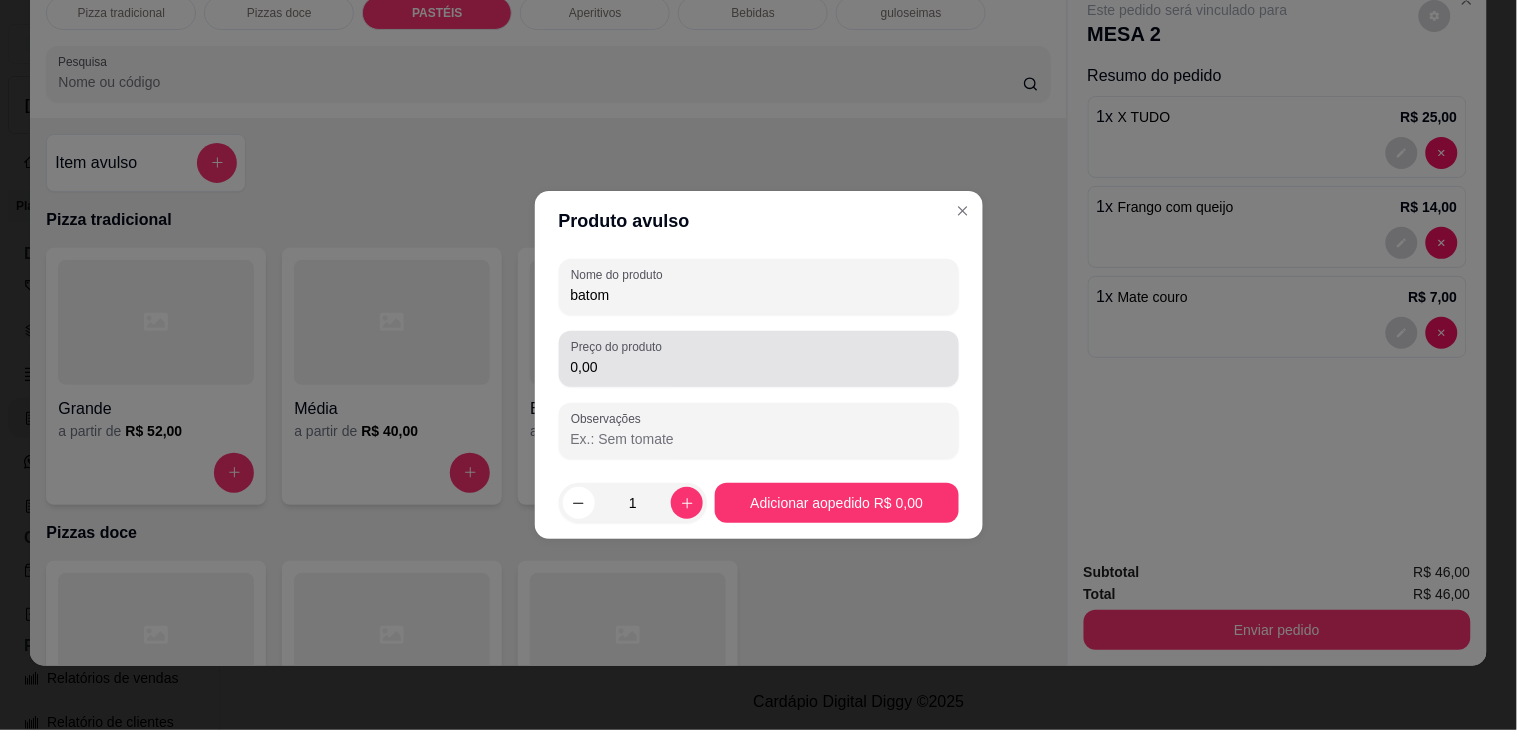 type on "batom" 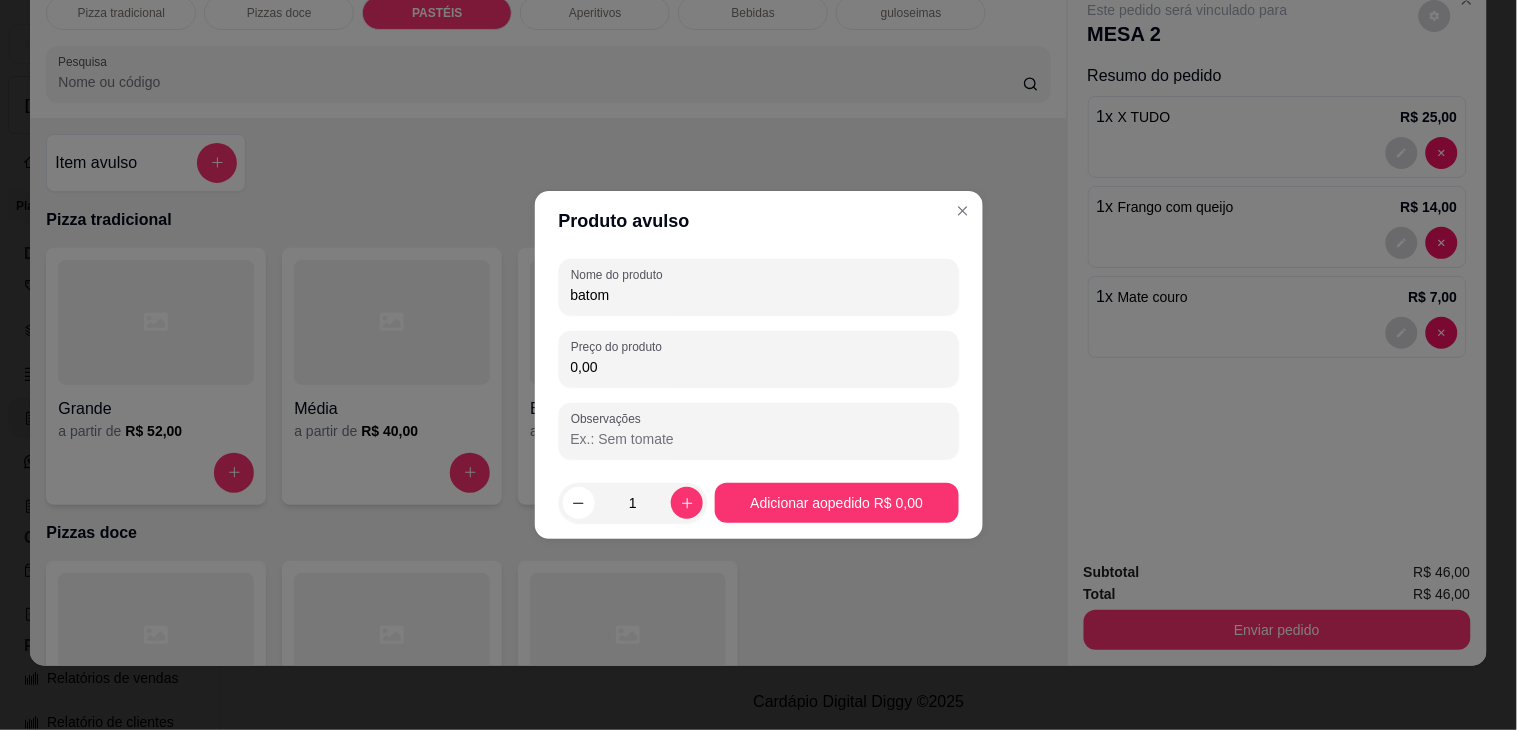 click on "0,00" at bounding box center (759, 367) 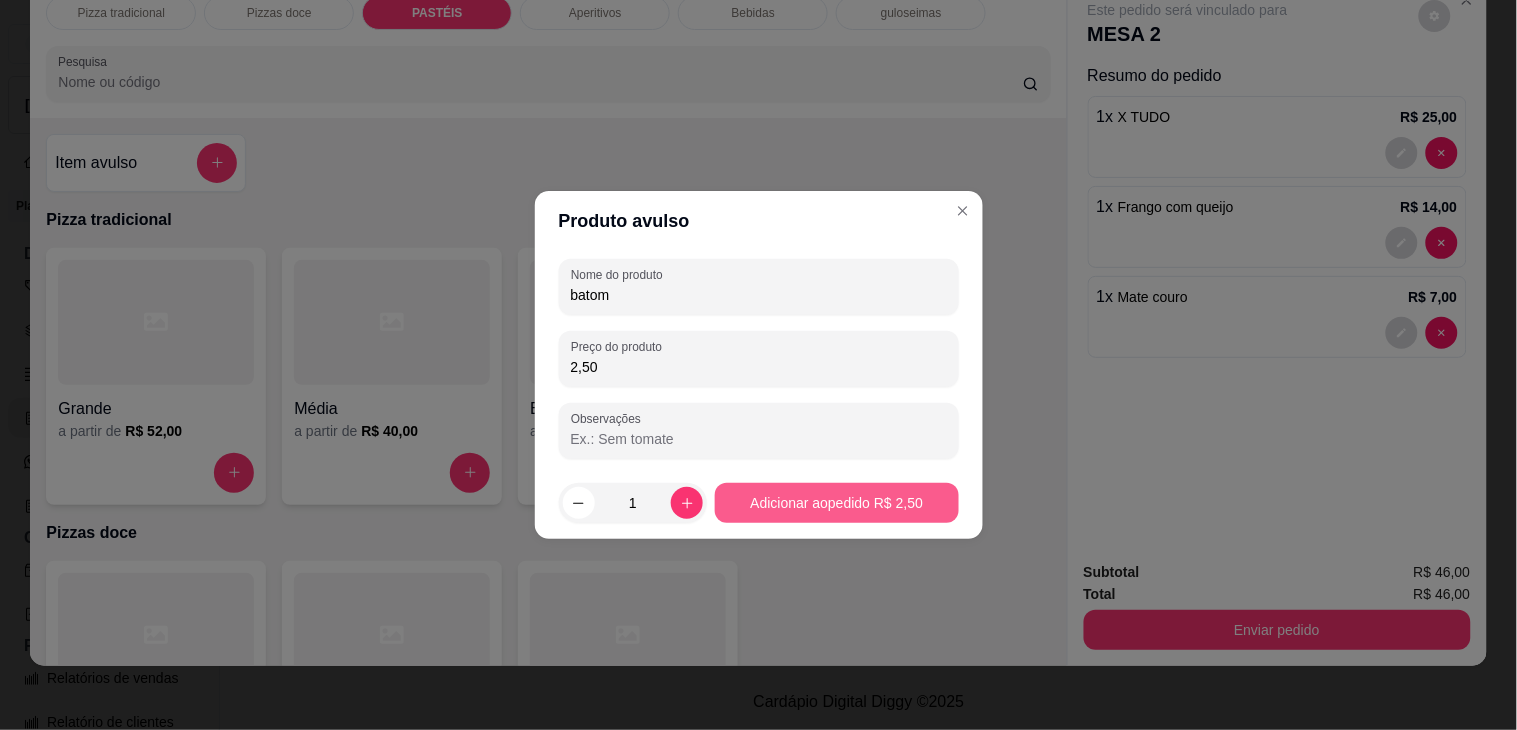 type on "2,50" 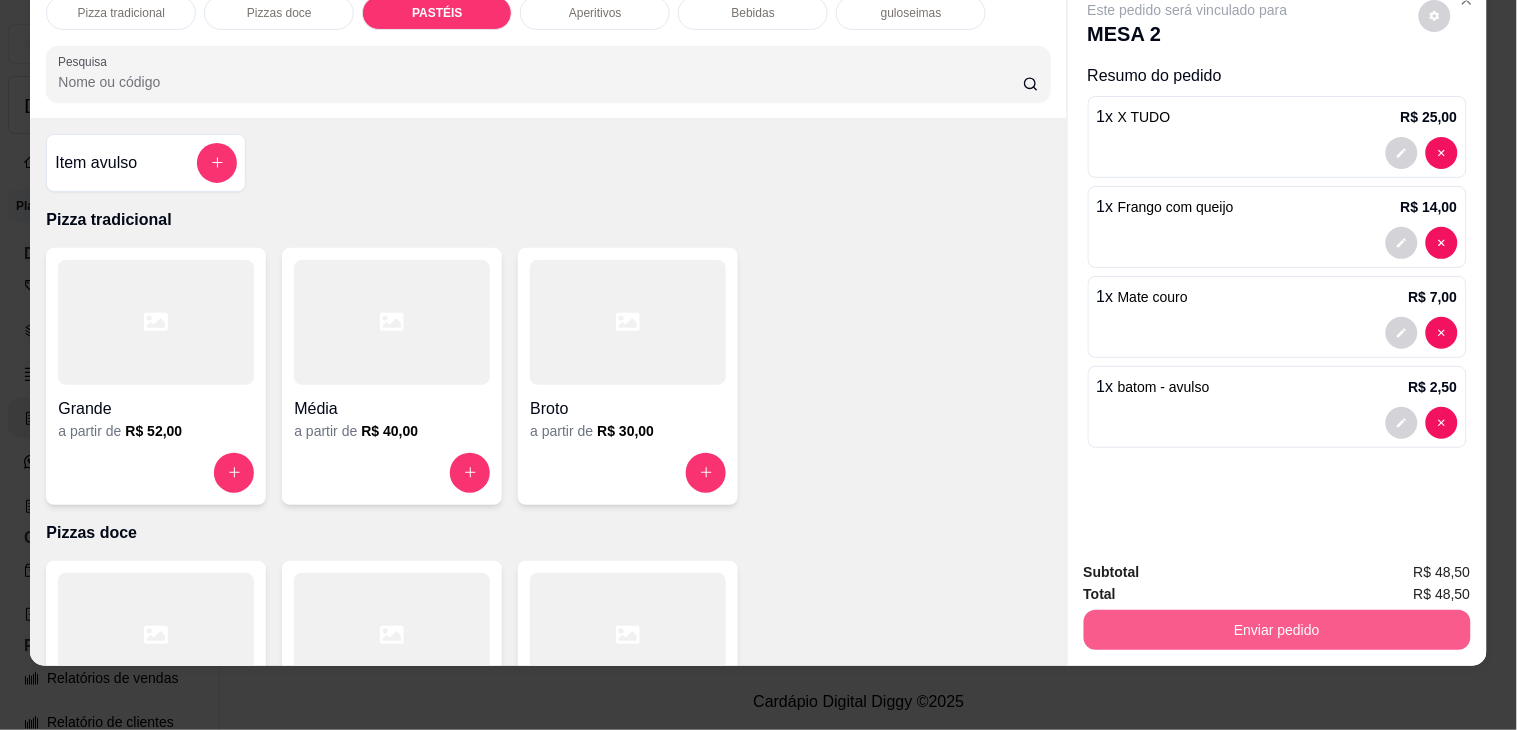 click on "Enviar pedido" at bounding box center (1277, 630) 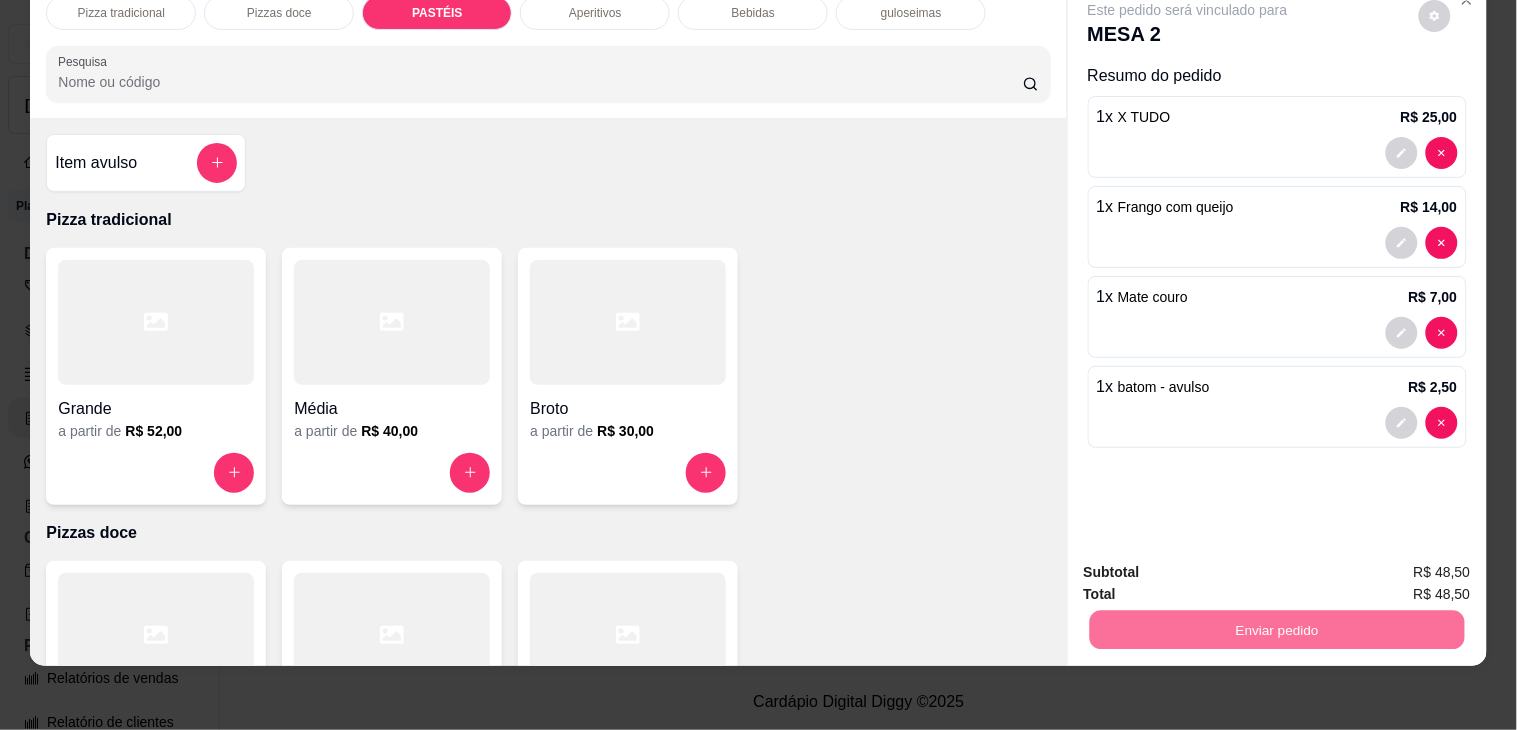 click on "Não registrar e enviar pedido" at bounding box center [1210, 561] 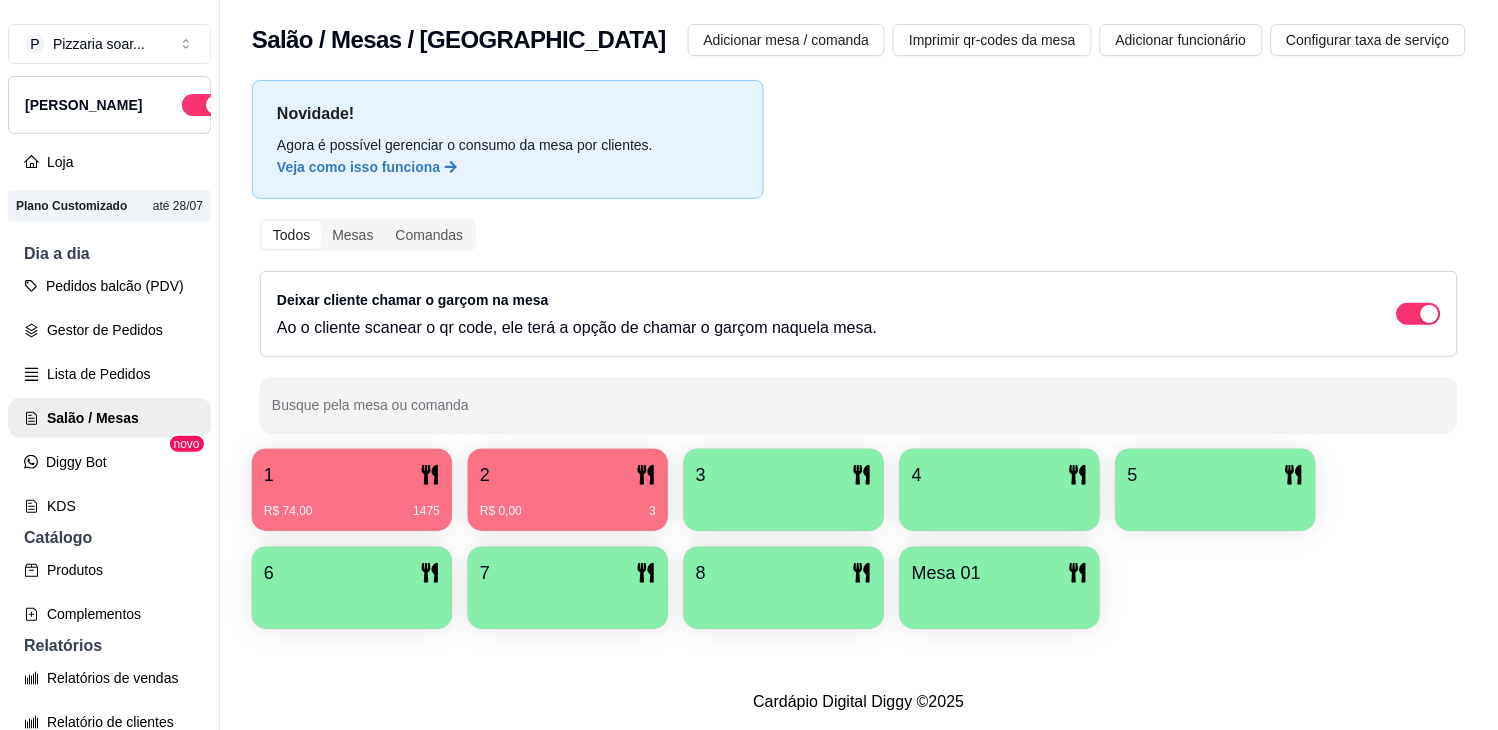 click on "Novidade! Agora é possível gerenciar o consumo da mesa por clientes.   Veja como isso funciona Todos Mesas Comandas Deixar cliente chamar o garçom na mesa Ao o cliente scanear o qr code, ele terá a opção de chamar o garçom naquela mesa. Busque pela mesa ou comanda
1 R$ 74,00 1475 2 R$ 0,00 3 3 4 5 6 7 8 Mesa 01" at bounding box center [859, 360] 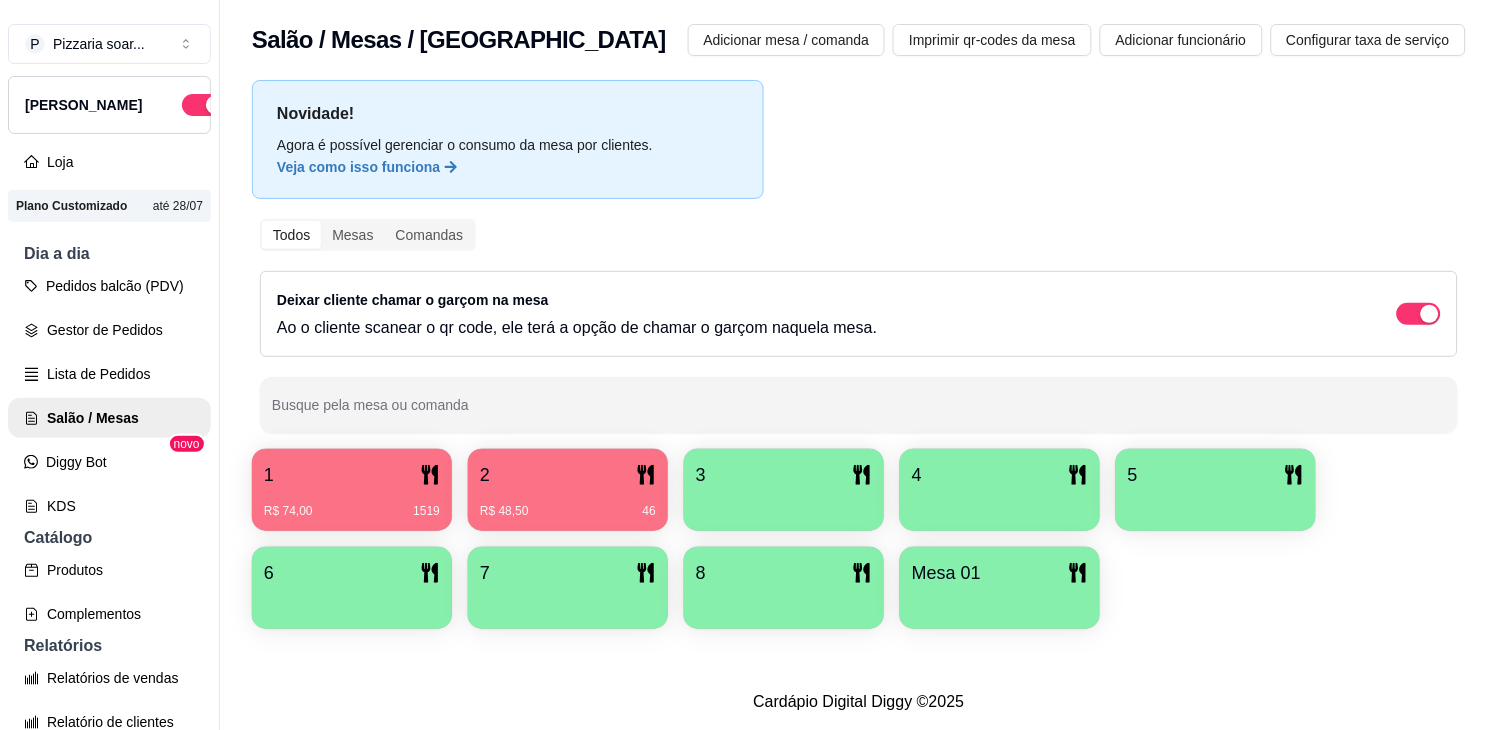 click on "3" at bounding box center (784, 475) 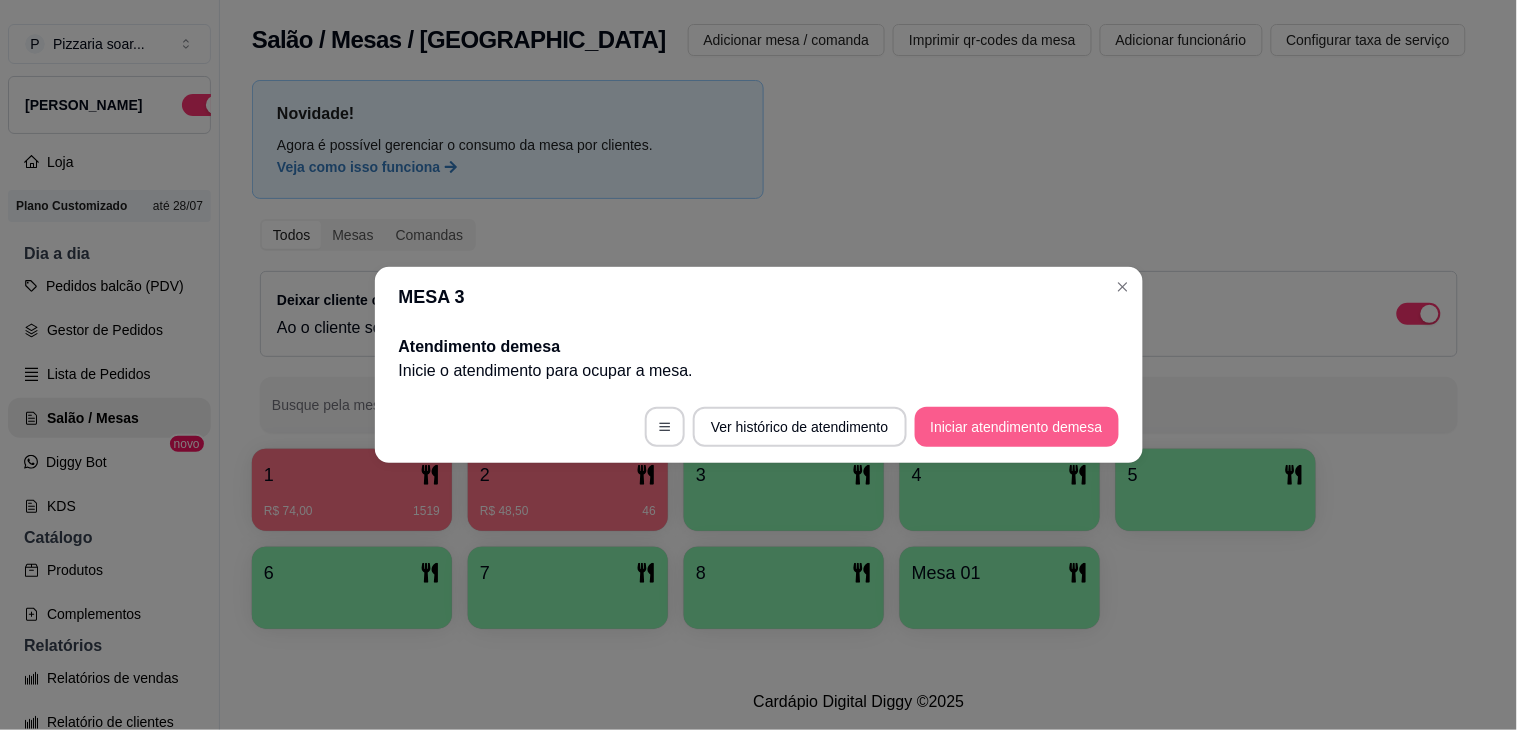 click on "Iniciar atendimento de  mesa" at bounding box center (1017, 427) 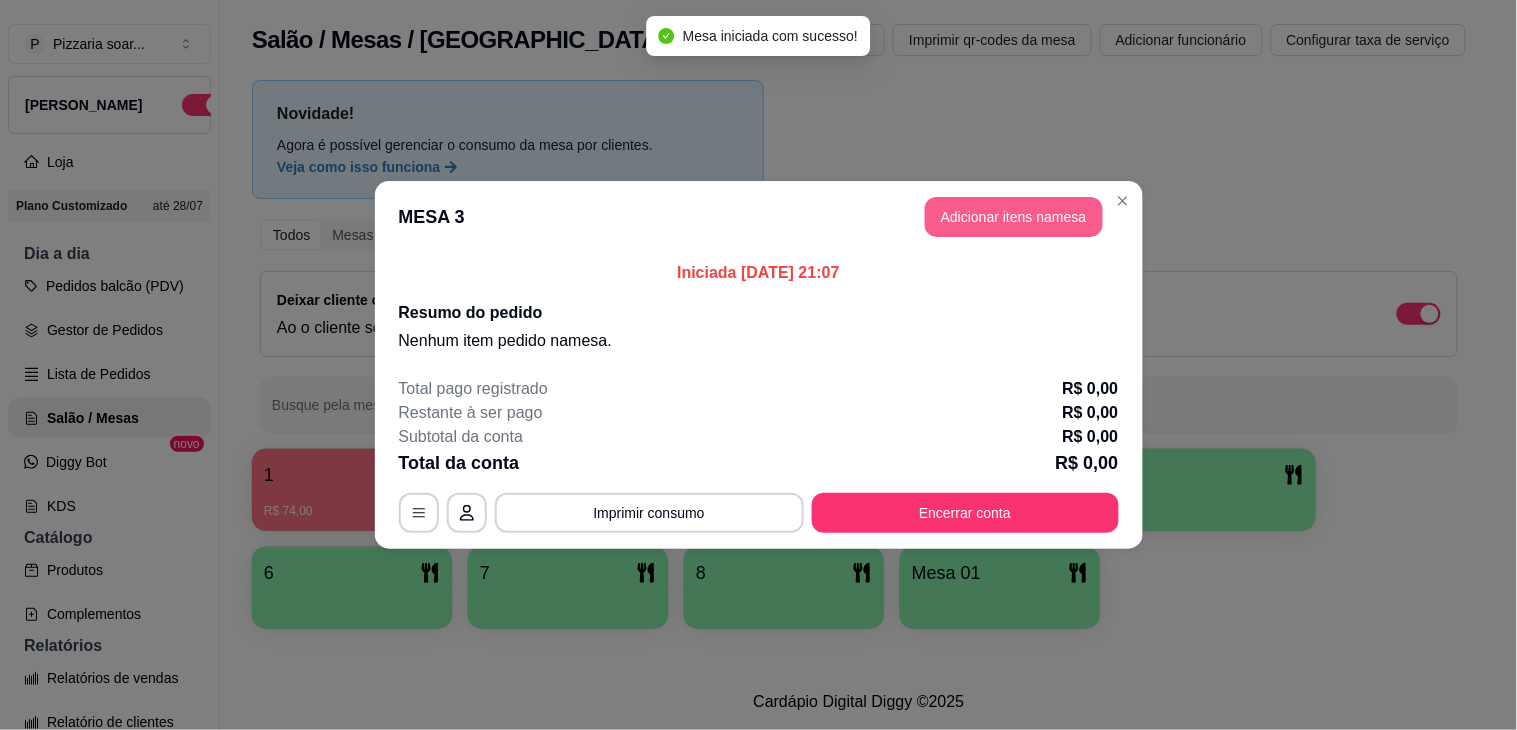 click on "Adicionar itens na  mesa" at bounding box center [1014, 217] 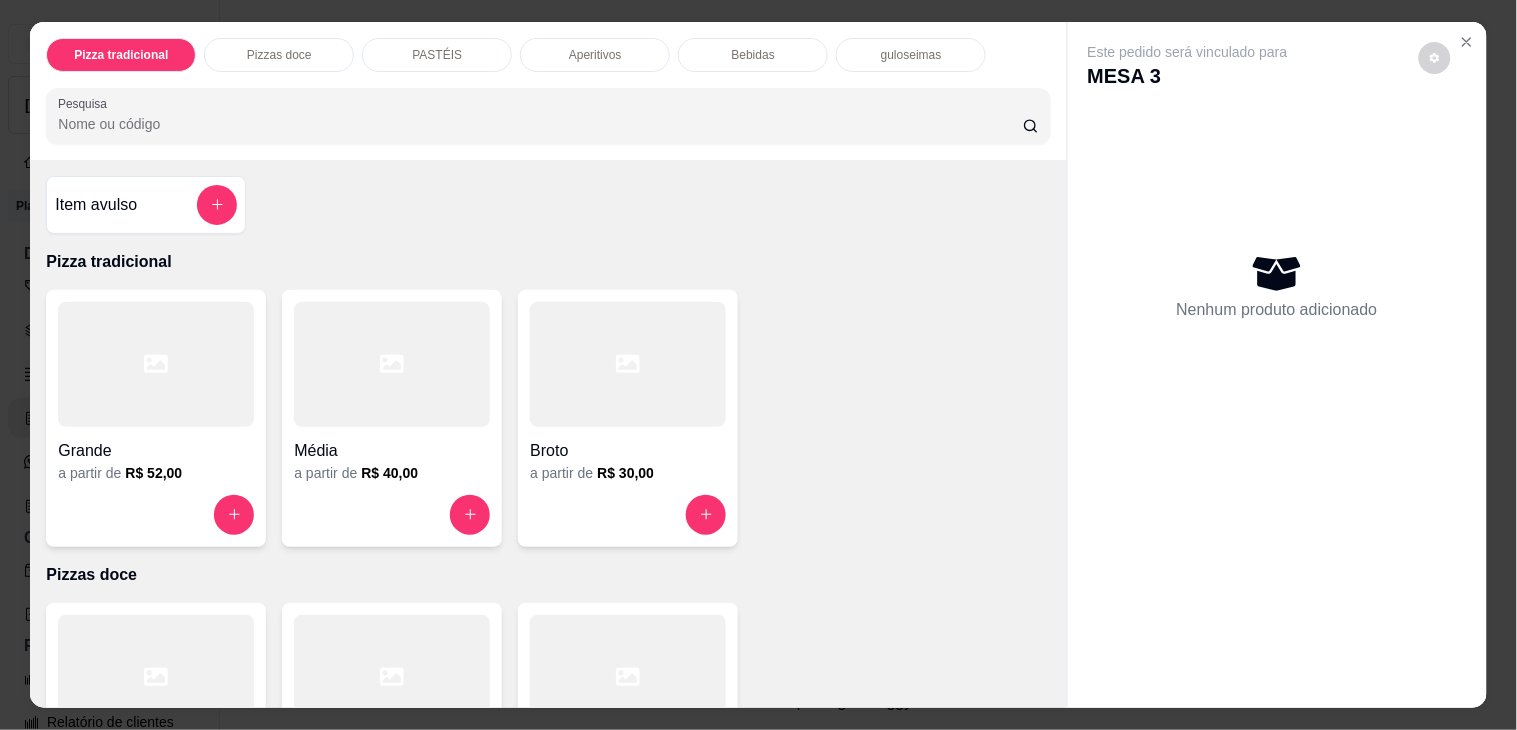 click on "PASTÉIS" at bounding box center [437, 55] 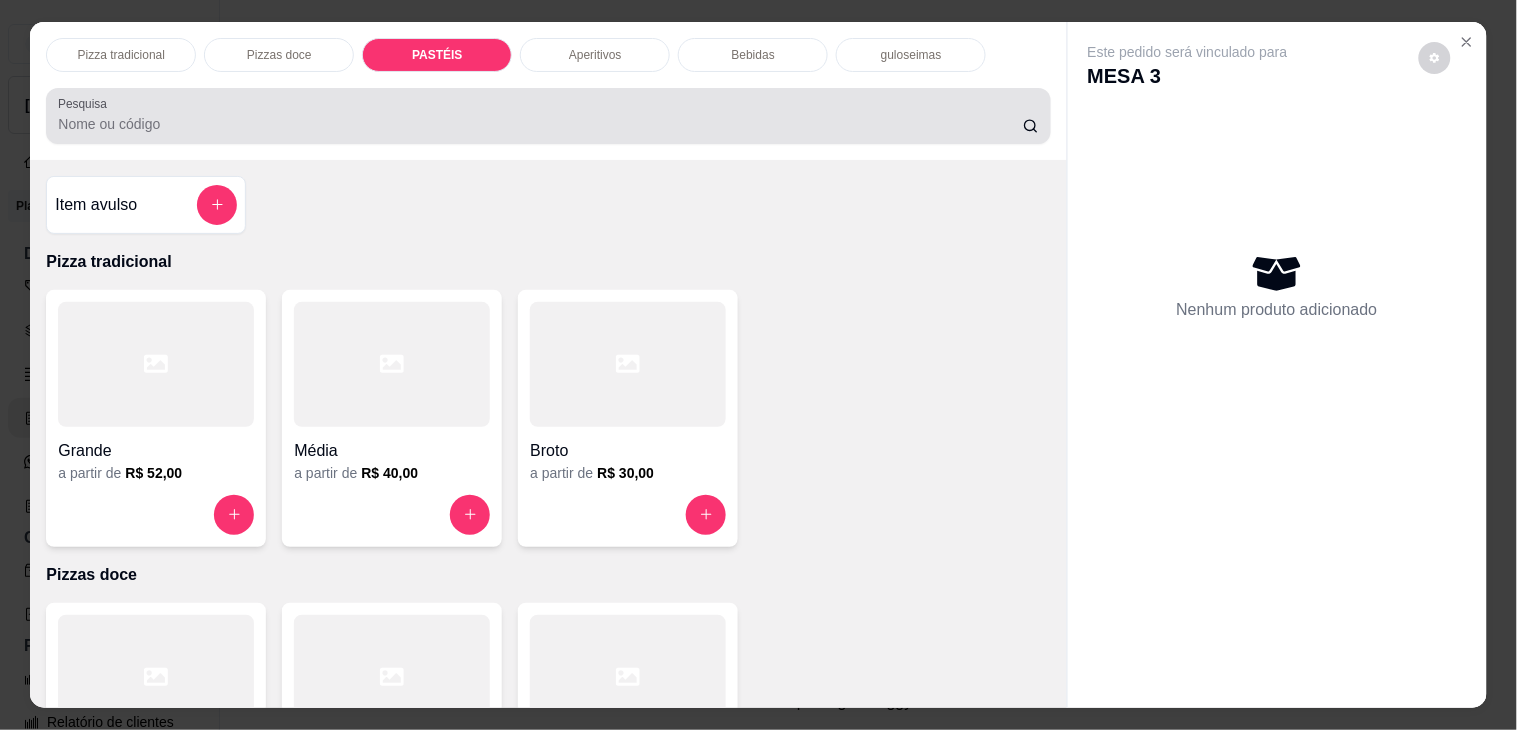 scroll, scrollTop: 51, scrollLeft: 0, axis: vertical 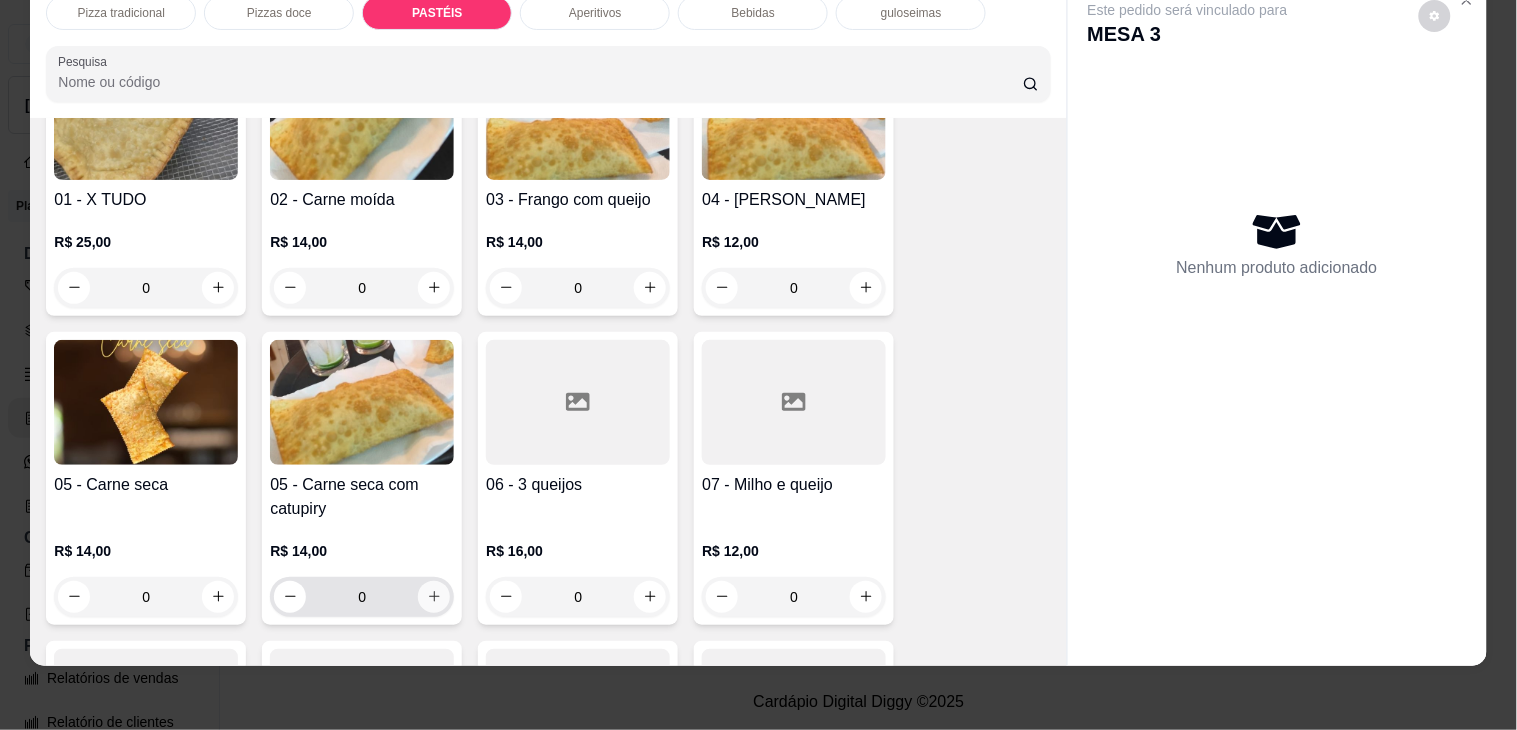 click at bounding box center [434, 597] 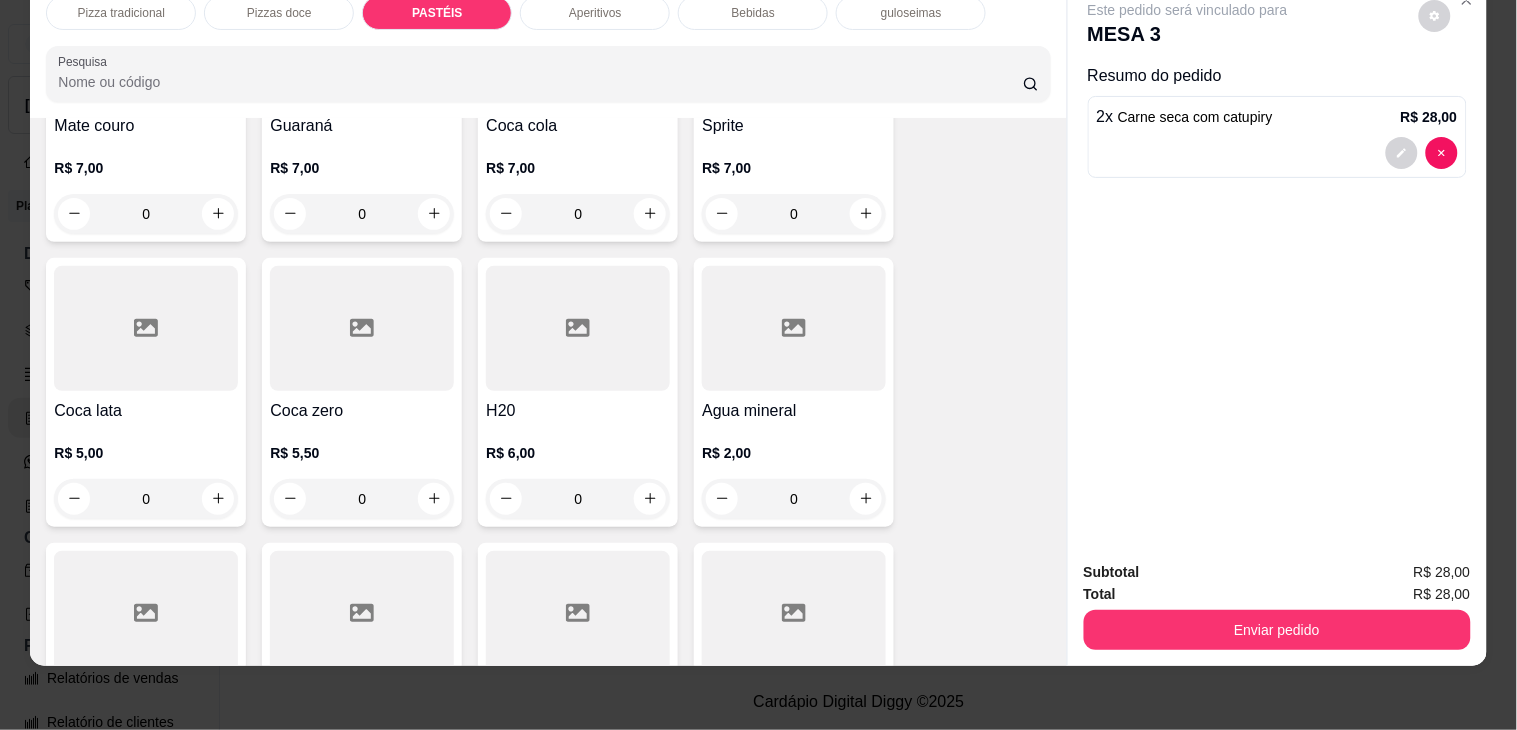 scroll, scrollTop: 3272, scrollLeft: 0, axis: vertical 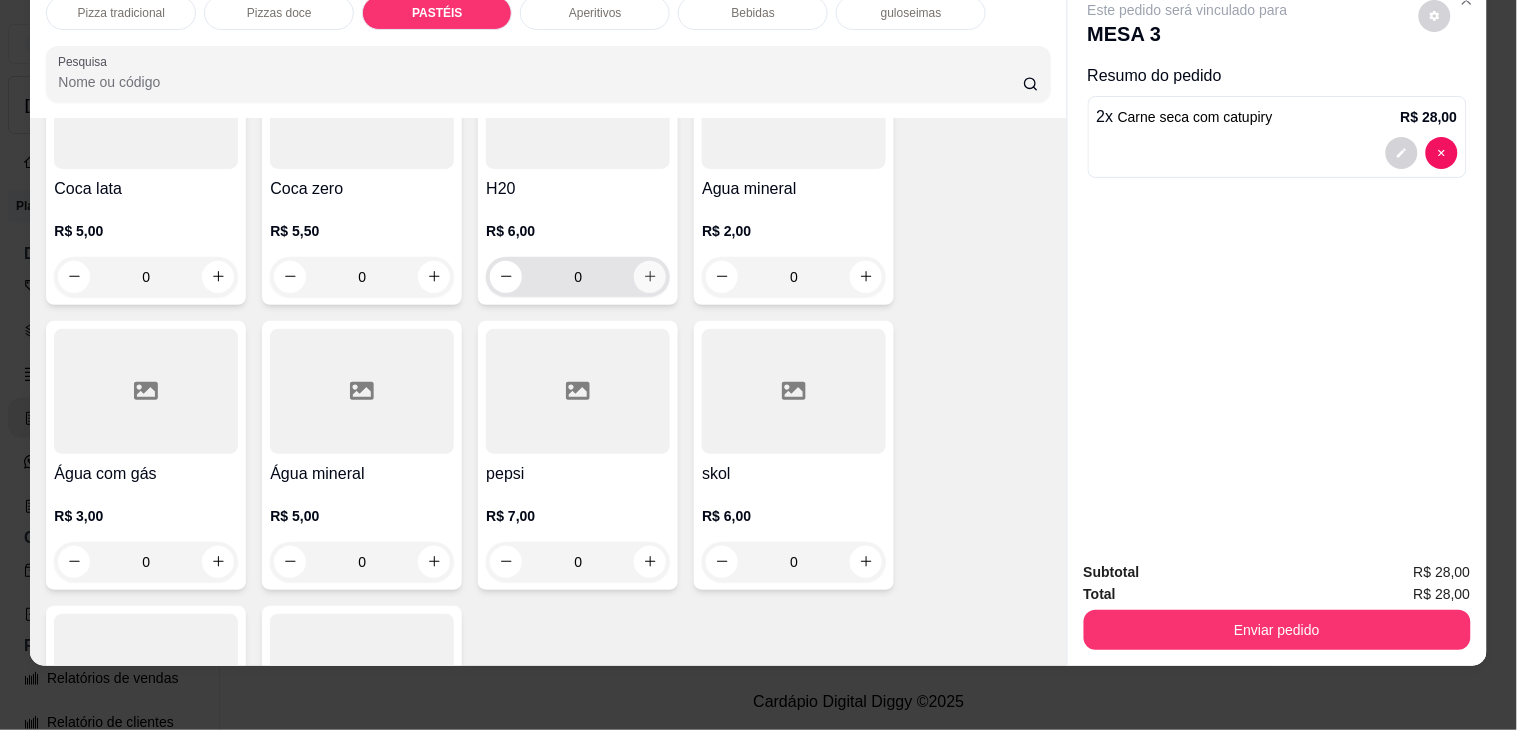 click at bounding box center [650, 277] 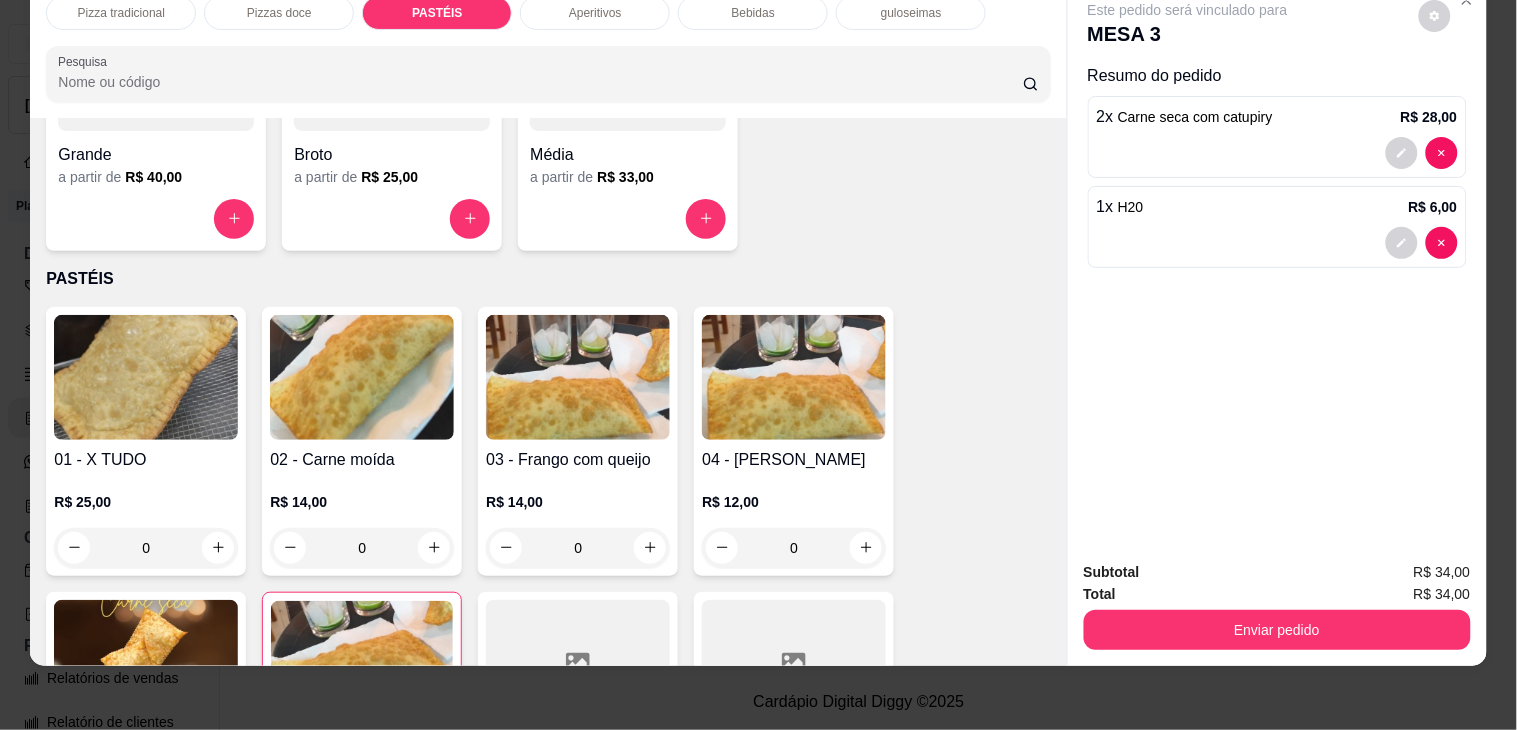 scroll, scrollTop: 0, scrollLeft: 0, axis: both 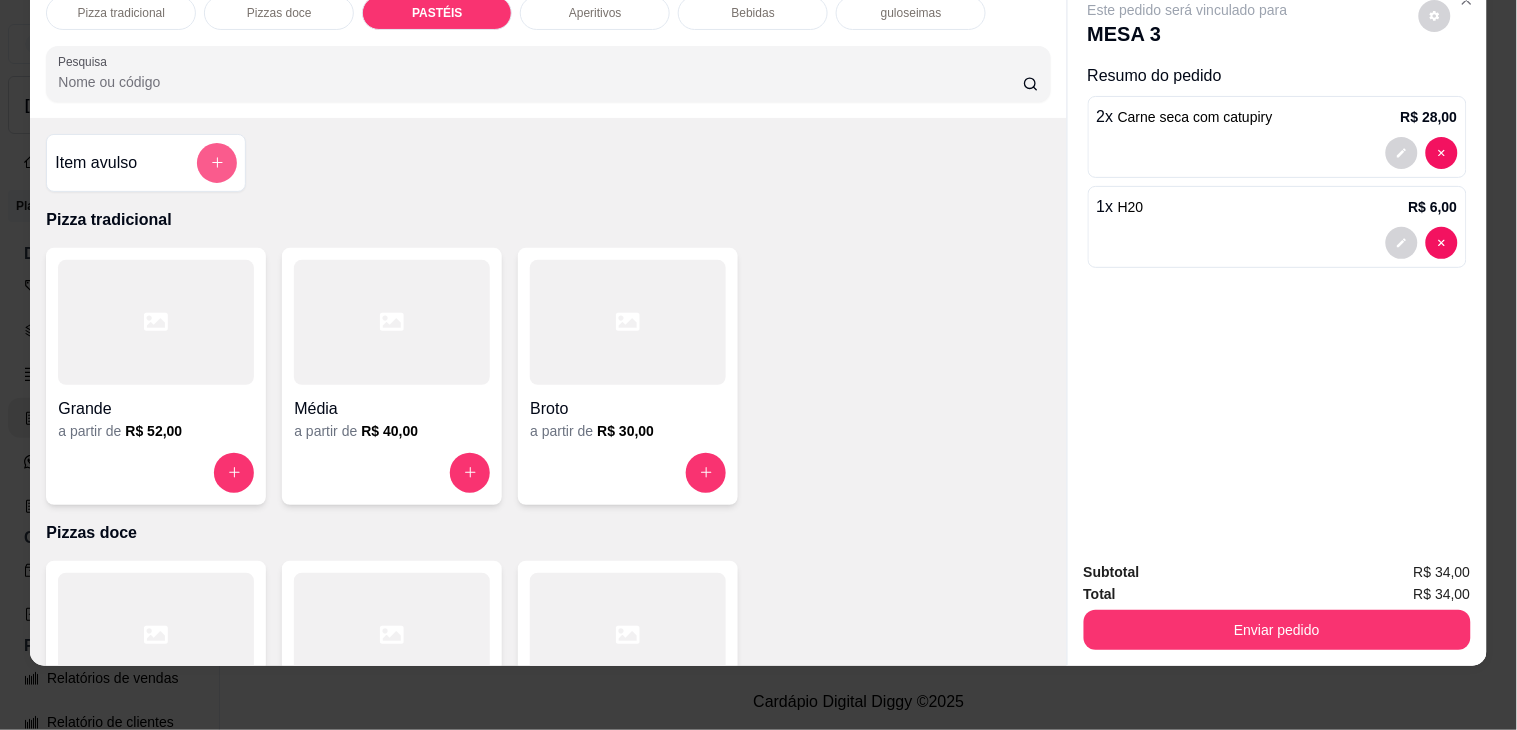 click at bounding box center (217, 163) 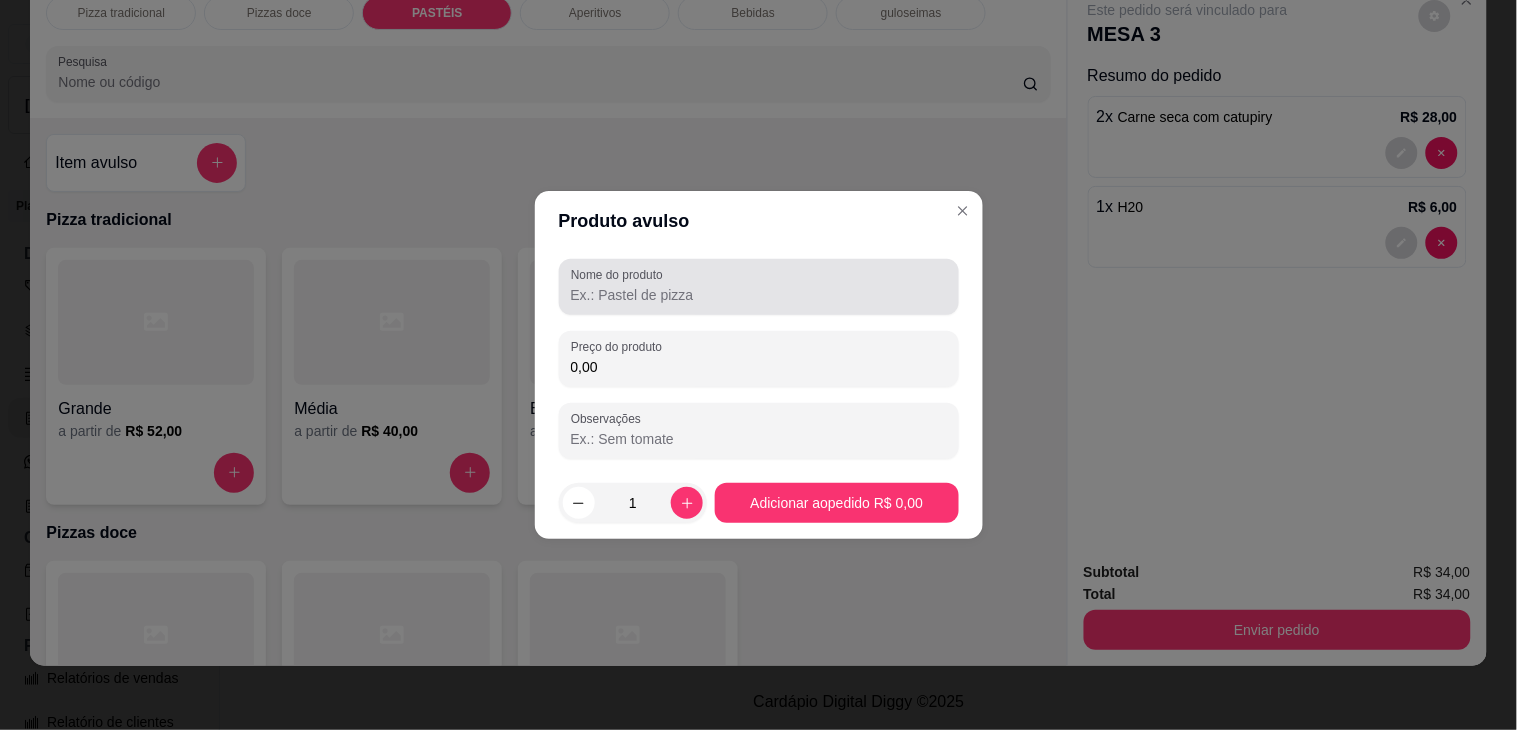 click on "Nome do produto" at bounding box center (759, 295) 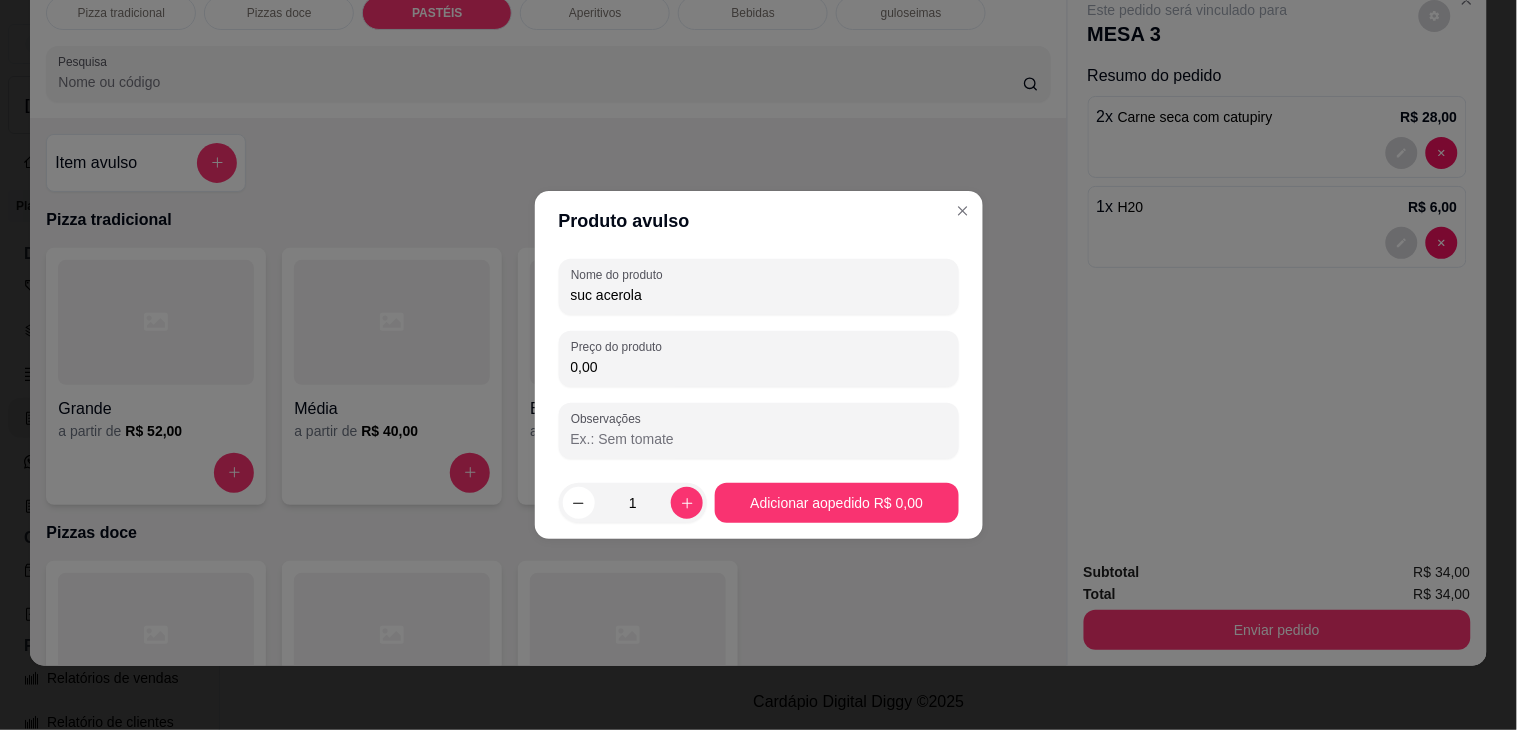 click on "suc acerola" at bounding box center [759, 295] 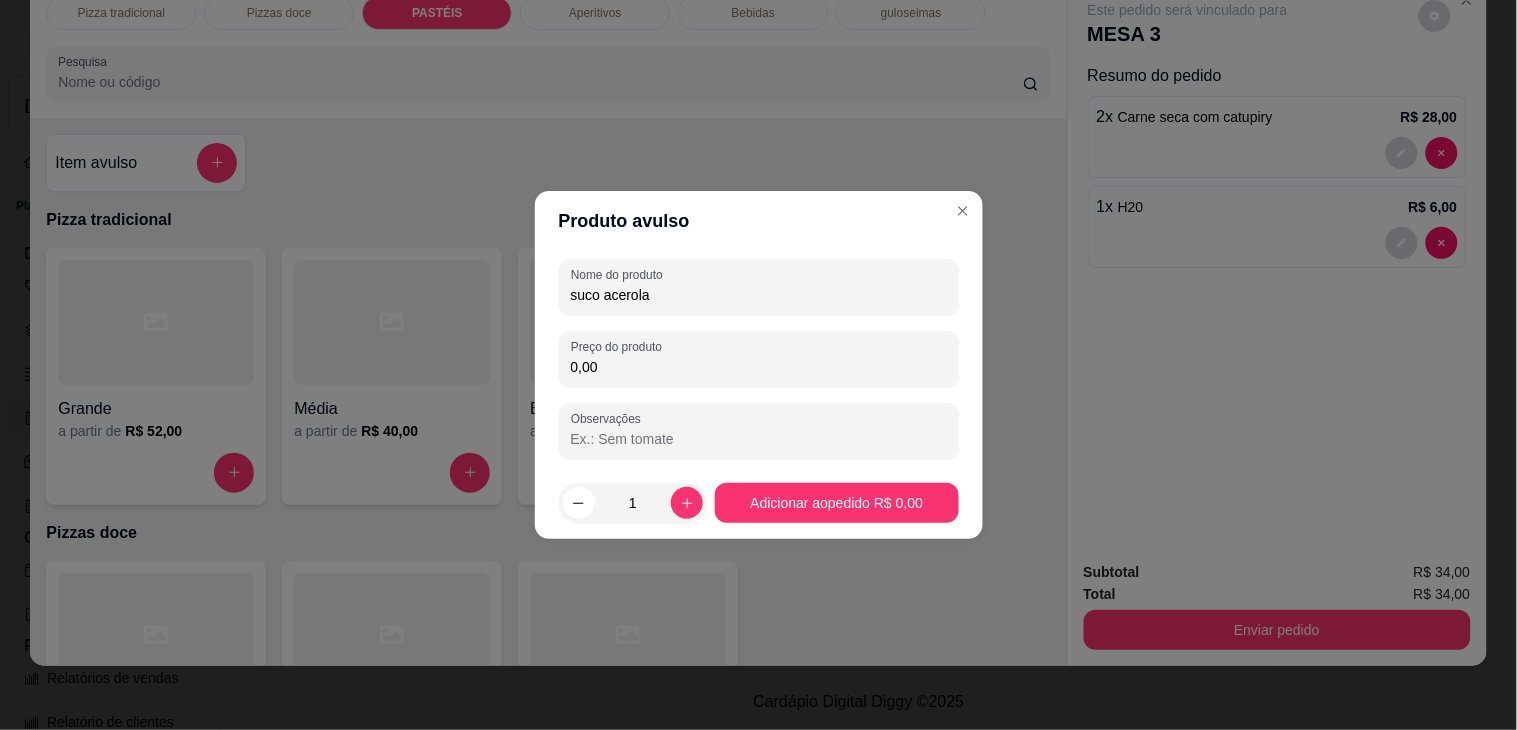 type on "suco acerola" 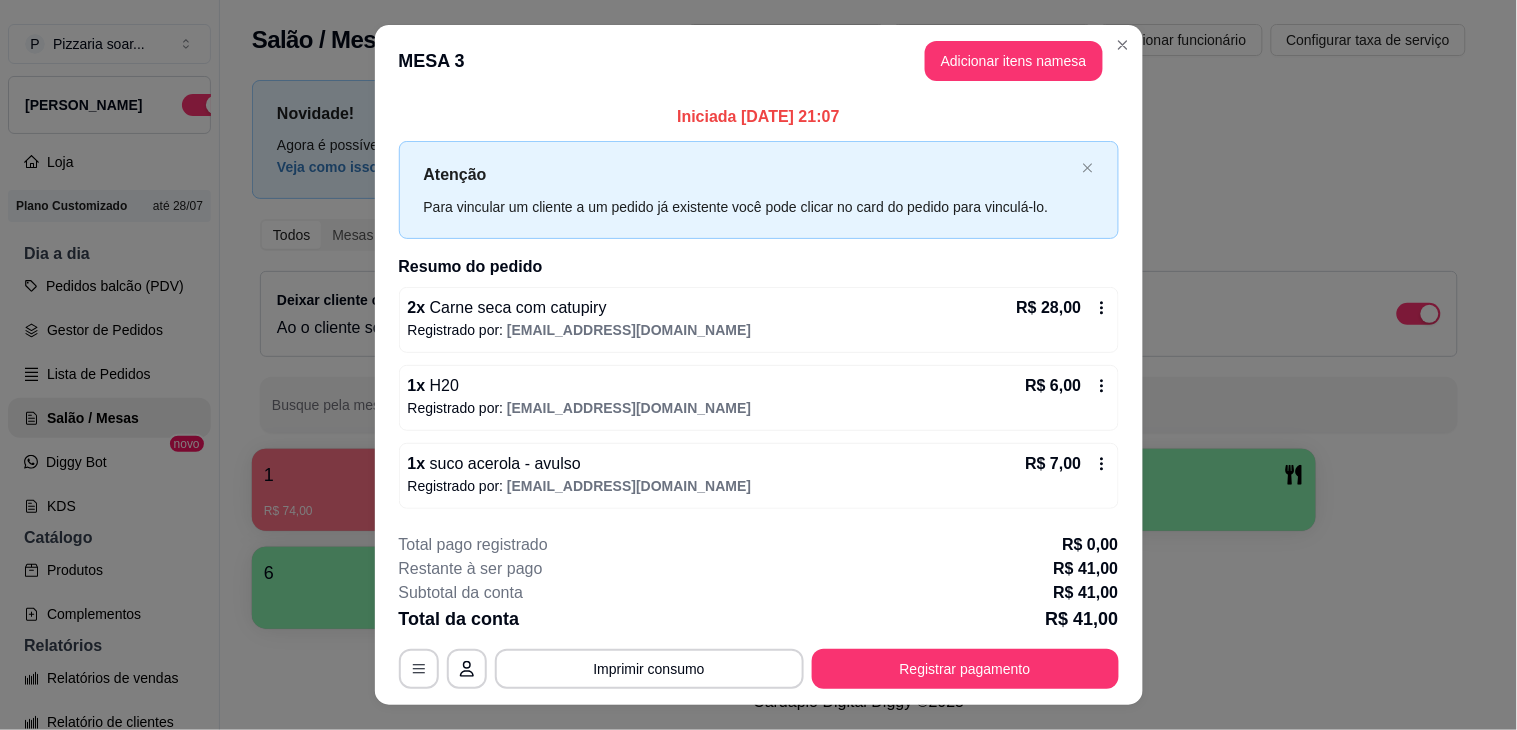 type 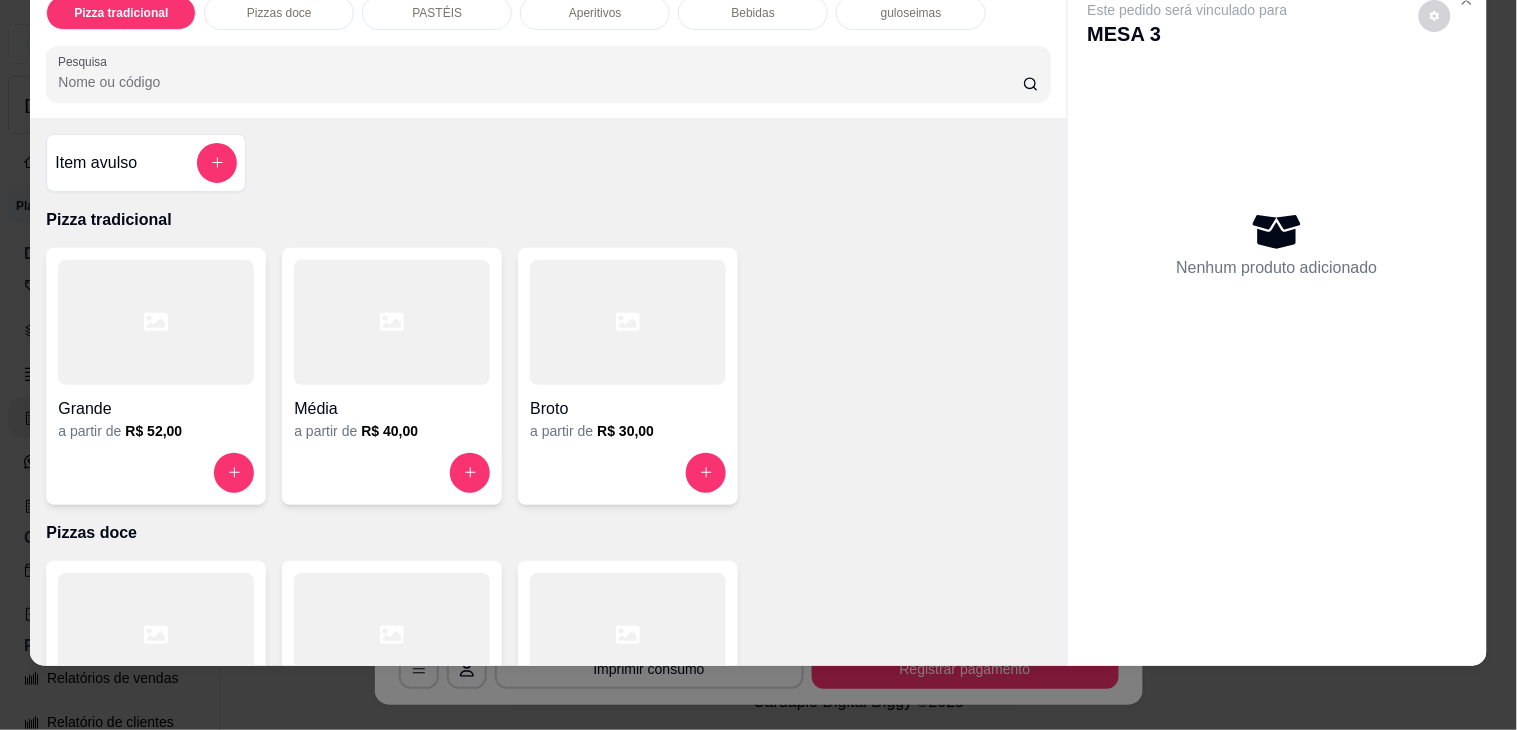 scroll, scrollTop: 0, scrollLeft: 0, axis: both 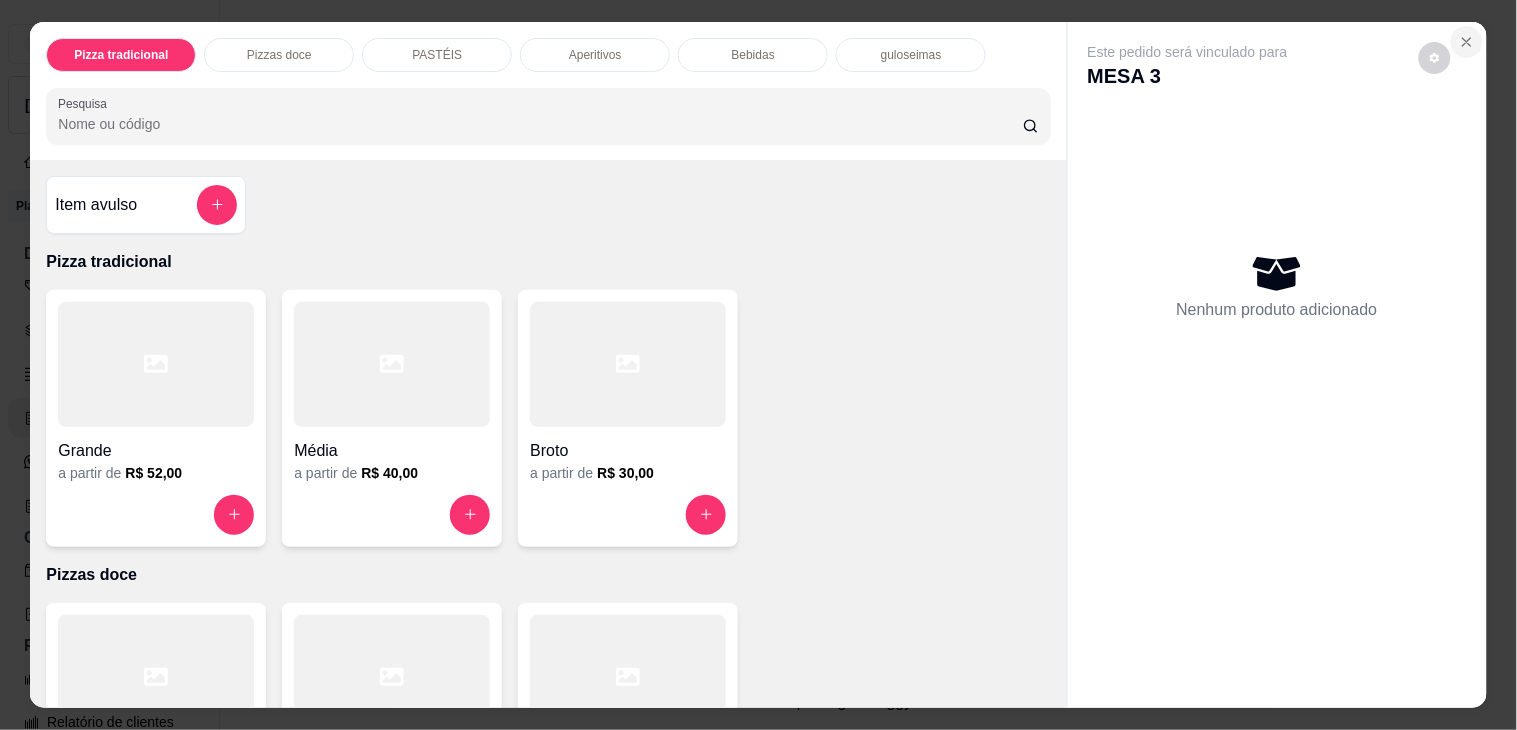click 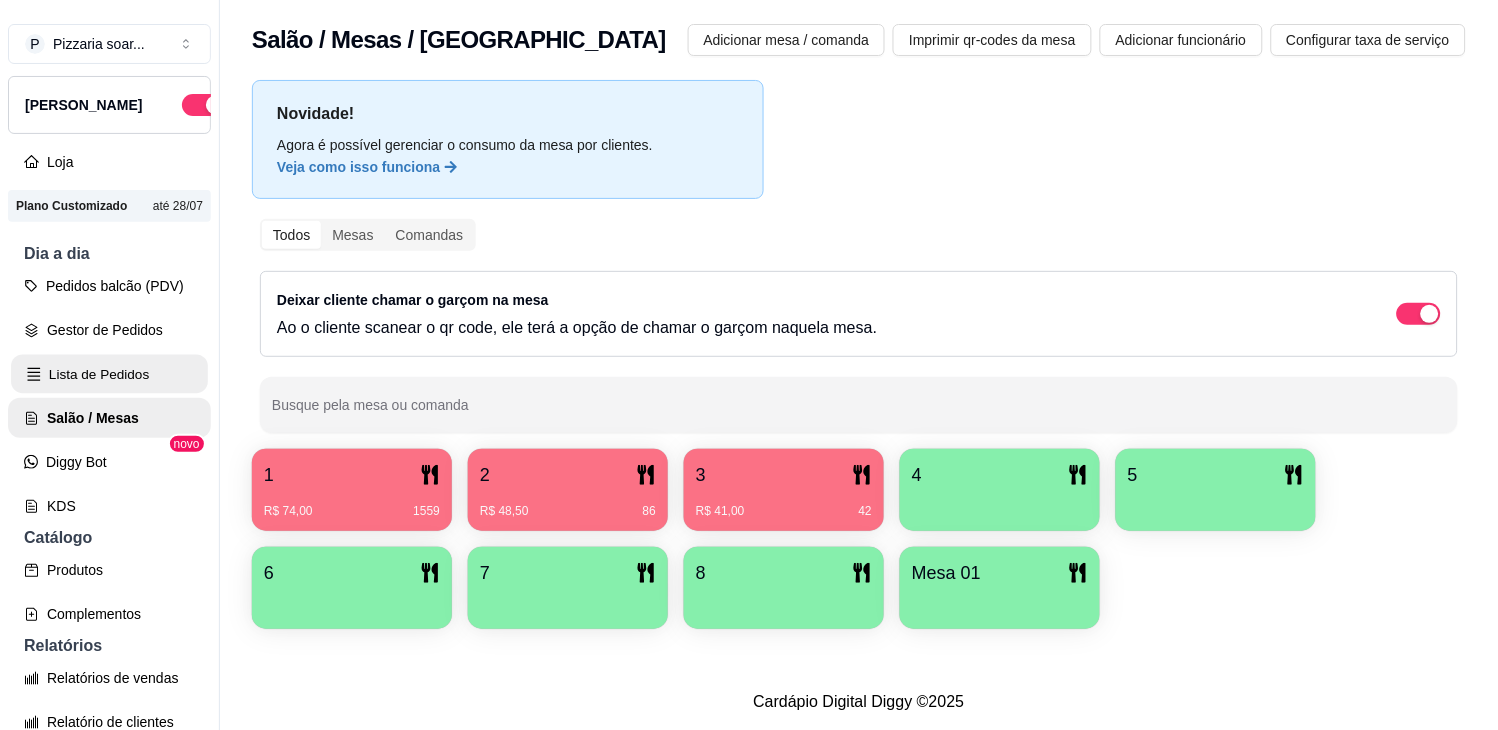 click on "Lista de Pedidos" at bounding box center [109, 374] 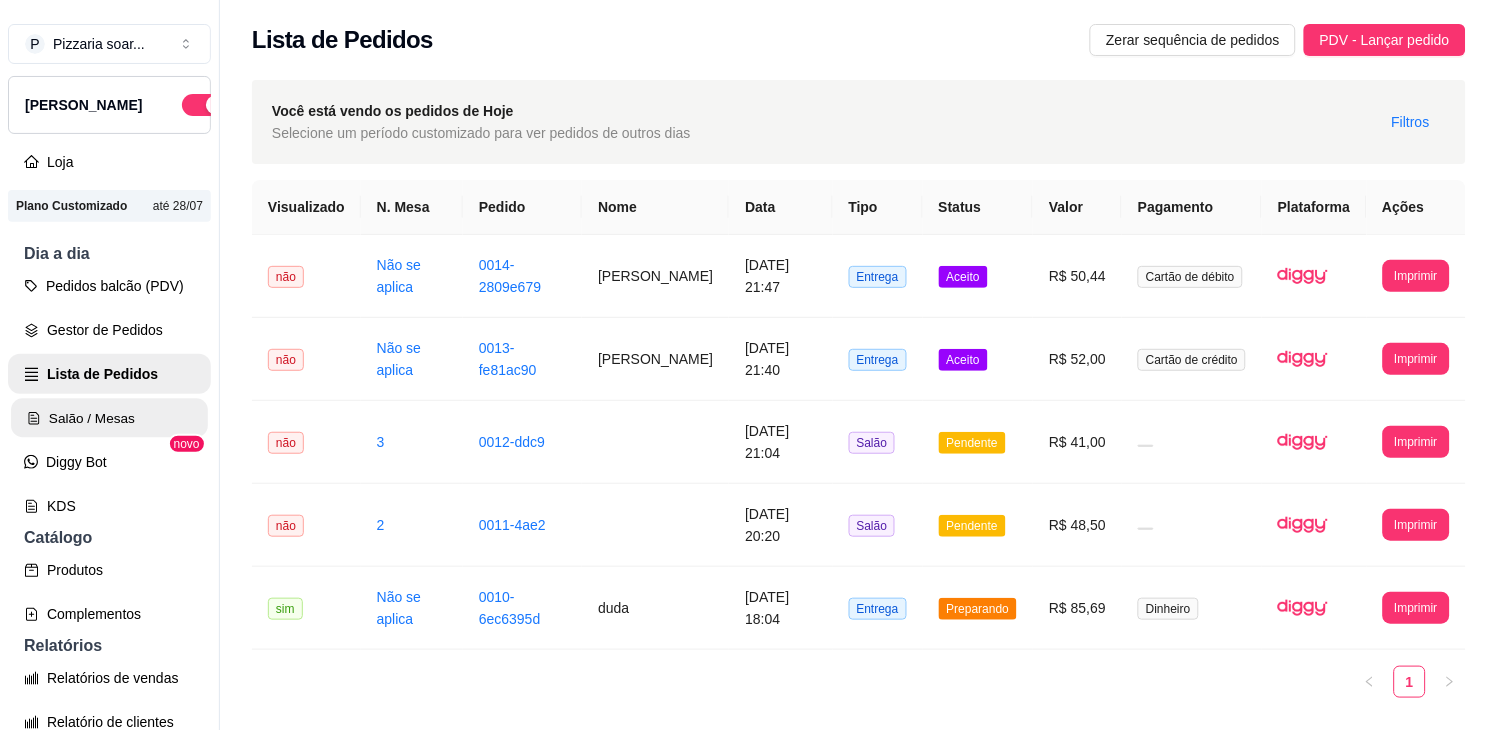 click on "Salão / Mesas" at bounding box center (109, 418) 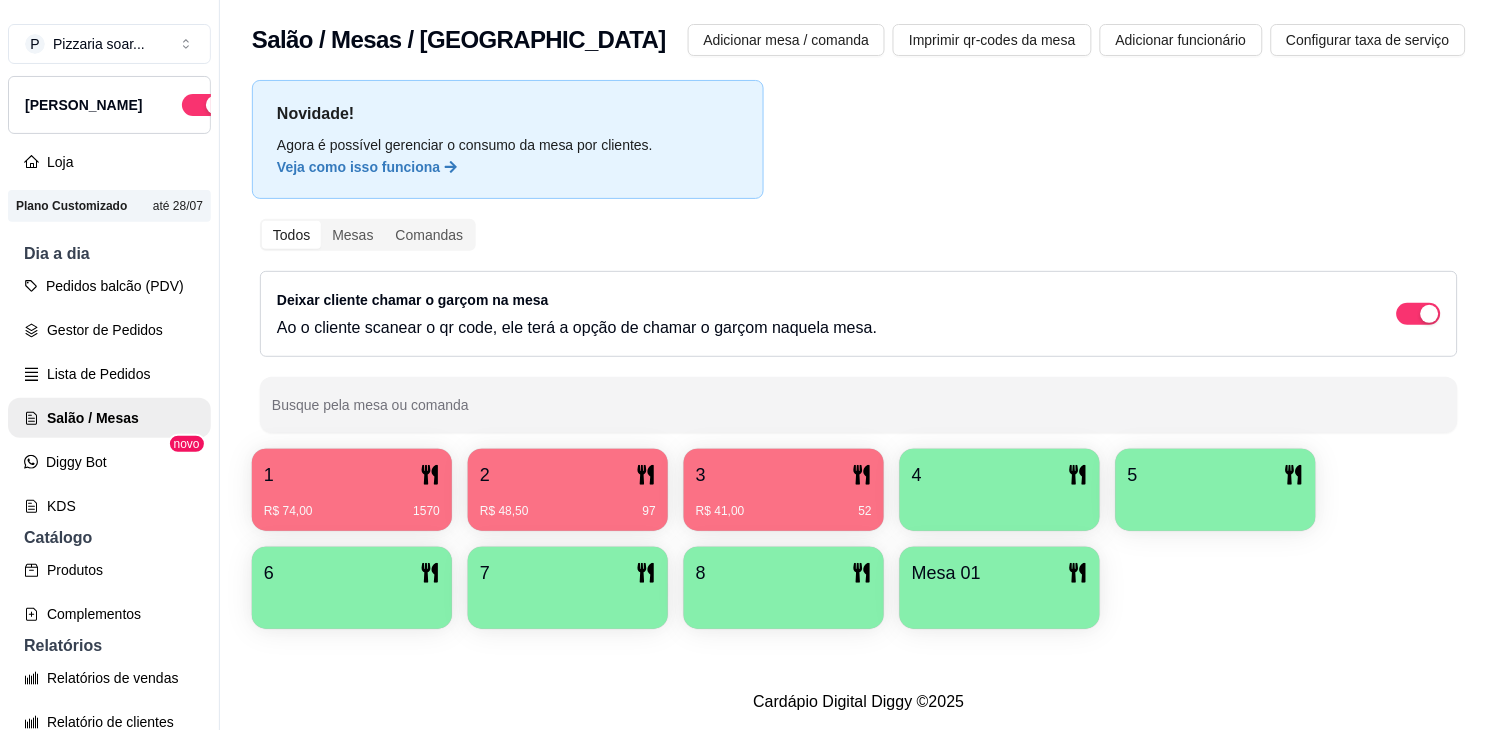click at bounding box center (1000, 504) 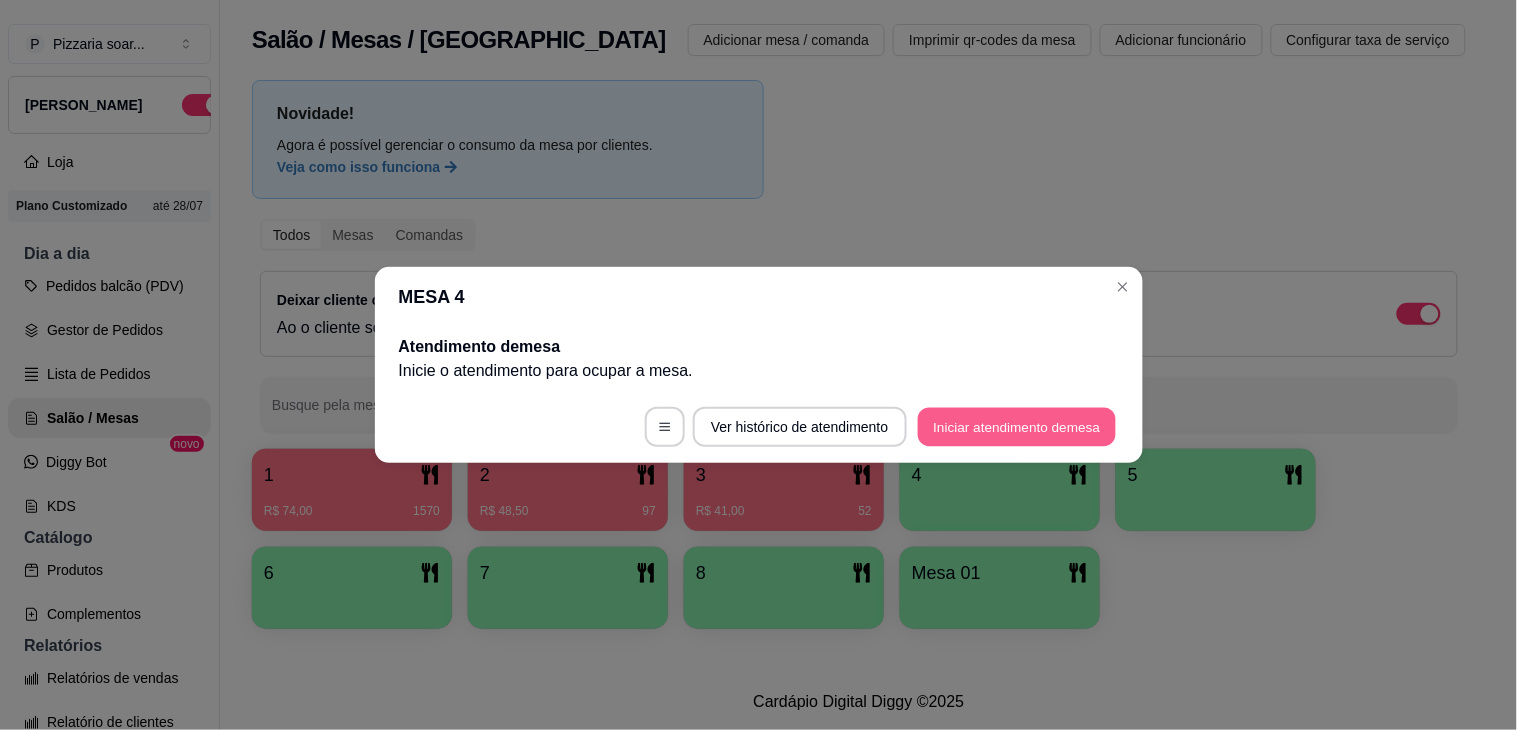 click on "Iniciar atendimento de  mesa" at bounding box center [1017, 427] 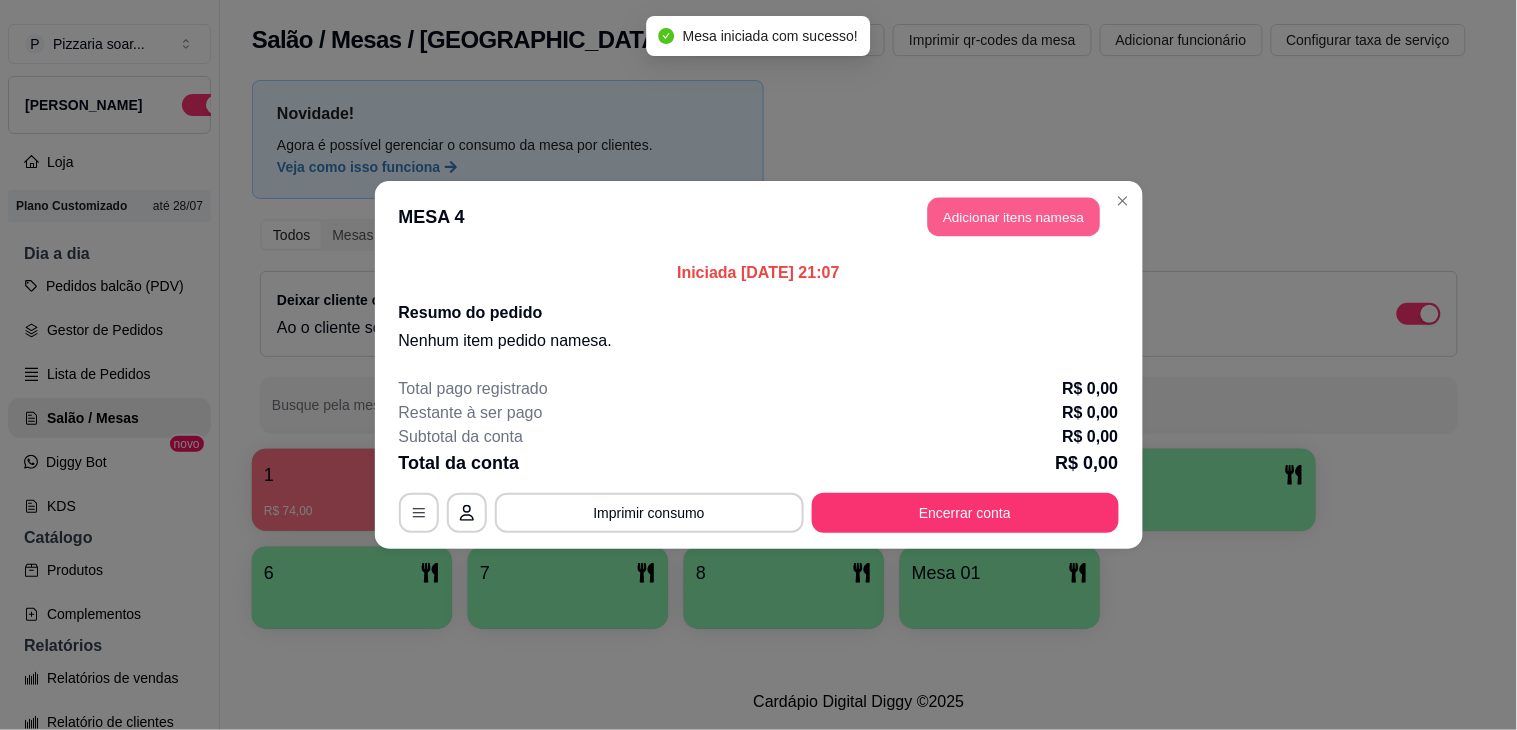click on "Adicionar itens na  mesa" at bounding box center [1014, 217] 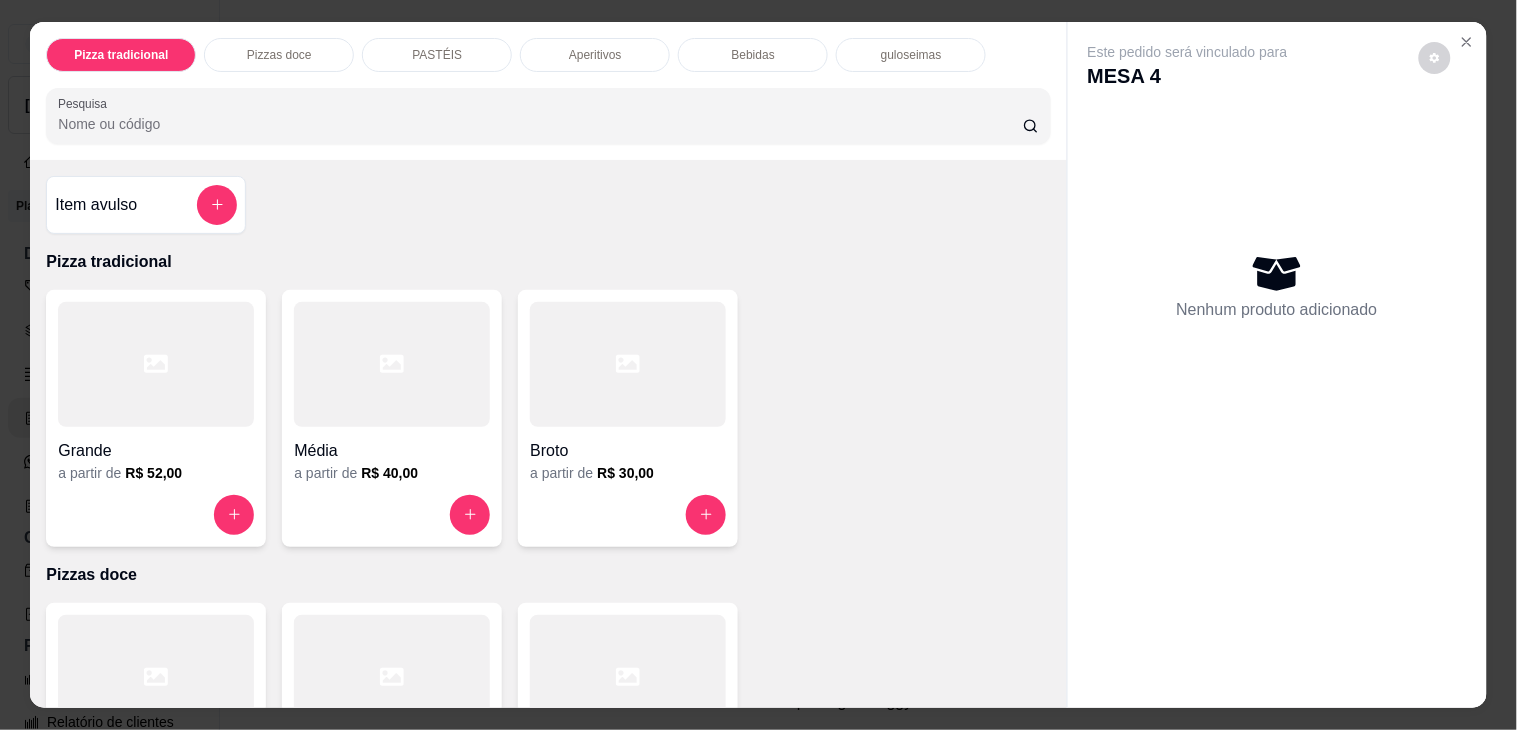 click on "PASTÉIS" at bounding box center (437, 55) 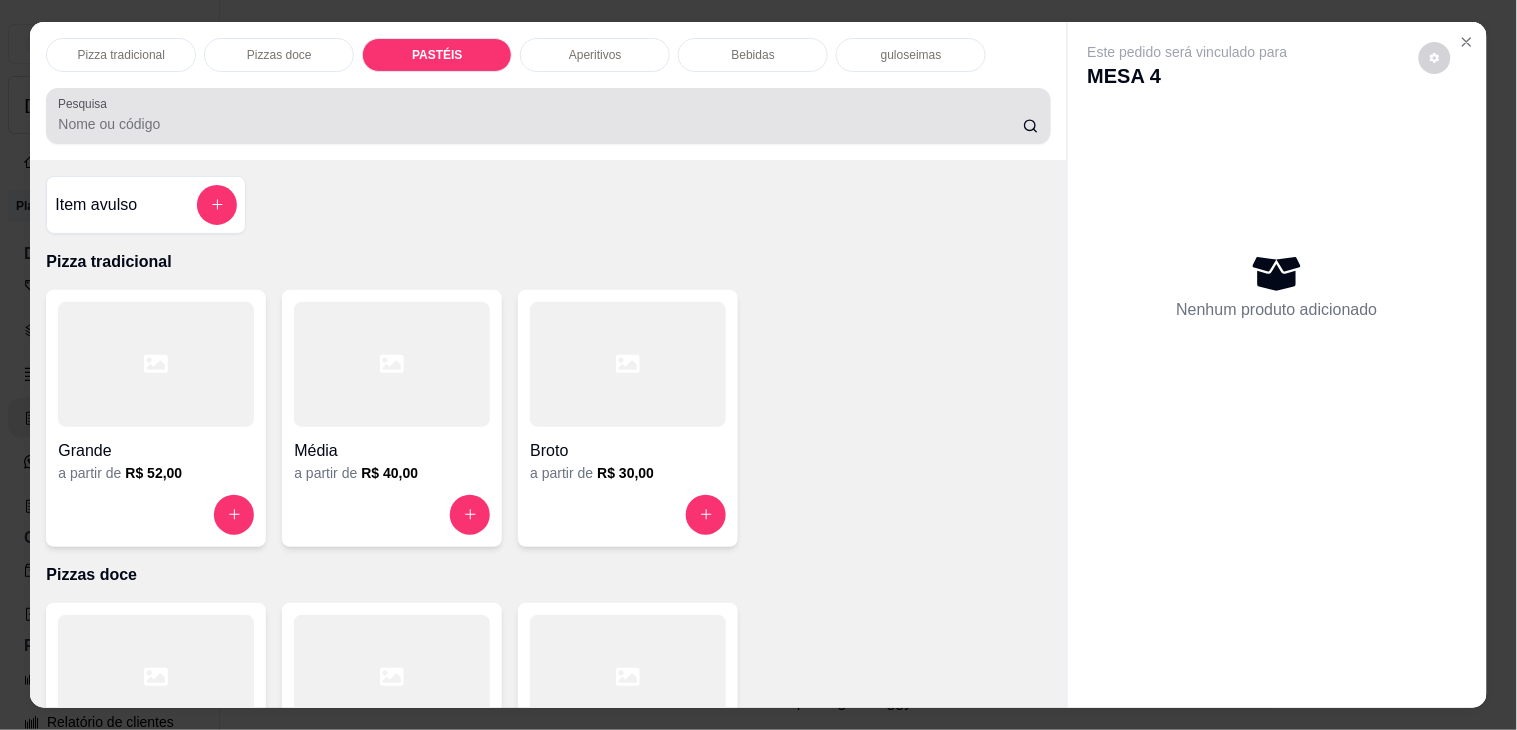 scroll, scrollTop: 51, scrollLeft: 0, axis: vertical 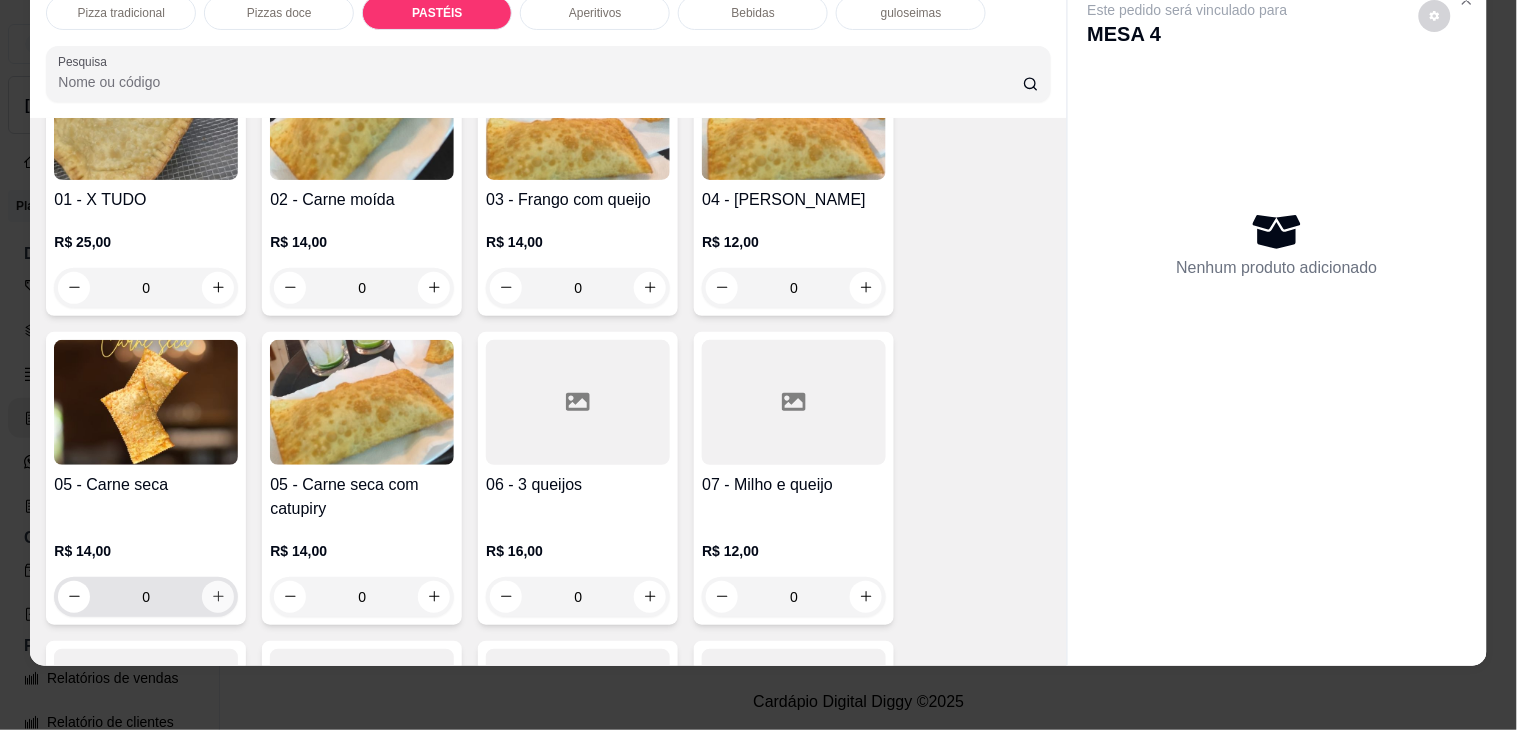 click 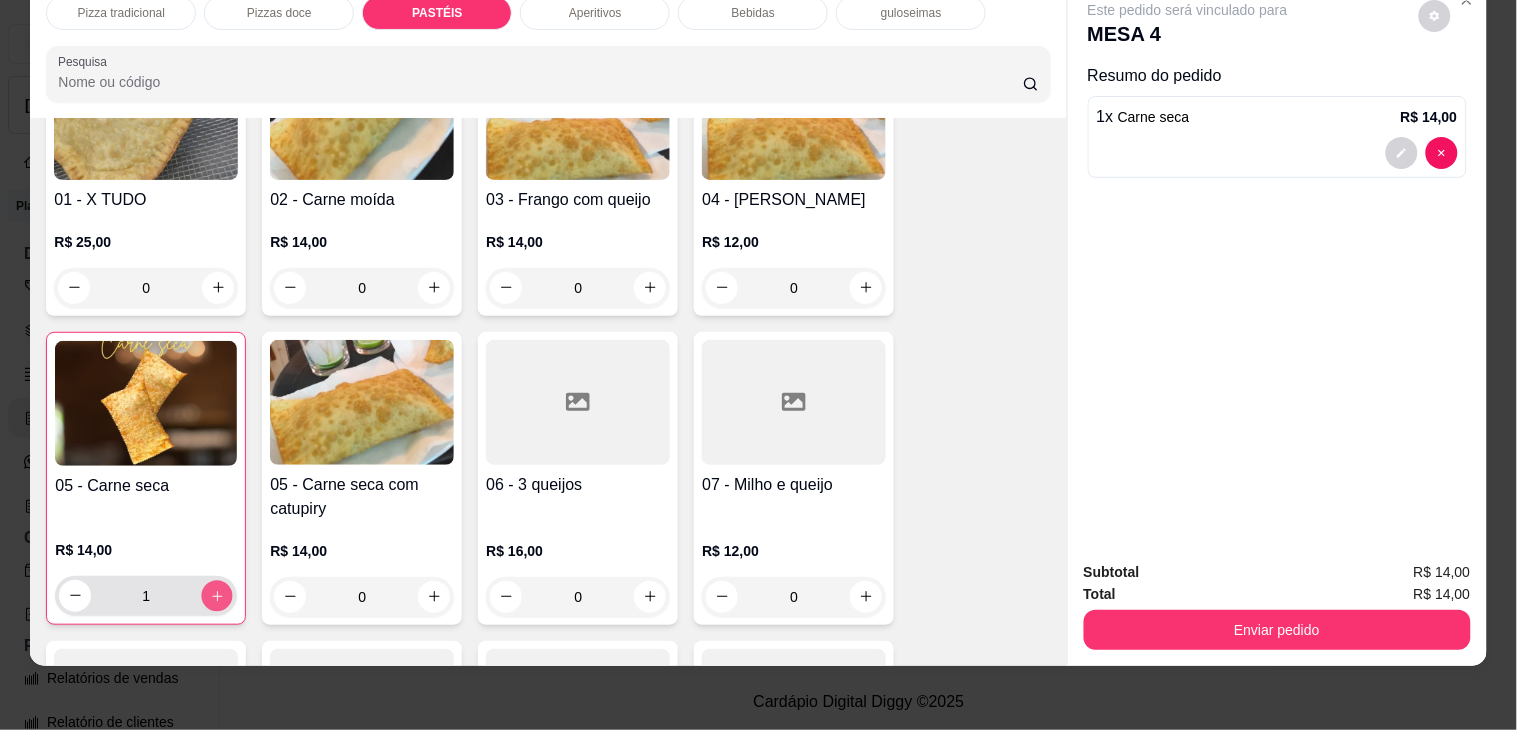 click 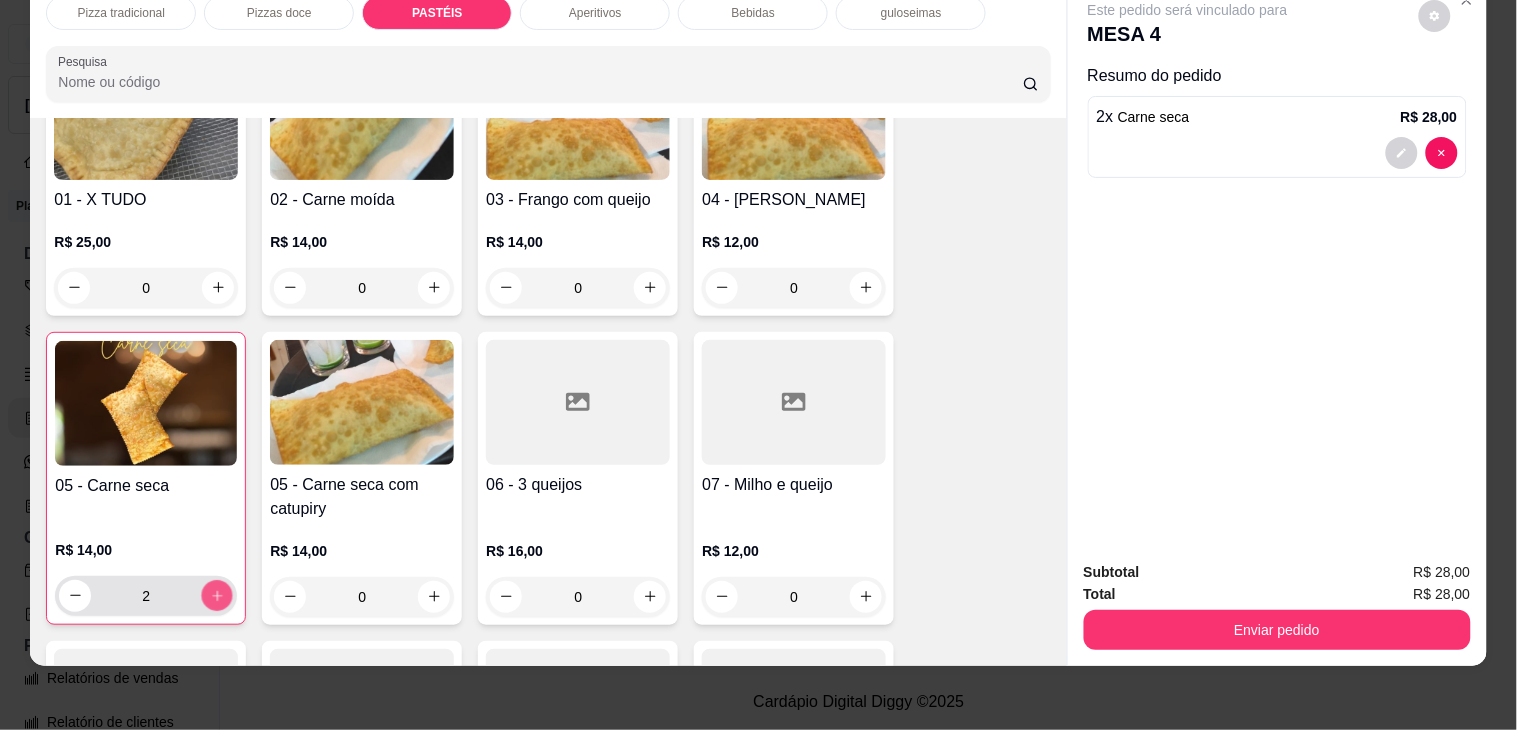 click 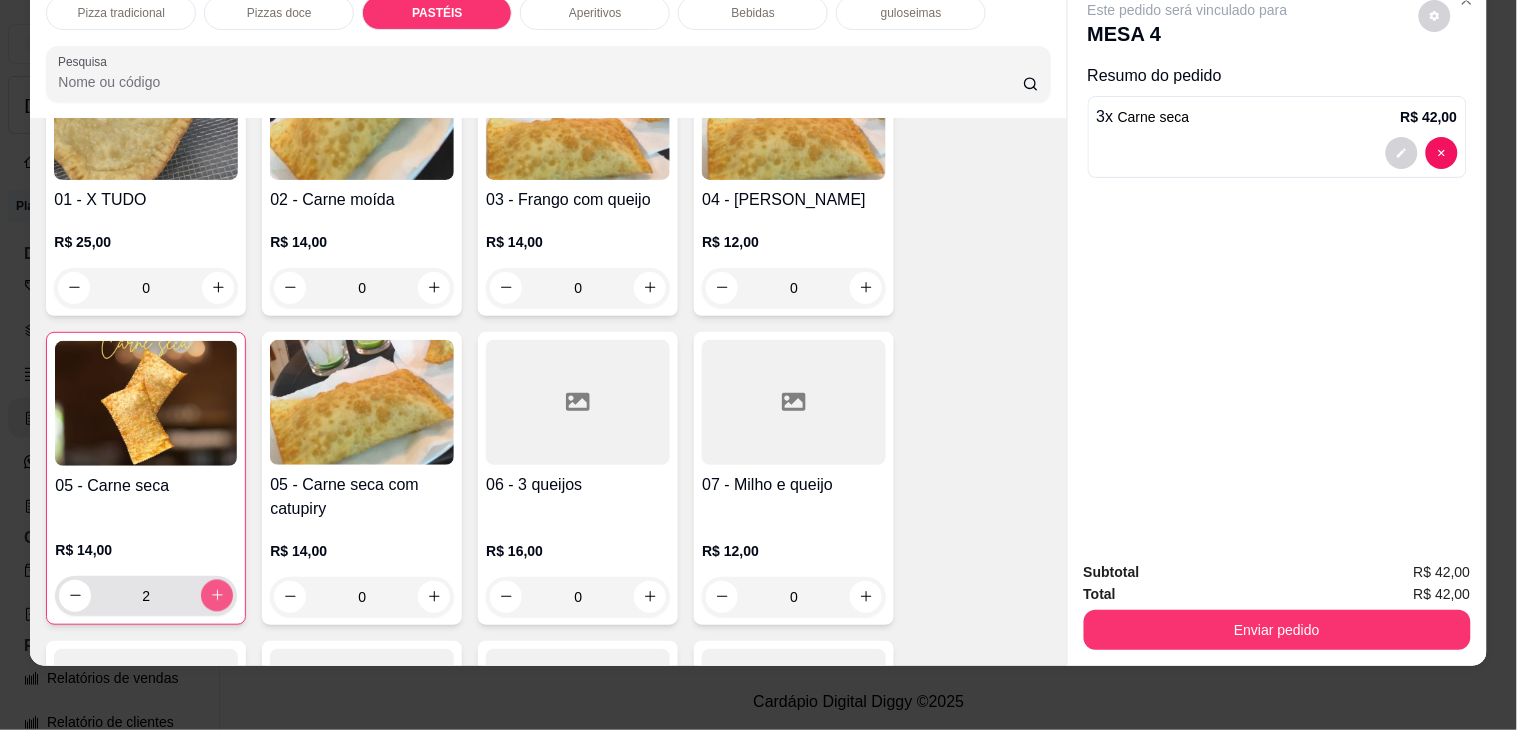 type on "3" 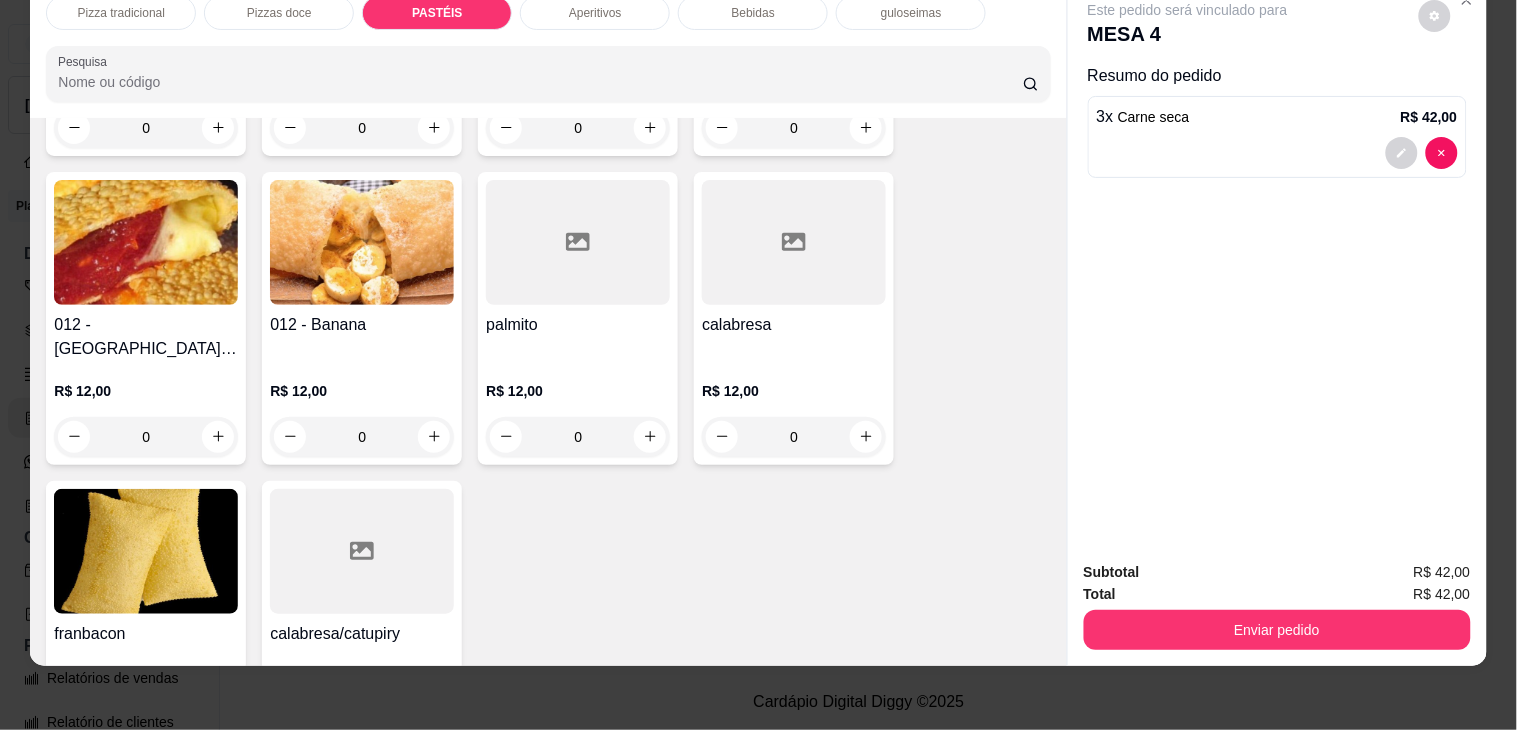 scroll, scrollTop: 1827, scrollLeft: 0, axis: vertical 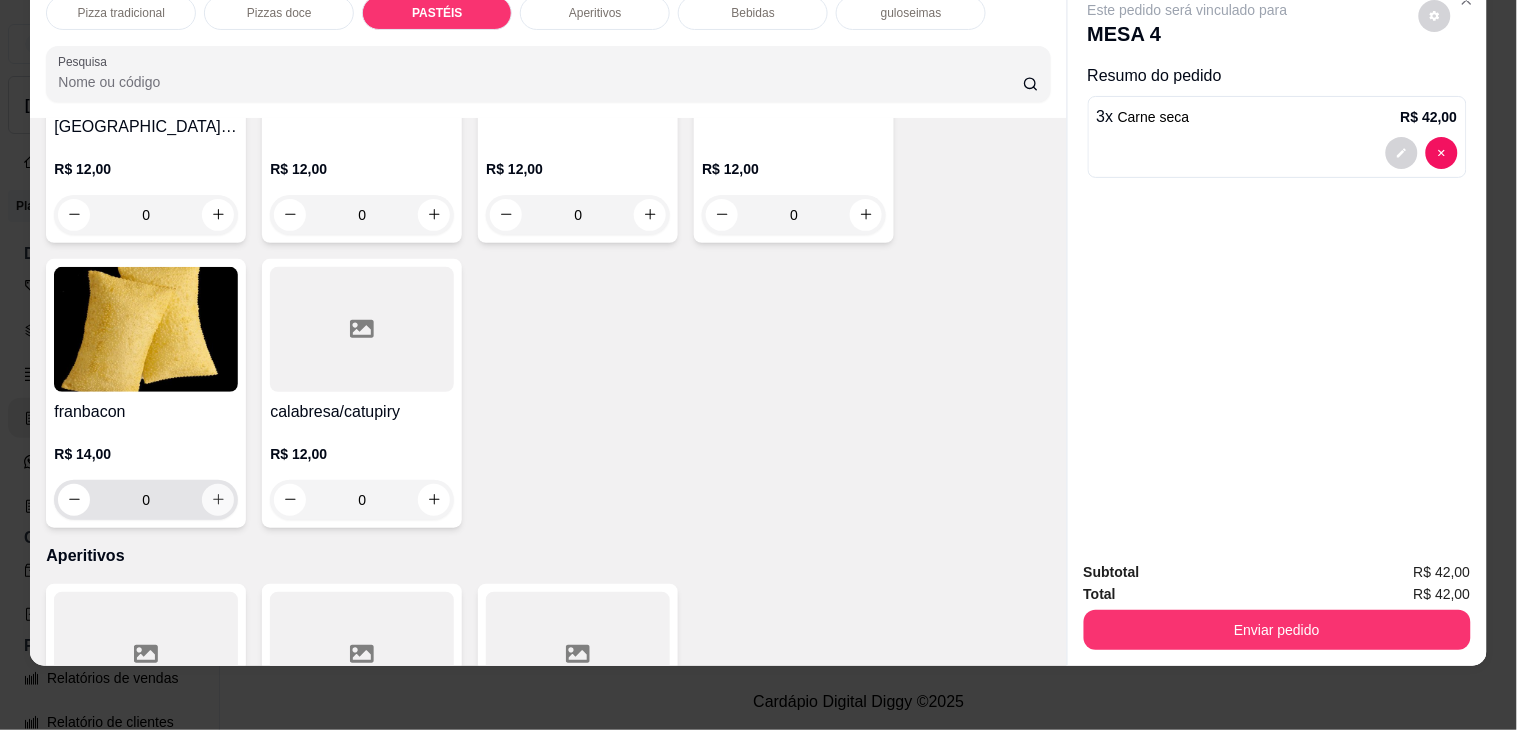 click at bounding box center [218, 500] 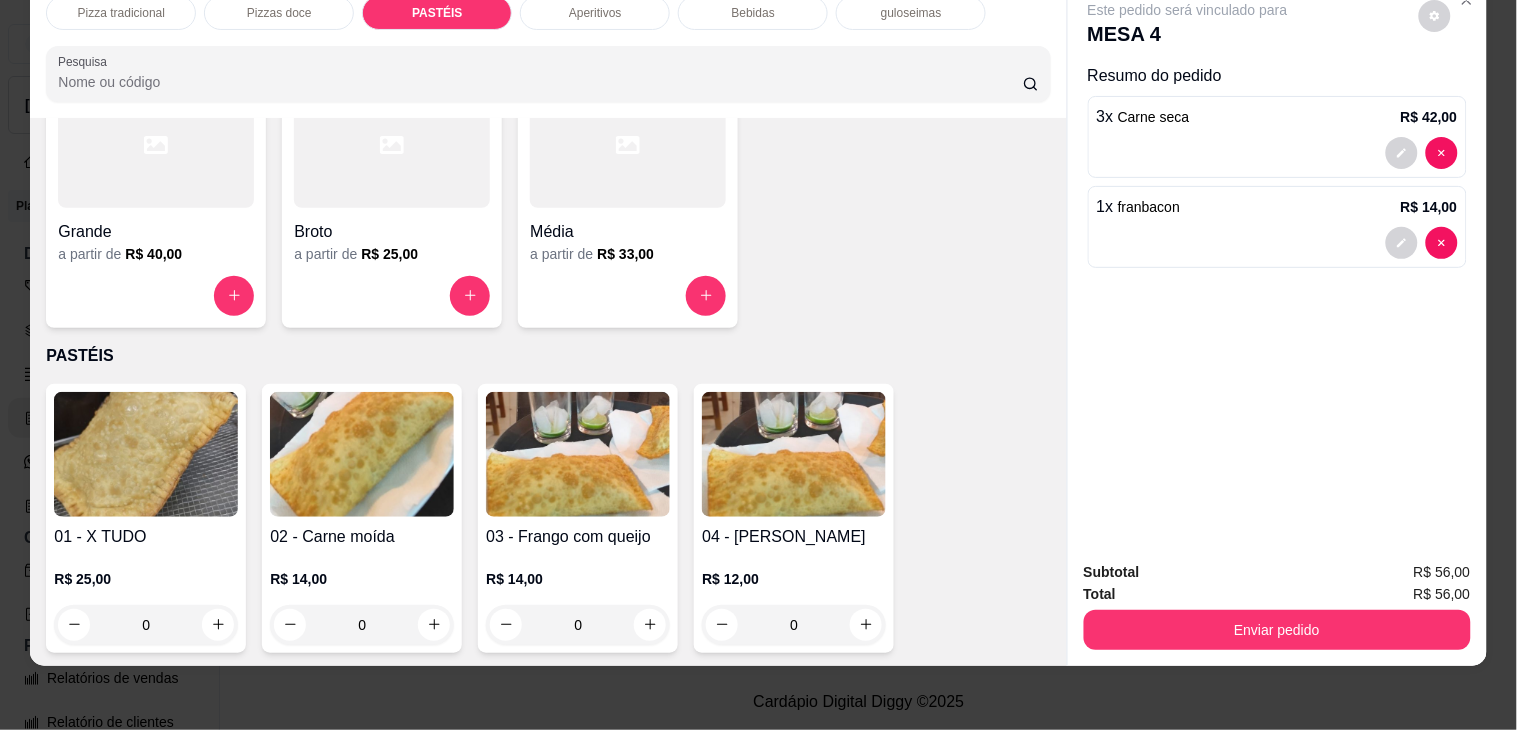 scroll, scrollTop: 0, scrollLeft: 0, axis: both 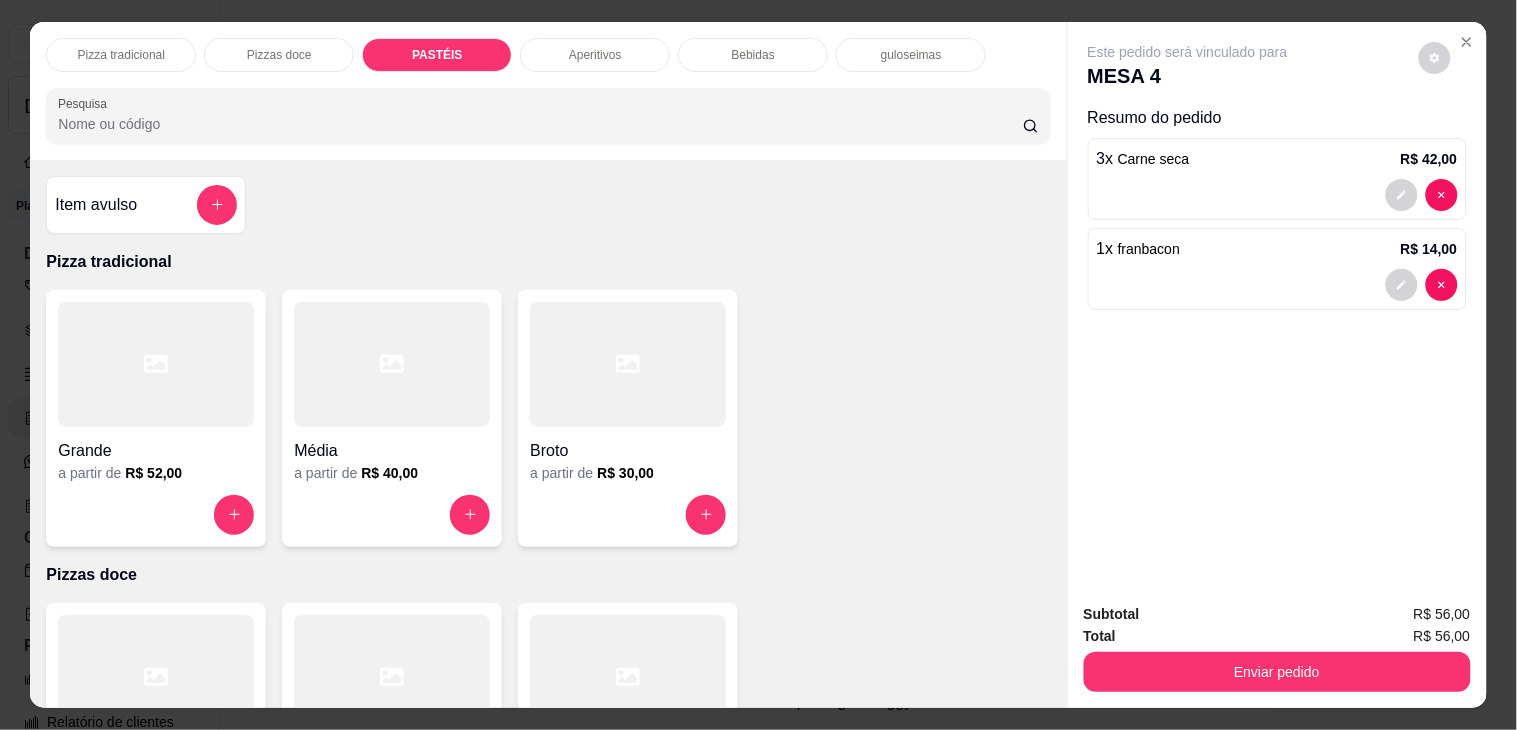 click on "Aperitivos" at bounding box center (595, 55) 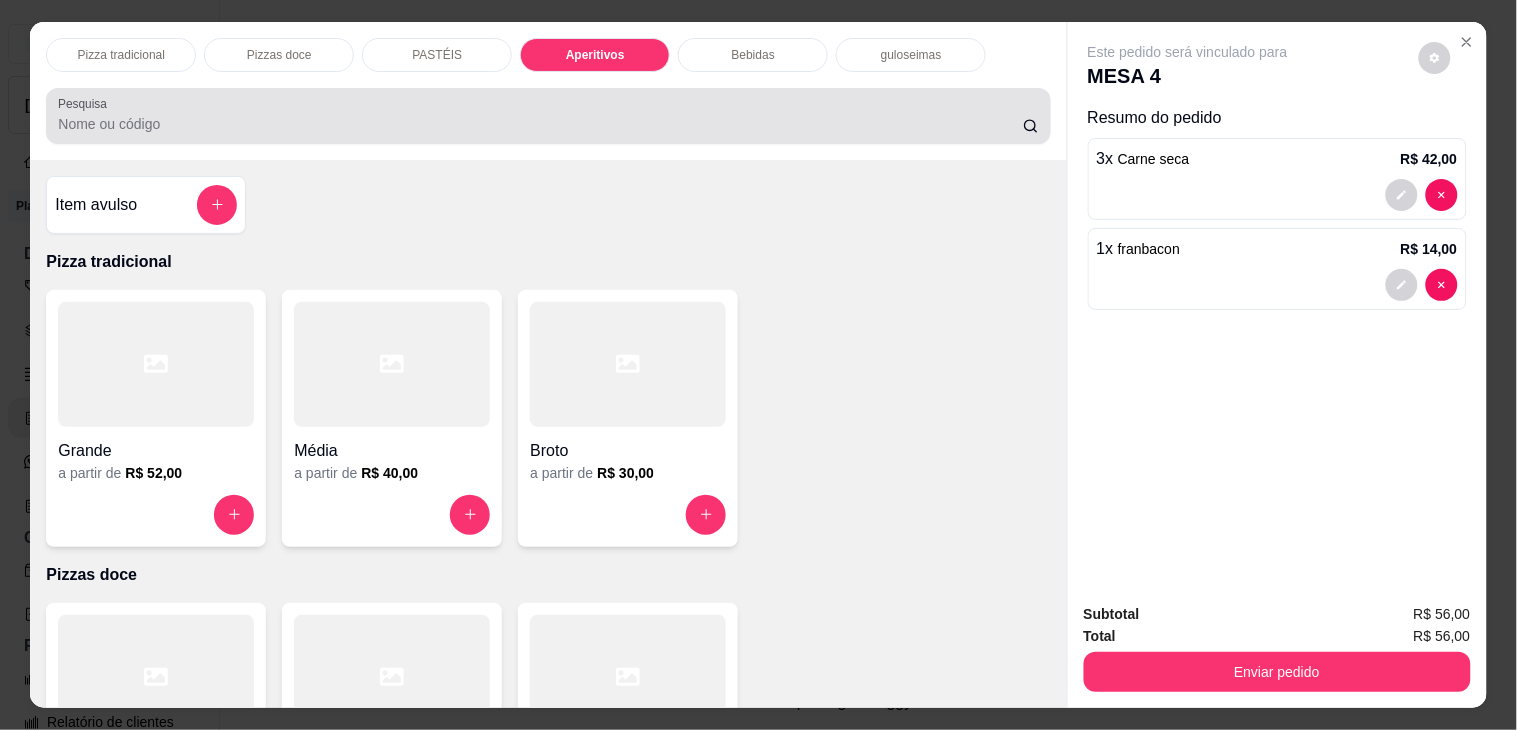 scroll, scrollTop: 51, scrollLeft: 0, axis: vertical 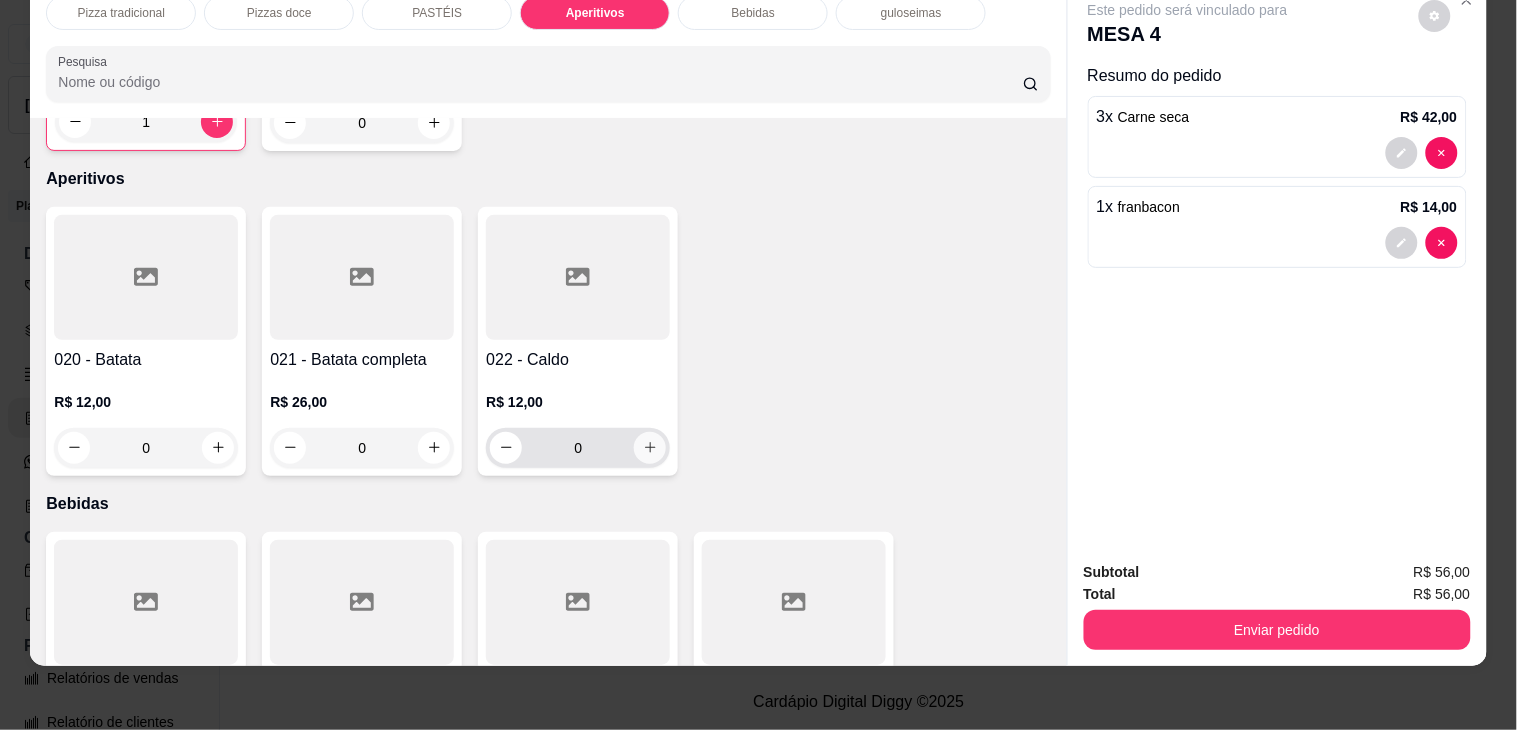 click at bounding box center [650, 448] 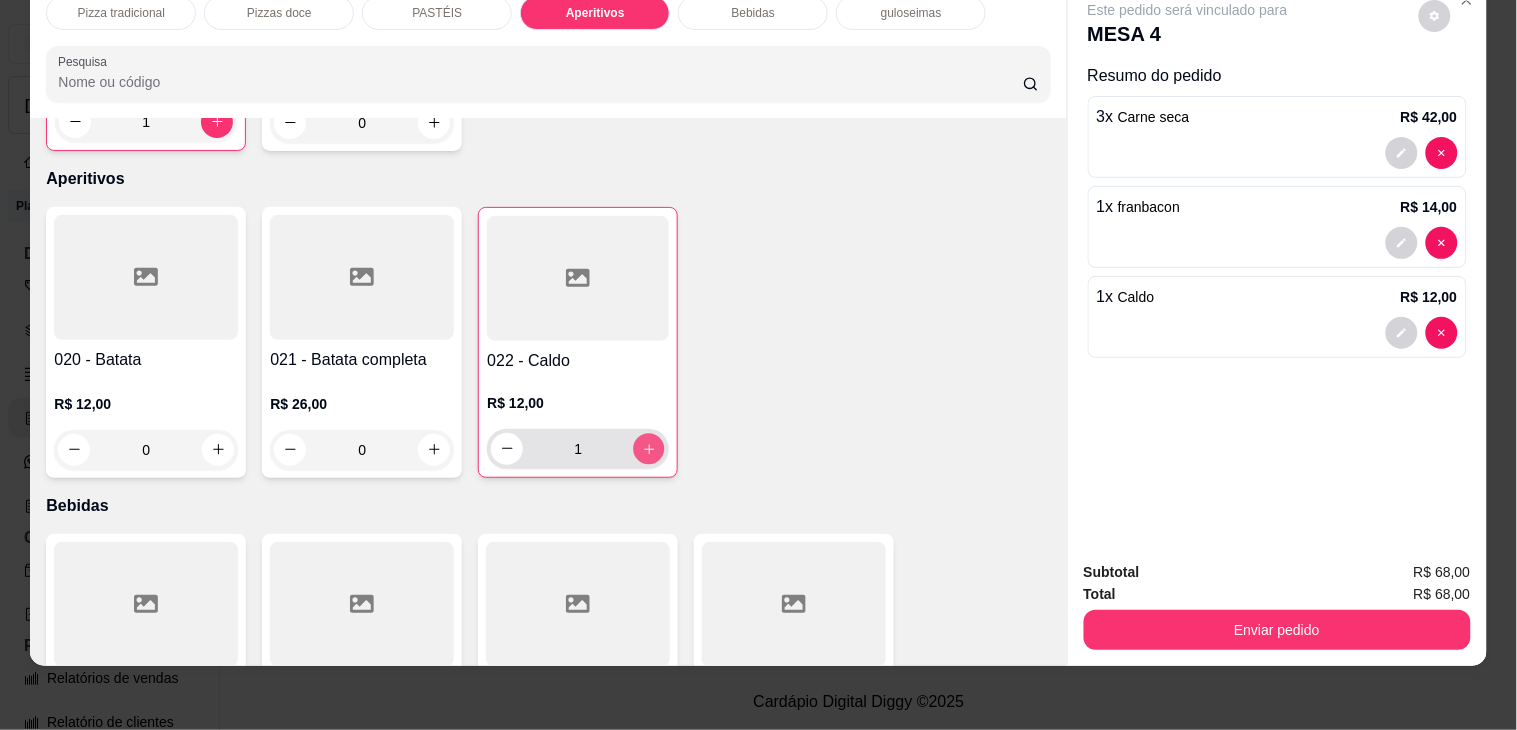 click at bounding box center (649, 448) 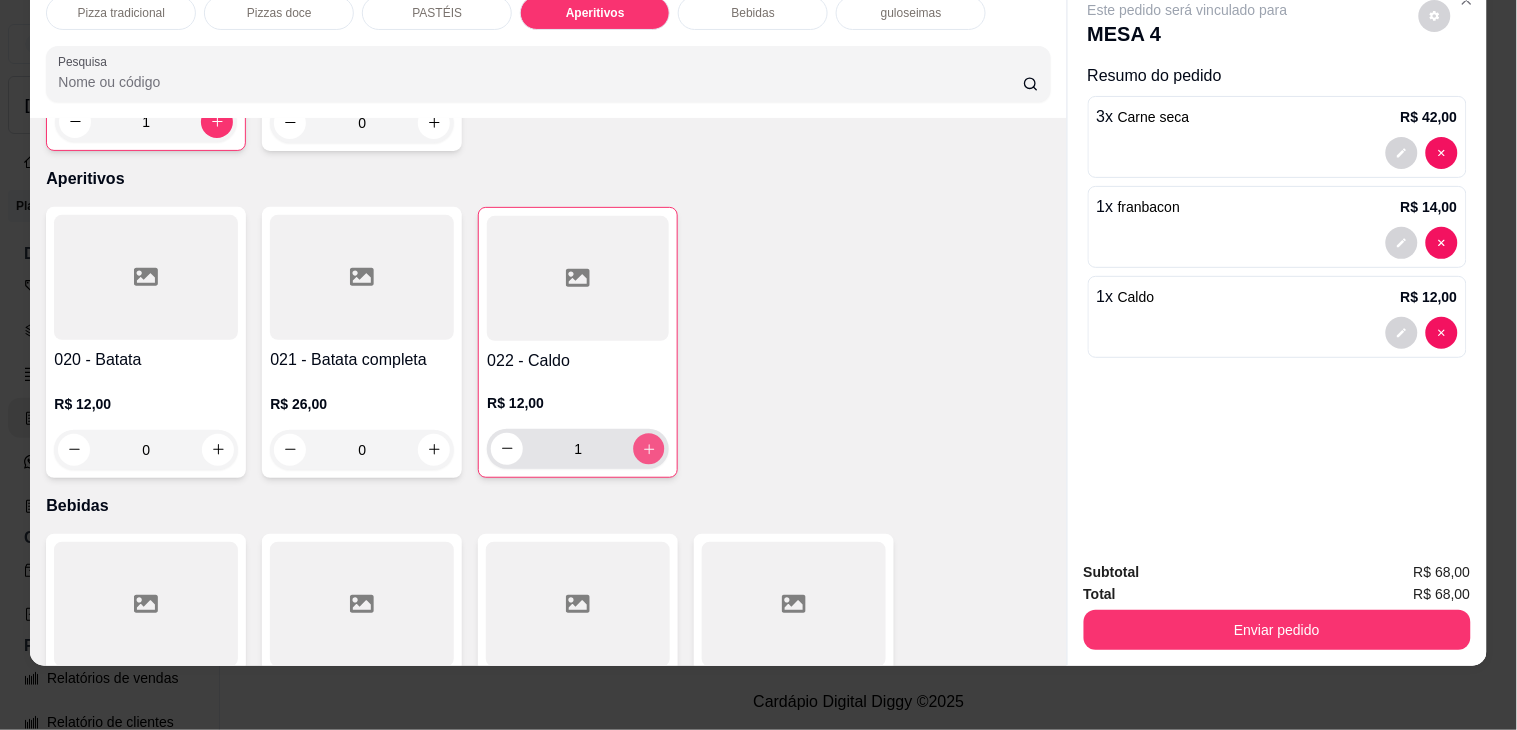 type on "2" 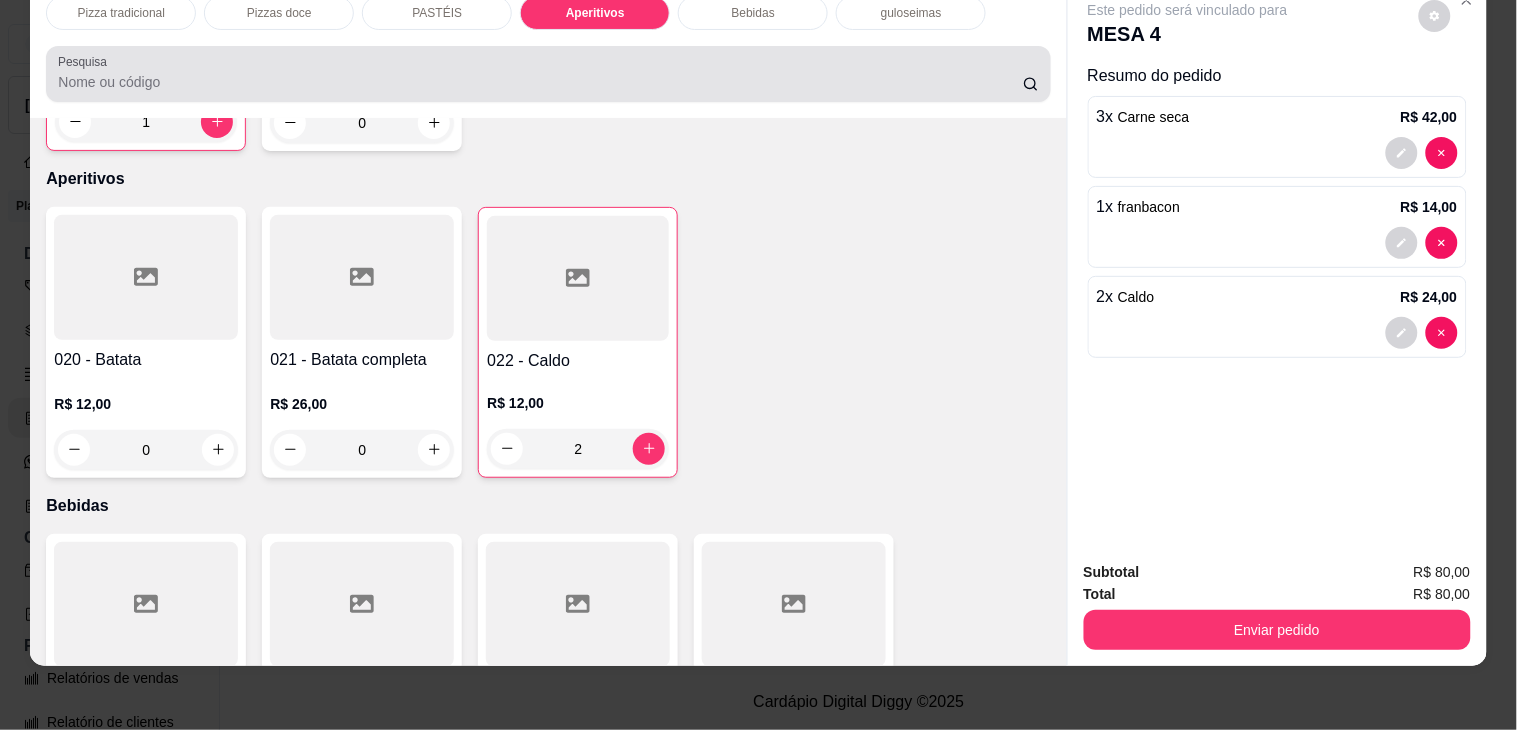 scroll, scrollTop: 0, scrollLeft: 0, axis: both 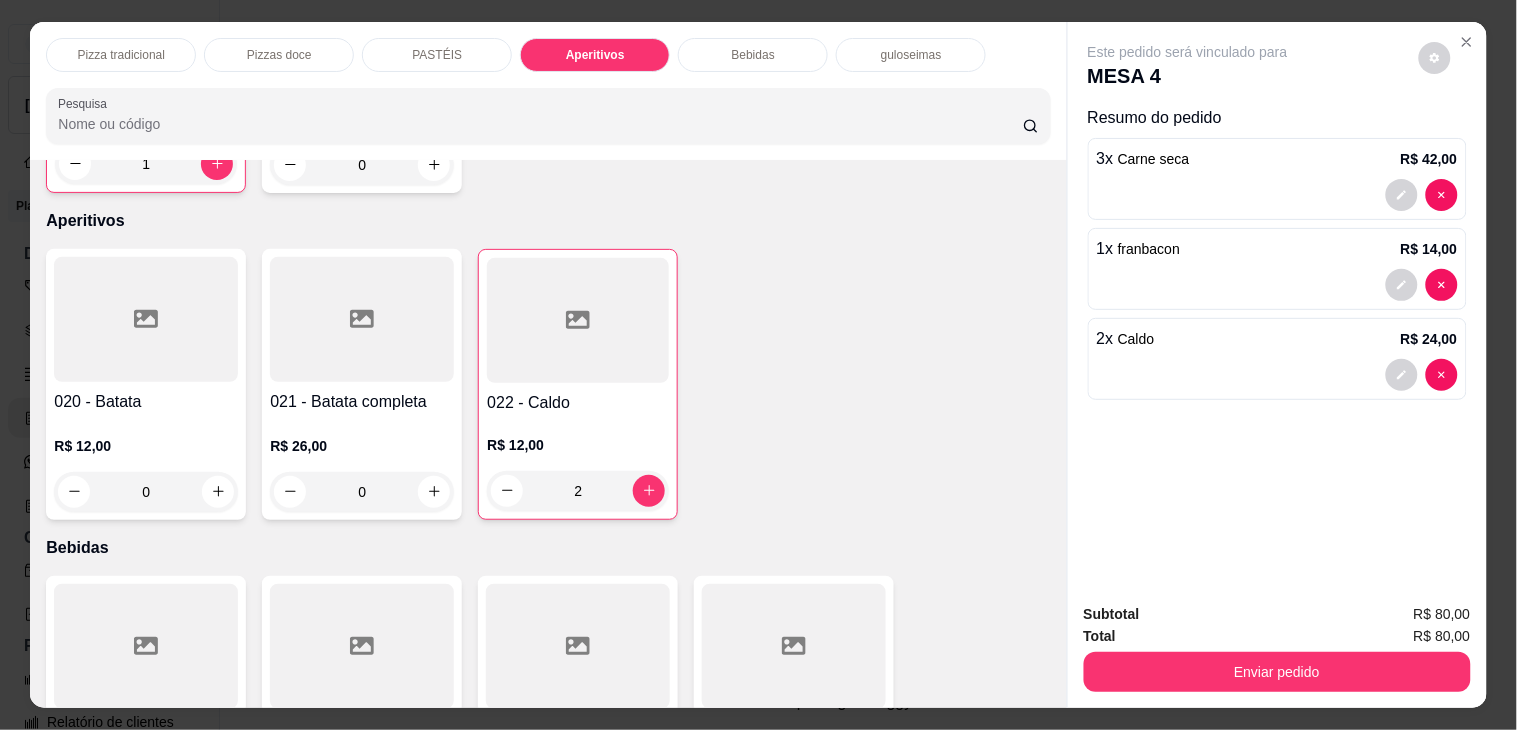 click on "Bebidas" at bounding box center [753, 55] 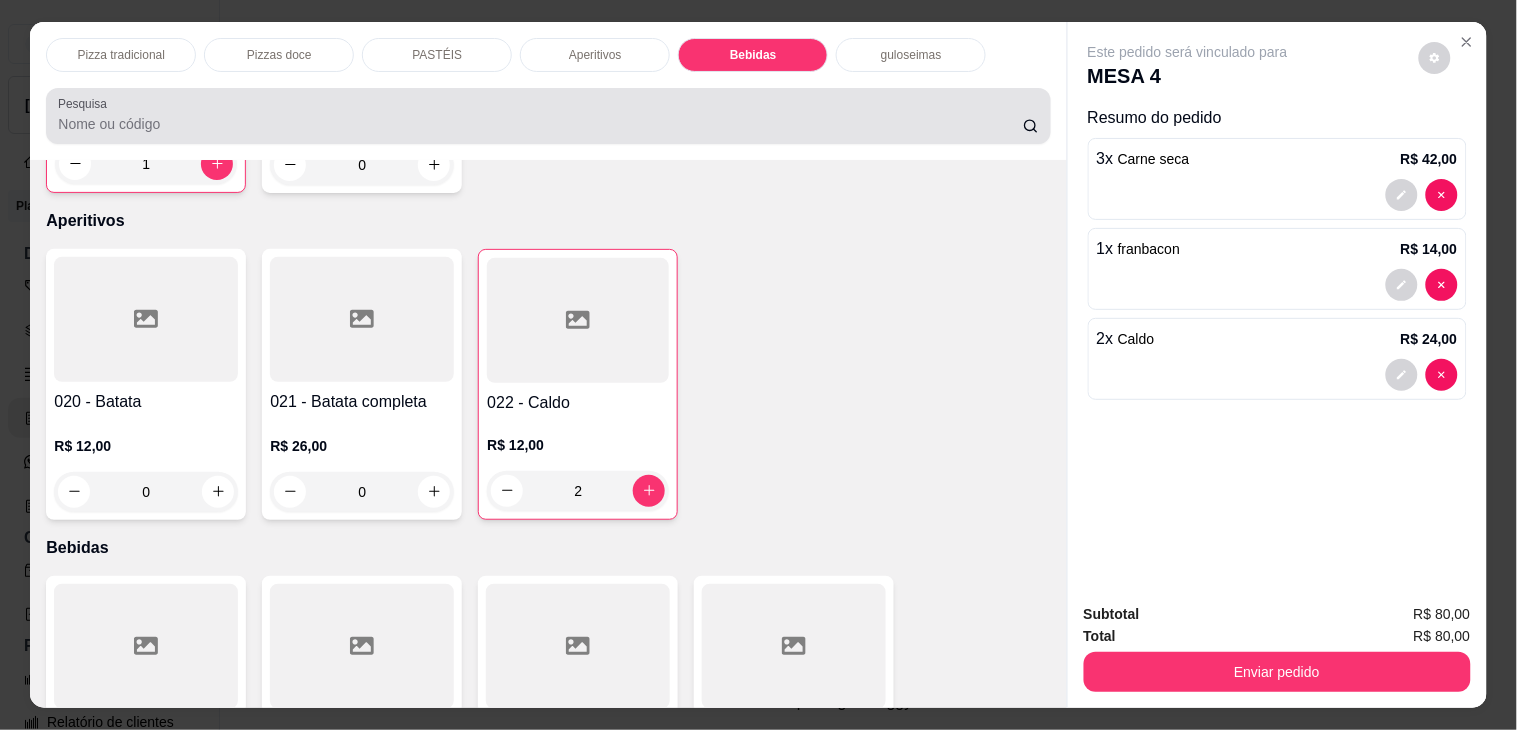 scroll, scrollTop: 51, scrollLeft: 0, axis: vertical 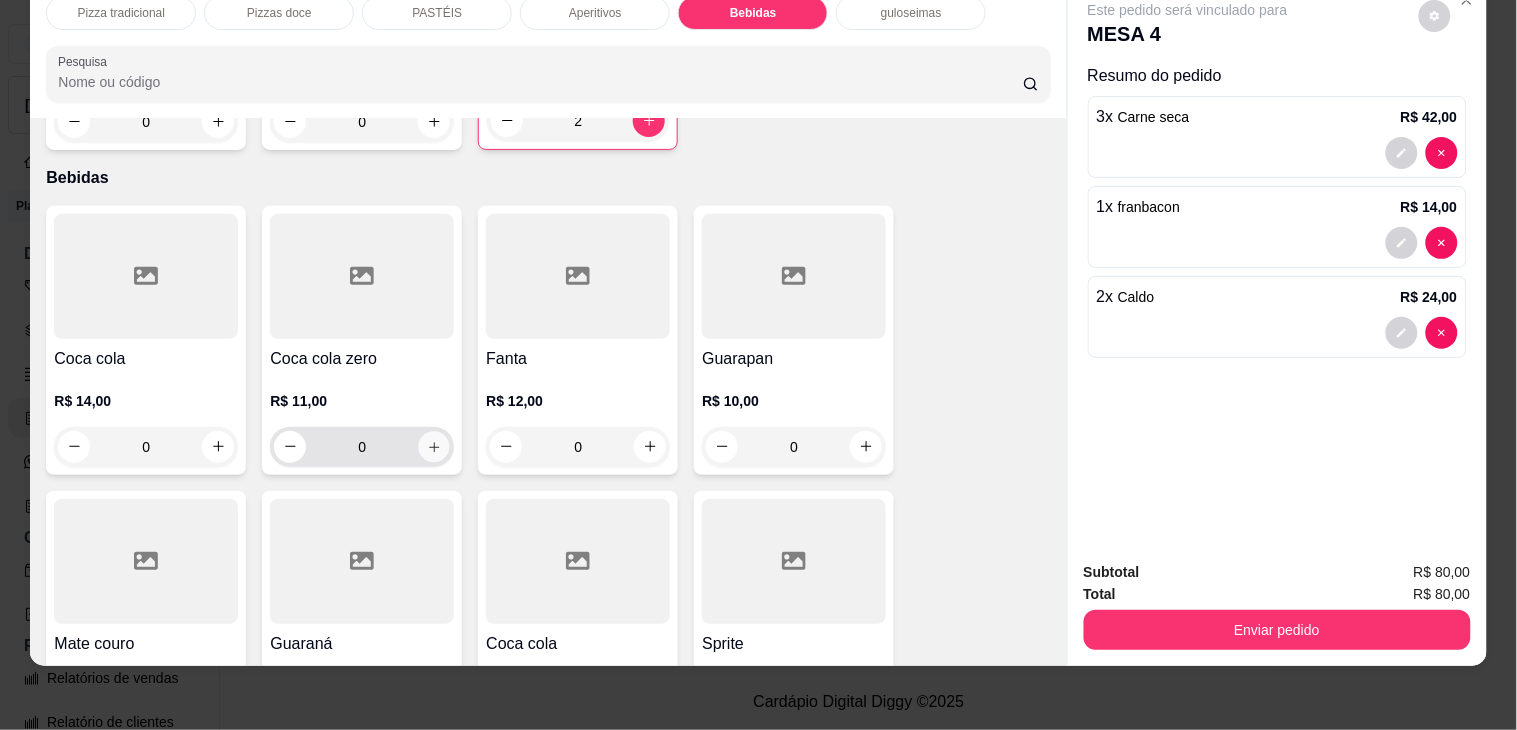click 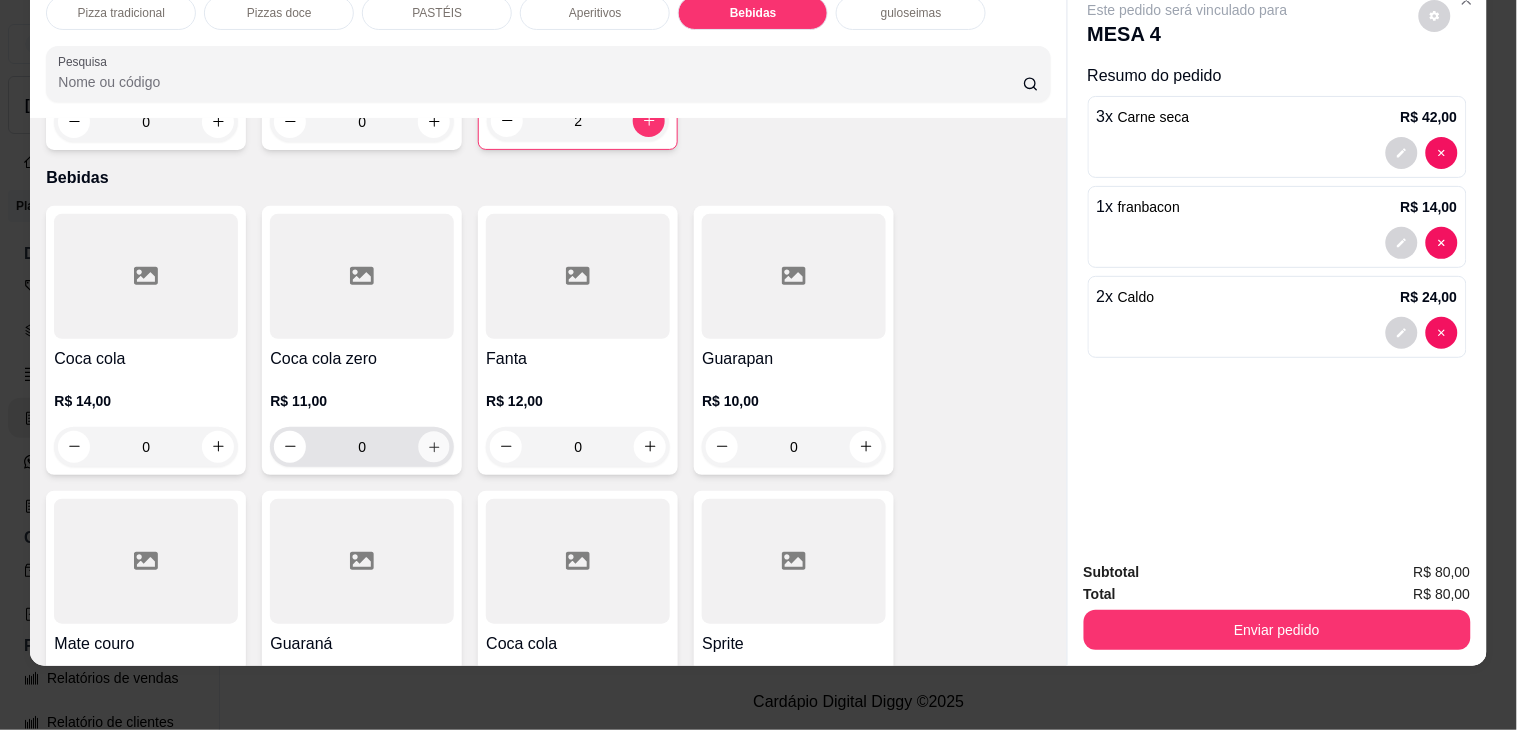 click 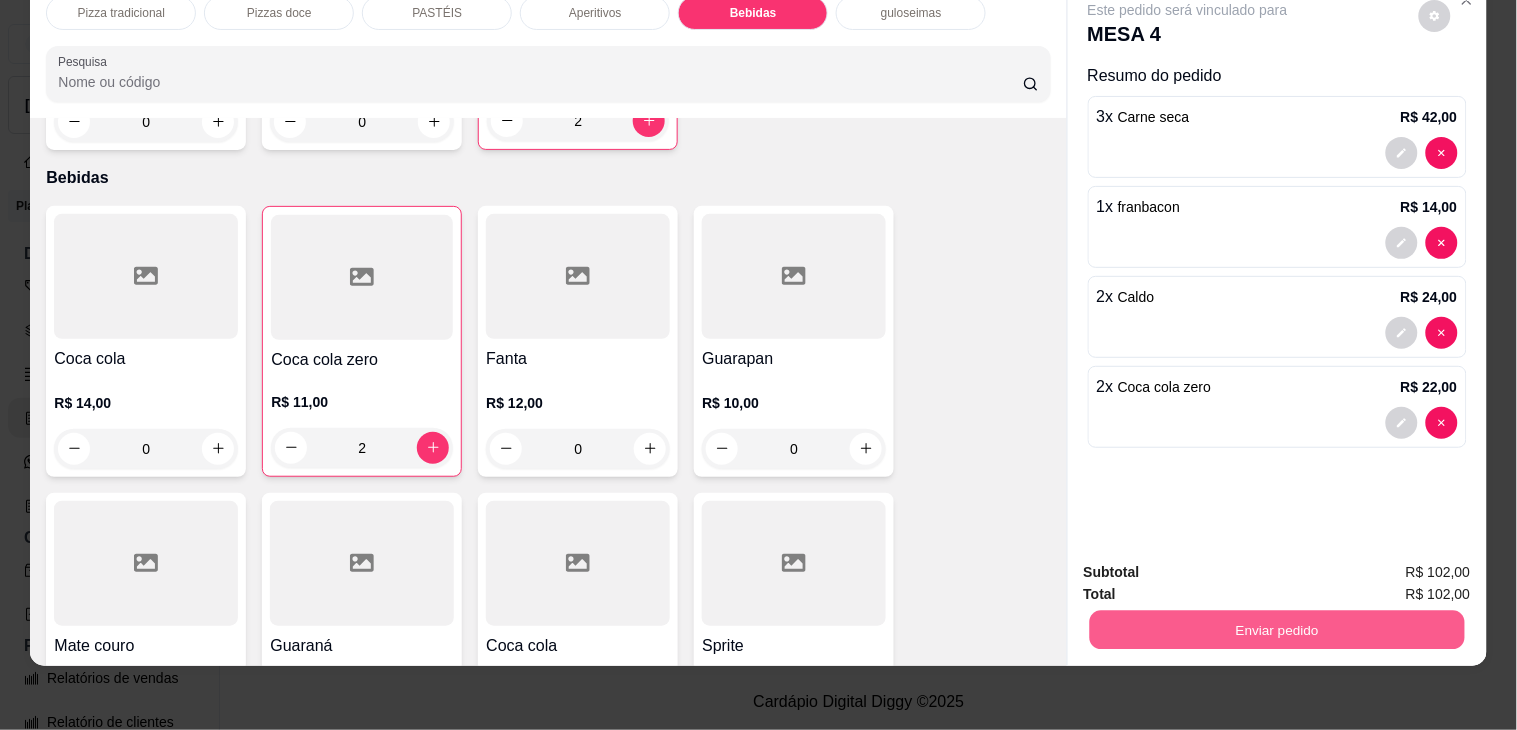 click on "Enviar pedido" at bounding box center [1276, 630] 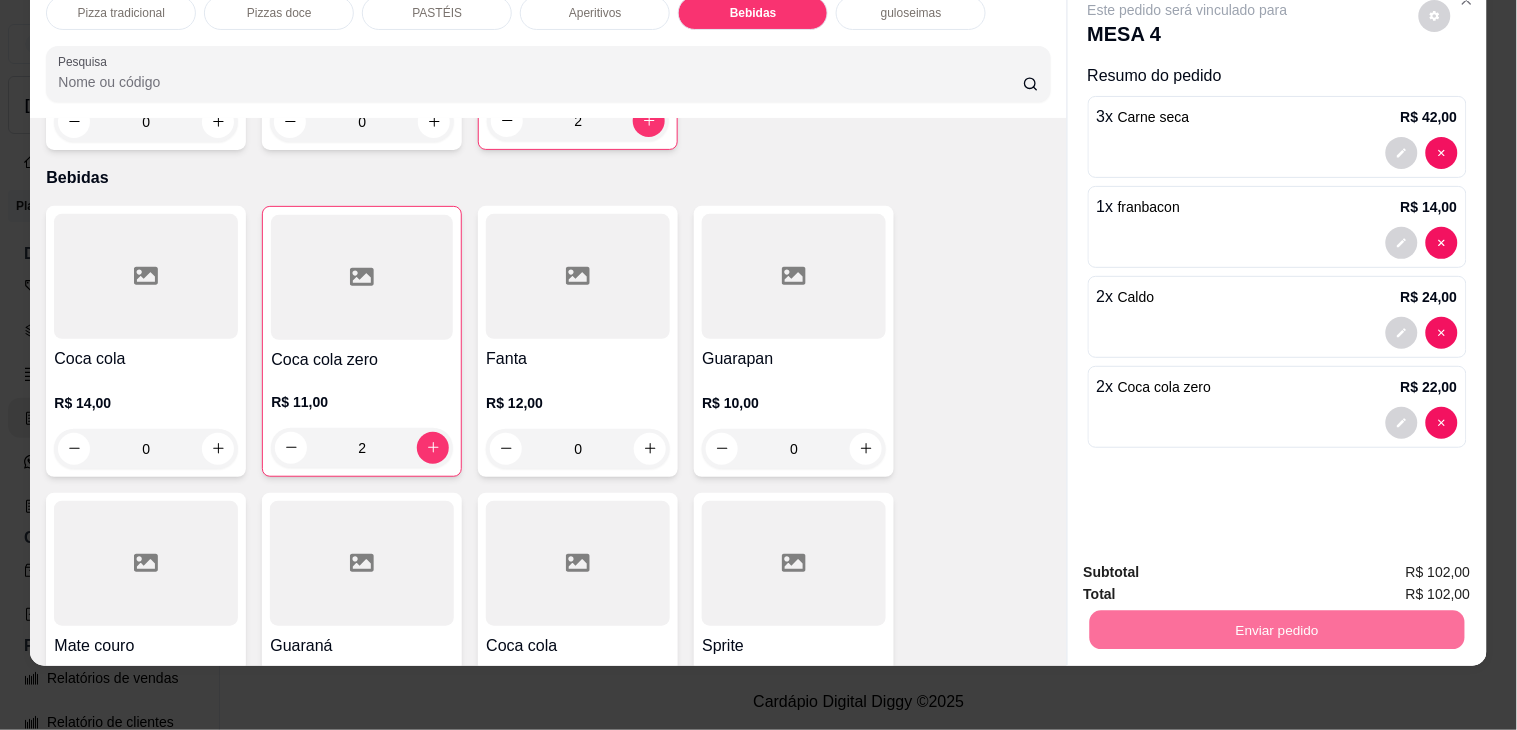 click on "Não registrar e enviar pedido" at bounding box center [1210, 563] 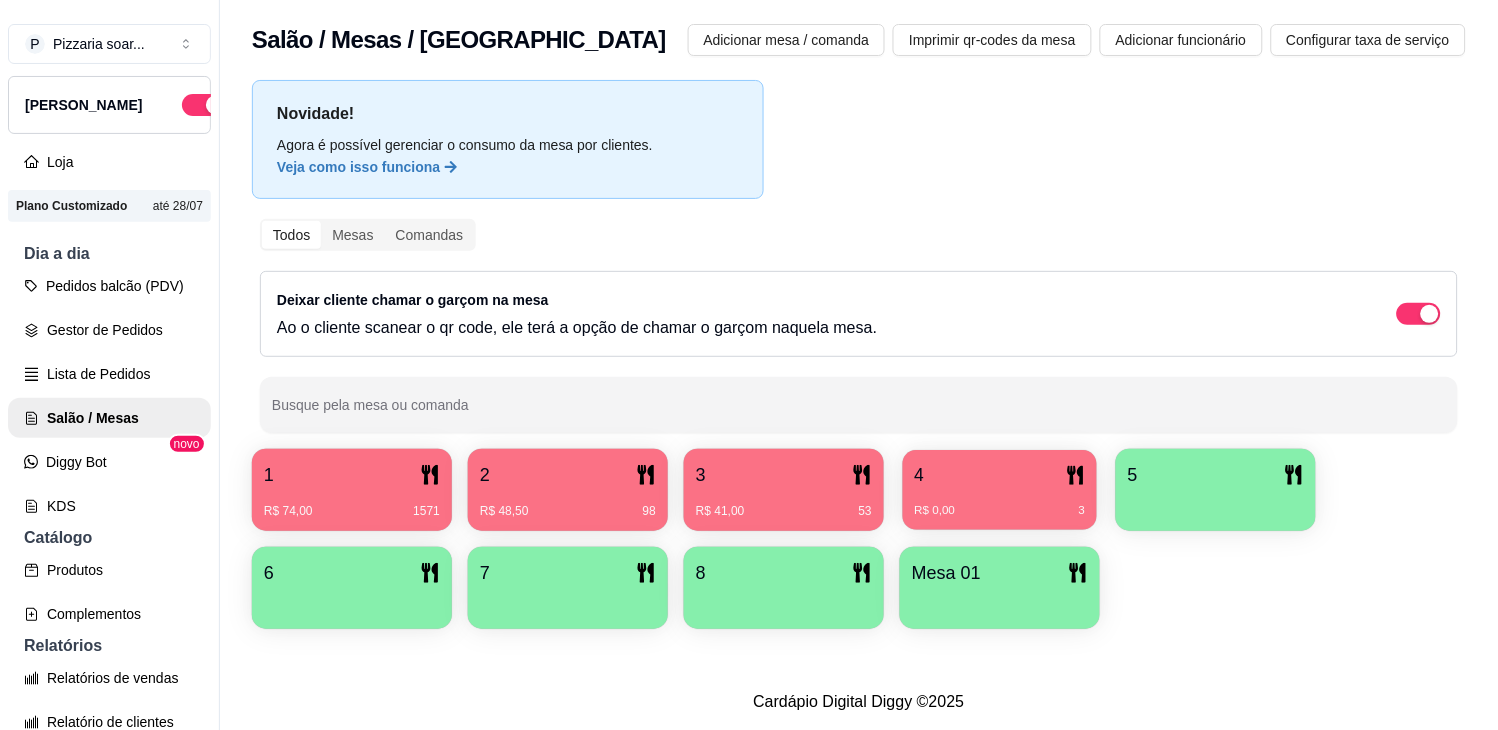 click on "4" at bounding box center (1000, 475) 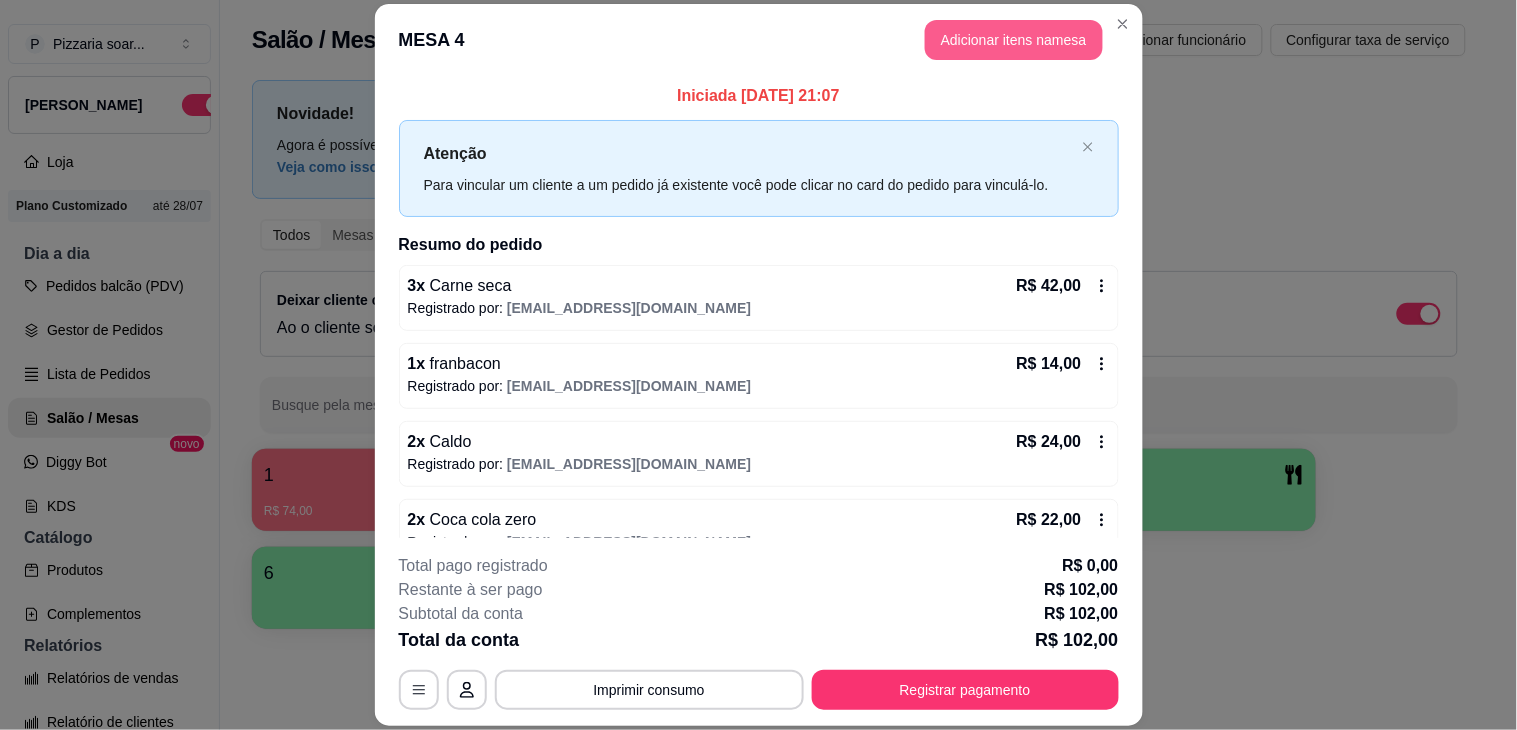 click on "Adicionar itens na  mesa" at bounding box center (1014, 40) 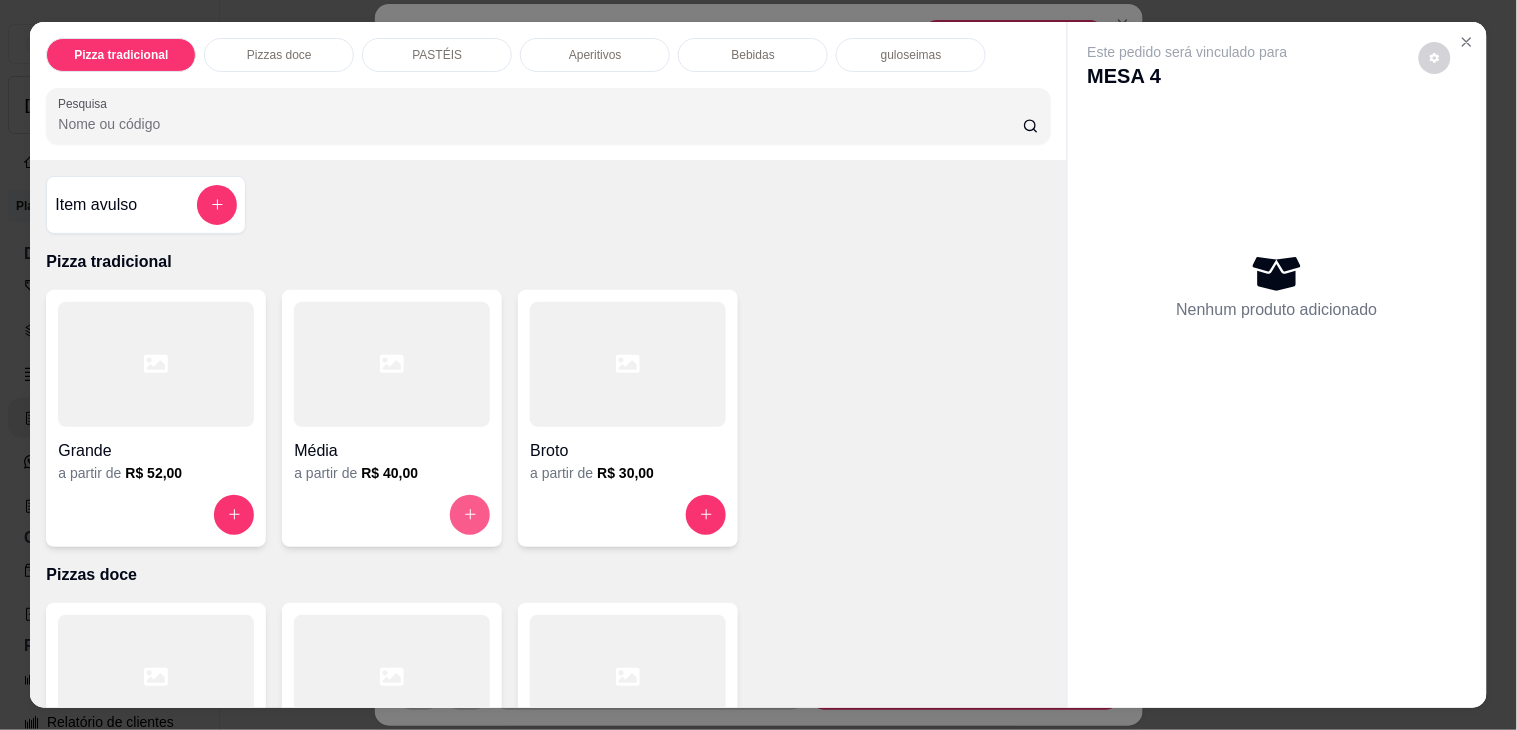 click 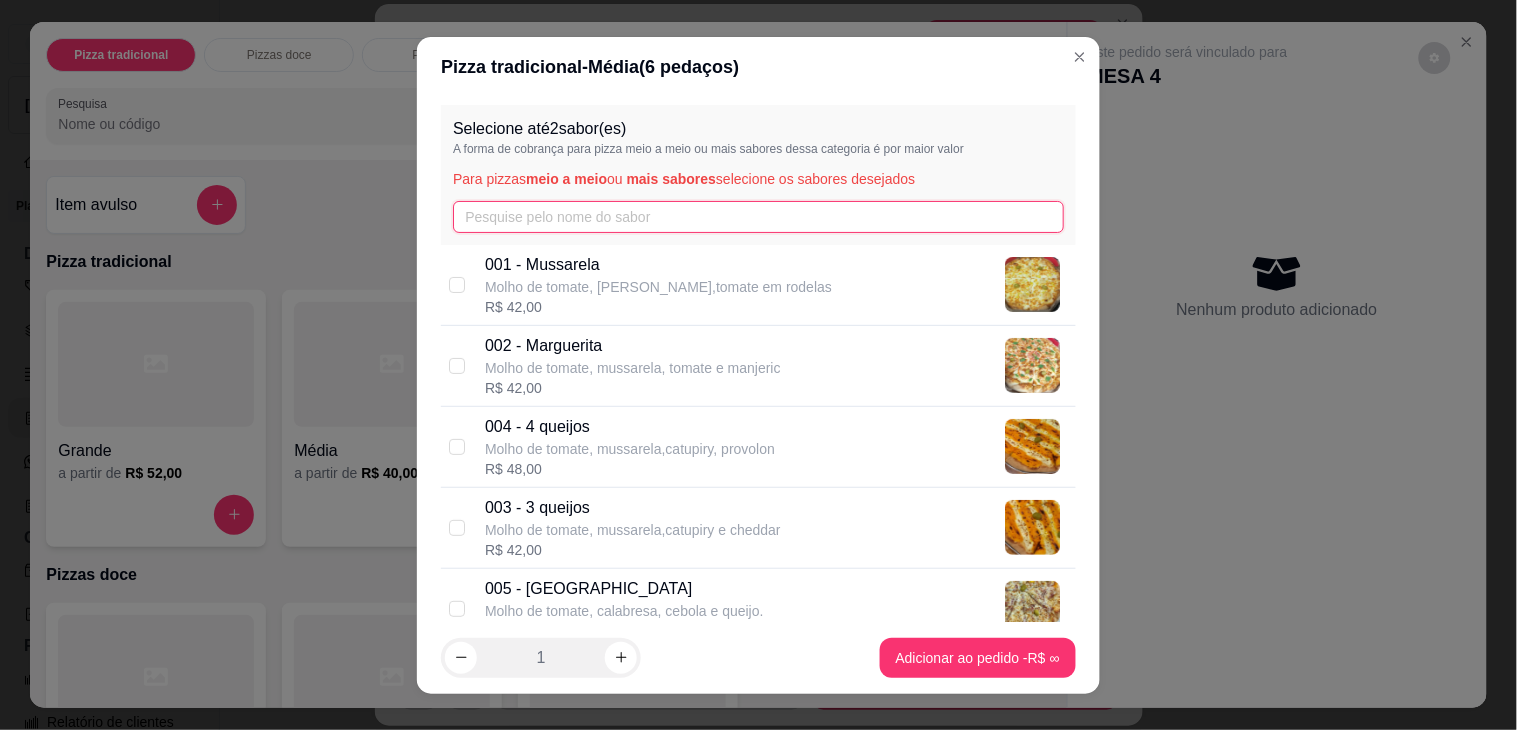 click at bounding box center [758, 217] 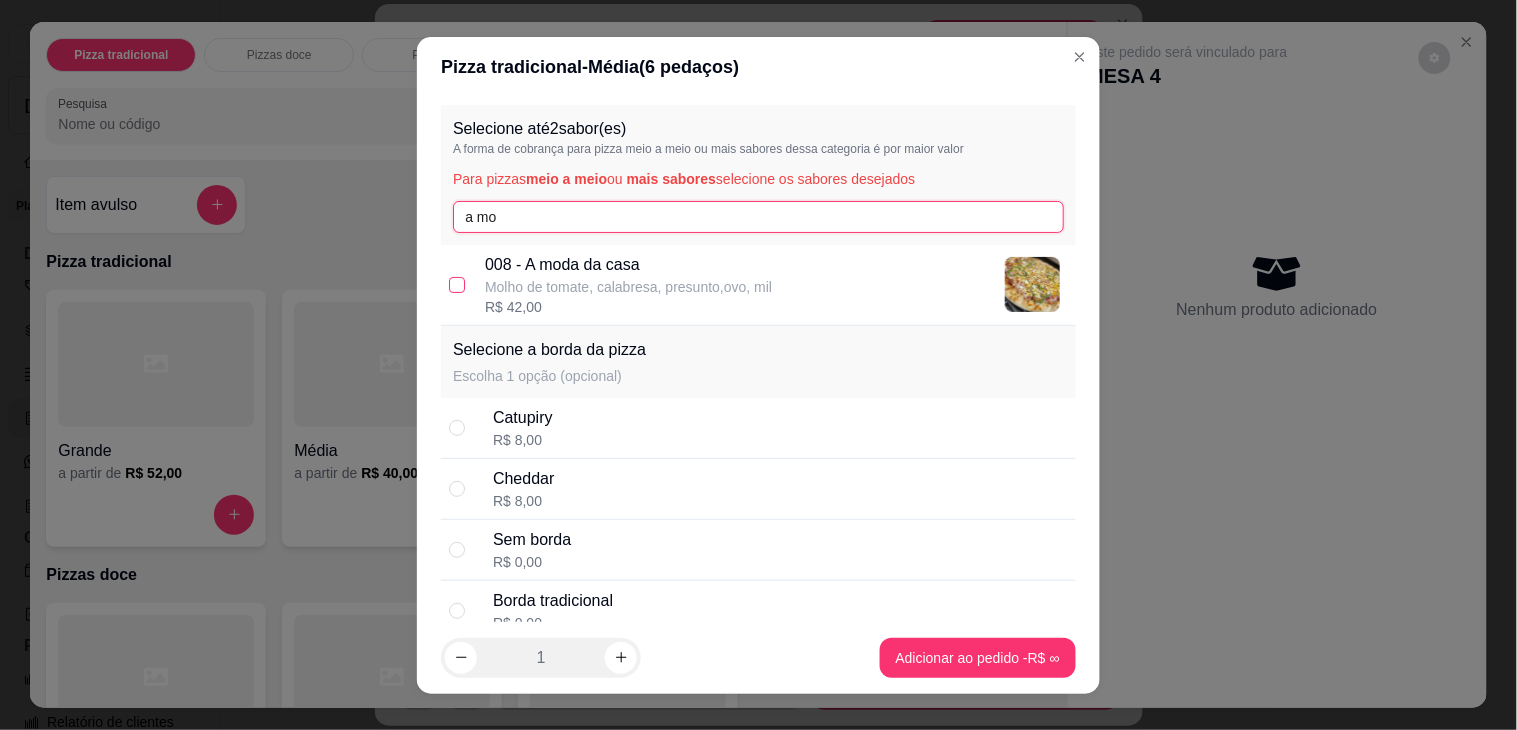 type on "a mo" 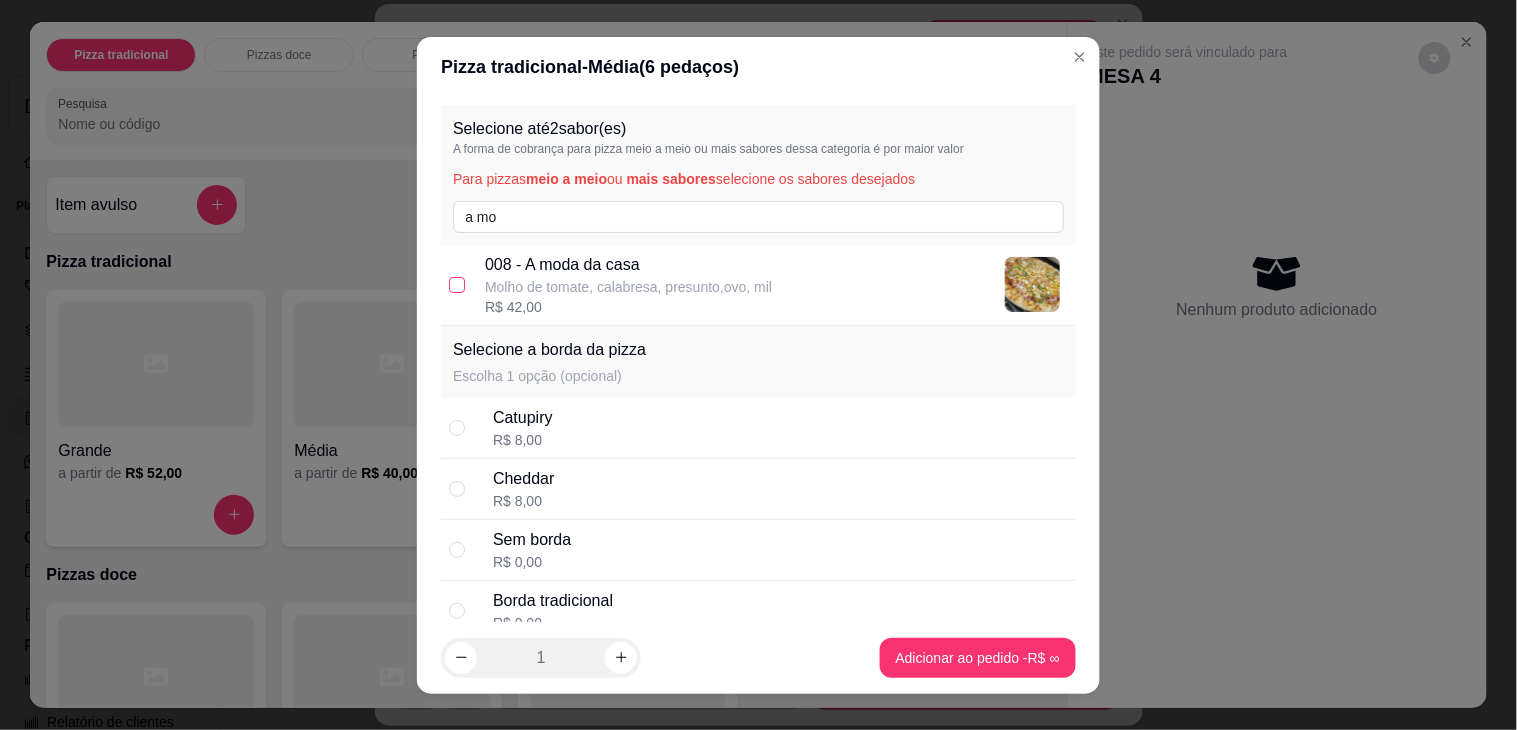 click at bounding box center (457, 285) 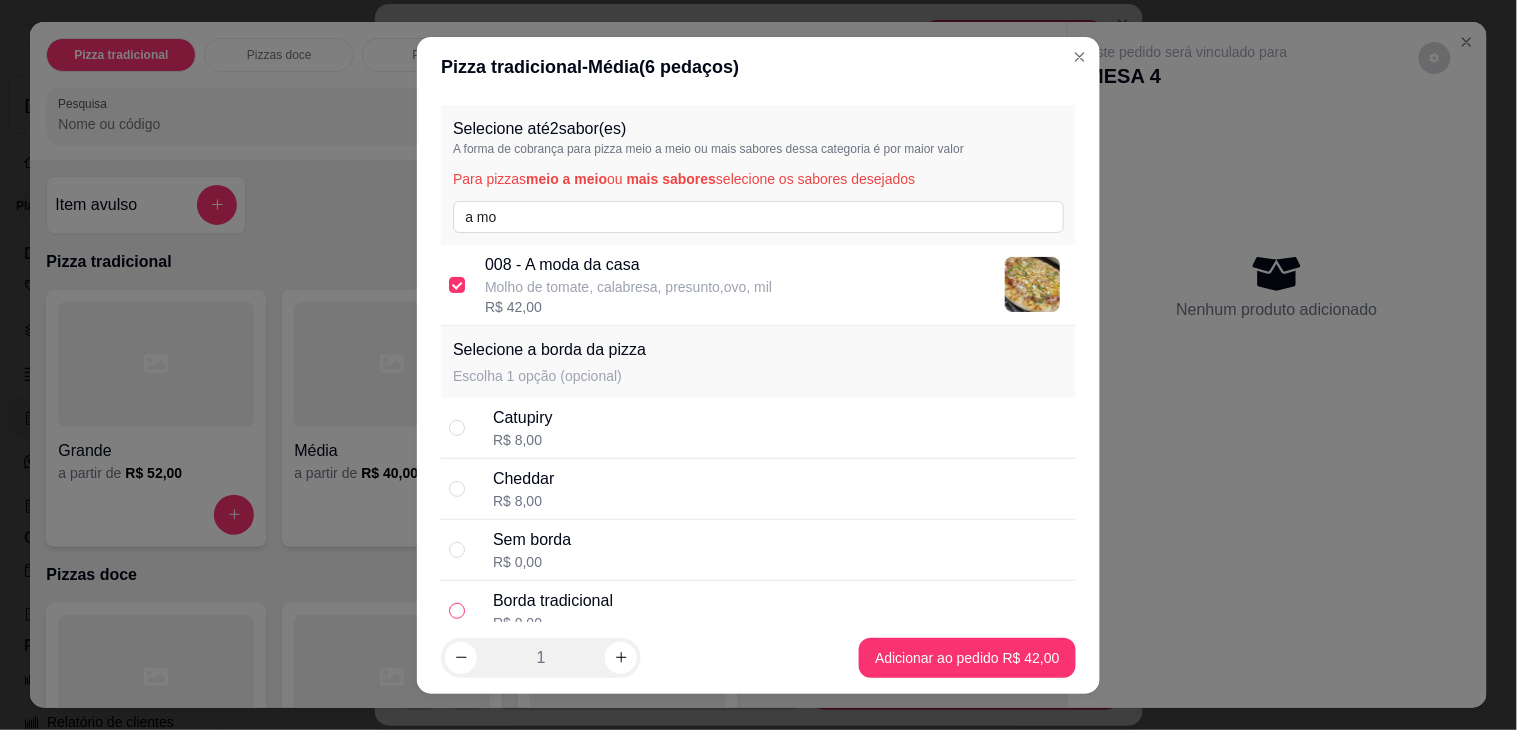 click at bounding box center (457, 611) 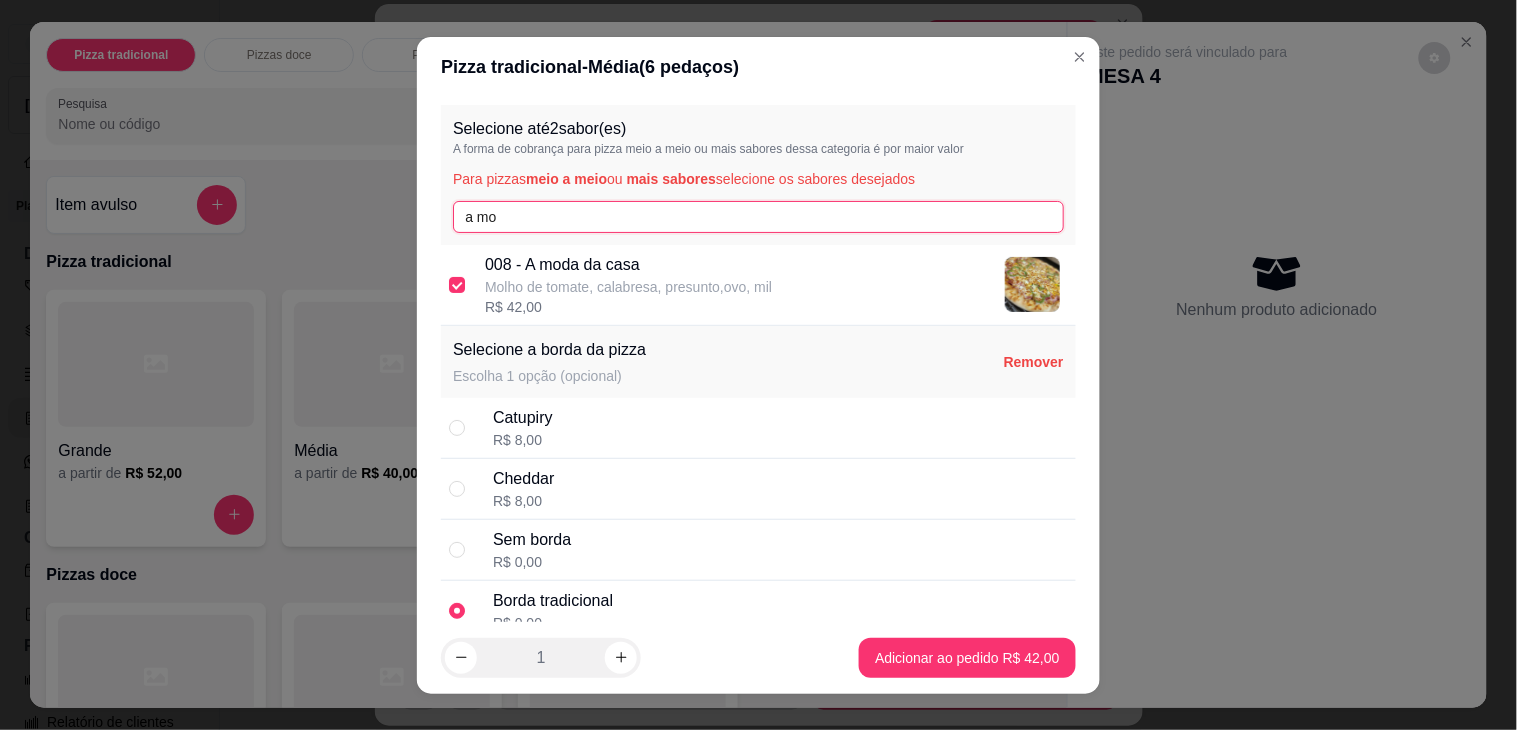 click on "a mo" at bounding box center (758, 217) 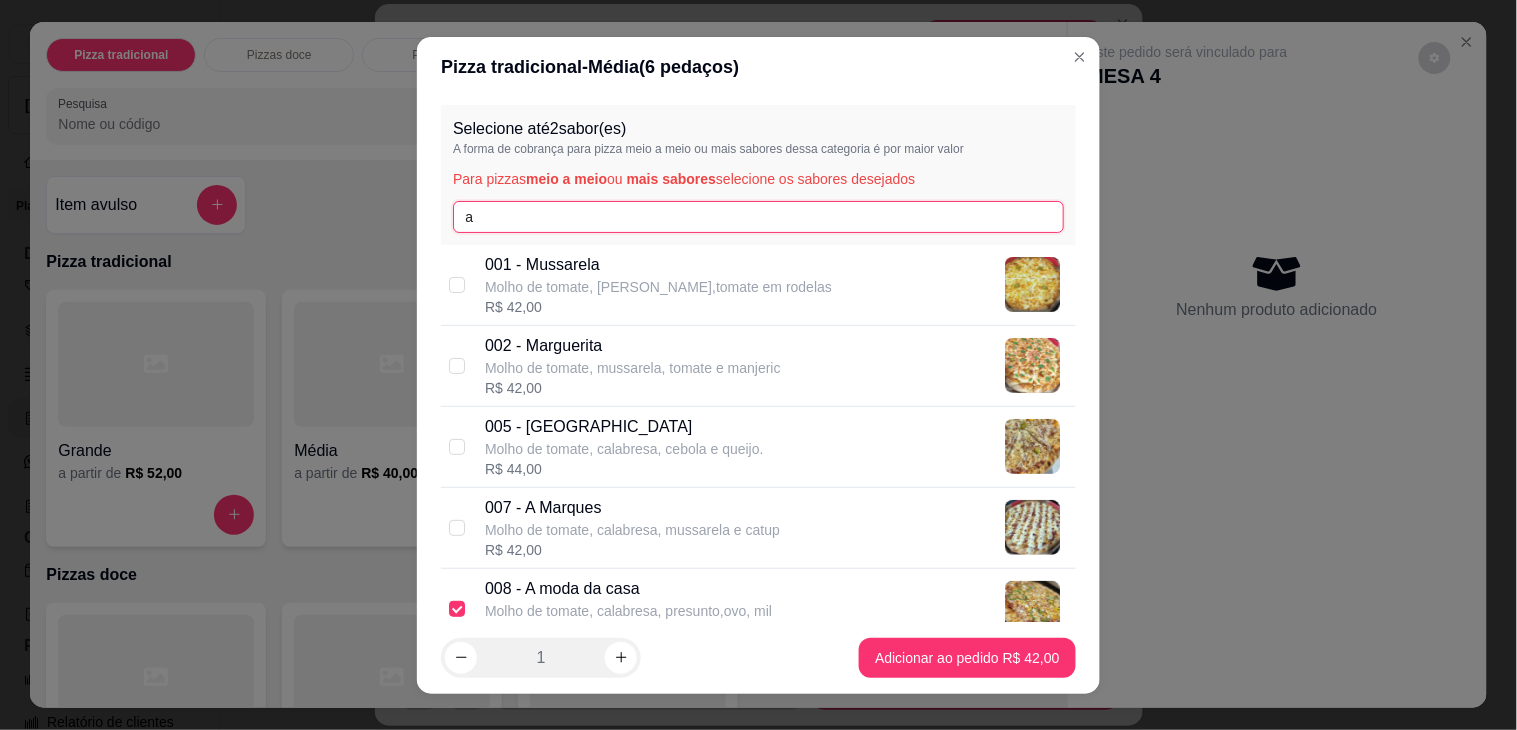 type on "a" 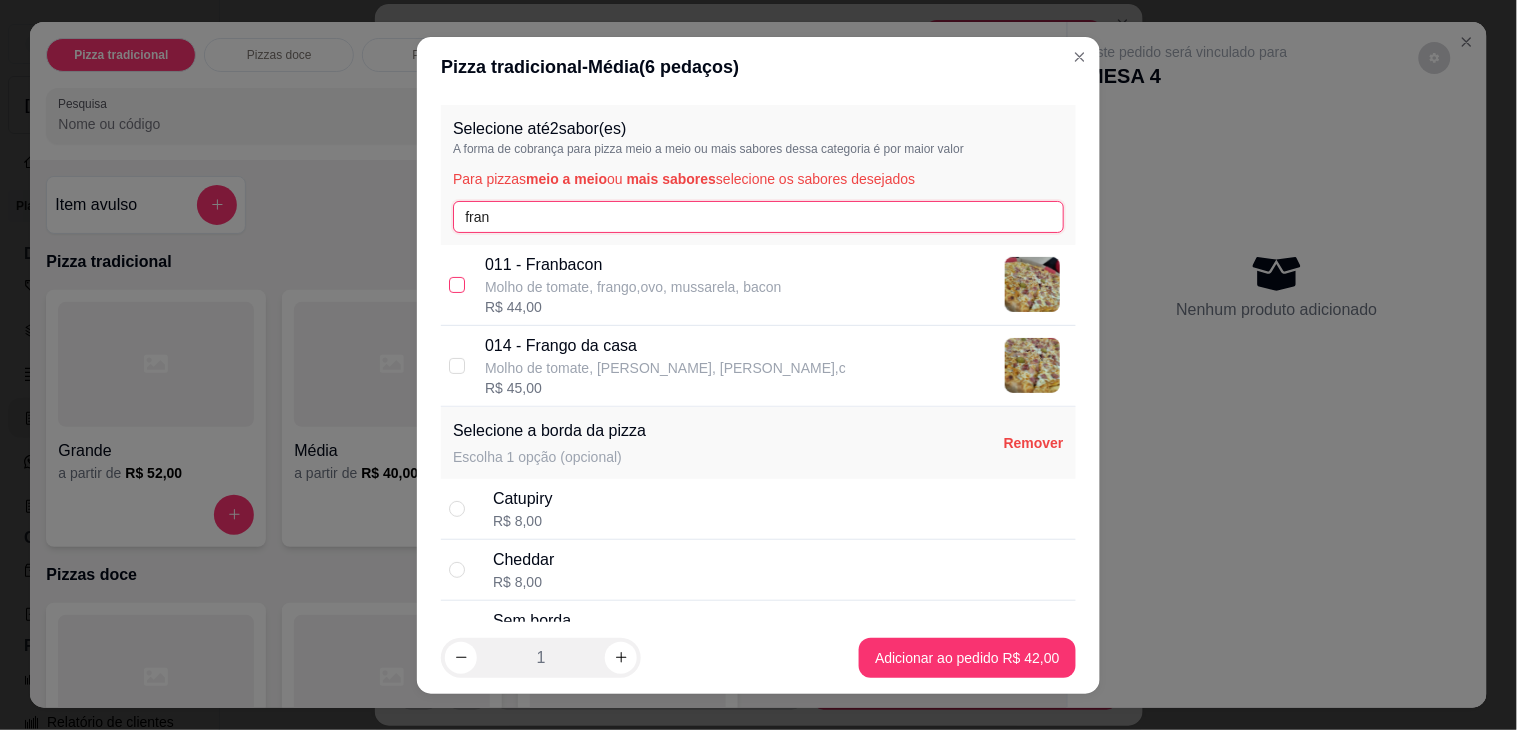 type on "fran" 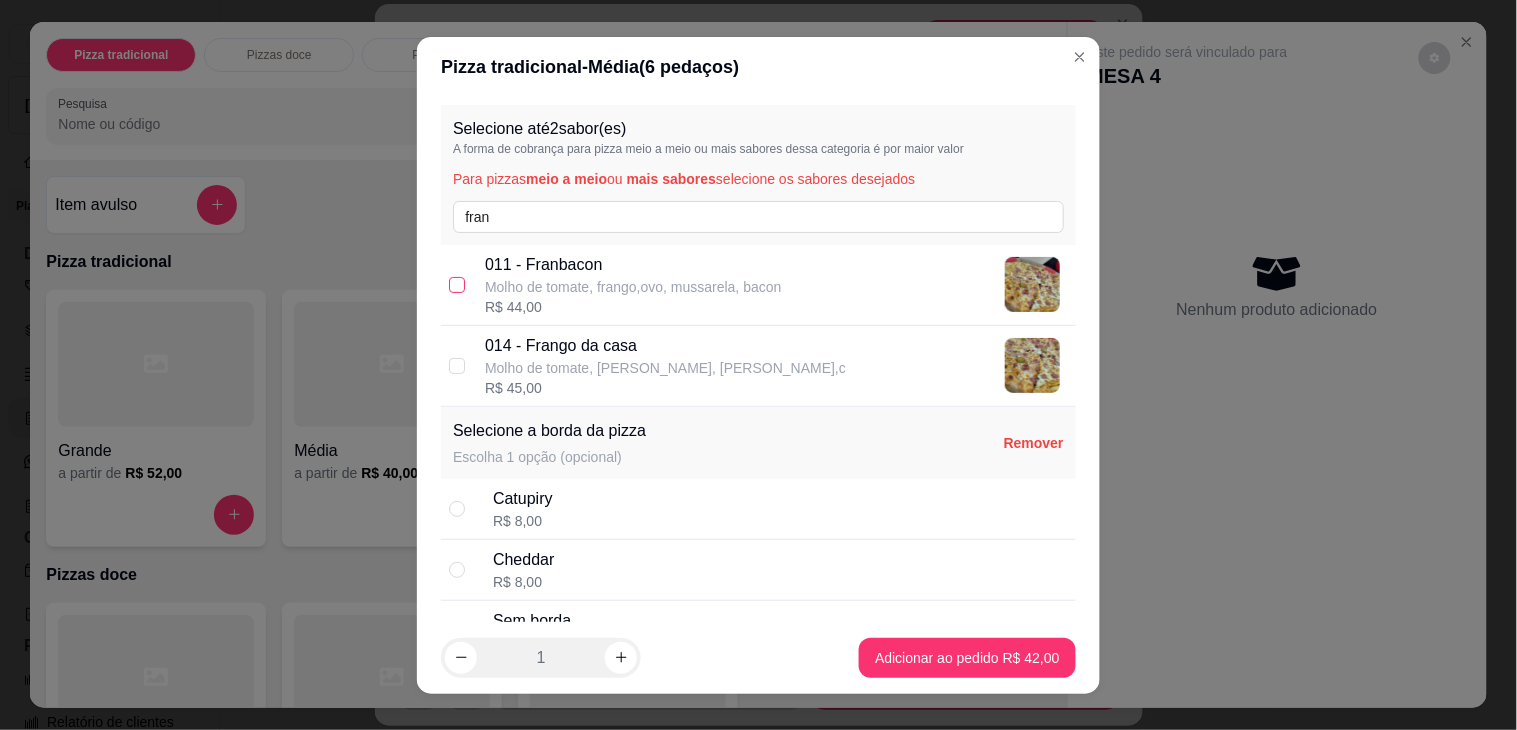 click at bounding box center [457, 285] 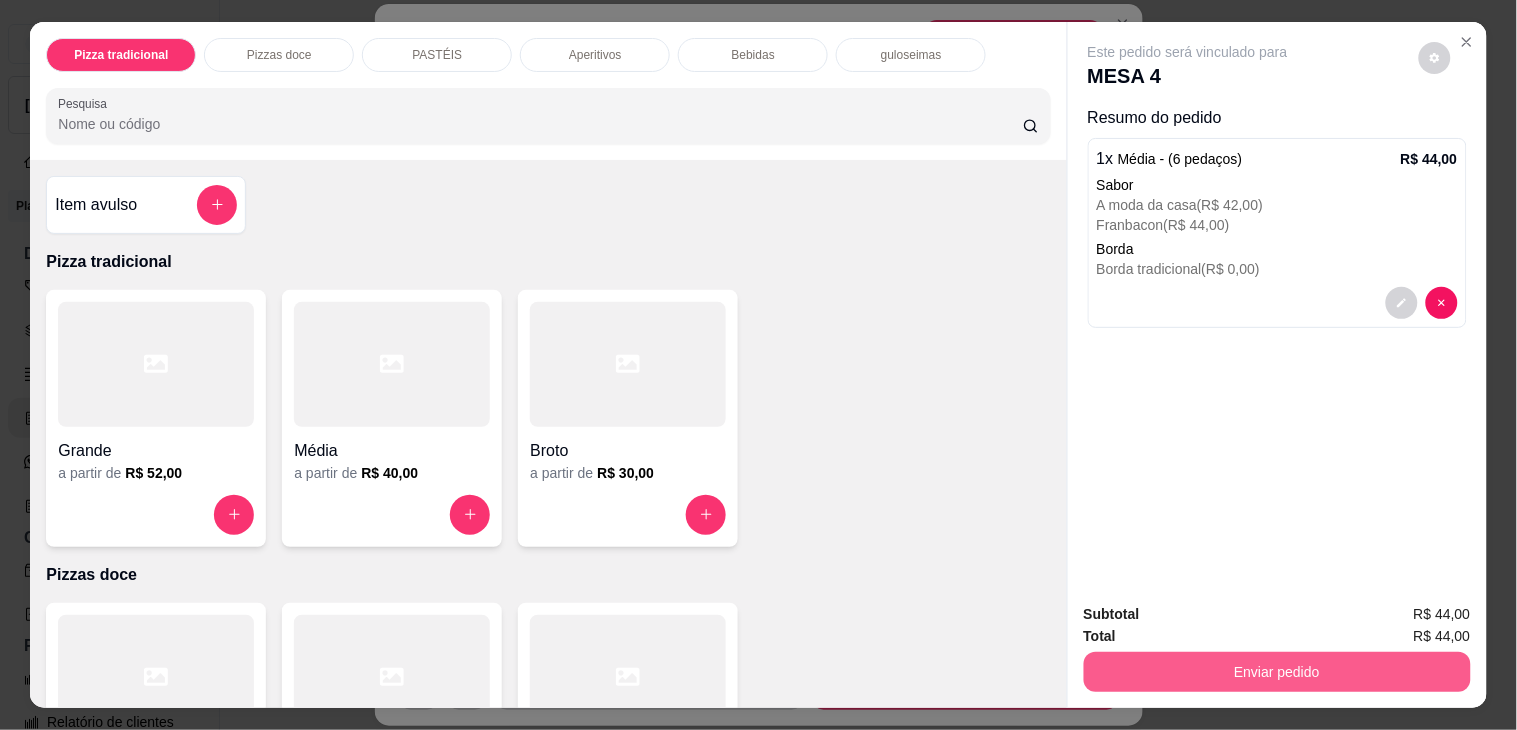 click on "Enviar pedido" at bounding box center [1277, 672] 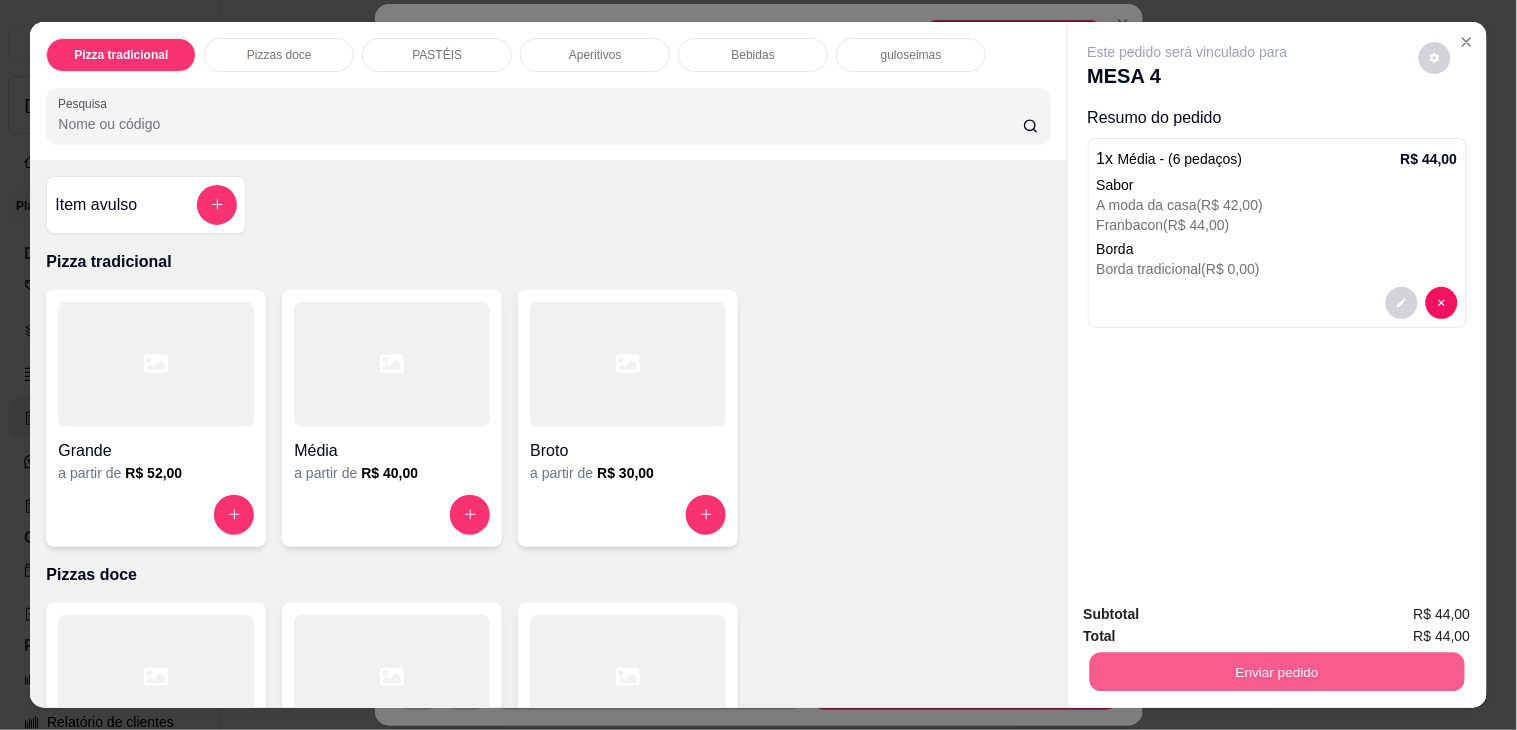 click on "Não registrar e enviar pedido" at bounding box center [1210, 613] 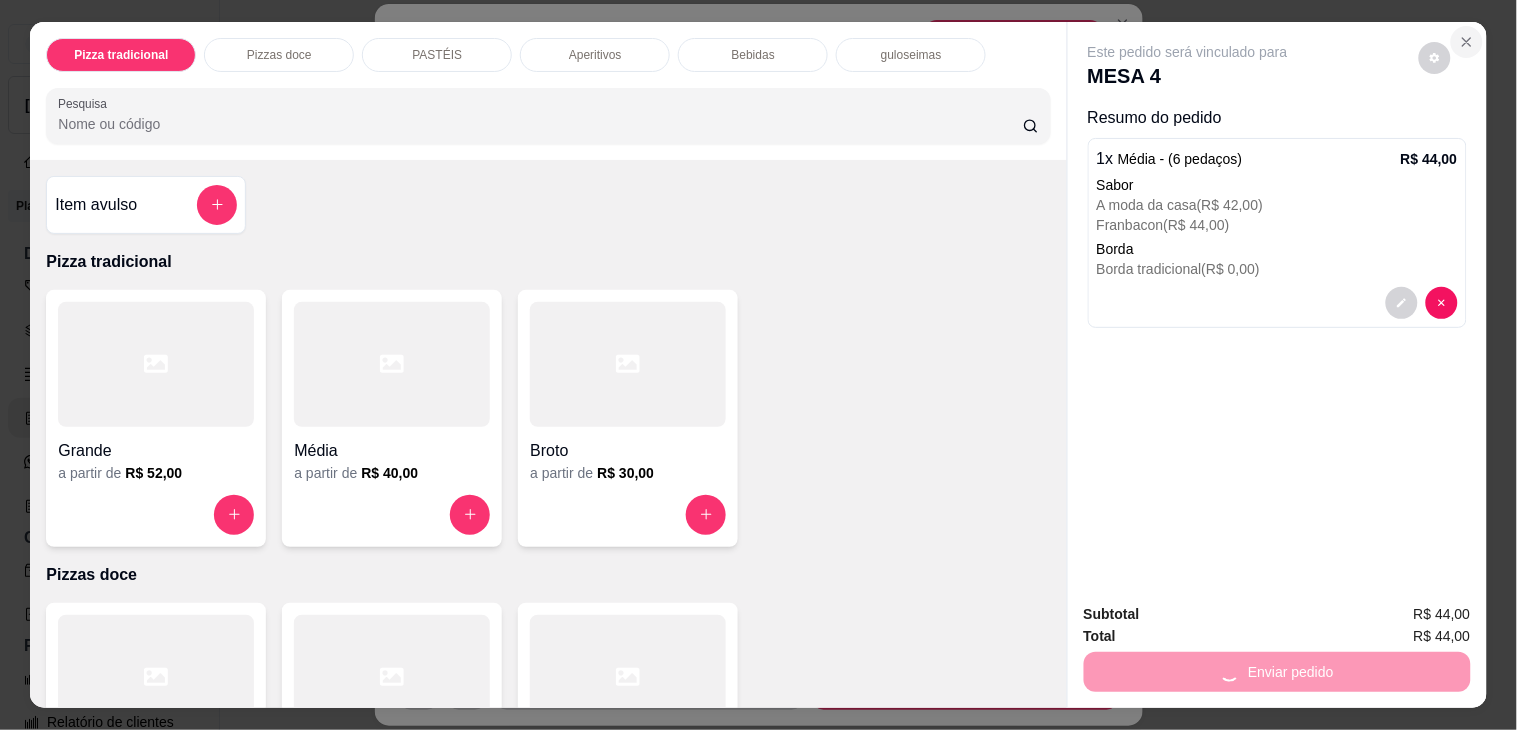 click at bounding box center [1467, 42] 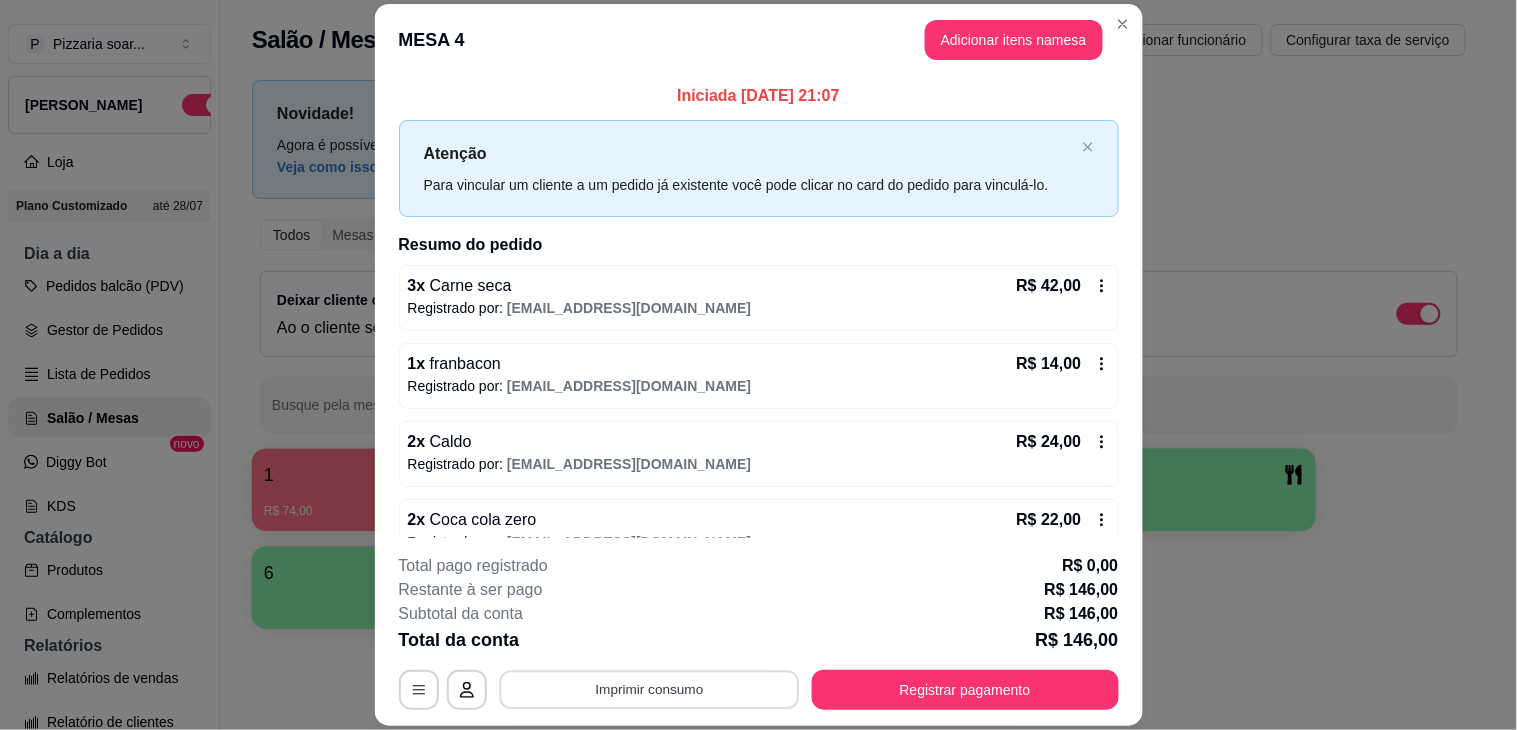 click on "Imprimir consumo" at bounding box center [649, 690] 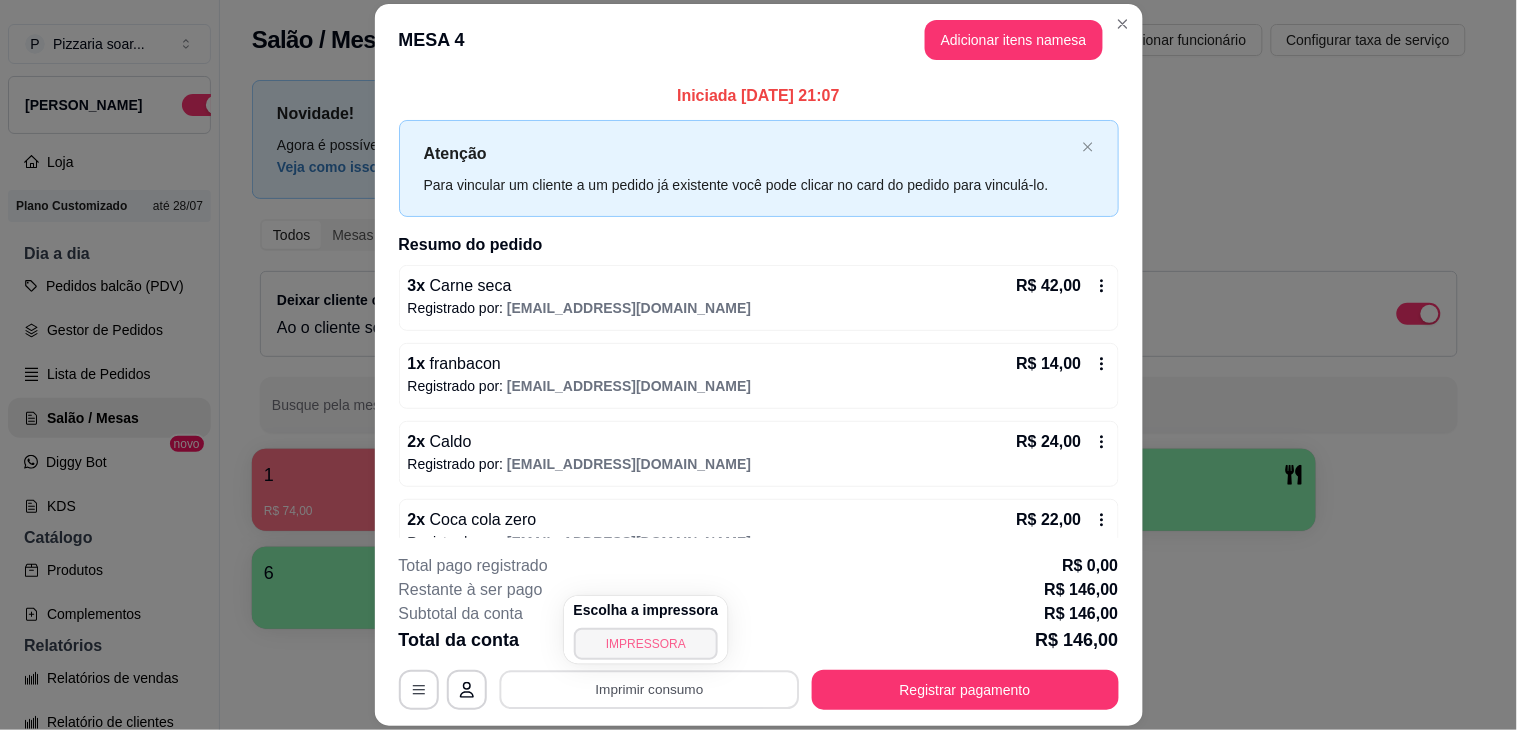 click on "IMPRESSORA" at bounding box center (646, 644) 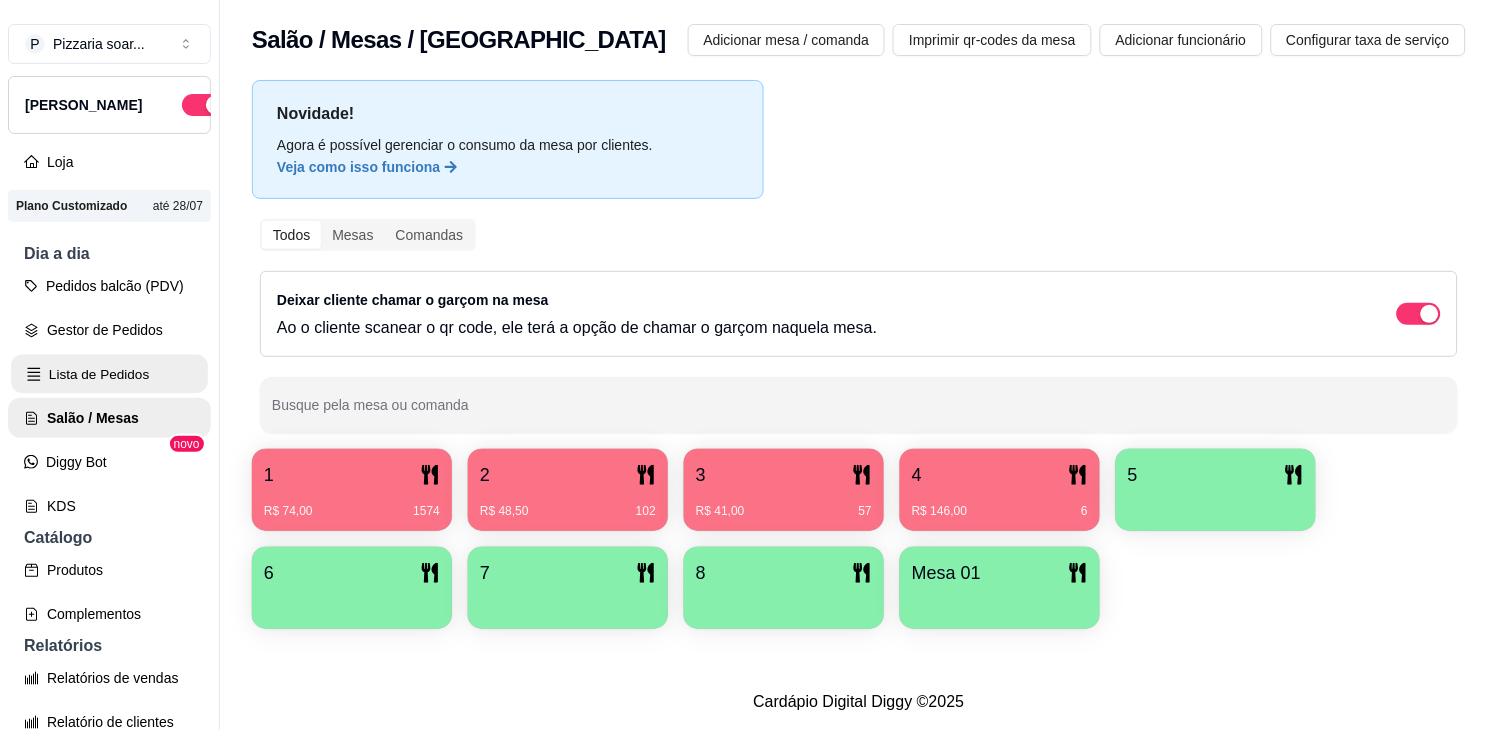 click on "Lista de Pedidos" at bounding box center [109, 374] 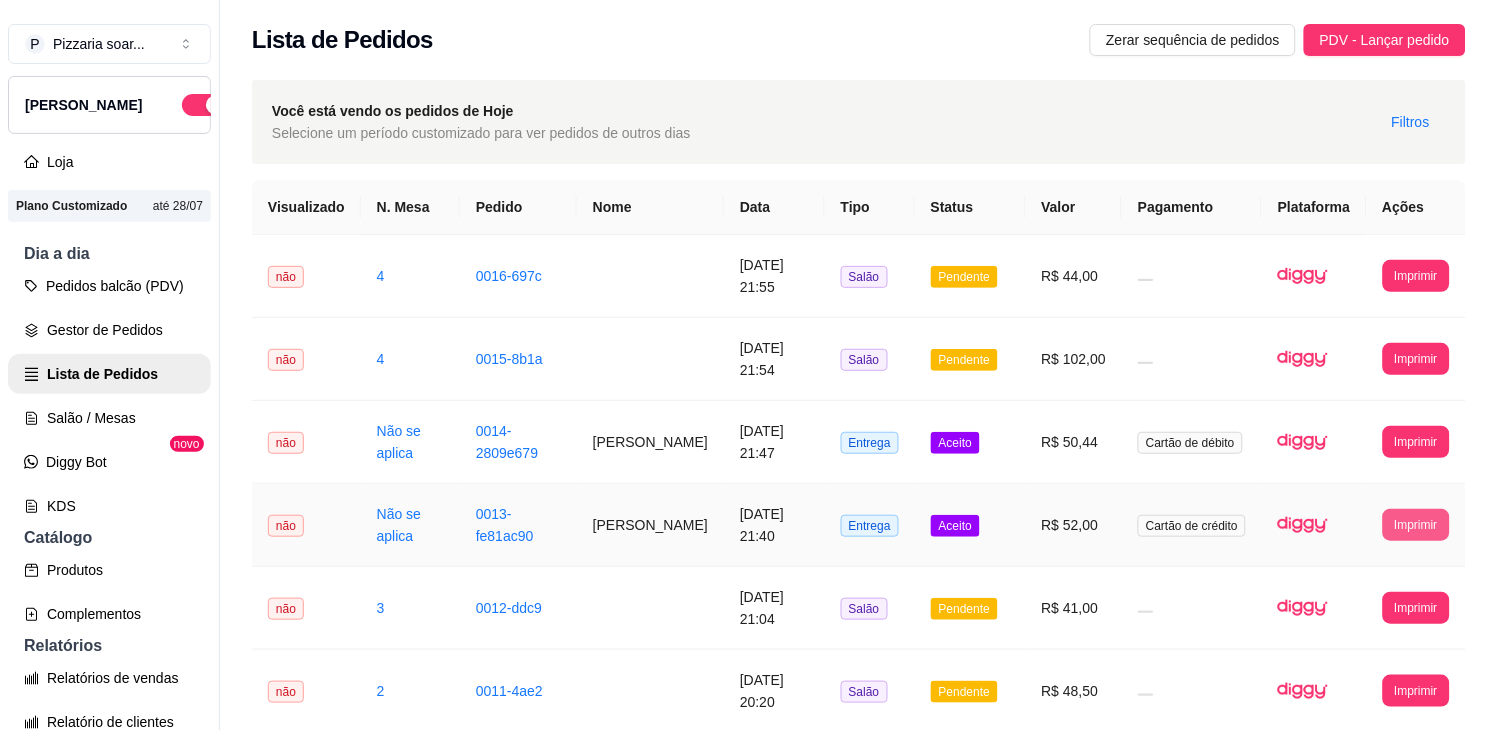 click on "Imprimir" at bounding box center [1416, 525] 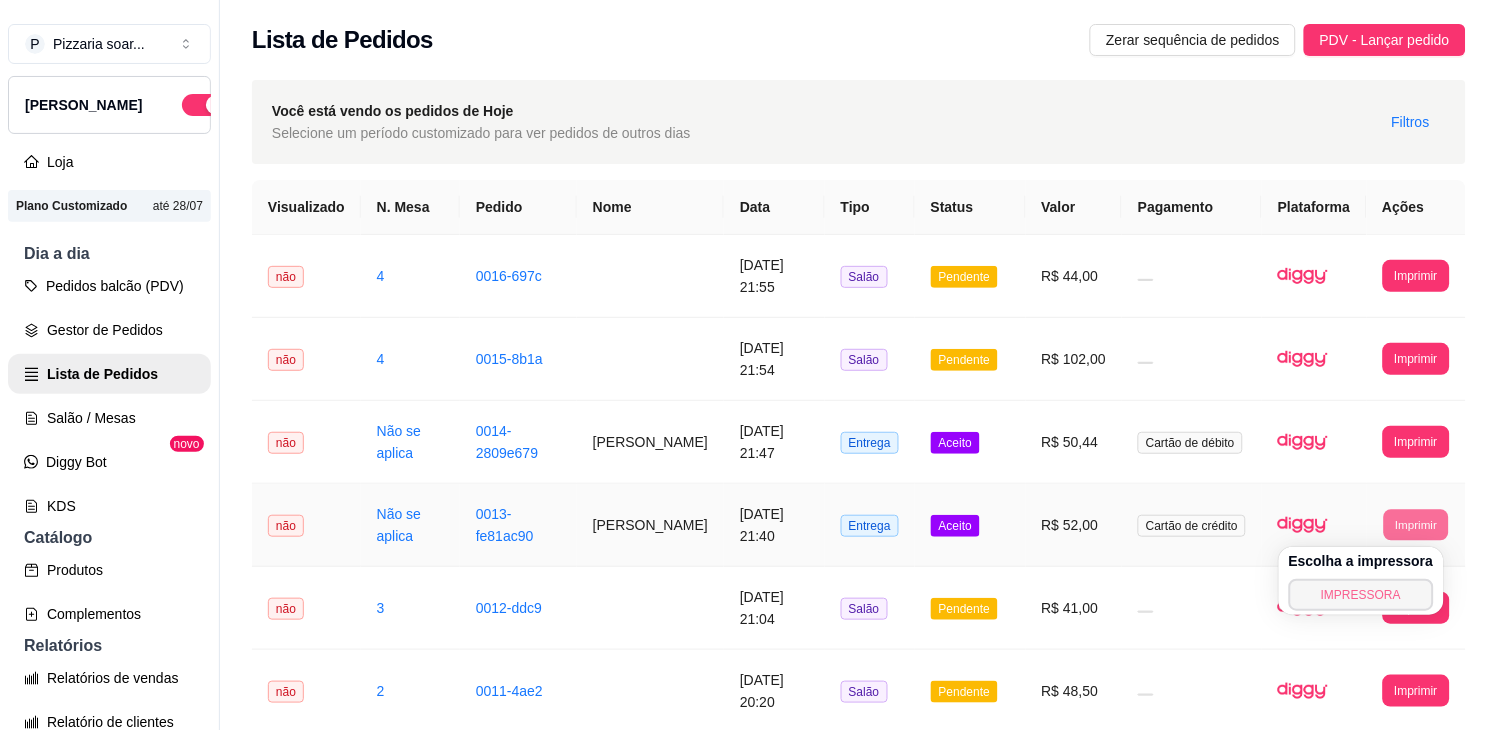 click on "IMPRESSORA" at bounding box center [1361, 595] 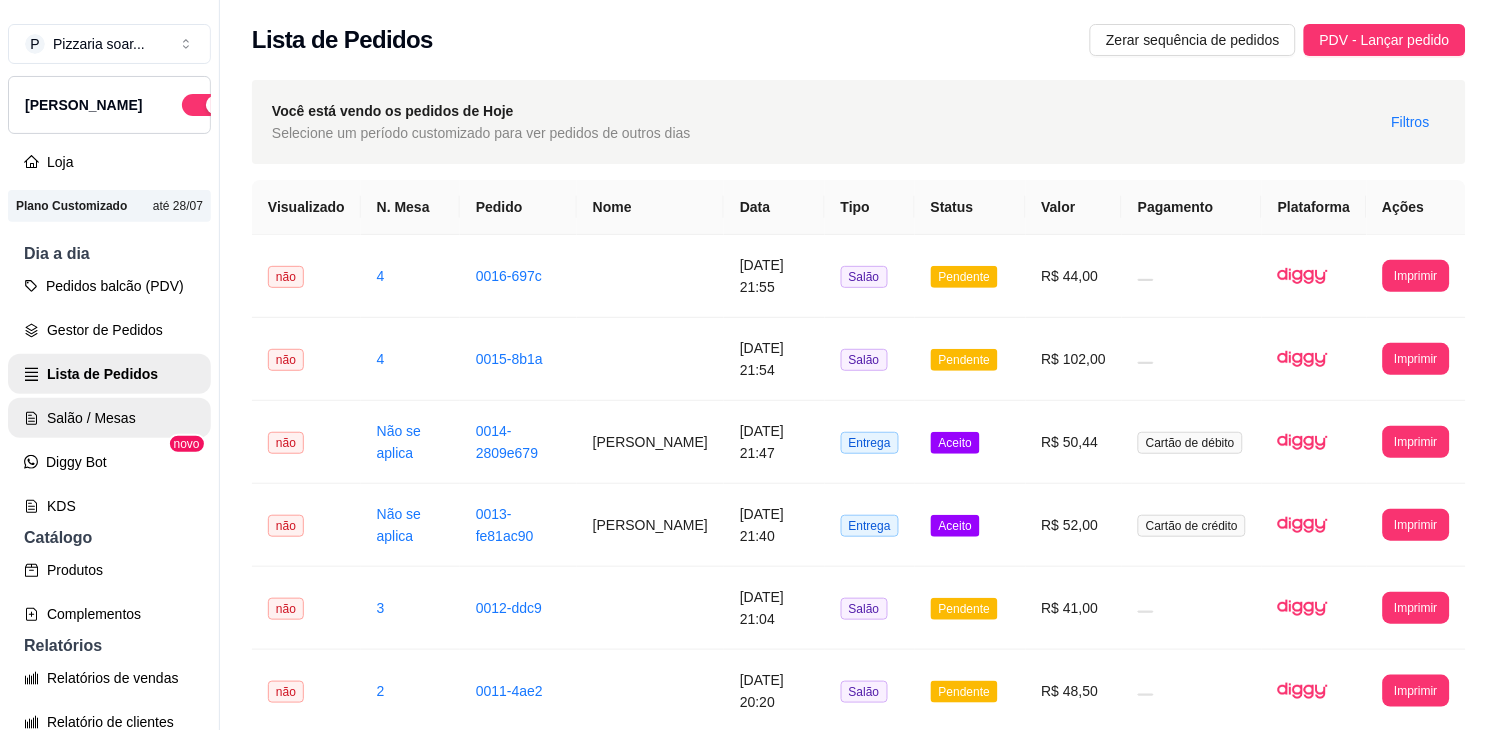 click on "Salão / Mesas" at bounding box center [109, 418] 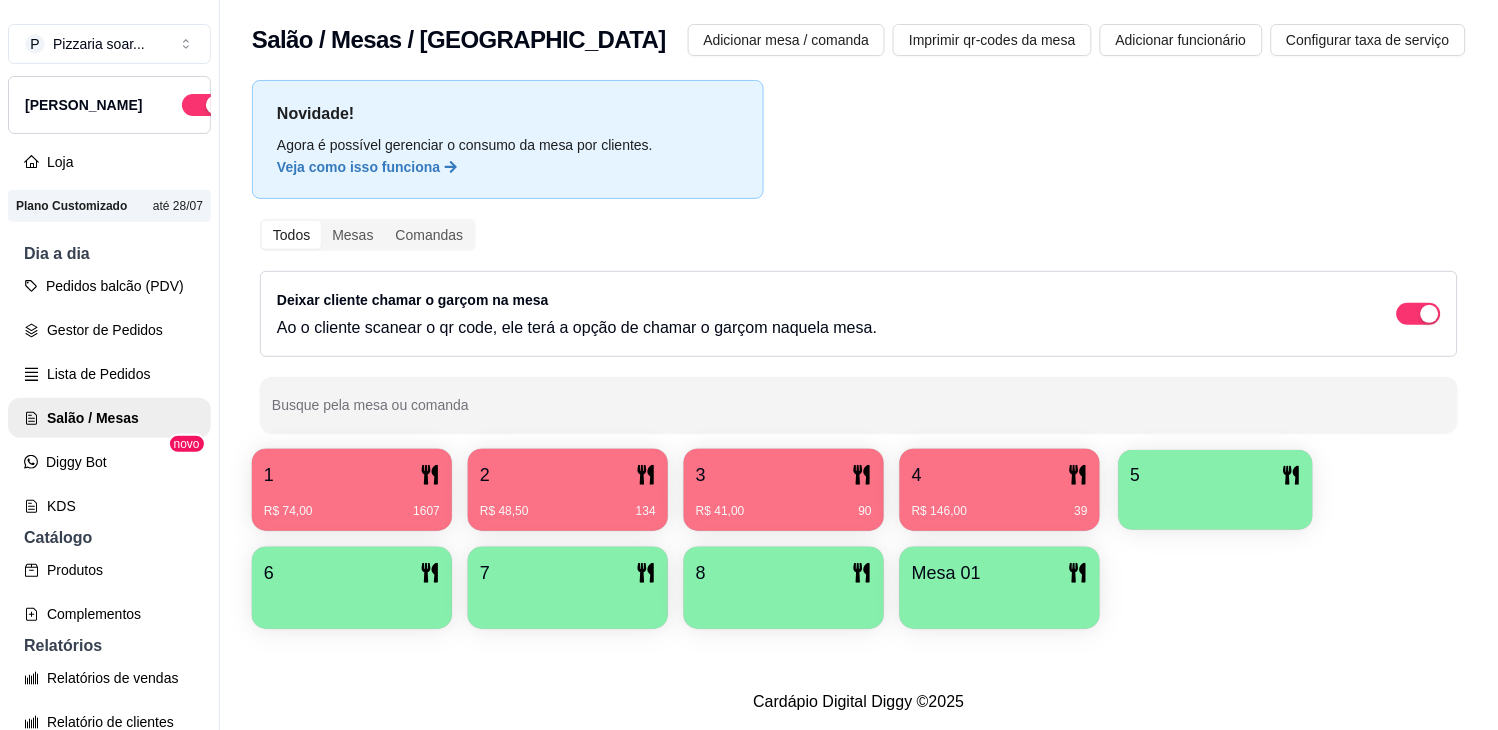 click on "5" at bounding box center (1216, 475) 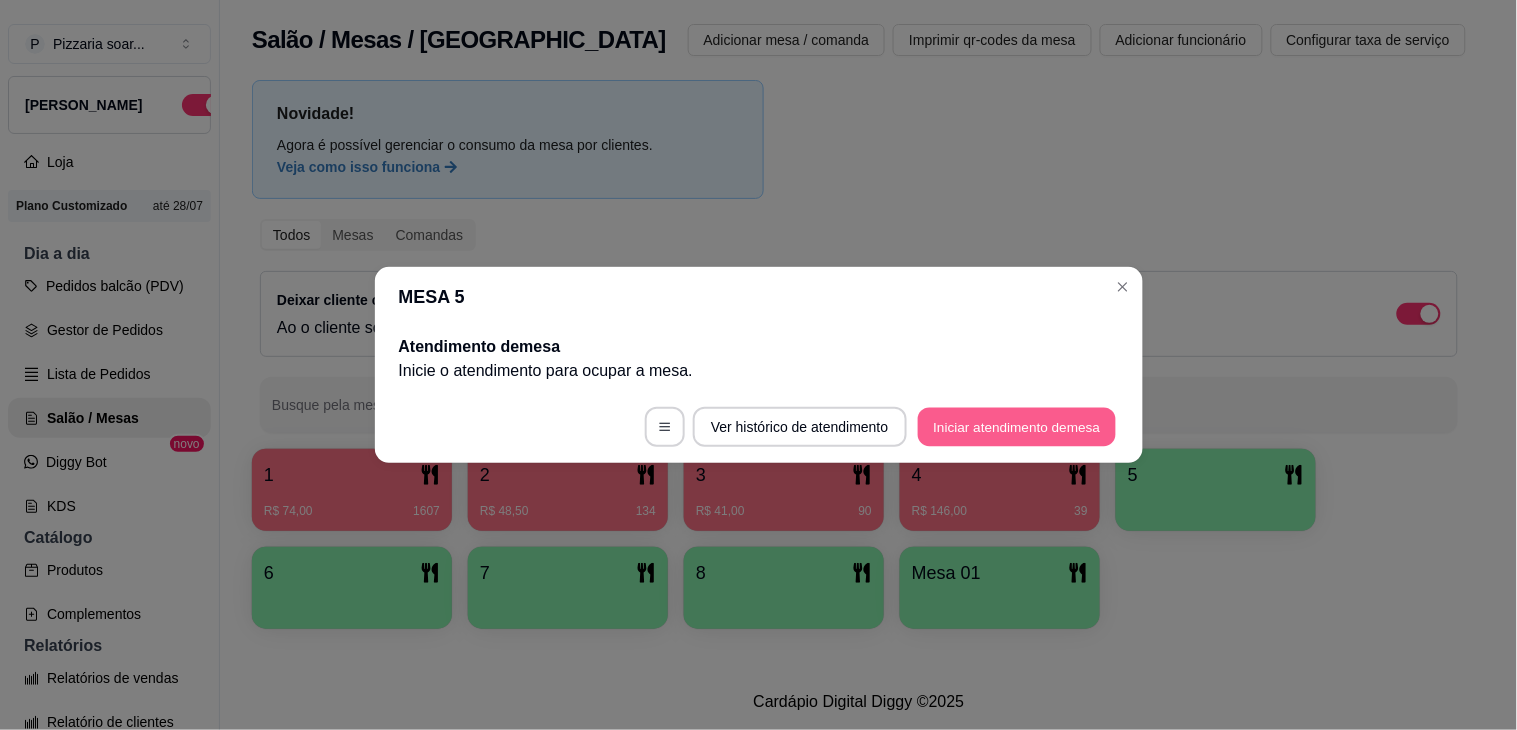 click on "Iniciar atendimento de  mesa" at bounding box center [1017, 427] 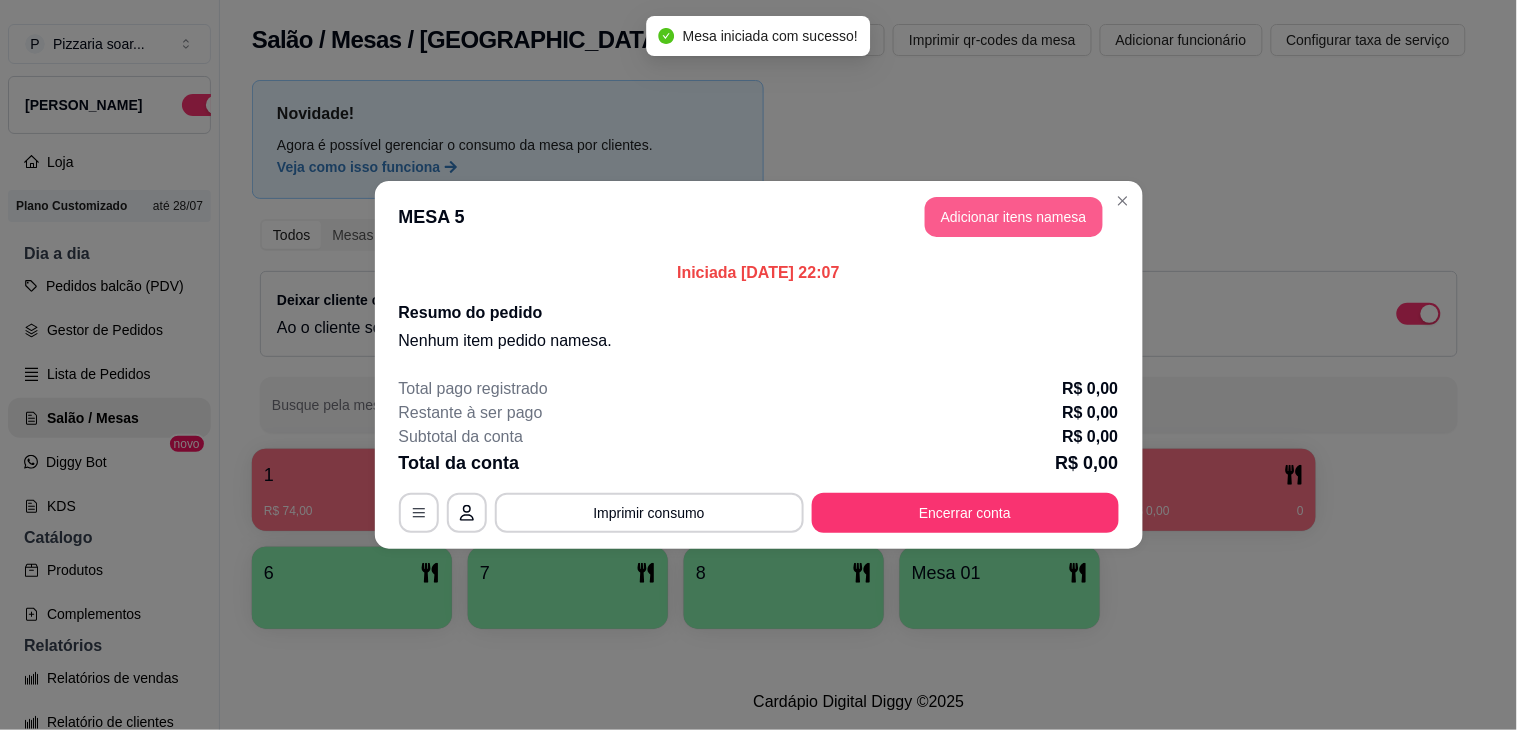 click on "Adicionar itens na  mesa" at bounding box center (1014, 217) 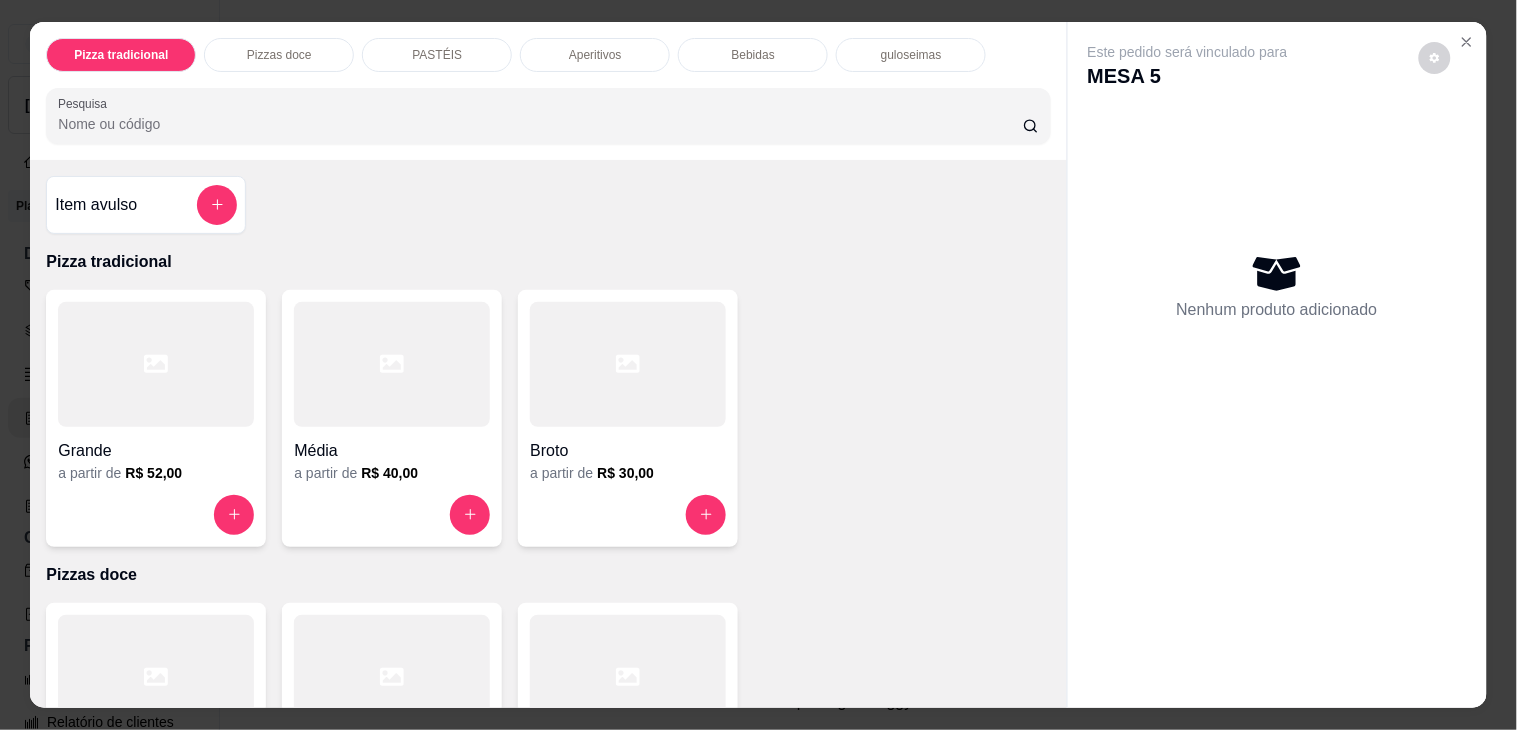 click on "Aperitivos" at bounding box center (595, 55) 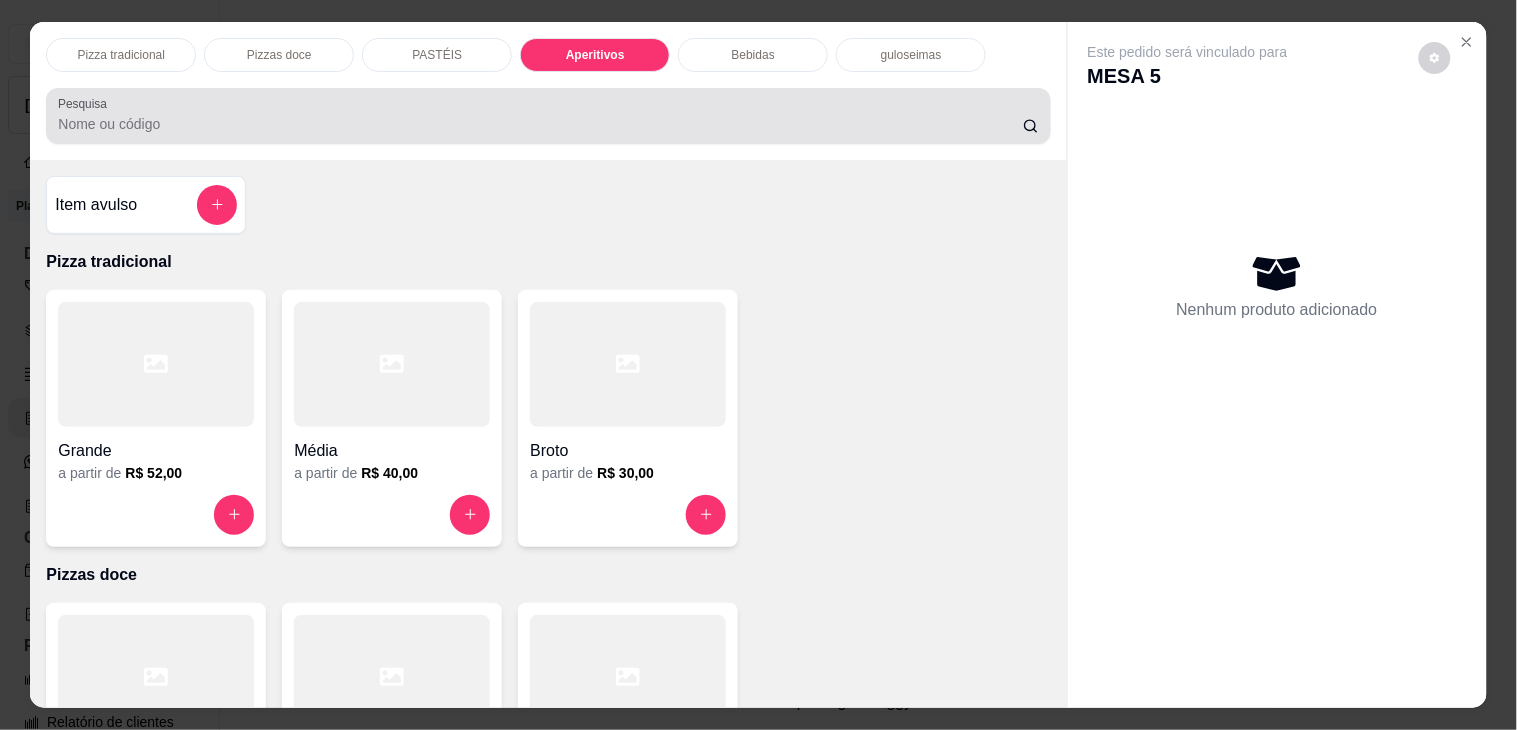scroll, scrollTop: 51, scrollLeft: 0, axis: vertical 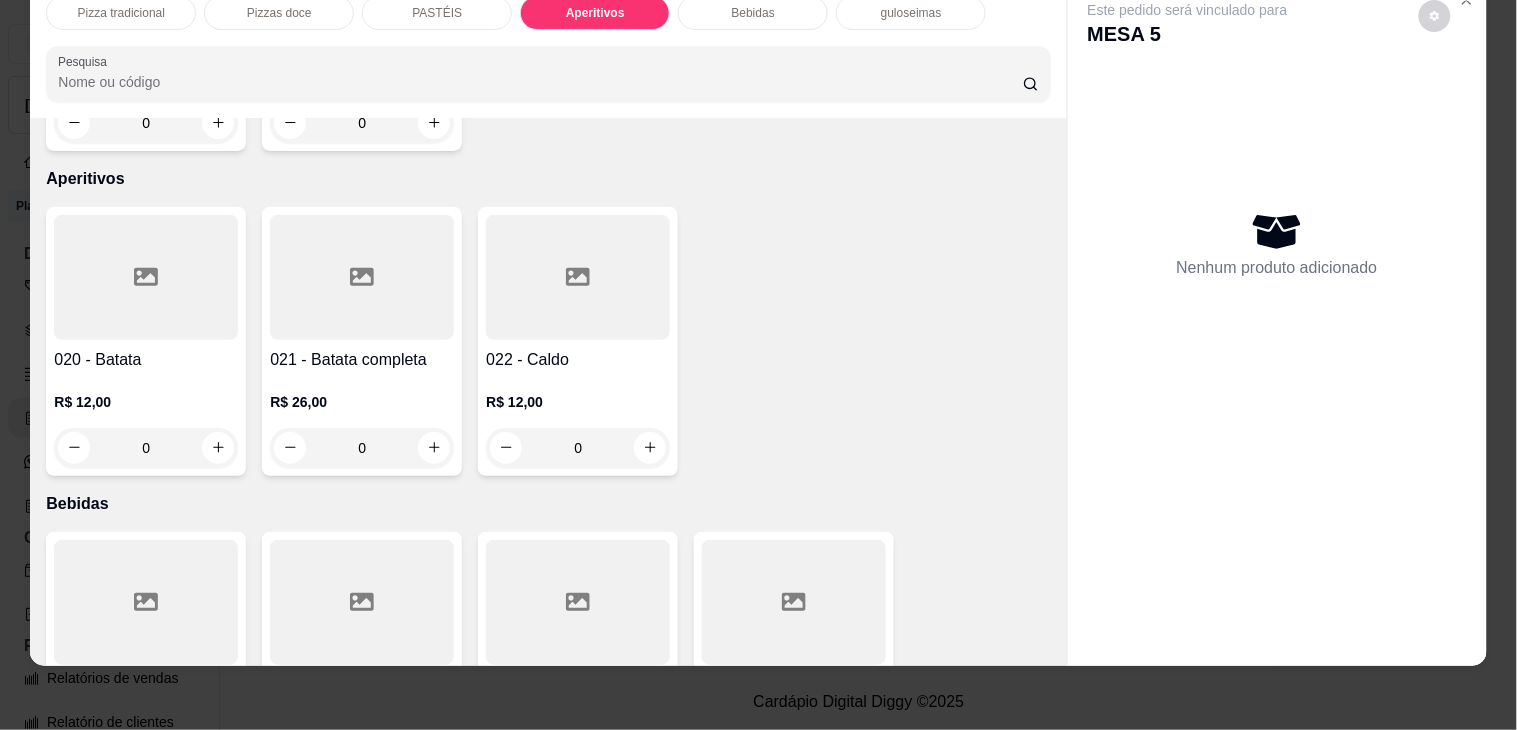 click on "0" at bounding box center [578, 448] 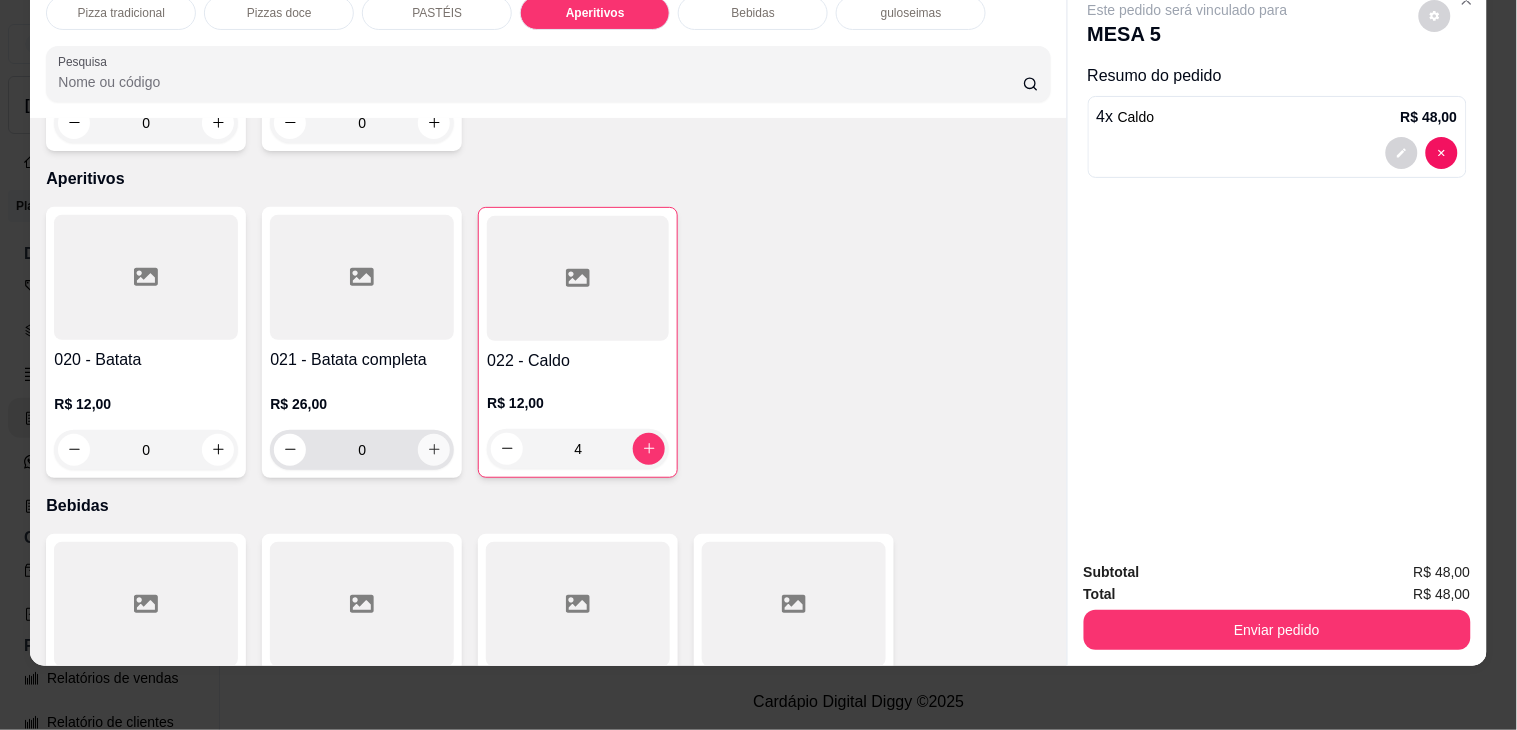 type on "4" 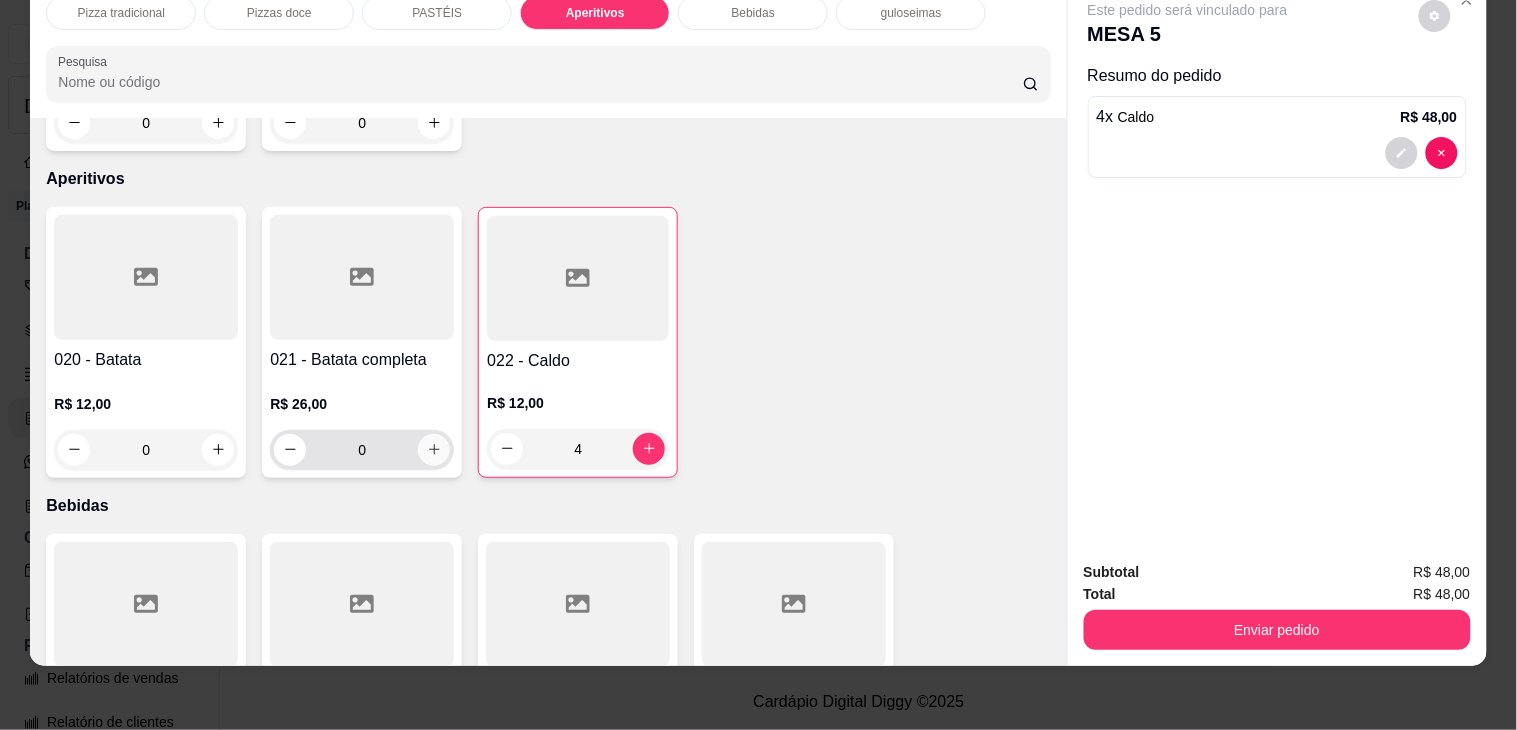click 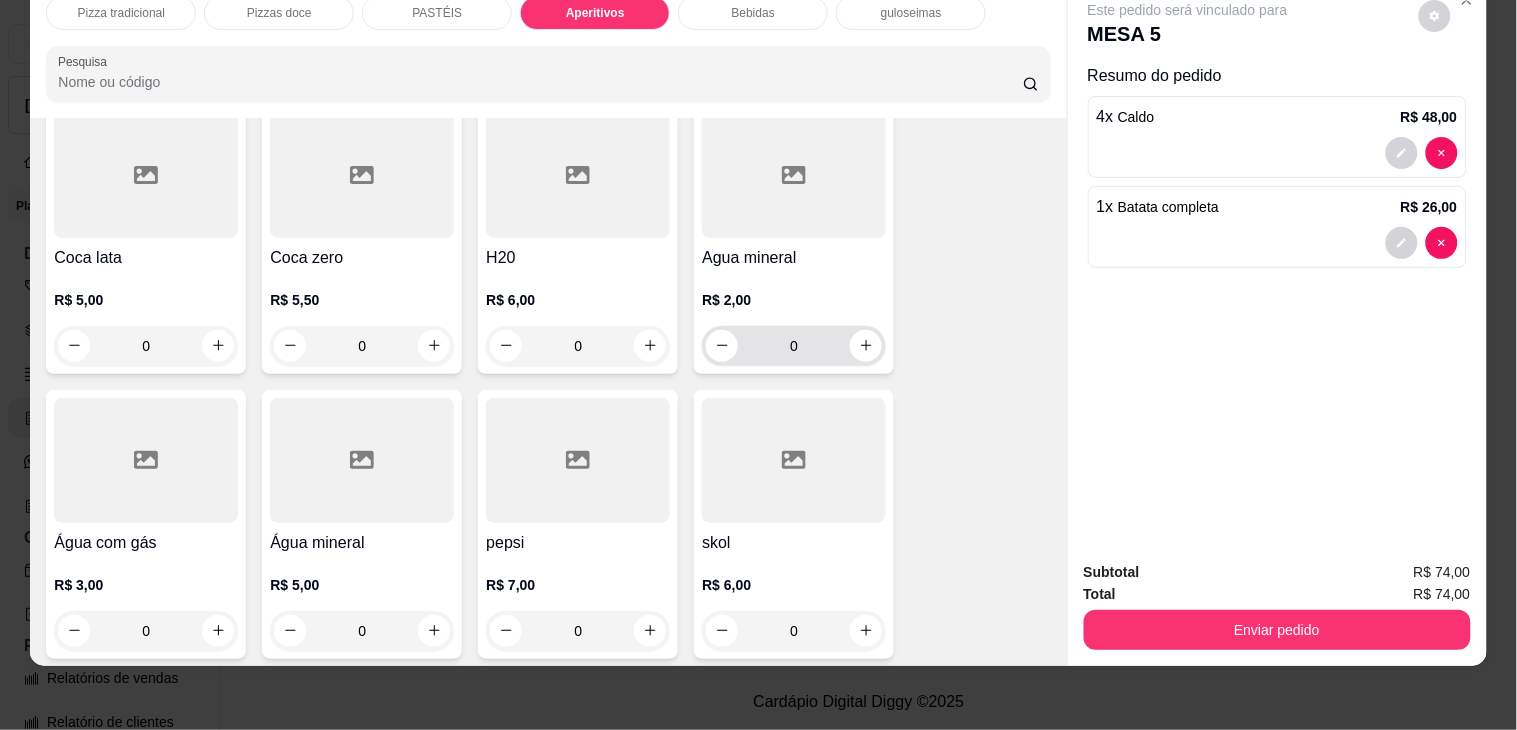scroll, scrollTop: 3204, scrollLeft: 0, axis: vertical 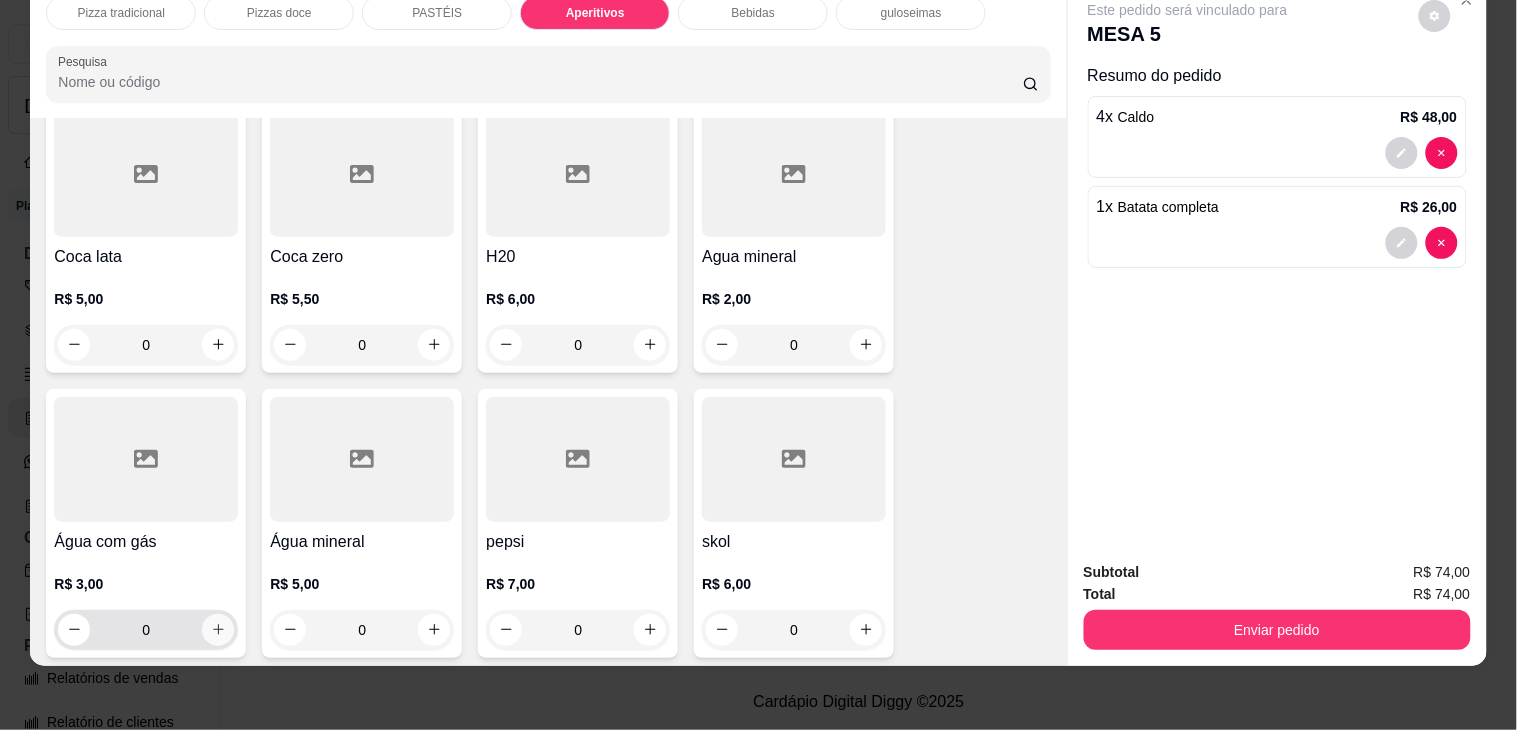 click 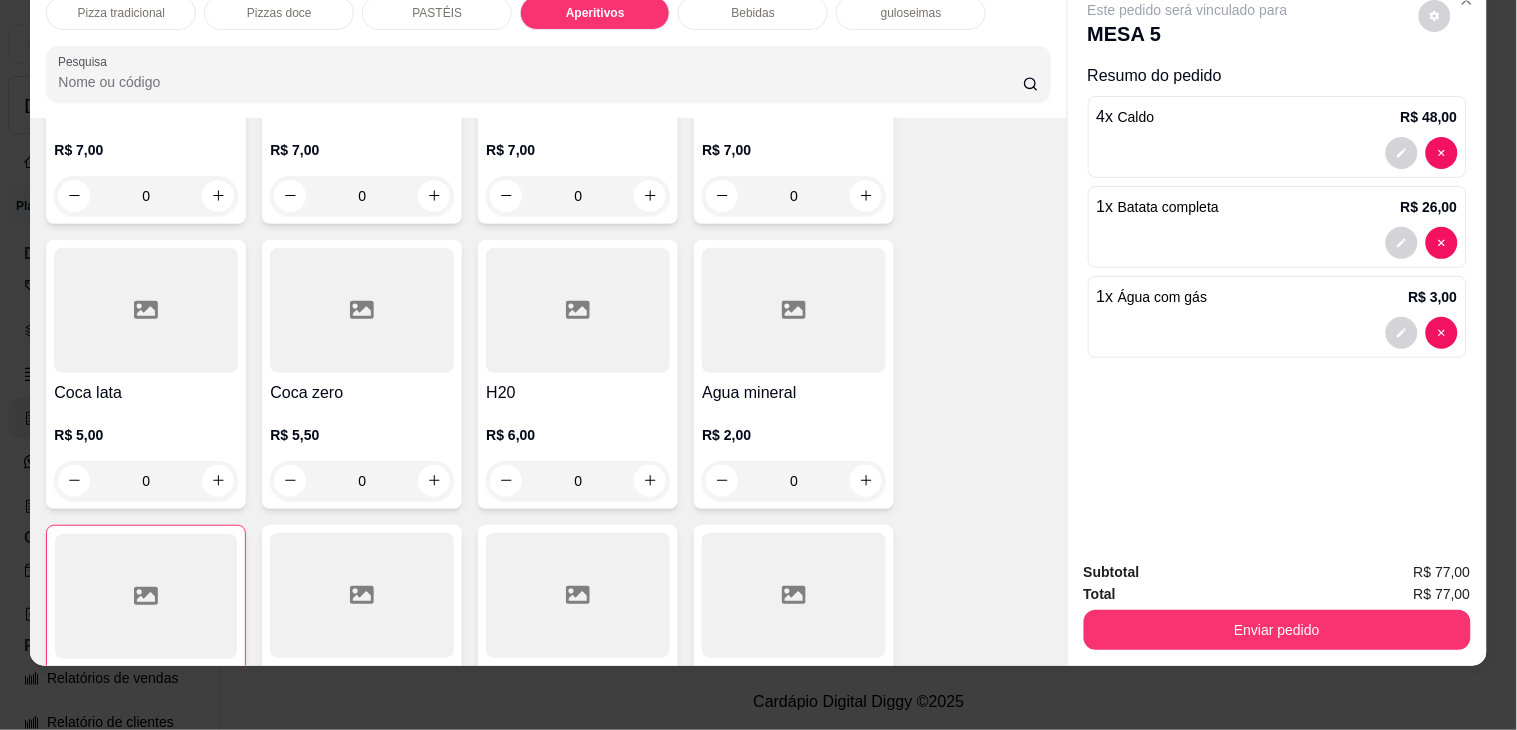 scroll, scrollTop: 2982, scrollLeft: 0, axis: vertical 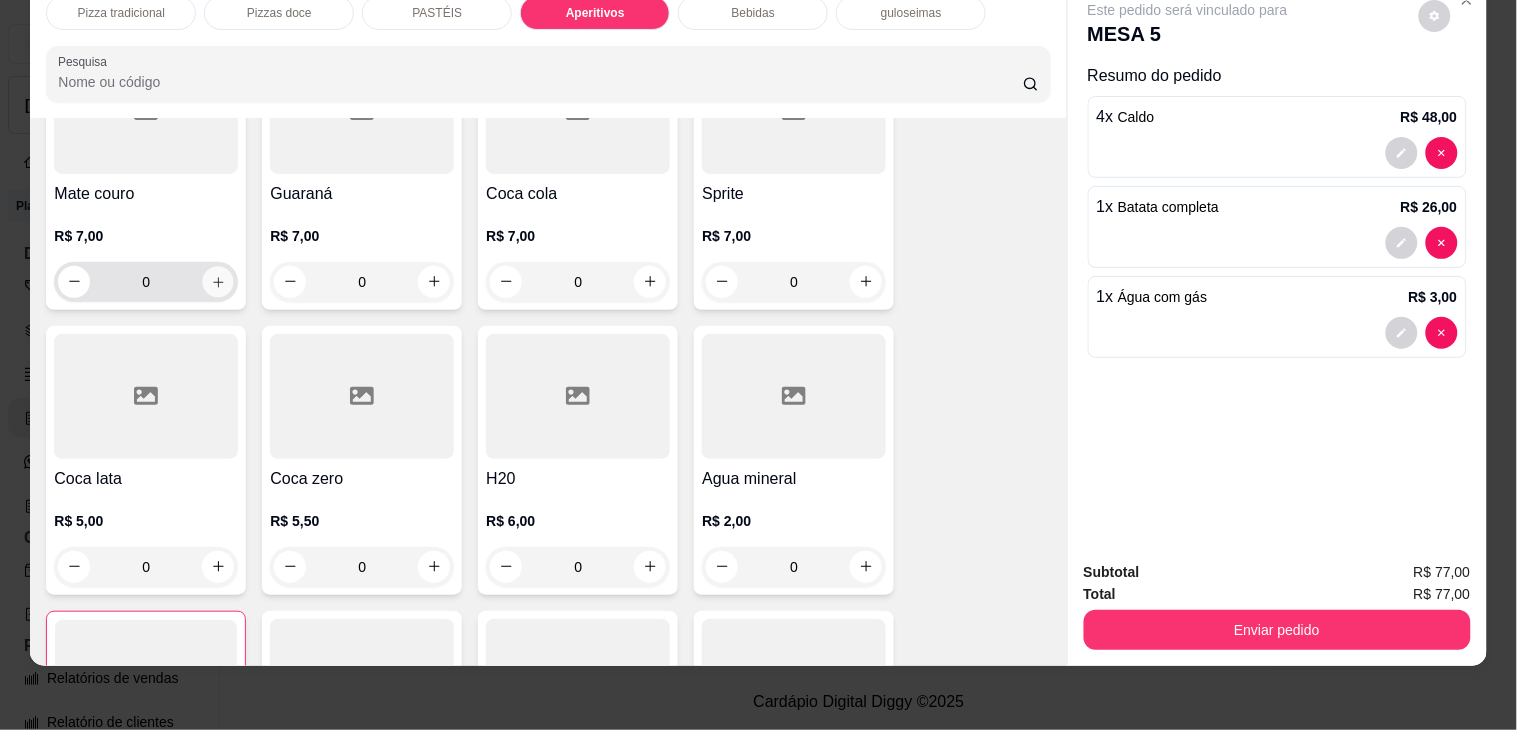 click 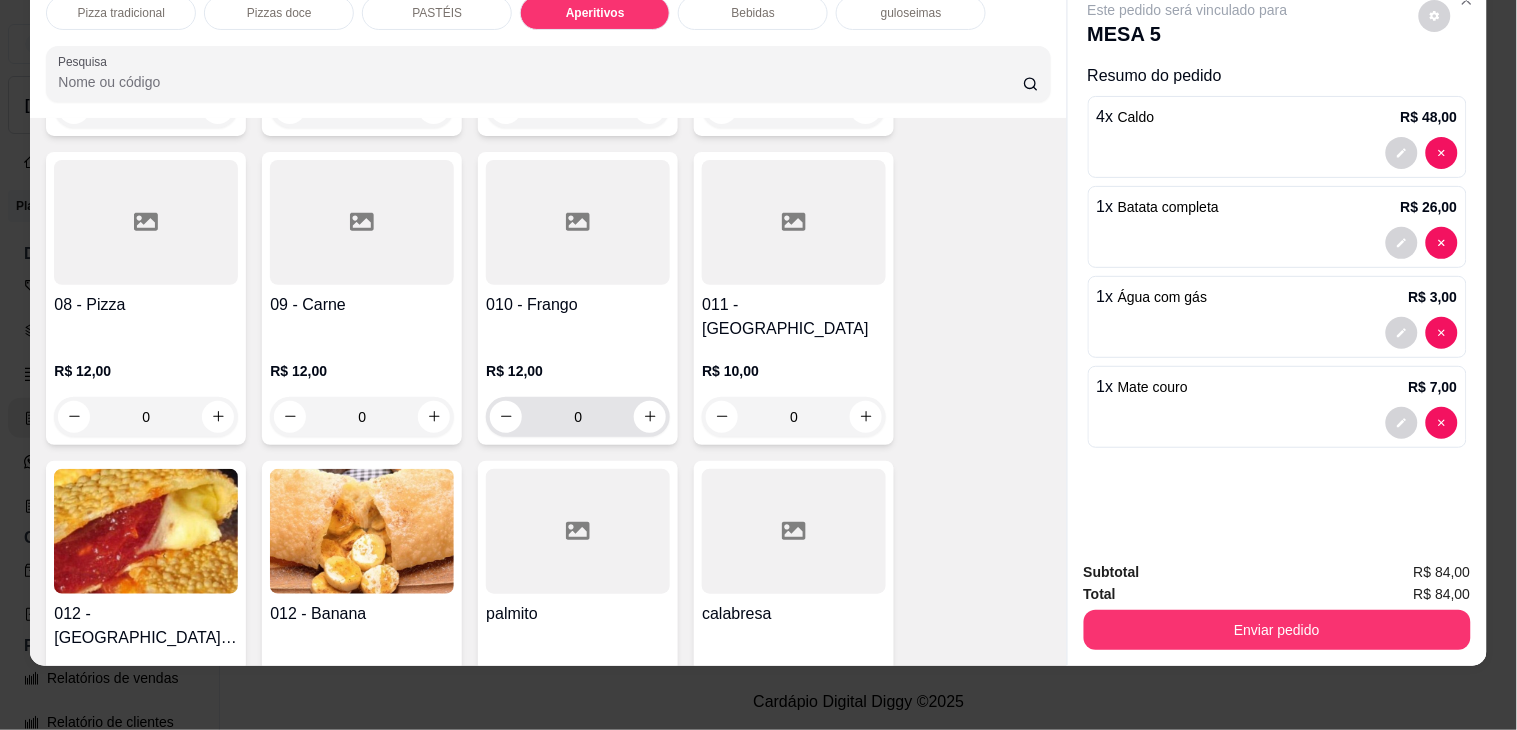 scroll, scrollTop: 1427, scrollLeft: 0, axis: vertical 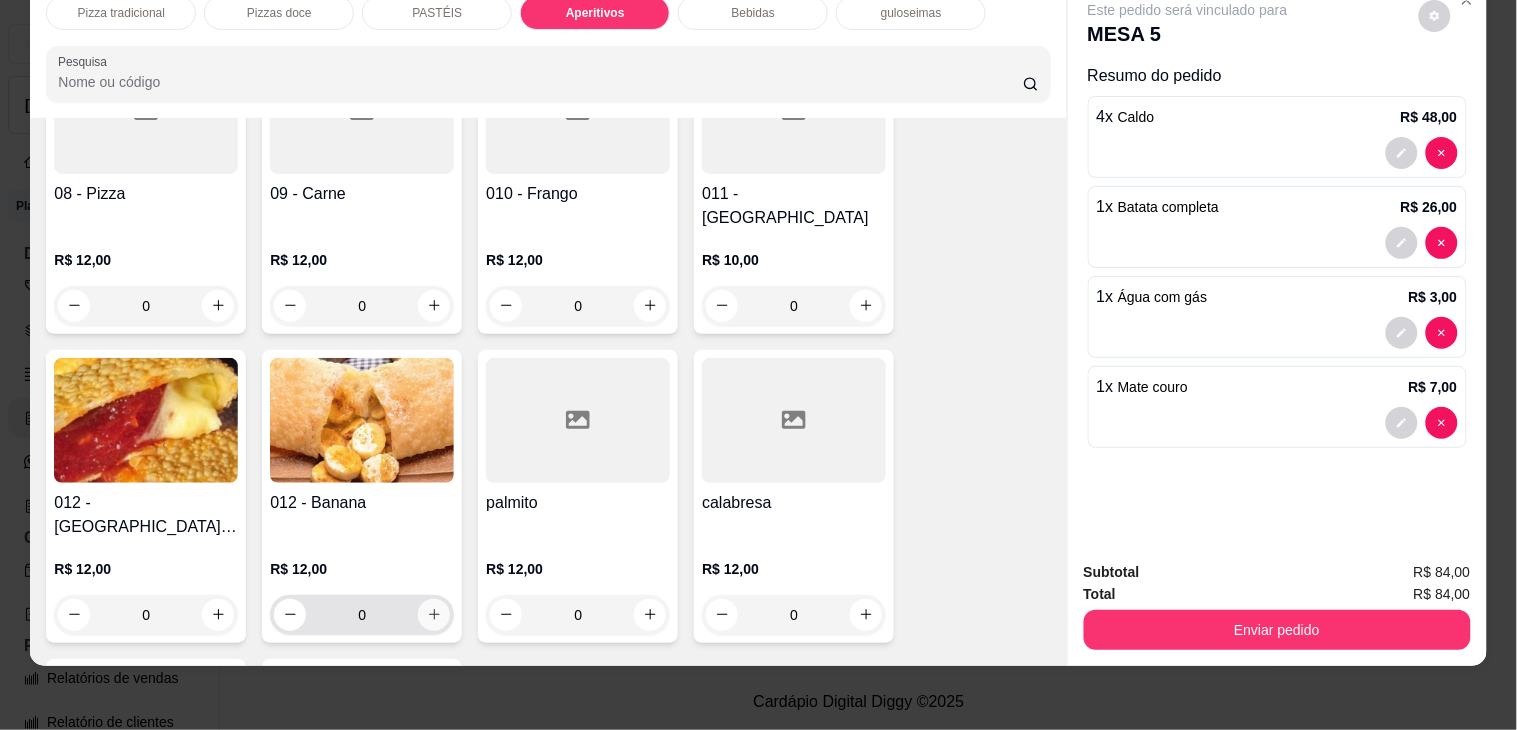 click 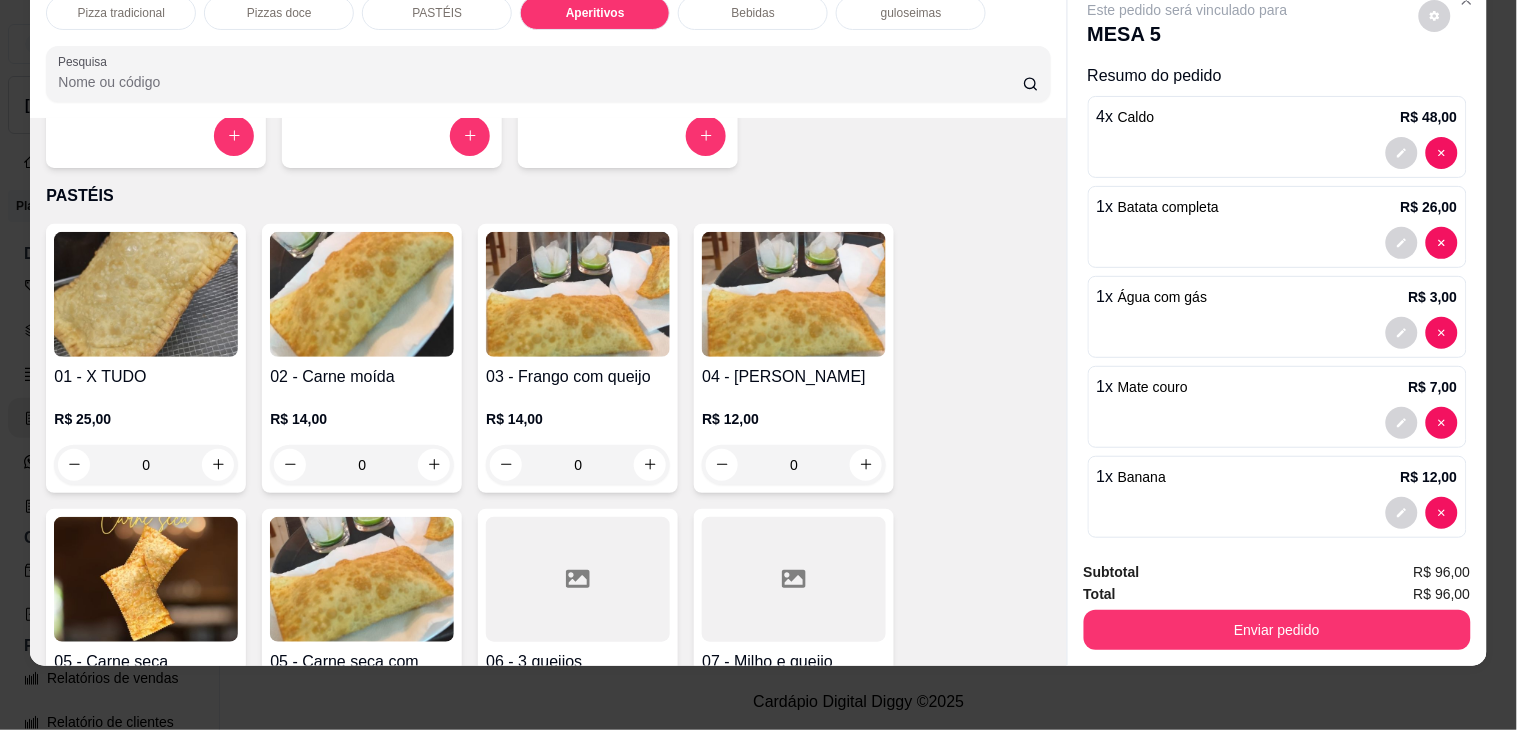 scroll, scrollTop: 872, scrollLeft: 0, axis: vertical 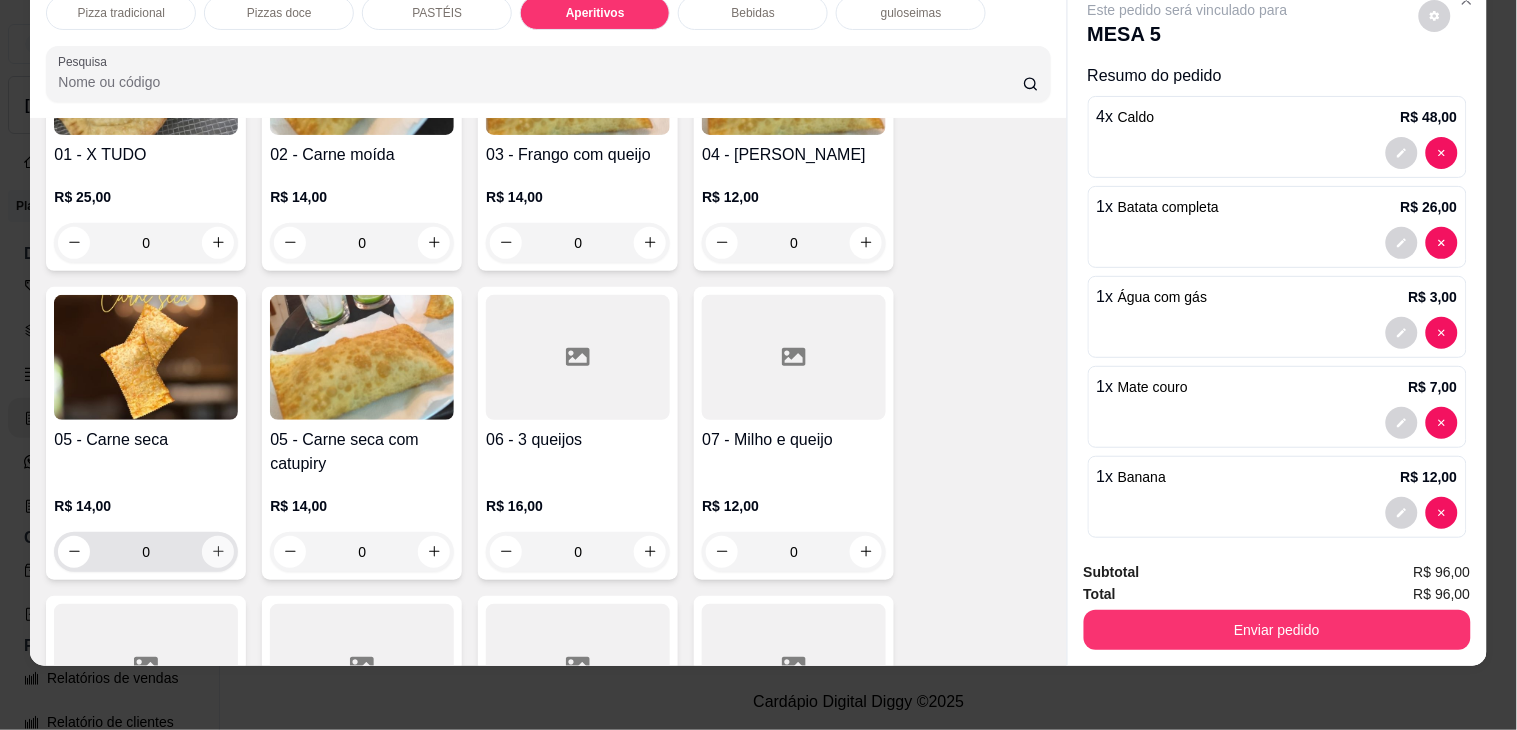click at bounding box center [218, 552] 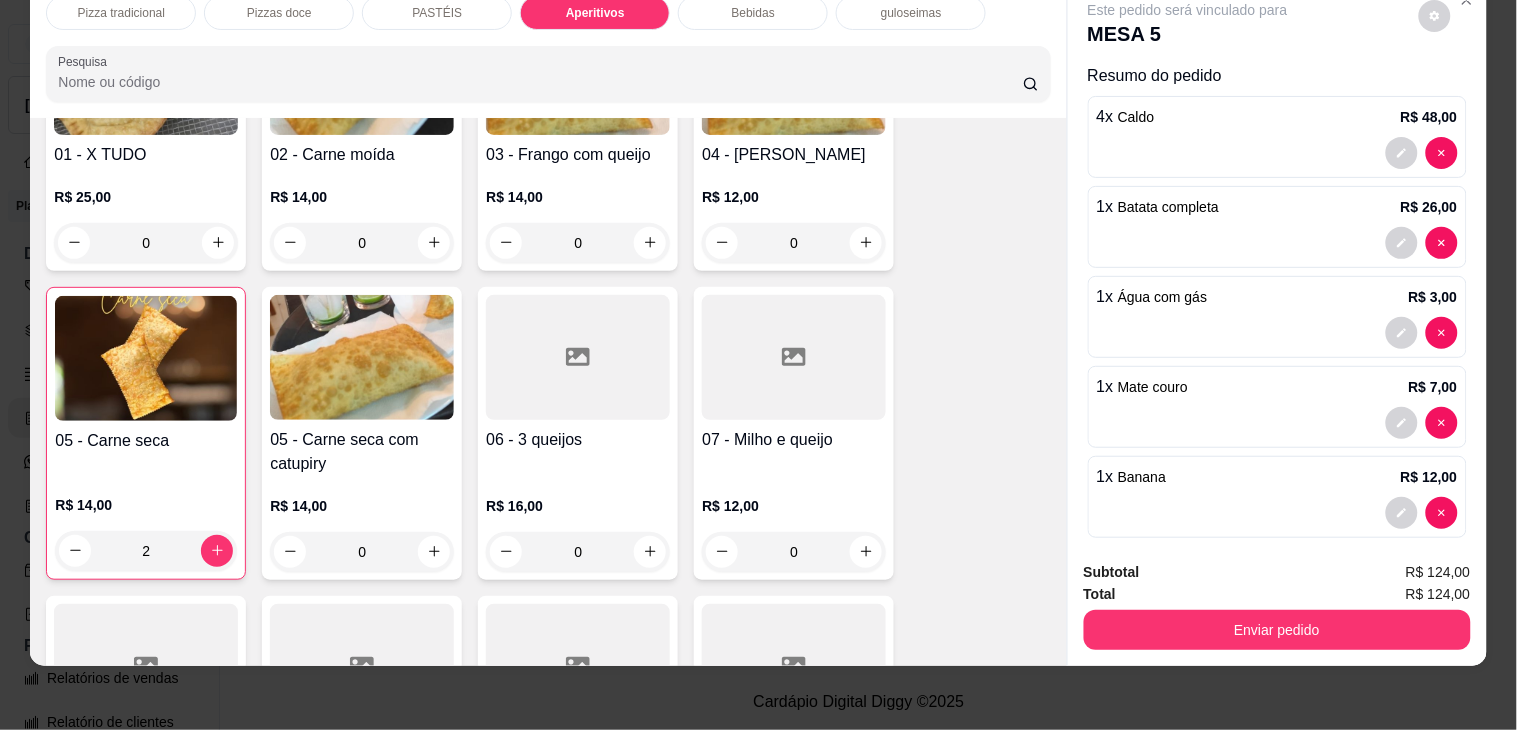 scroll, scrollTop: 0, scrollLeft: 0, axis: both 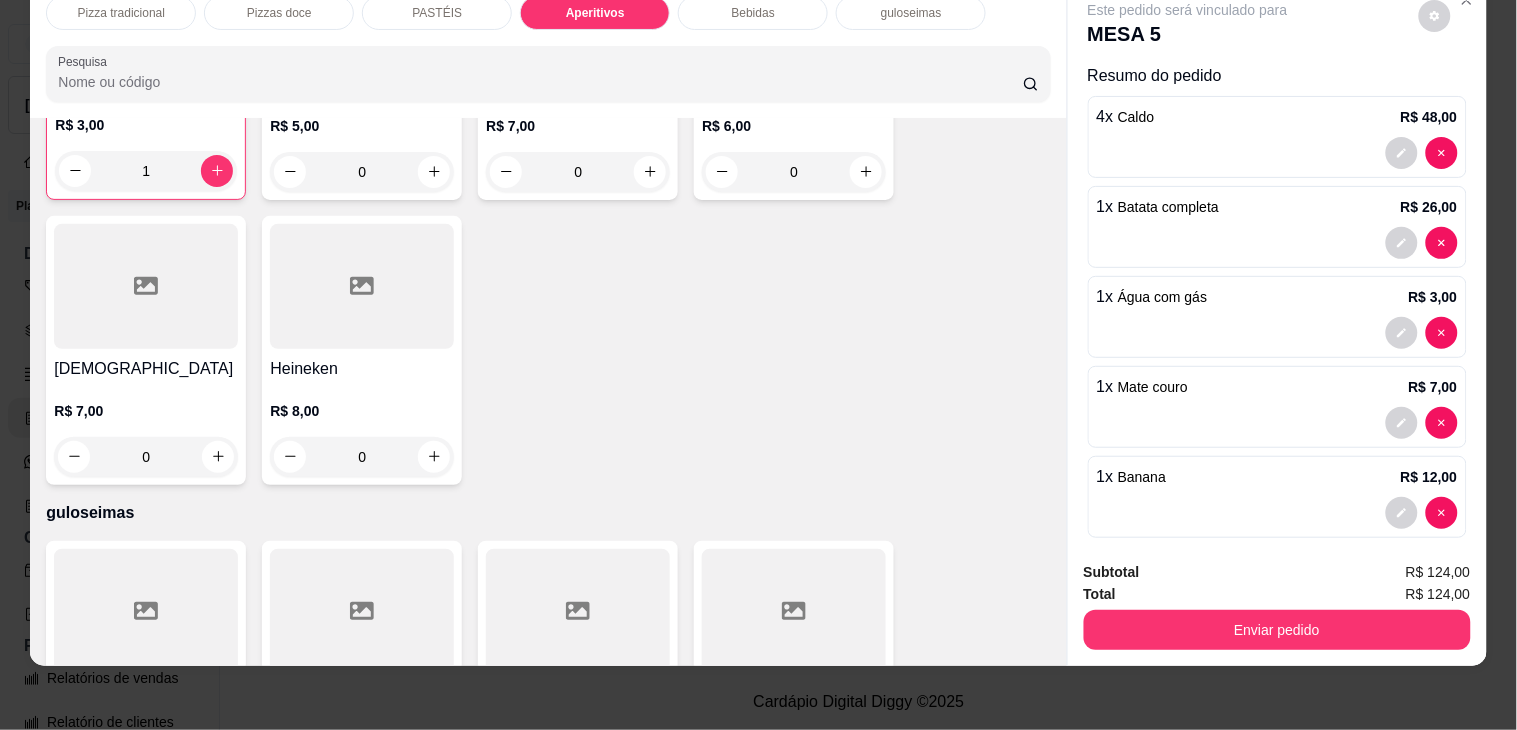 click on "0" at bounding box center (362, 457) 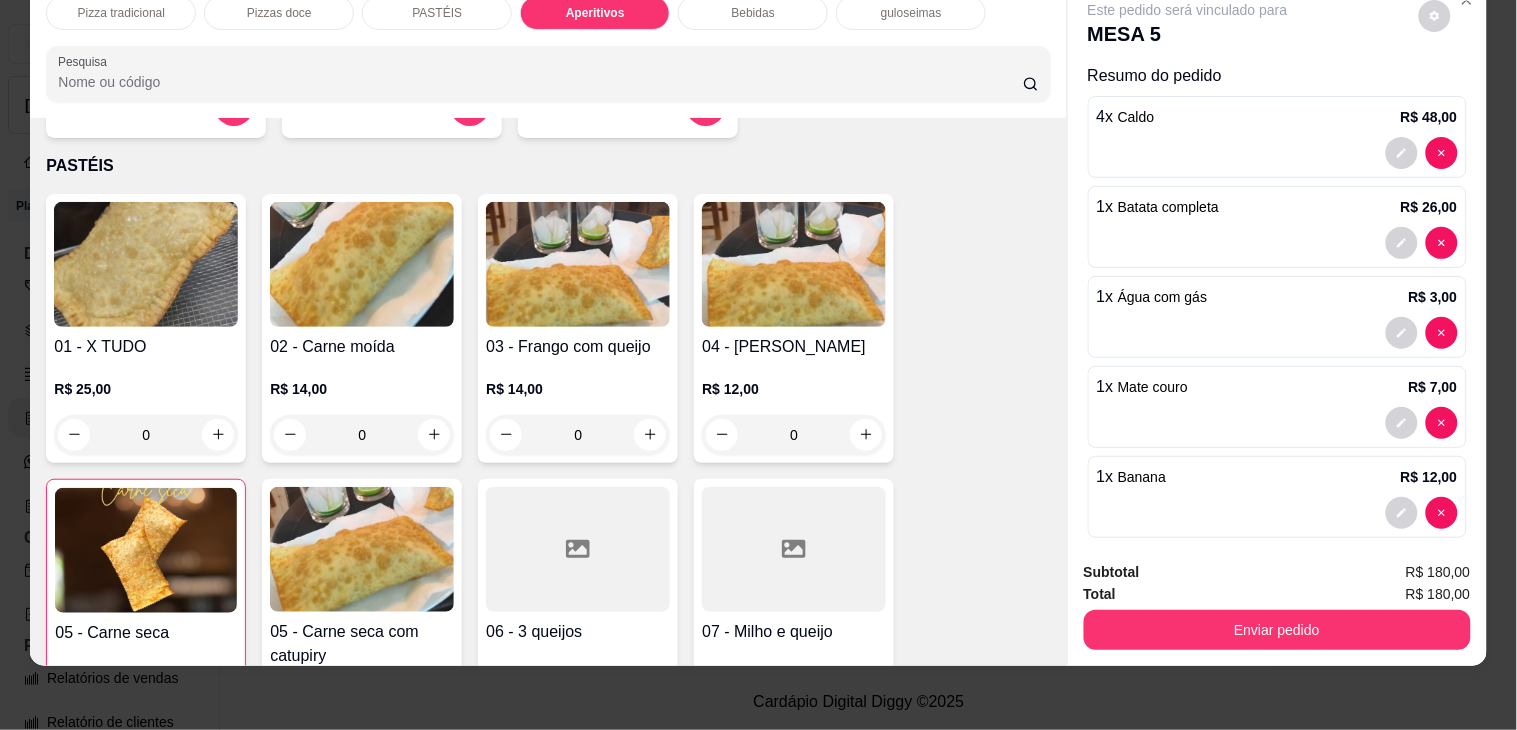 scroll, scrollTop: 0, scrollLeft: 0, axis: both 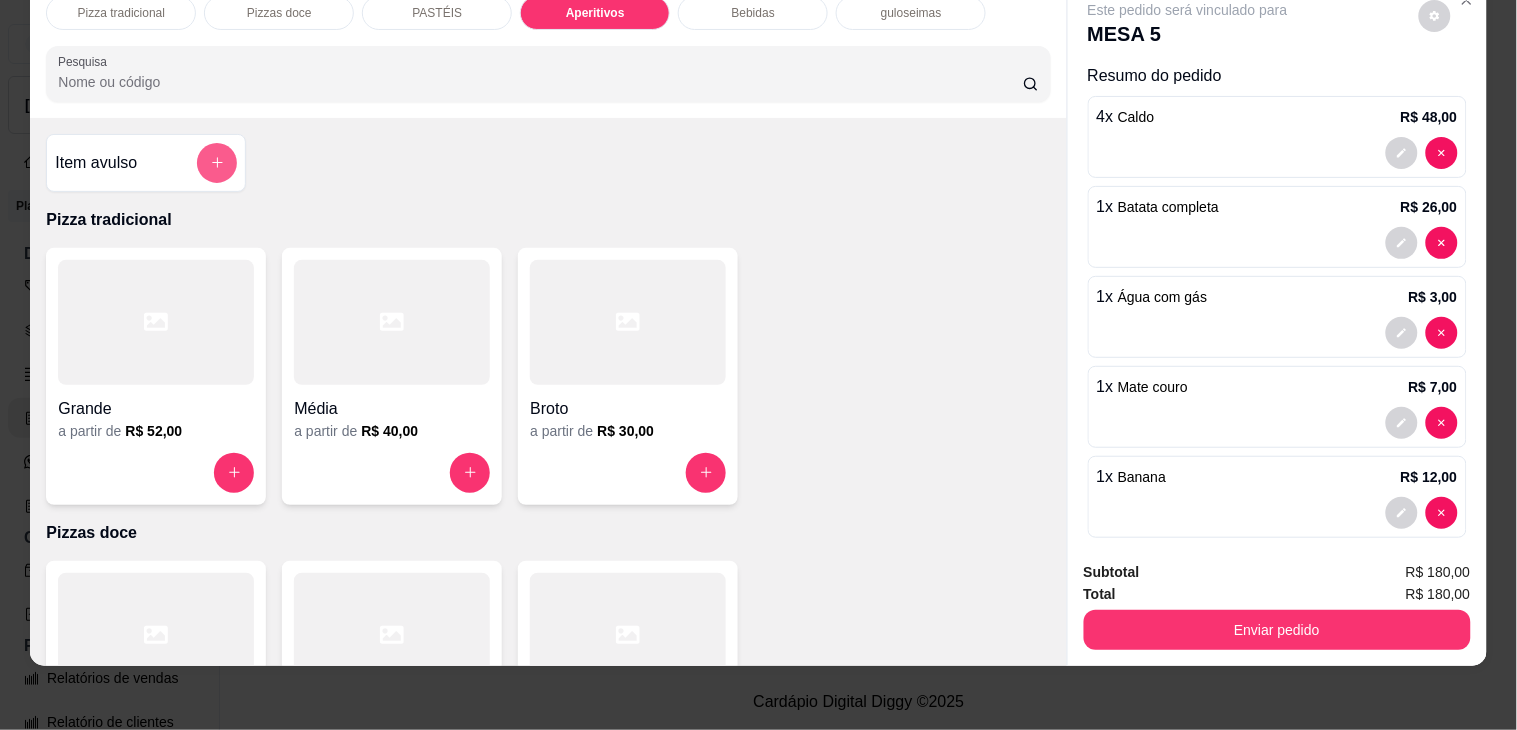 type on "7" 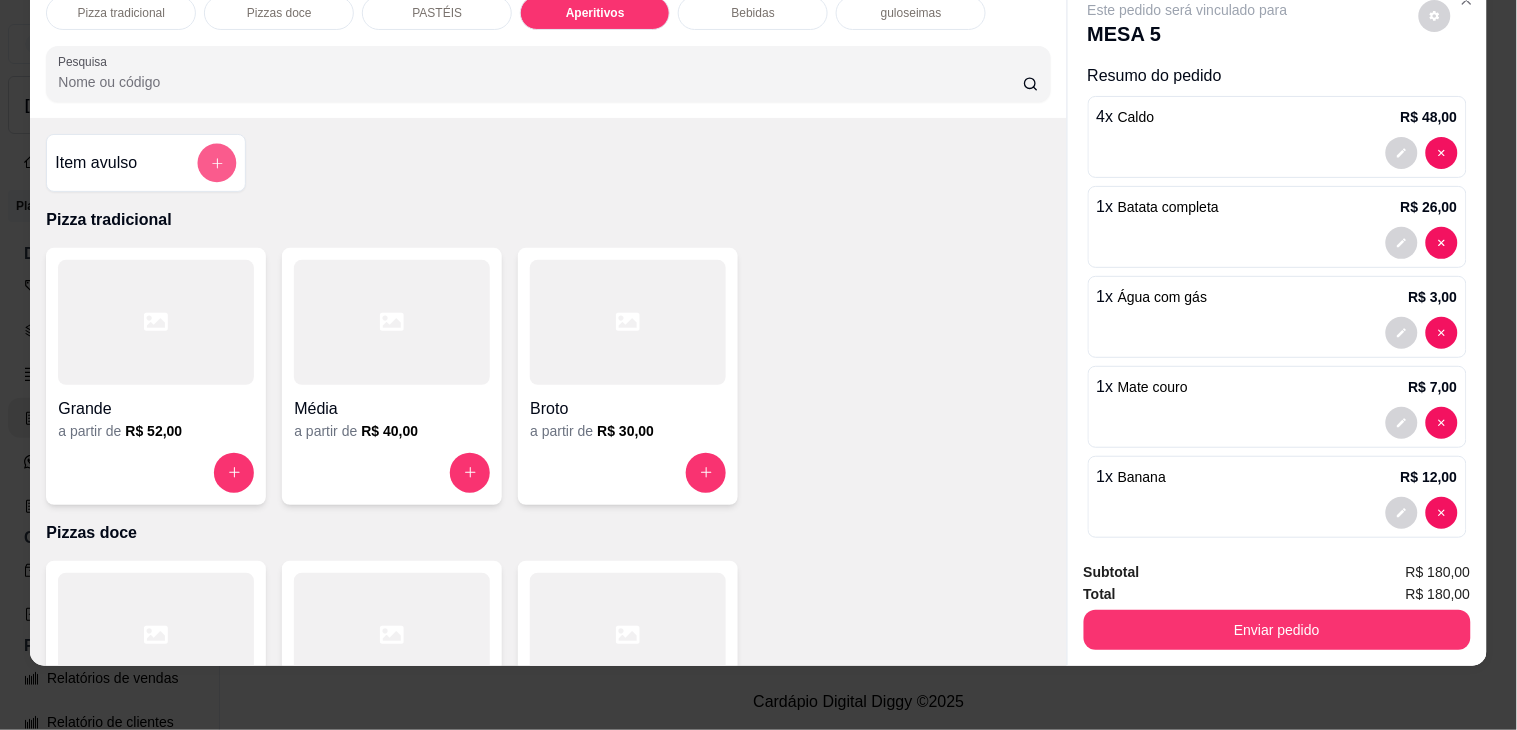 click at bounding box center (217, 163) 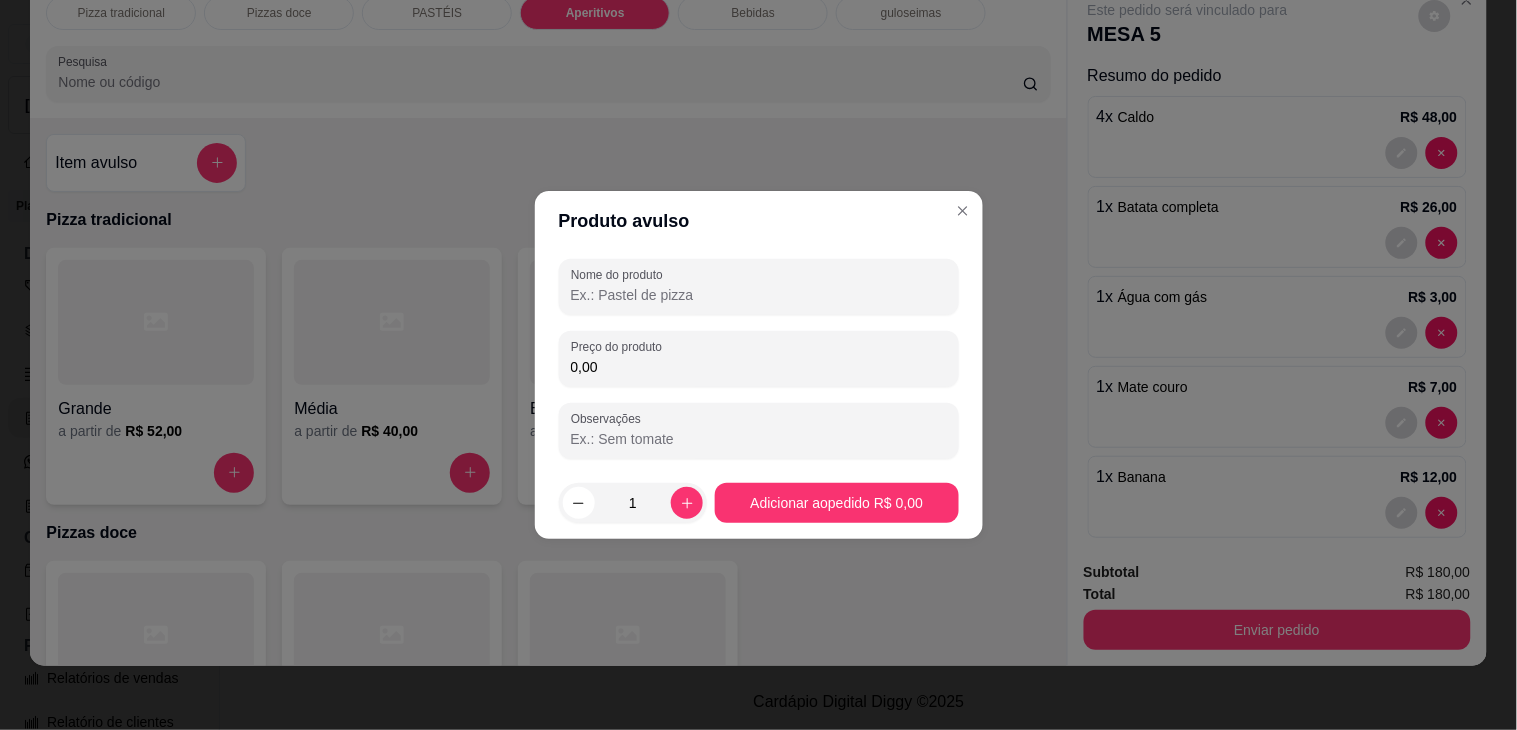 click on "Nome do produto" at bounding box center [759, 295] 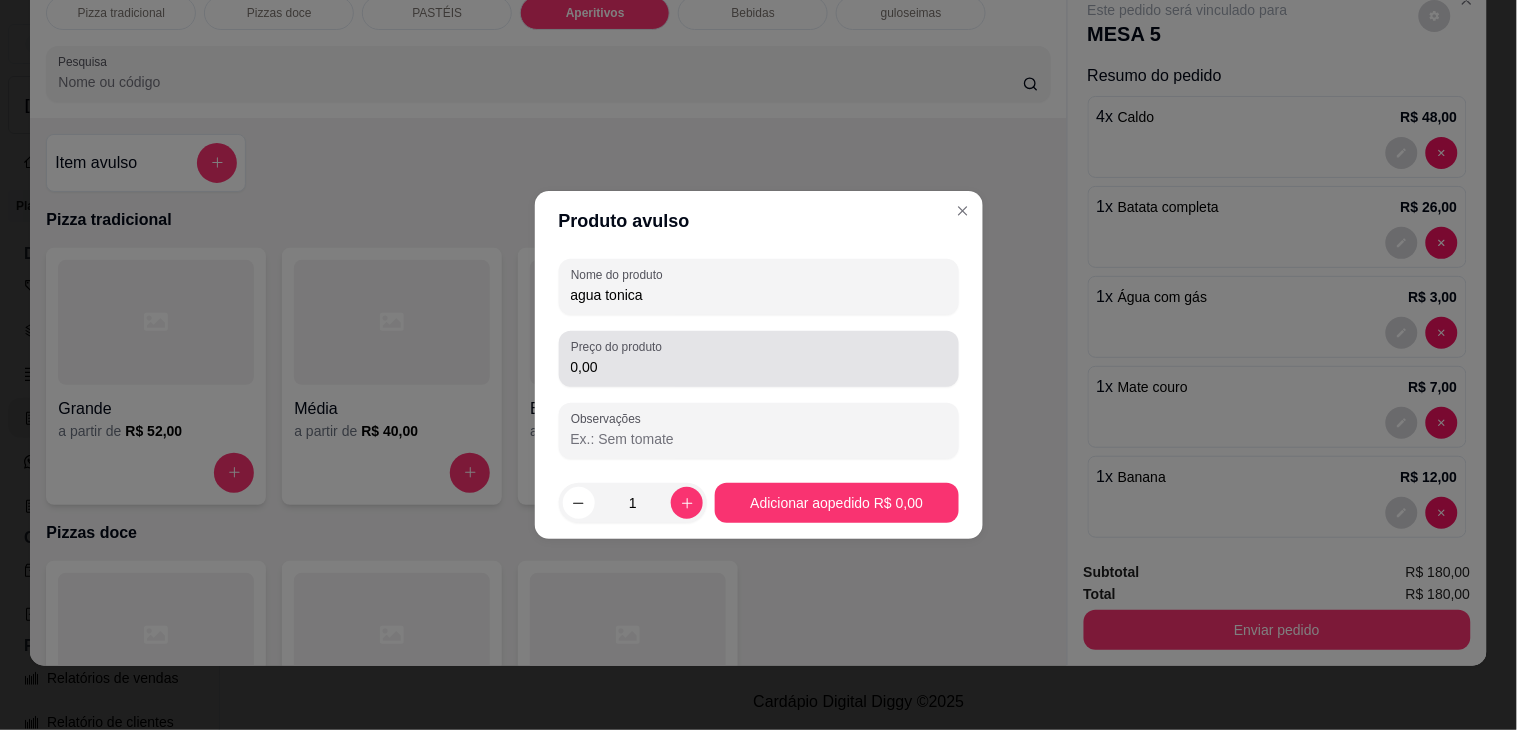 type on "agua tonica" 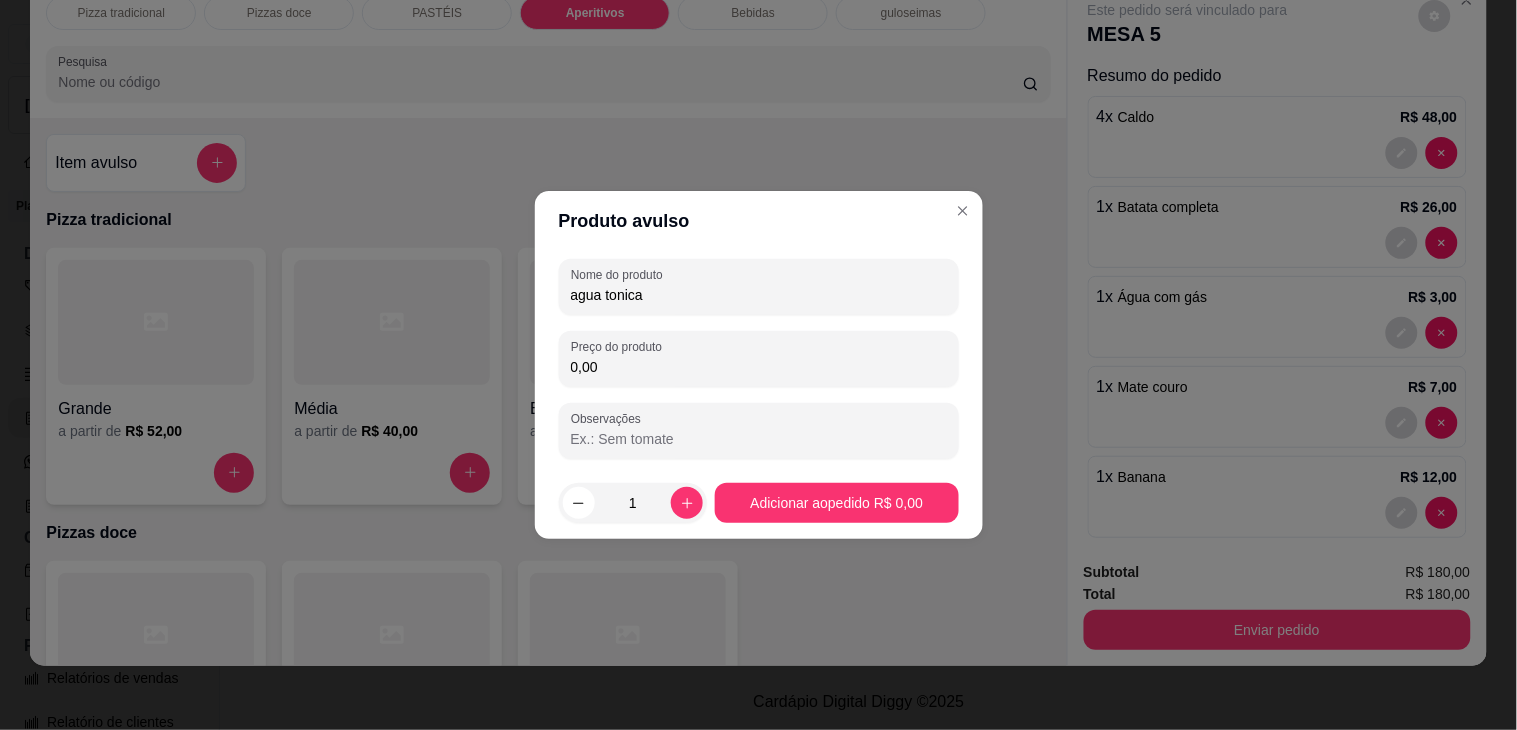 click on "0,00" at bounding box center [759, 367] 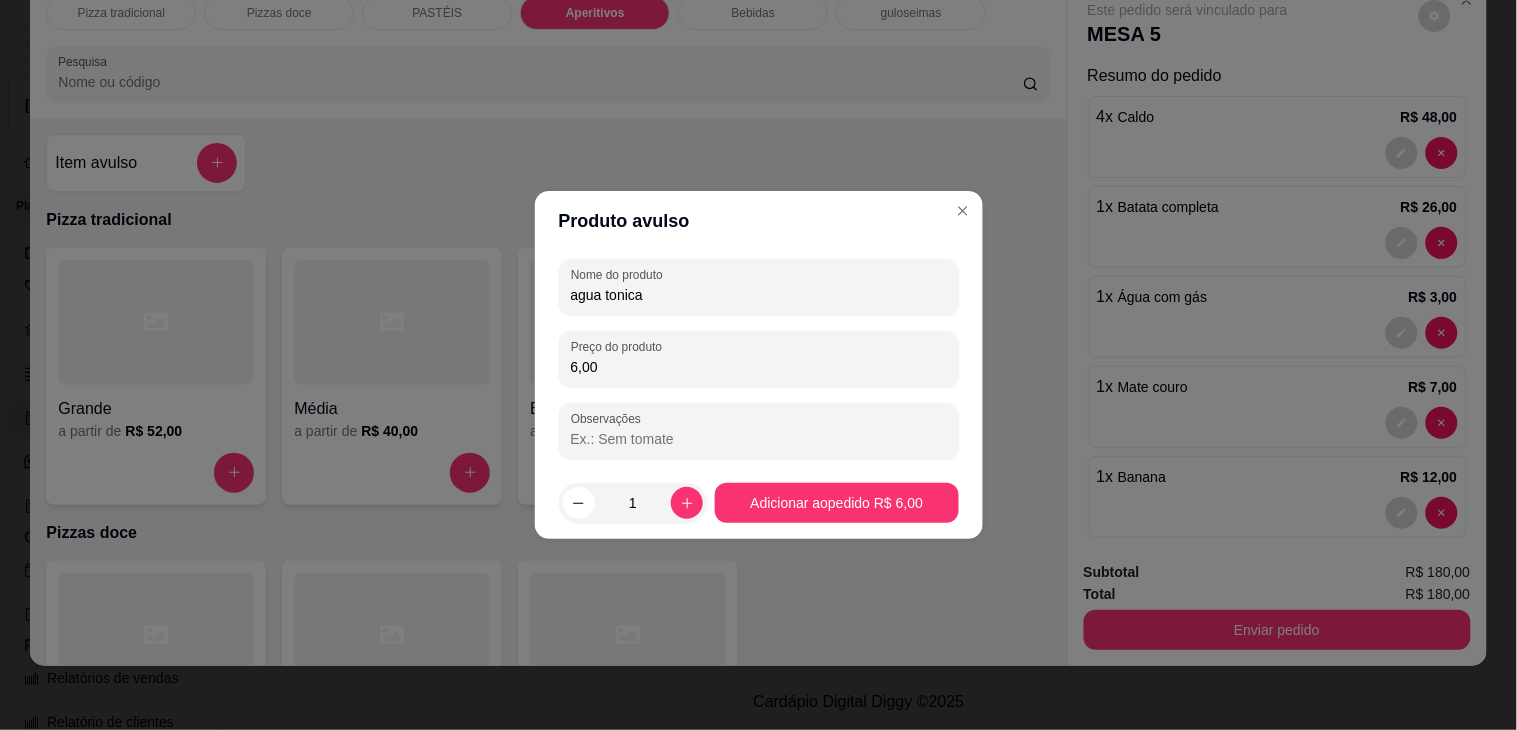 type on "6,00" 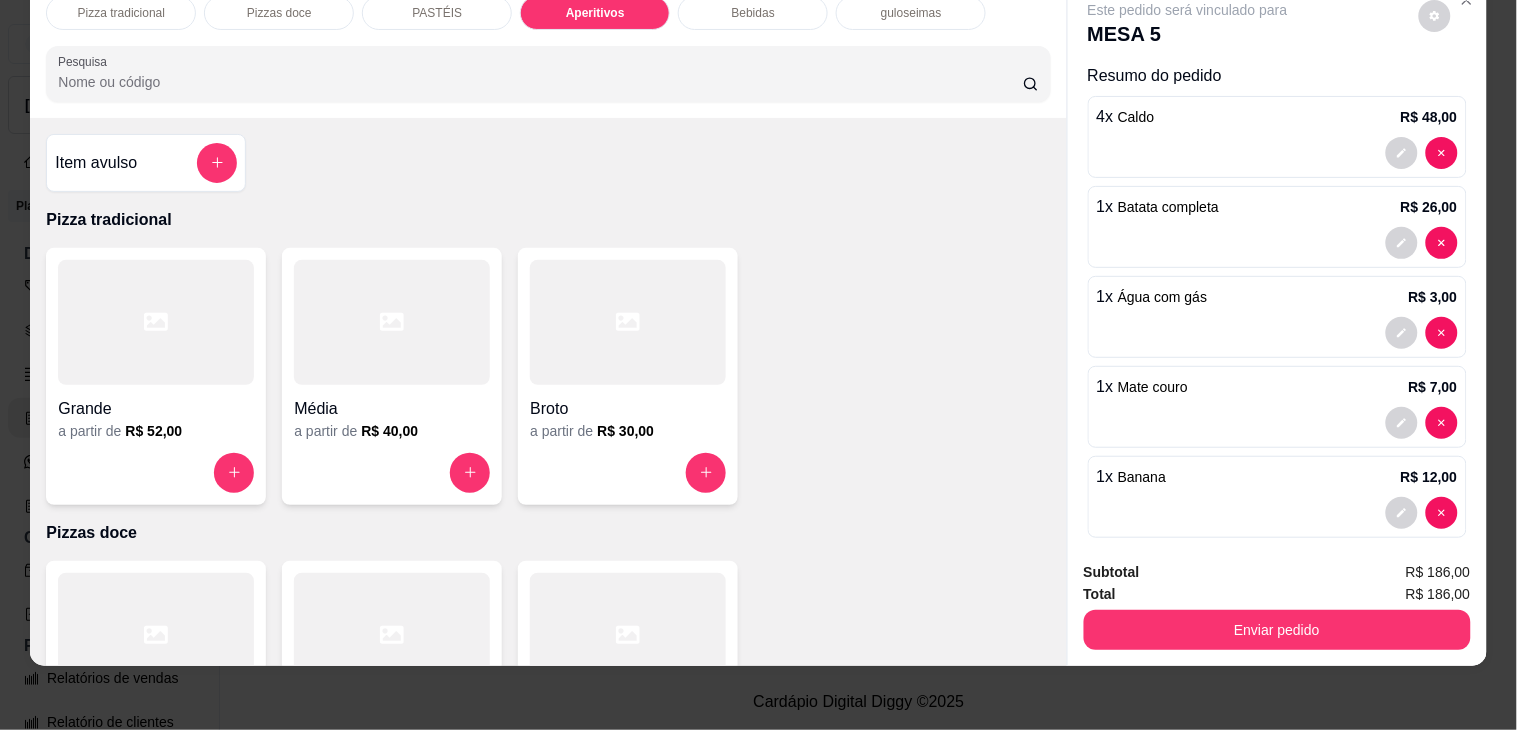 scroll, scrollTop: 0, scrollLeft: 0, axis: both 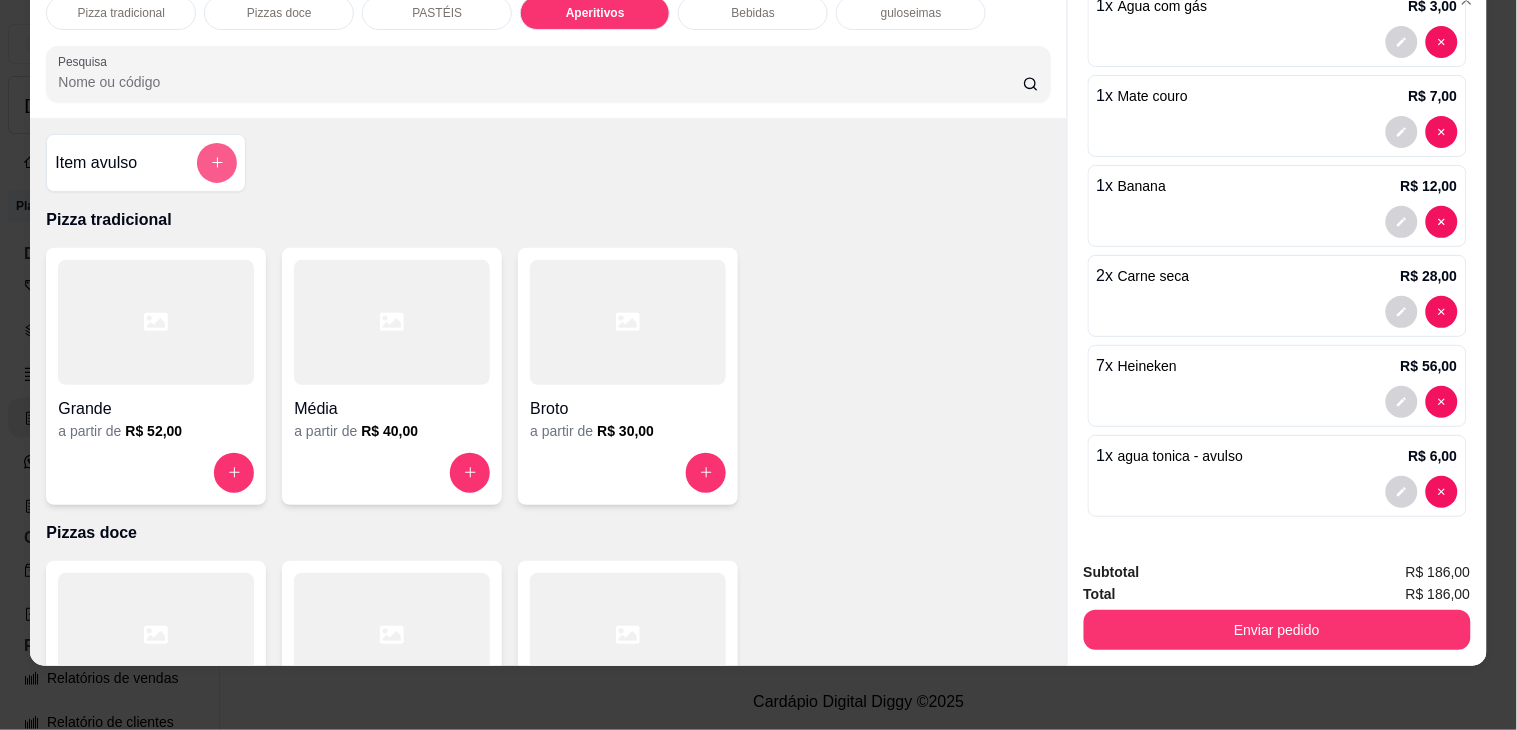 click at bounding box center (217, 163) 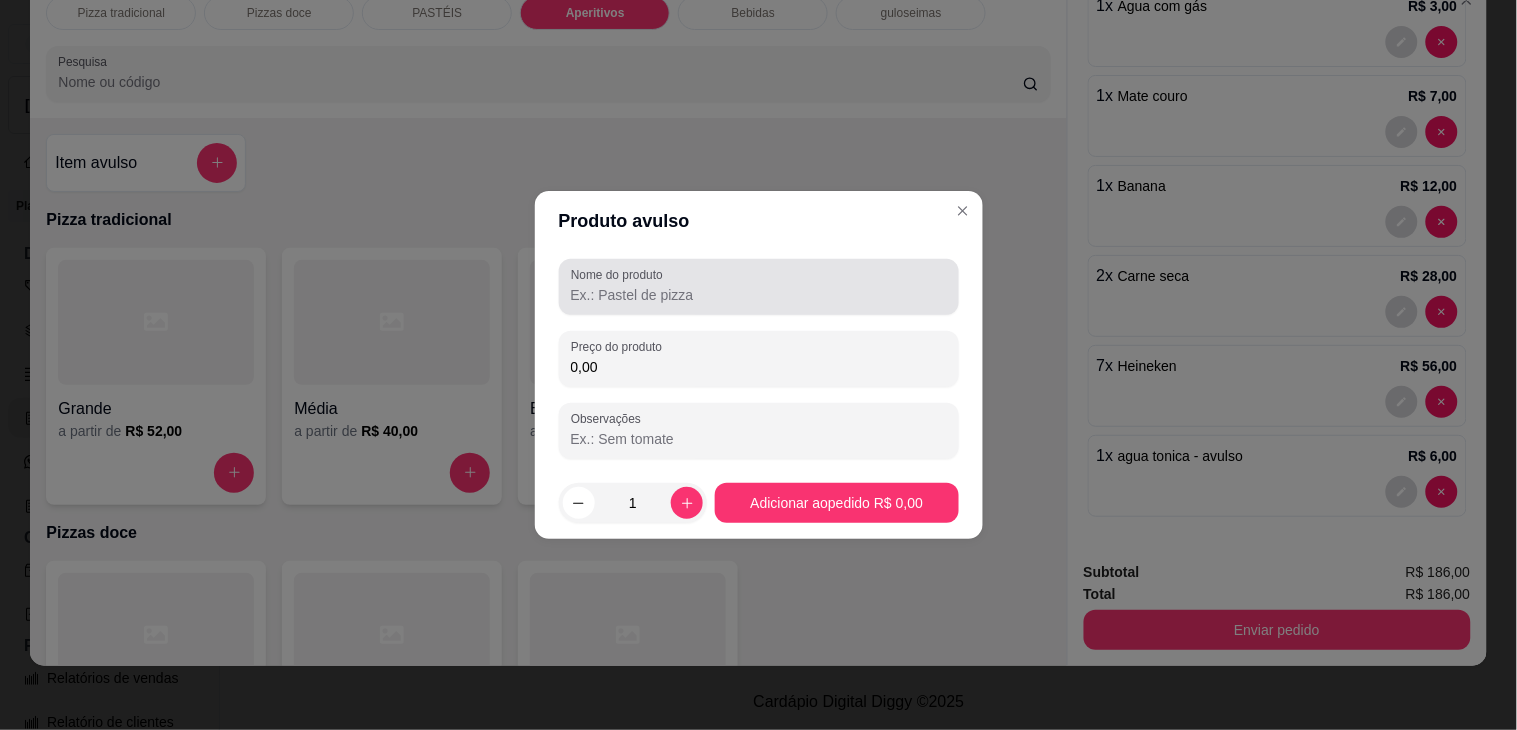 click on "Nome do produto" at bounding box center [759, 295] 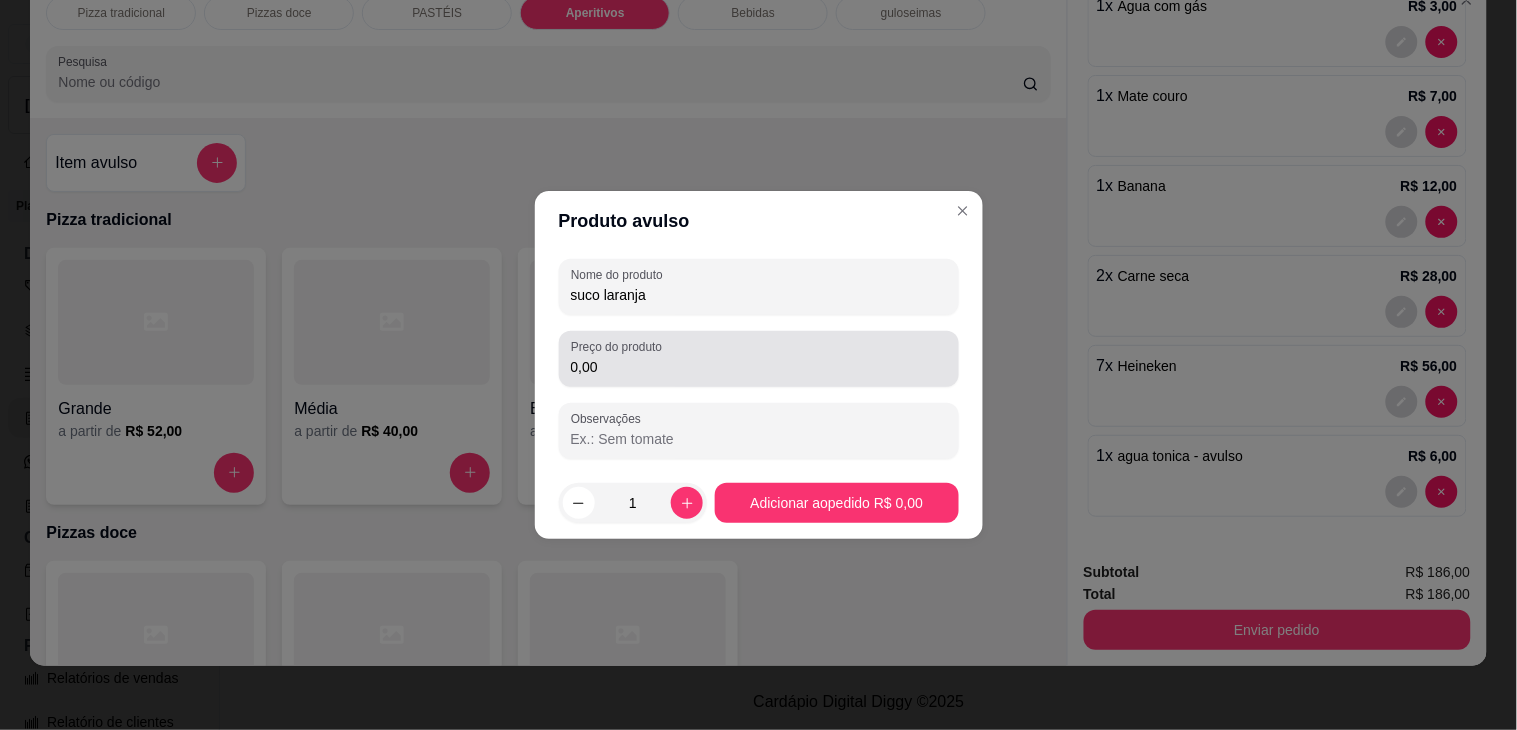 type on "suco laranja" 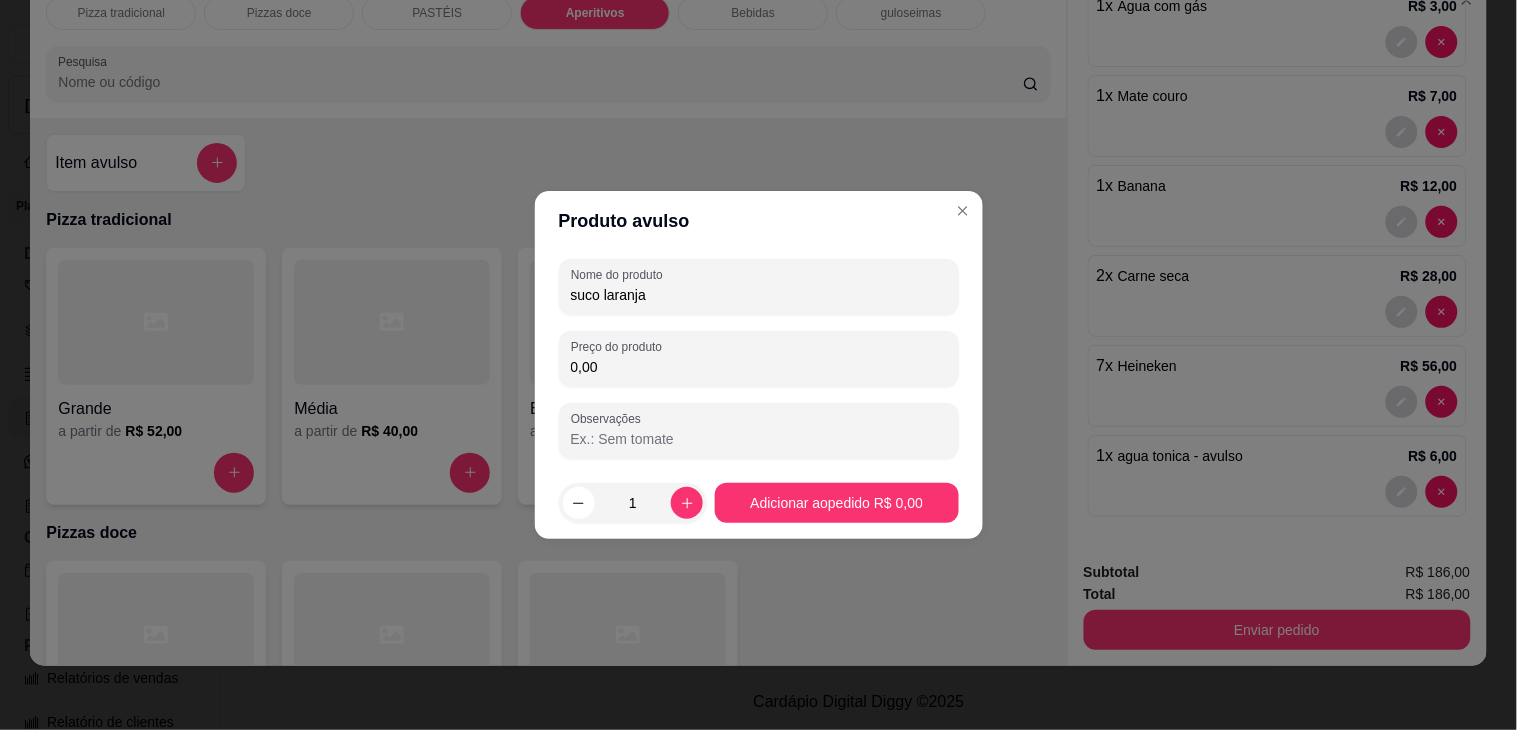 type on "8,00" 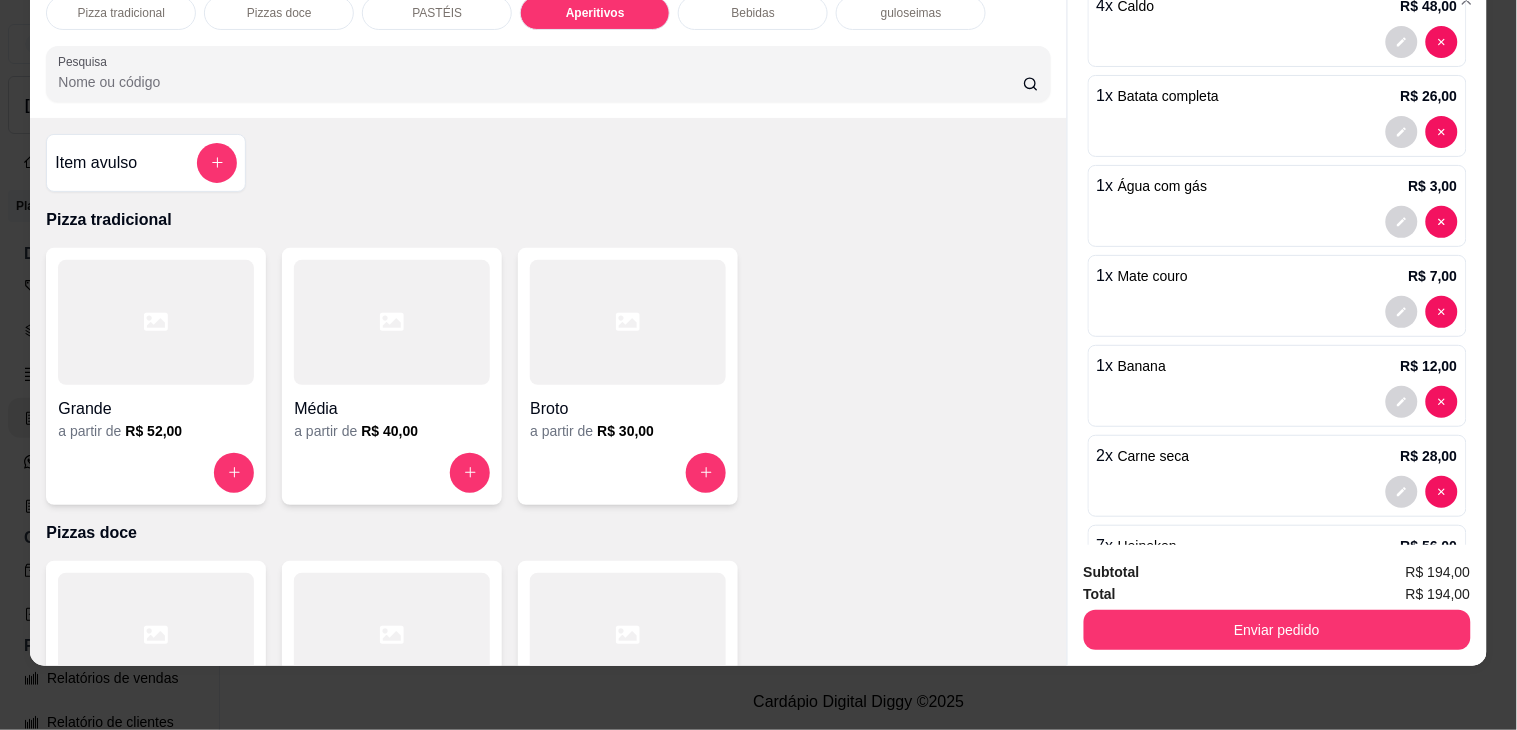scroll, scrollTop: 382, scrollLeft: 0, axis: vertical 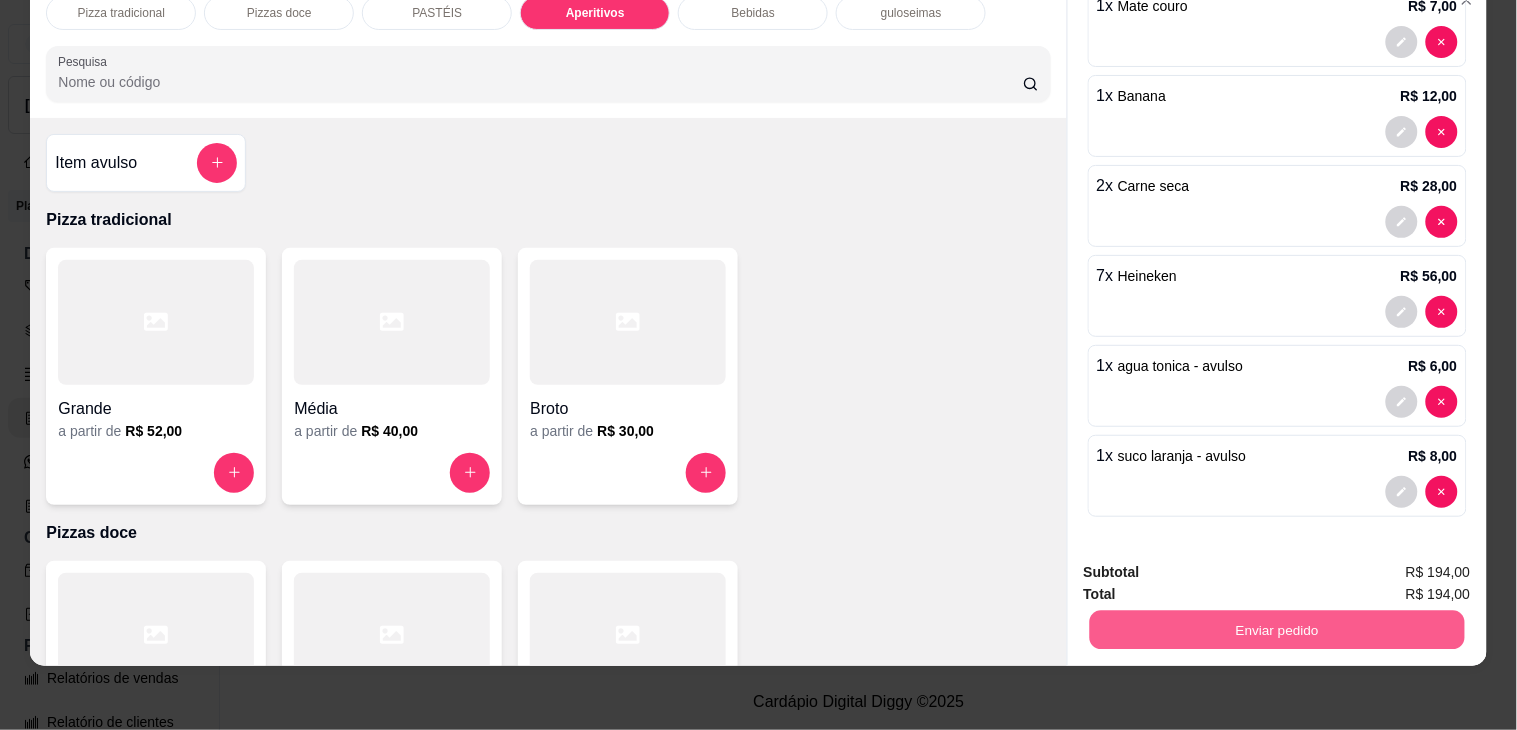 click on "Enviar pedido" at bounding box center (1276, 630) 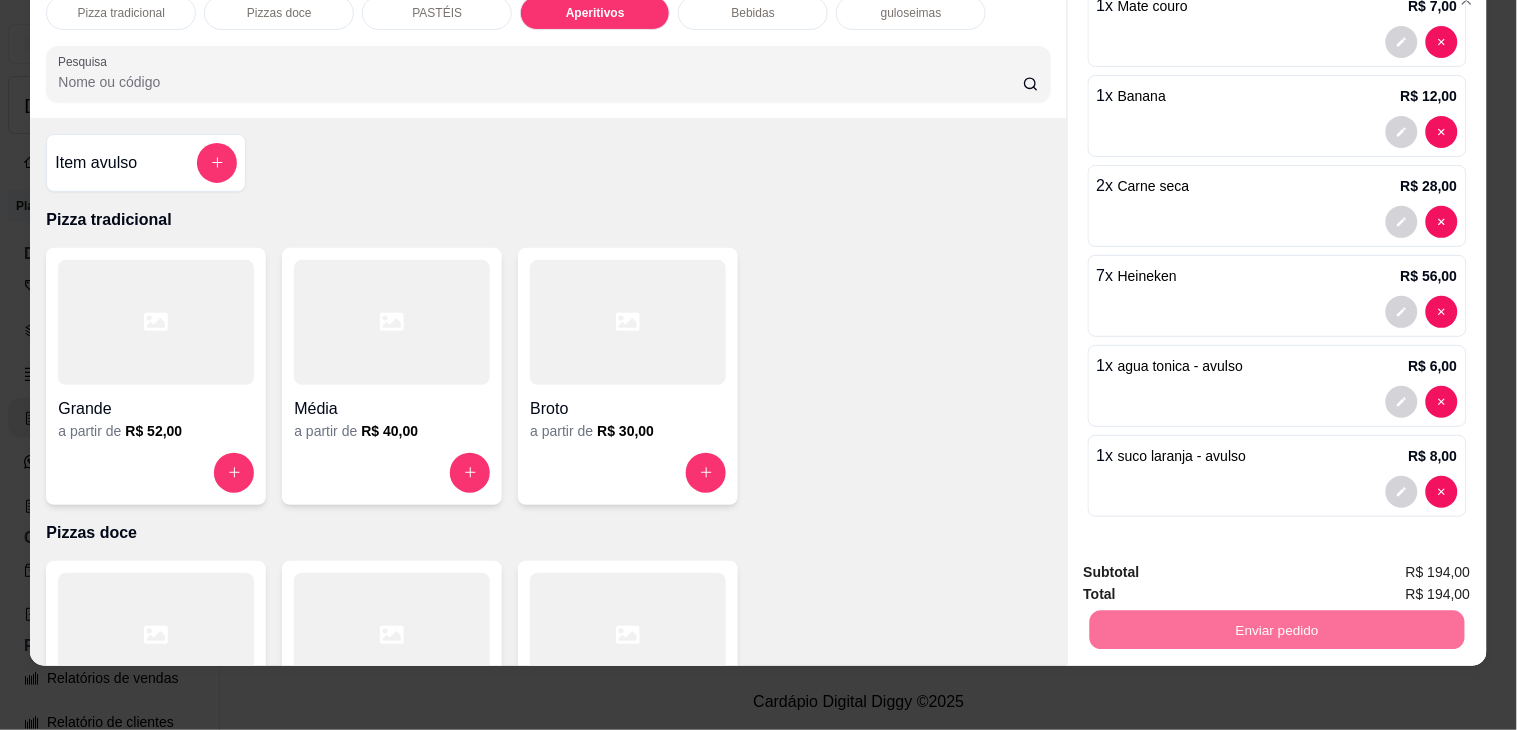 click on "Não registrar e enviar pedido" at bounding box center [1210, 563] 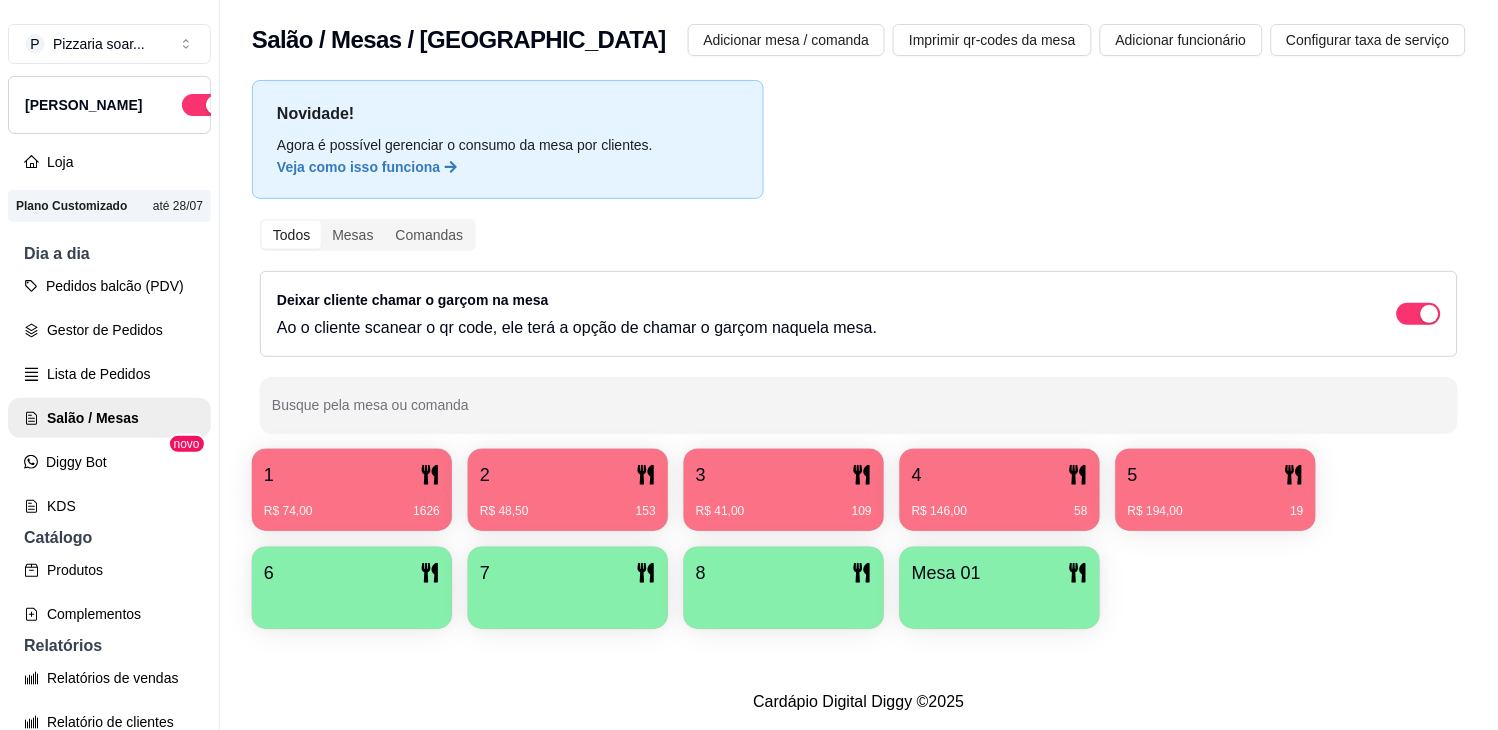 click on "Novidade! Agora é possível gerenciar o consumo da mesa por clientes.   Veja como isso funciona Todos Mesas Comandas Deixar cliente chamar o garçom na mesa Ao o cliente scanear o qr code, ele terá a opção de chamar o garçom naquela mesa. Busque pela mesa ou comanda
1 R$ 74,00 1626 2 R$ 48,50 153 3 R$ 41,00 109 4 R$ 146,00 58 5 R$ 194,00 19 6 7 8 Mesa 01" at bounding box center (859, 360) 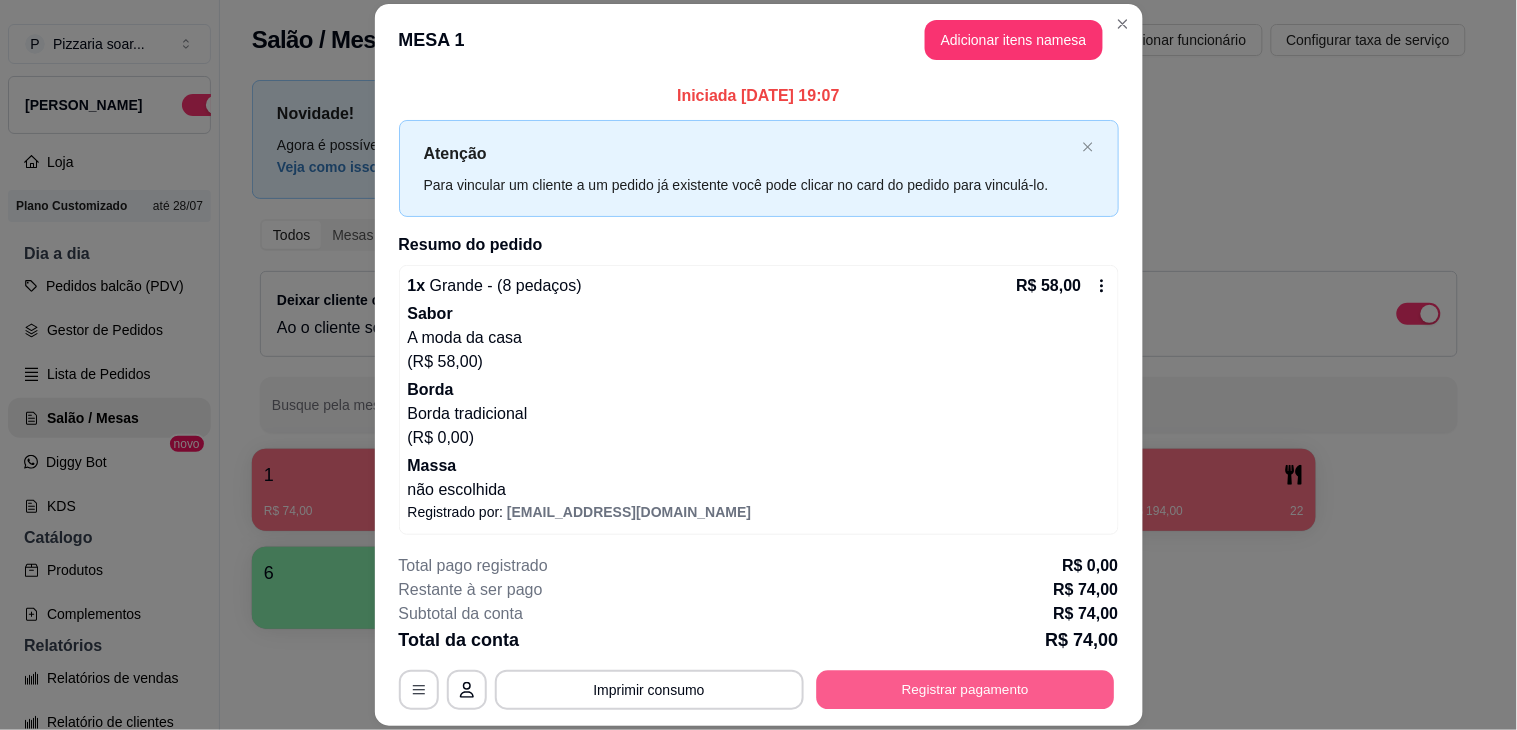 click on "Registrar pagamento" at bounding box center (965, 690) 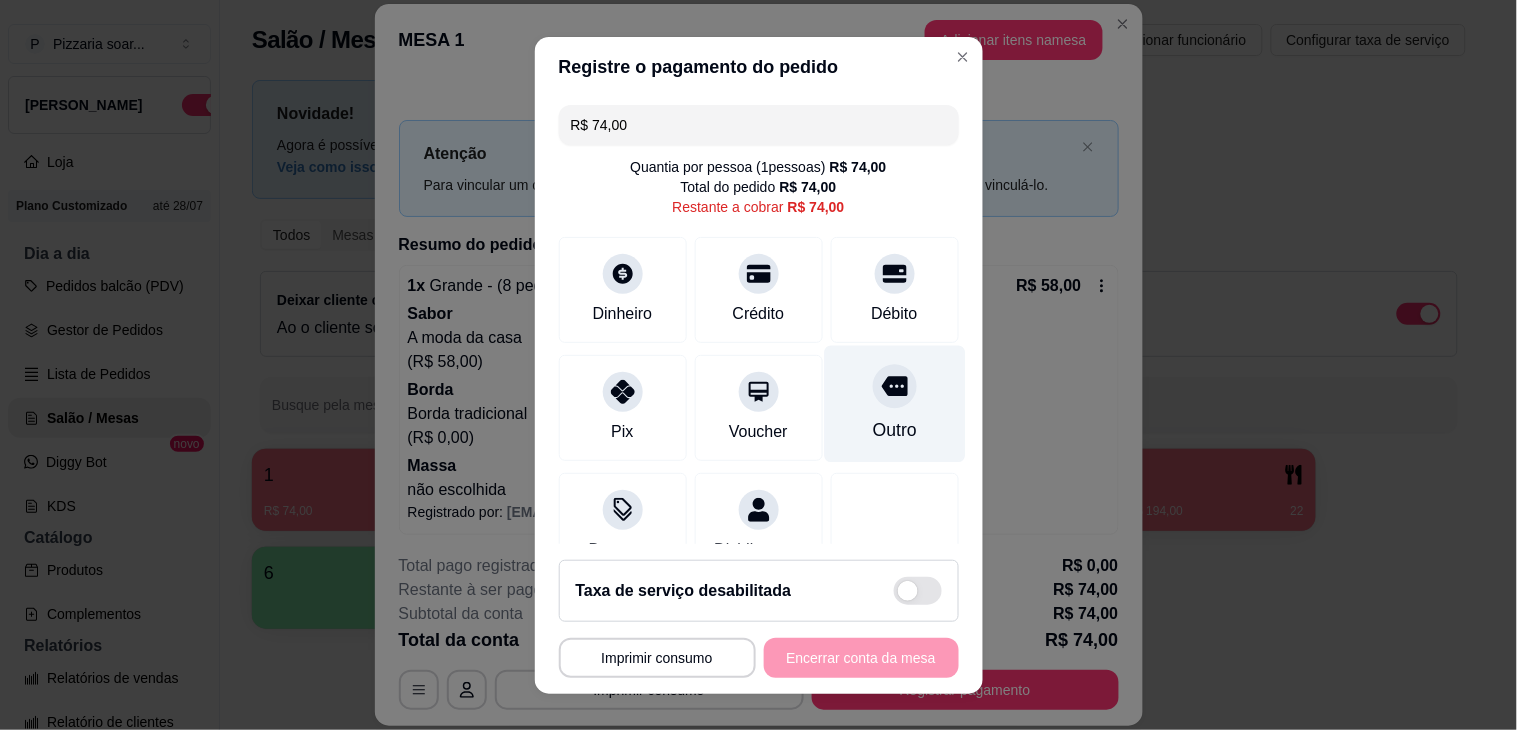 click at bounding box center [895, 386] 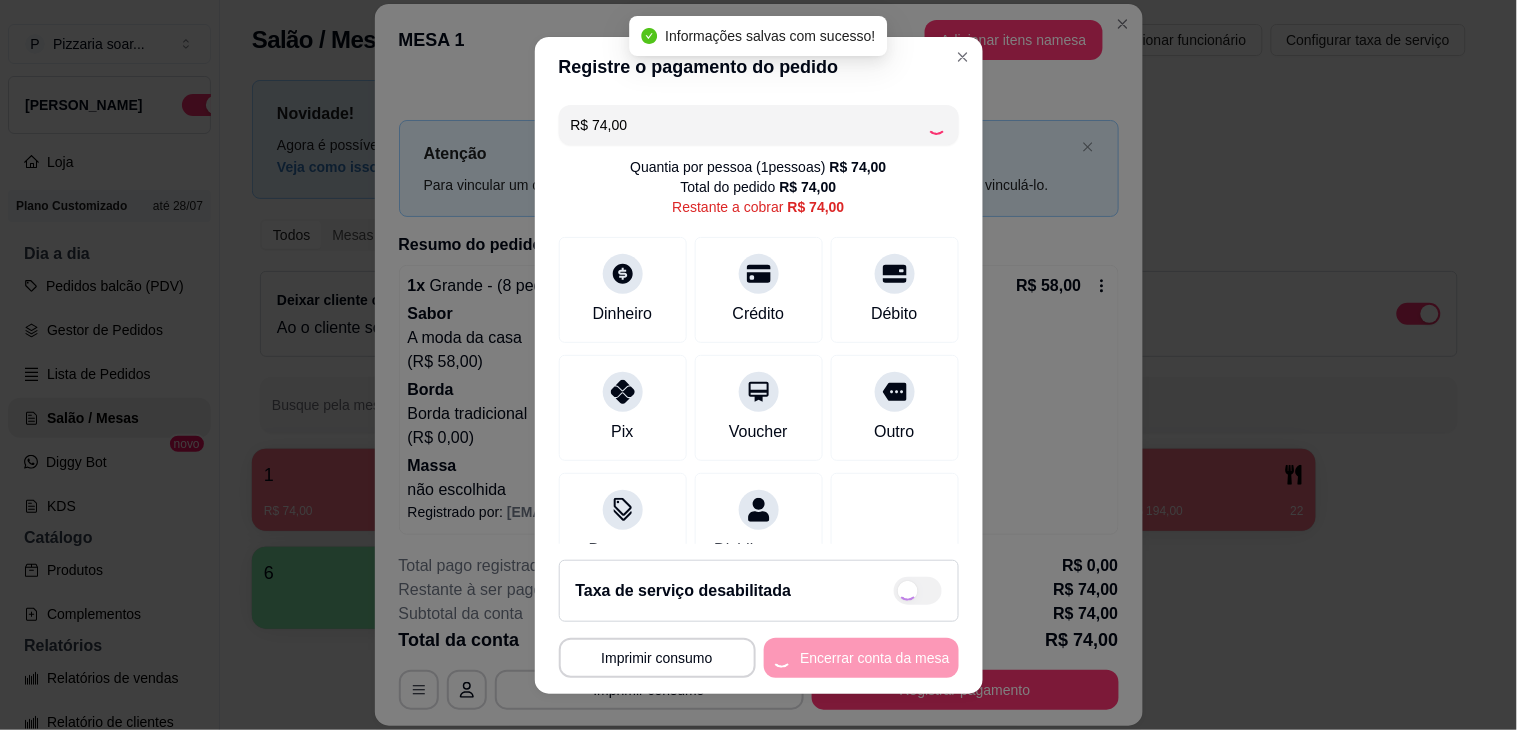 click on "**********" at bounding box center [759, 658] 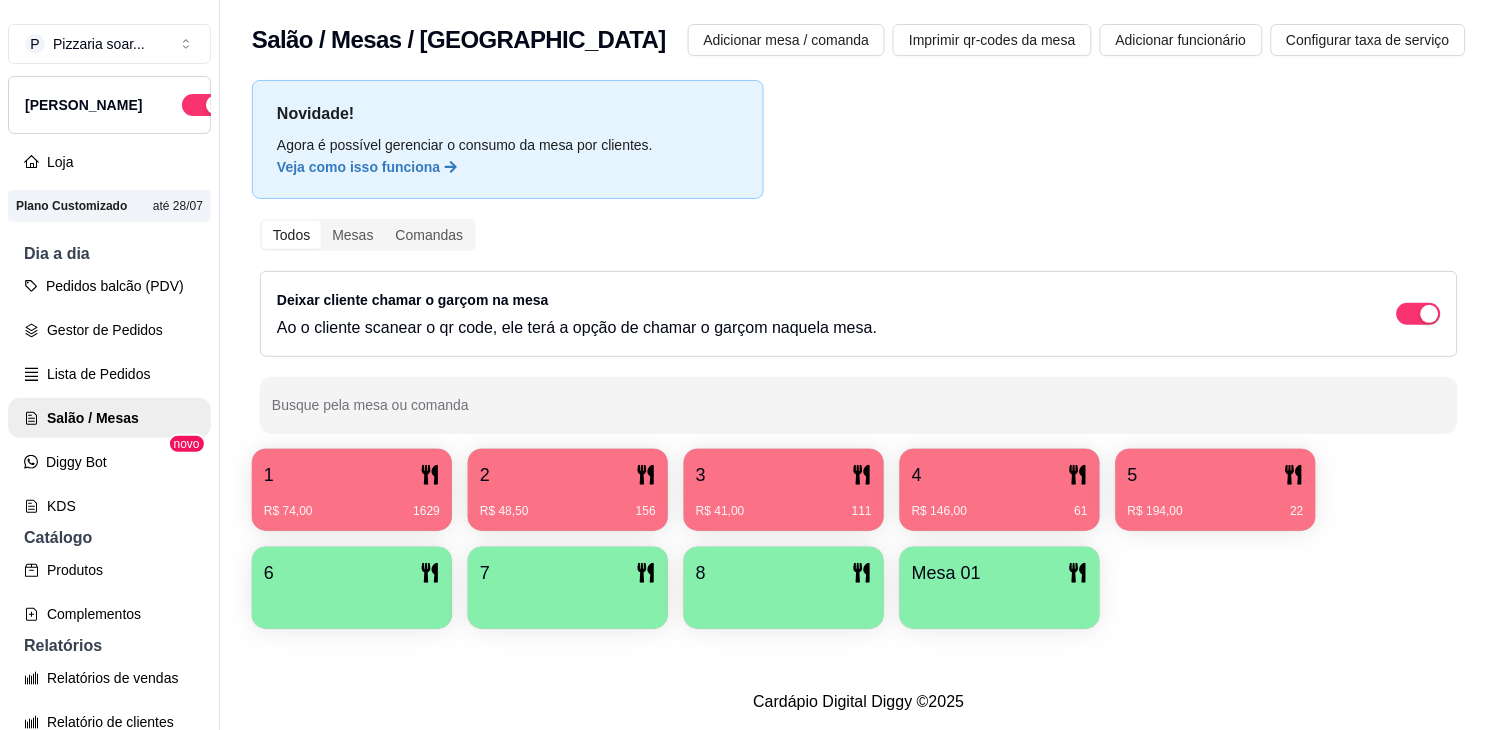 click on "R$ 74,00 1629" at bounding box center [352, 504] 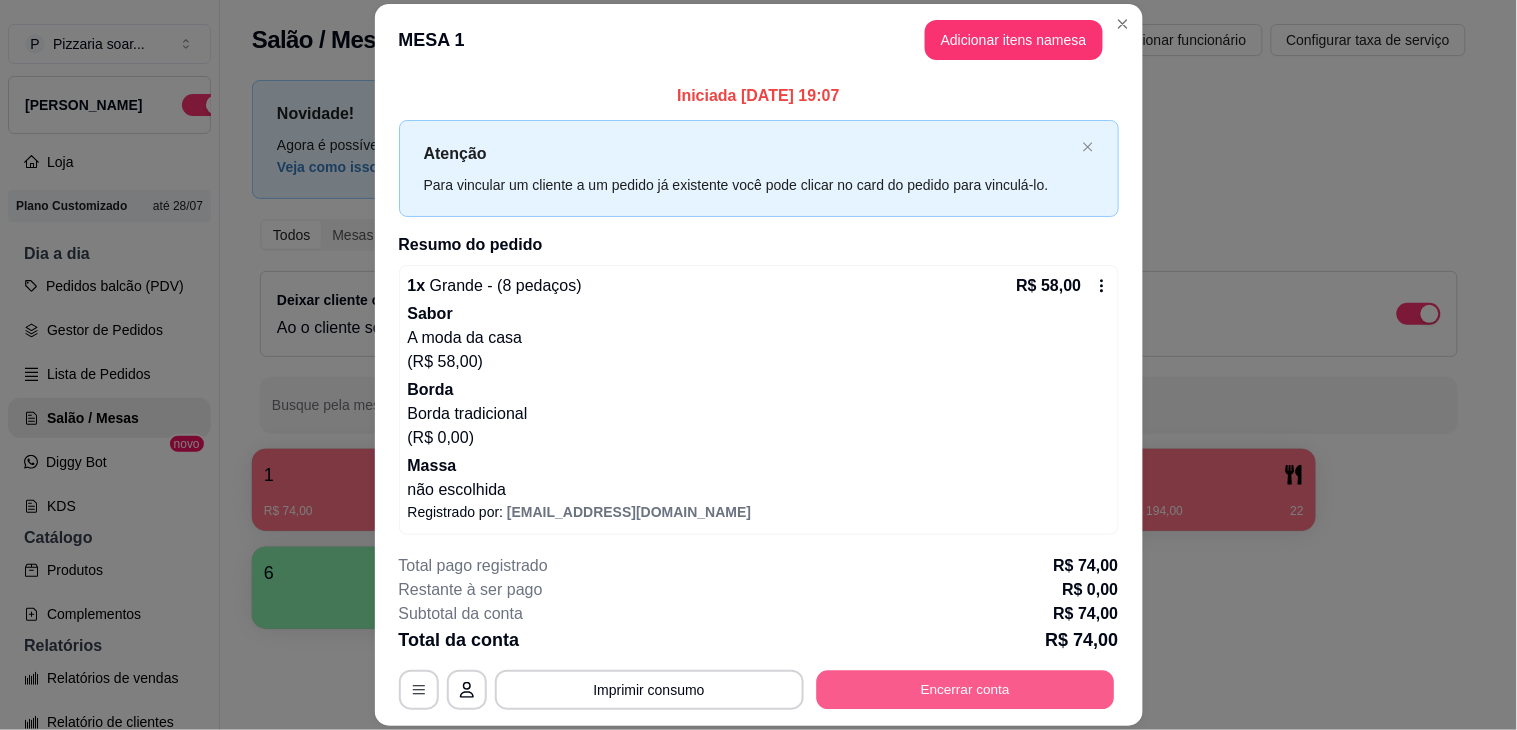 click on "Encerrar conta" at bounding box center [965, 690] 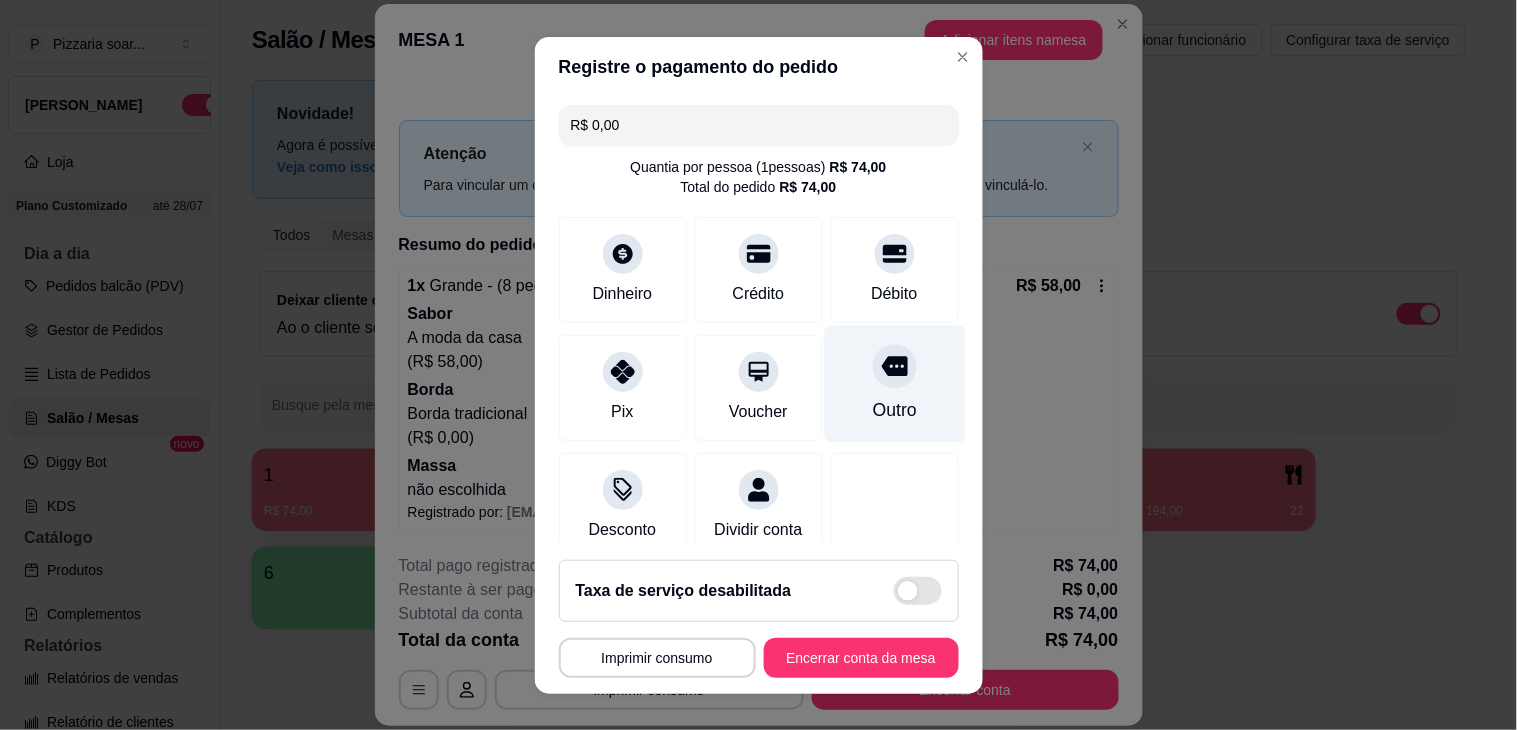 click 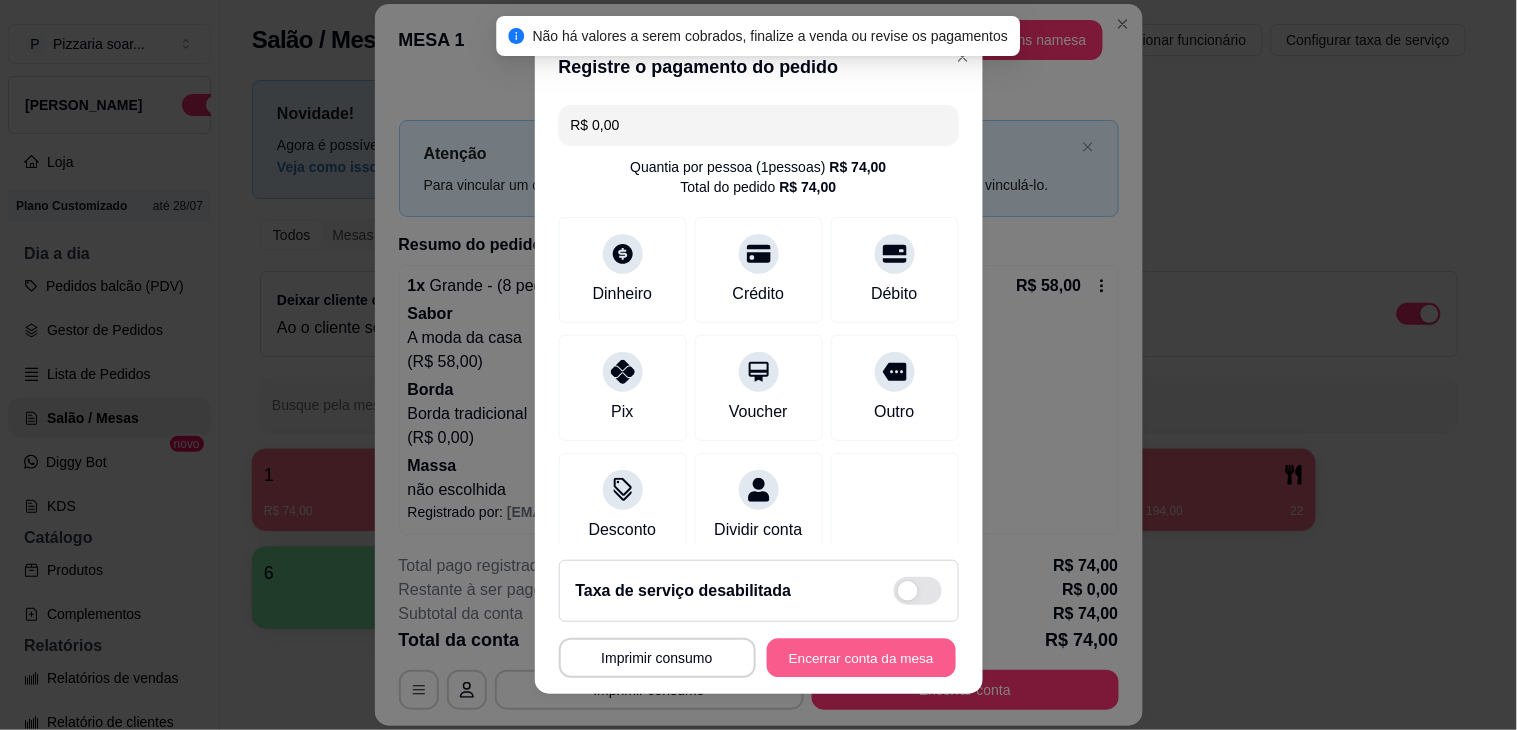 click on "Encerrar conta da mesa" at bounding box center [861, 657] 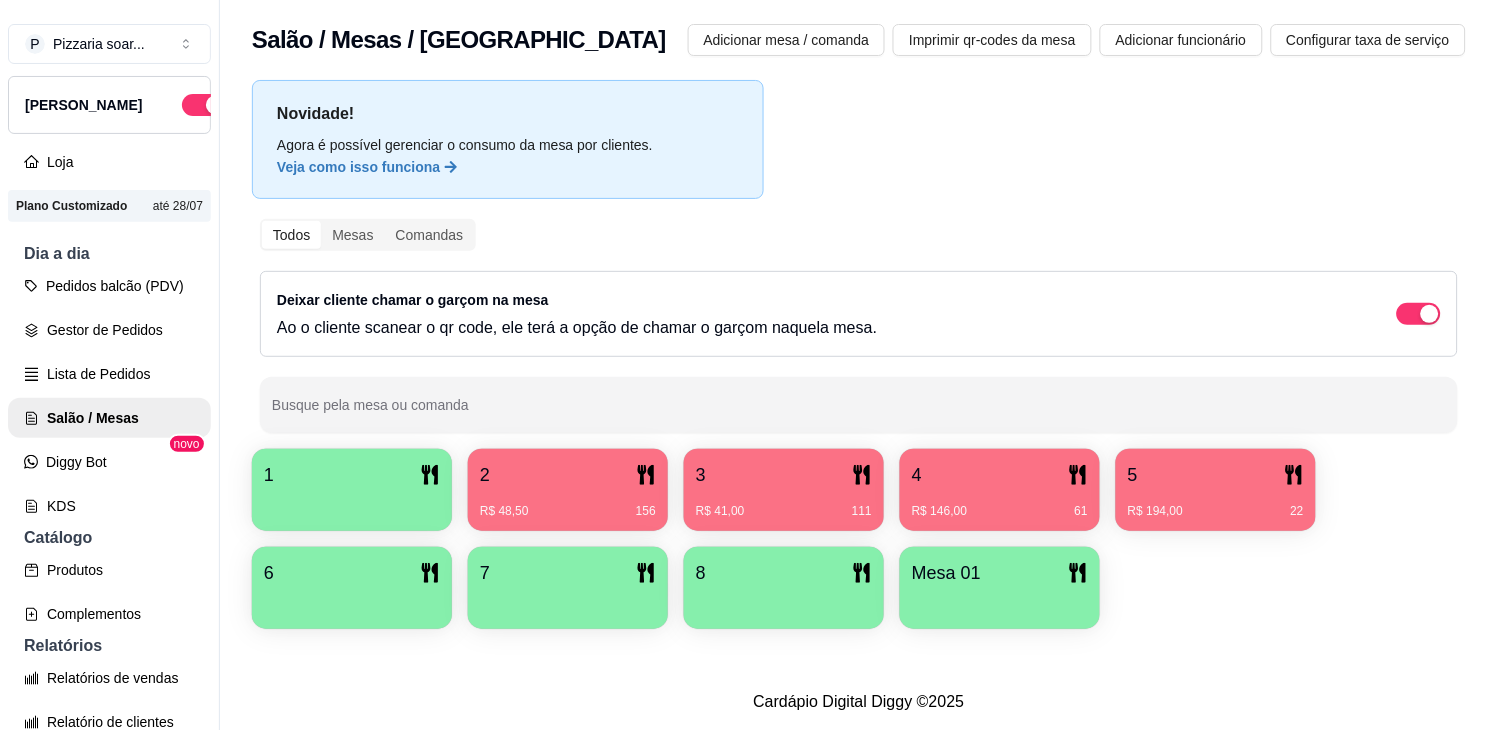 click on "2" at bounding box center [568, 475] 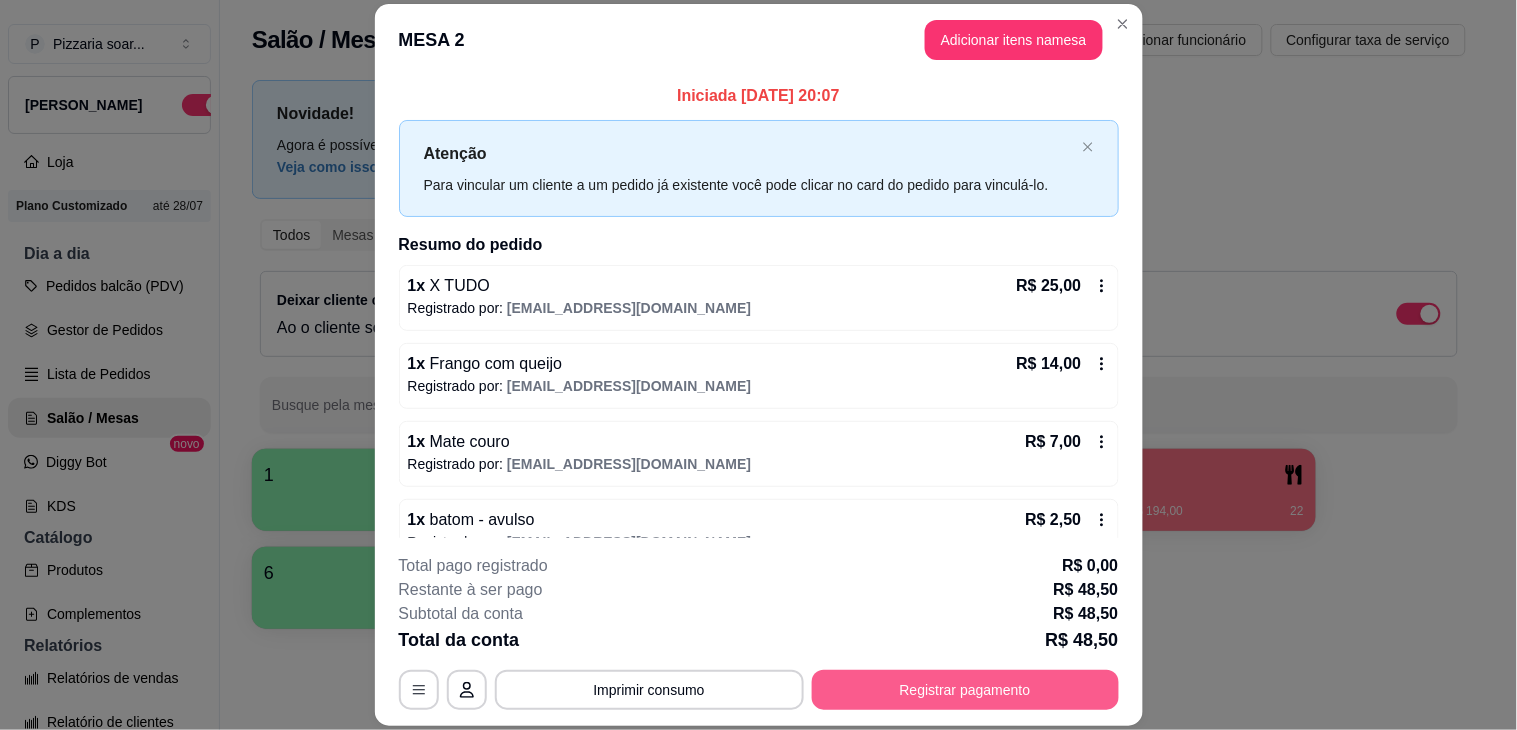 click on "Registrar pagamento" at bounding box center (965, 690) 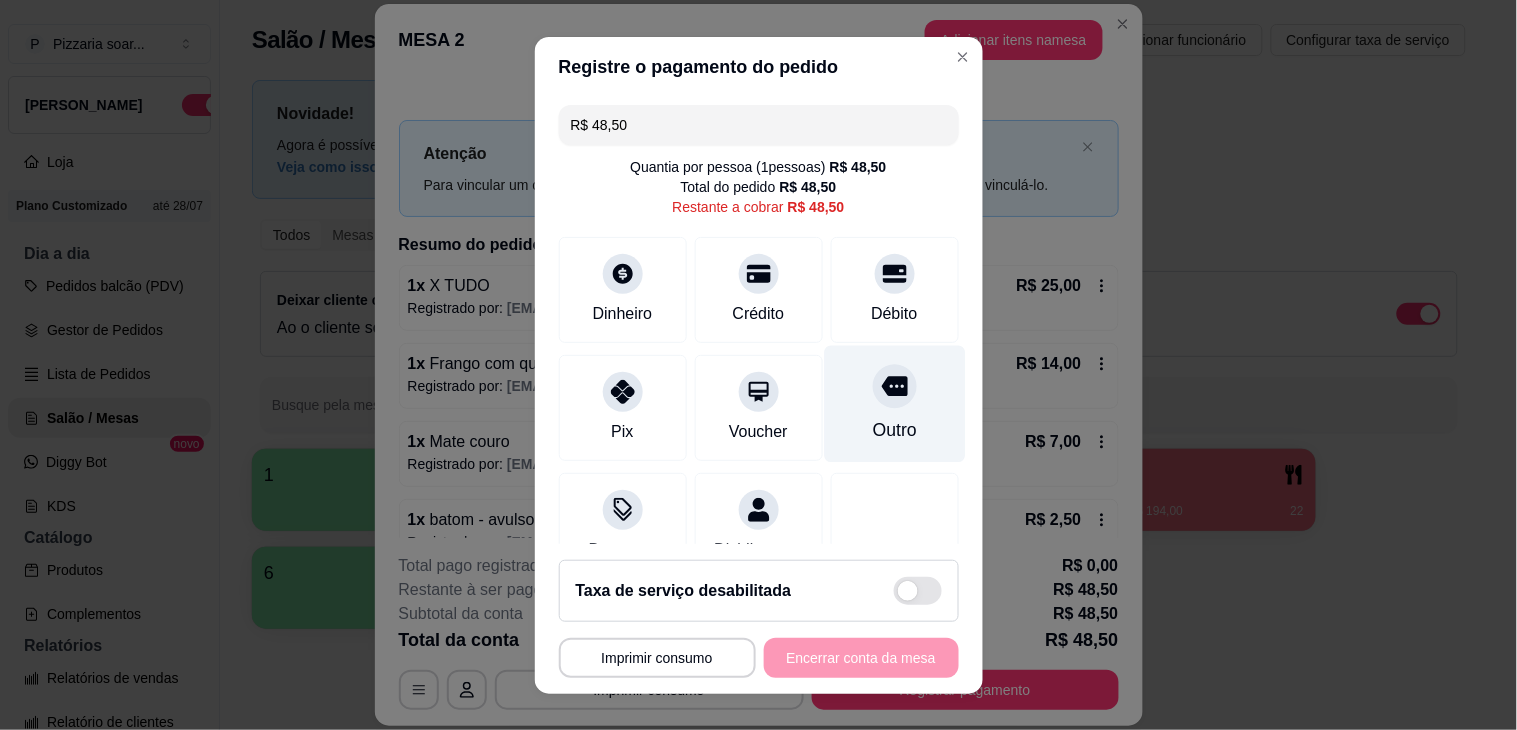 click on "Outro" at bounding box center [894, 403] 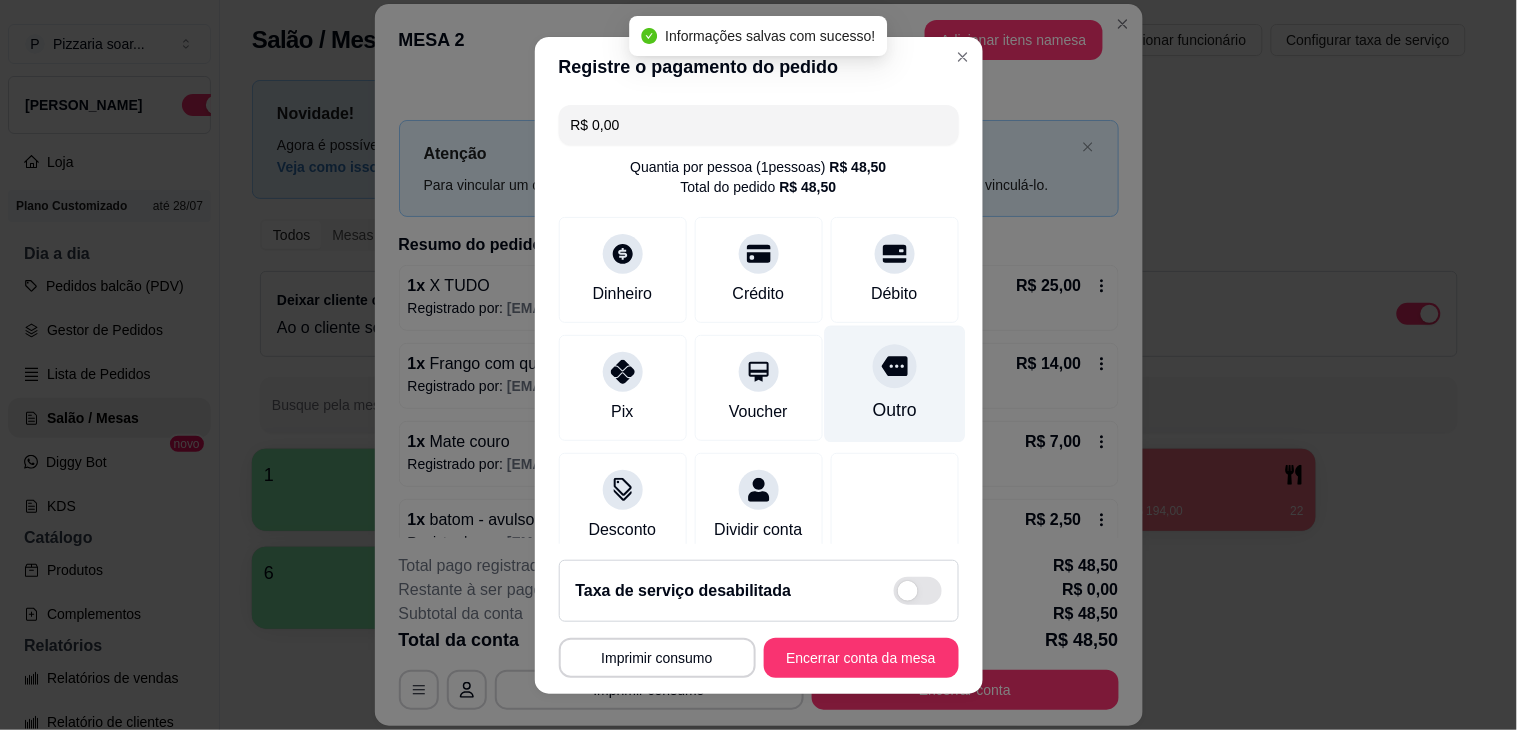 type on "R$ 0,00" 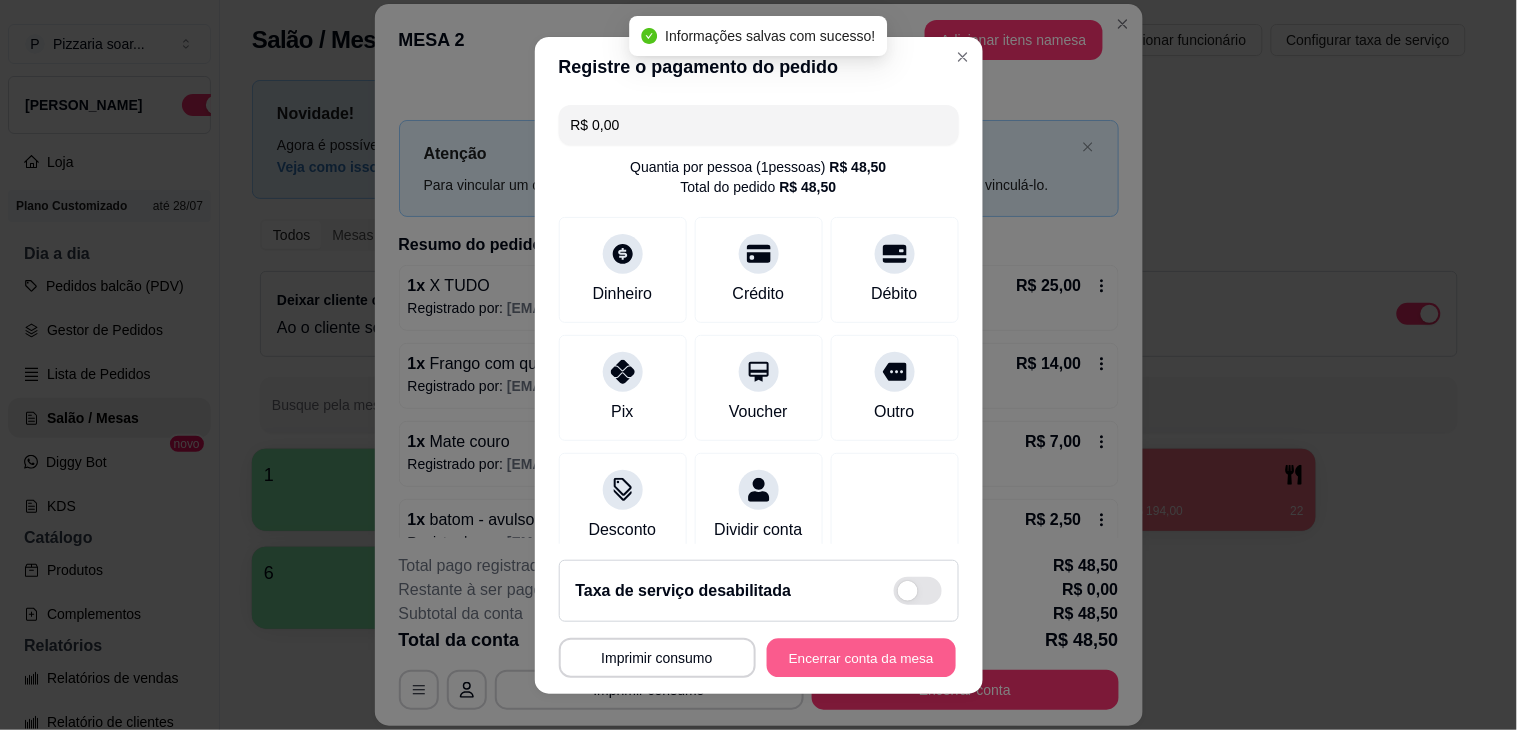 click on "Encerrar conta da mesa" at bounding box center (861, 657) 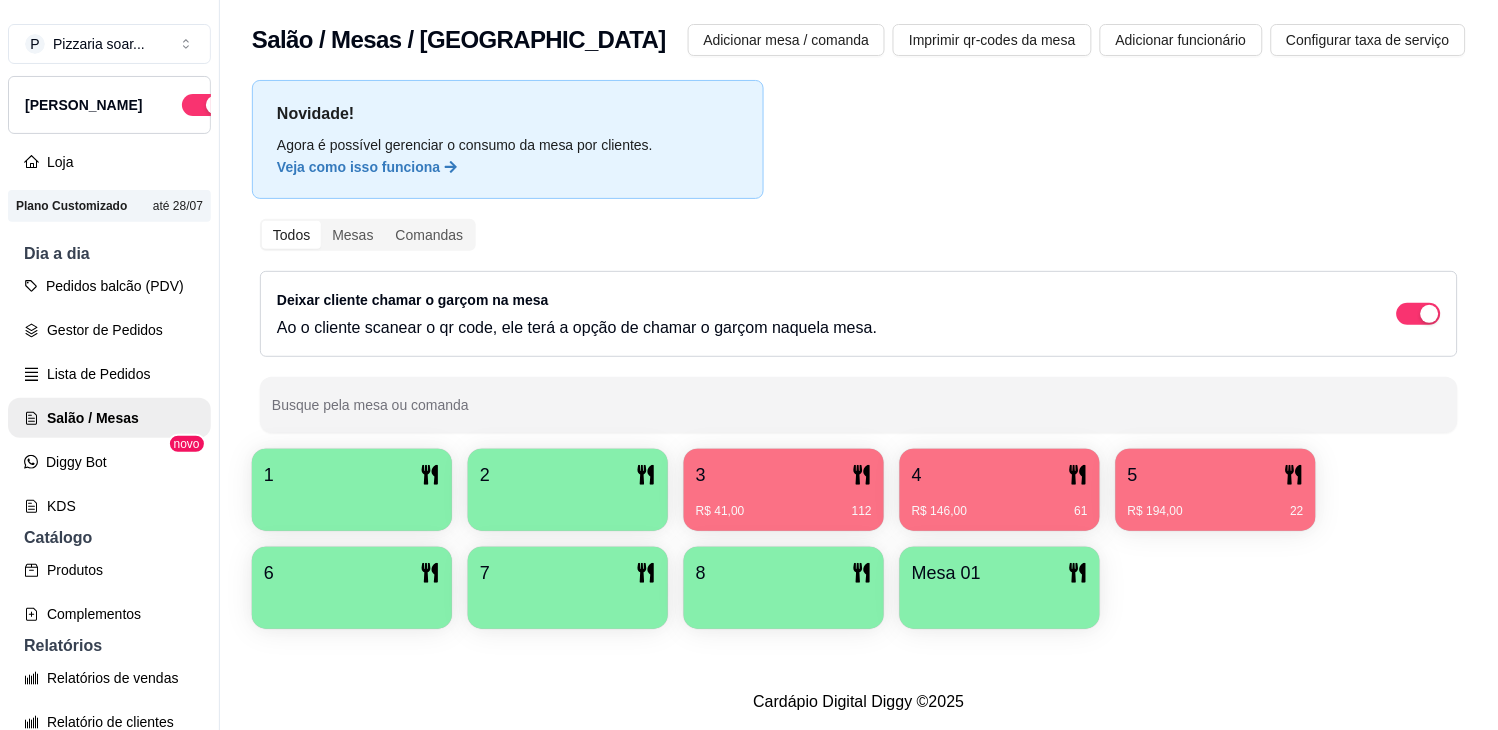 click on "R$ 41,00 112" at bounding box center (784, 504) 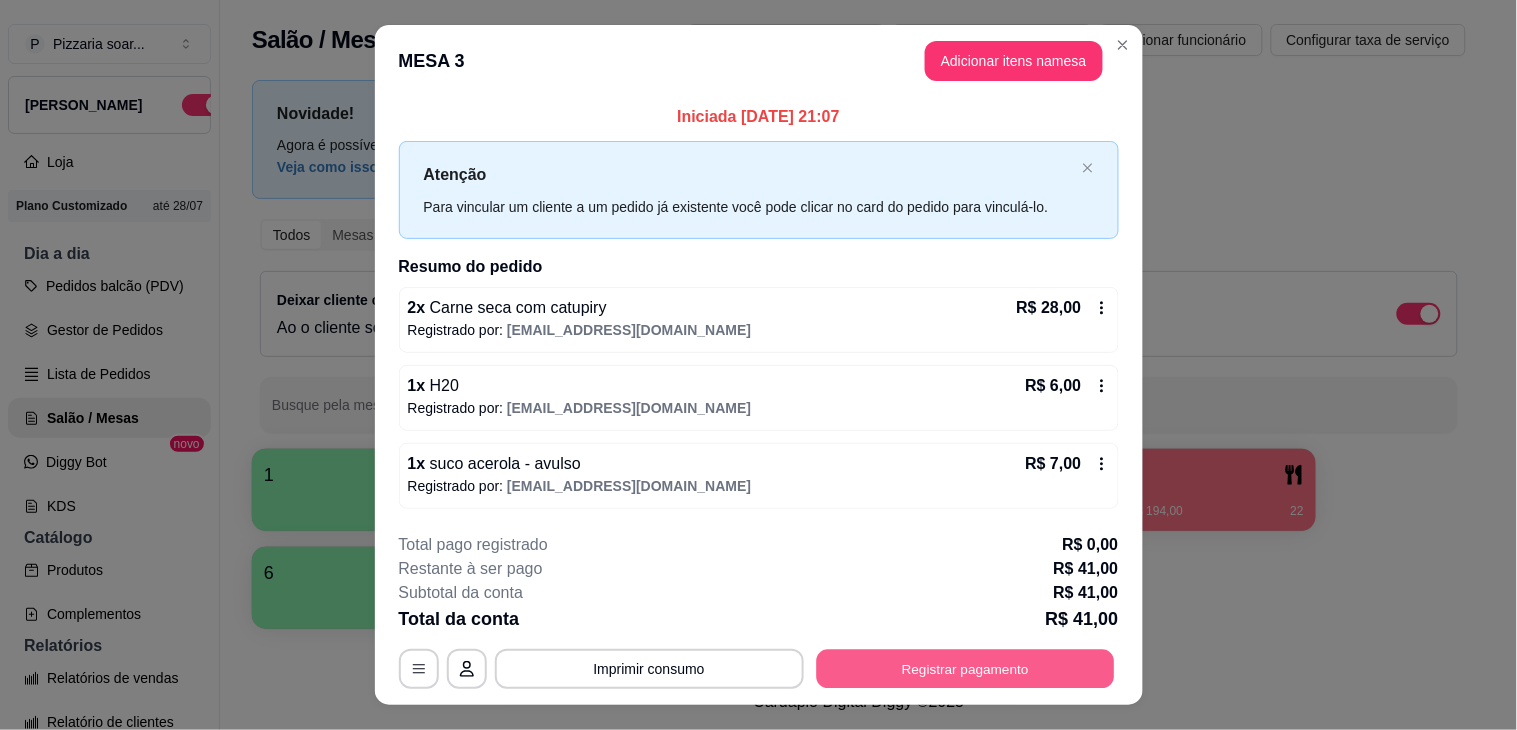 click on "Registrar pagamento" at bounding box center (965, 668) 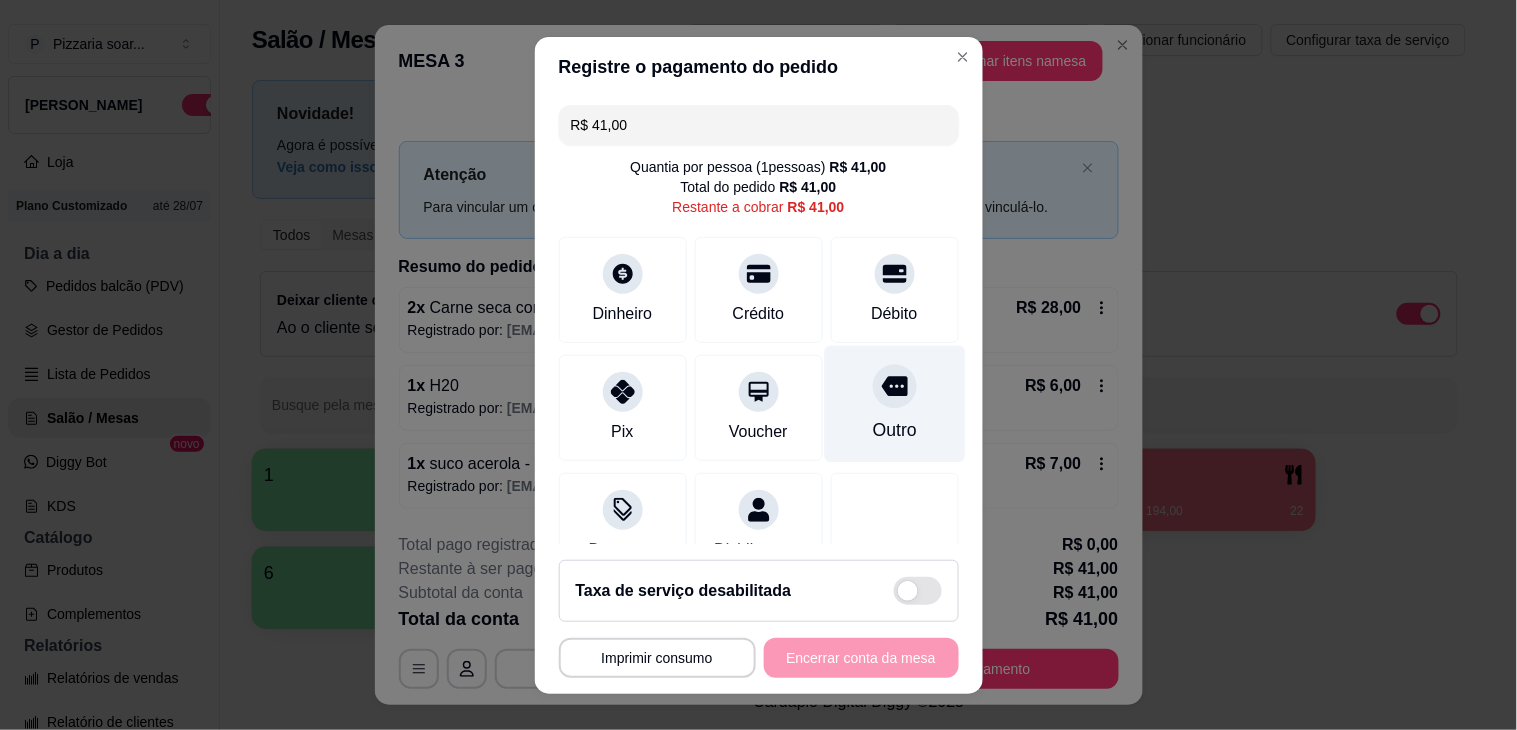 click 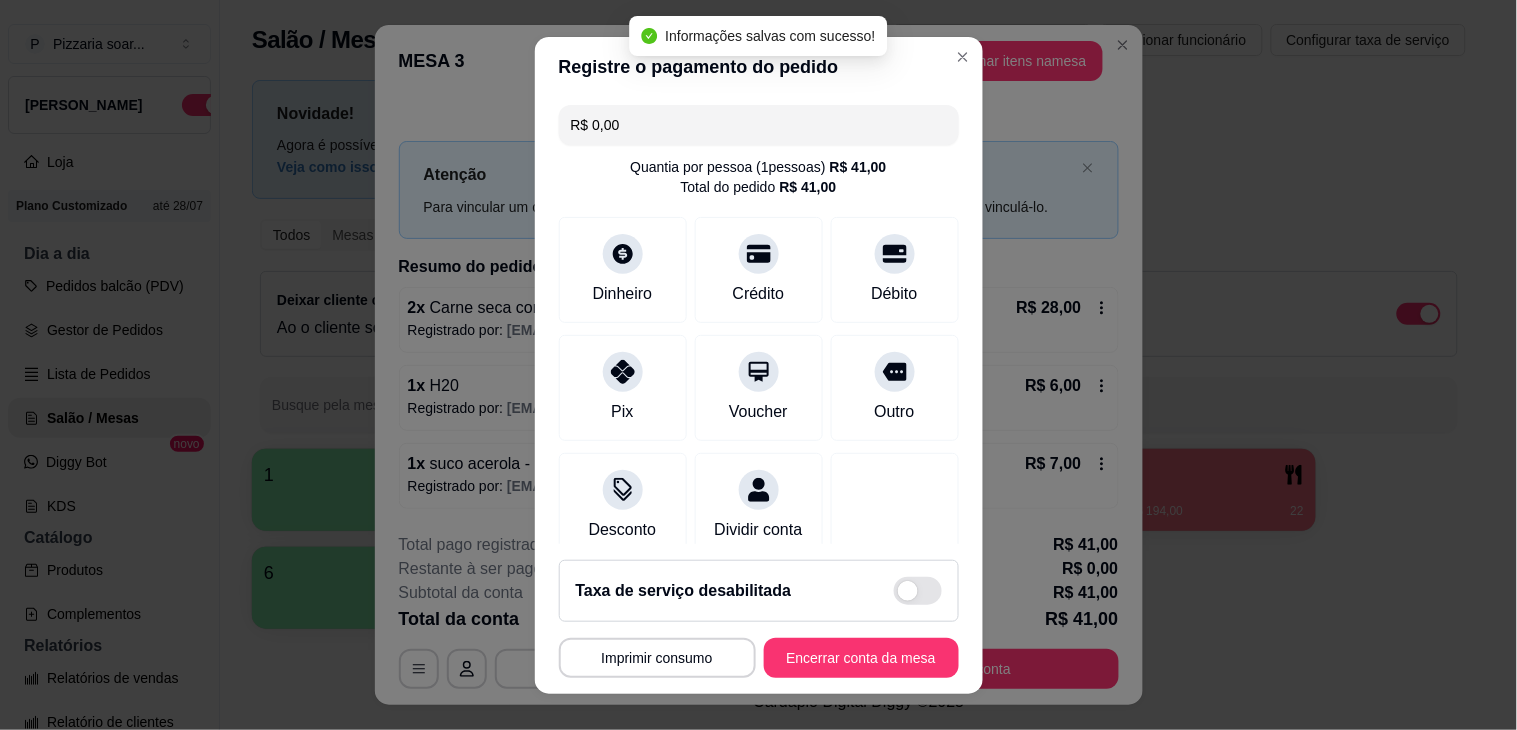 type on "R$ 0,00" 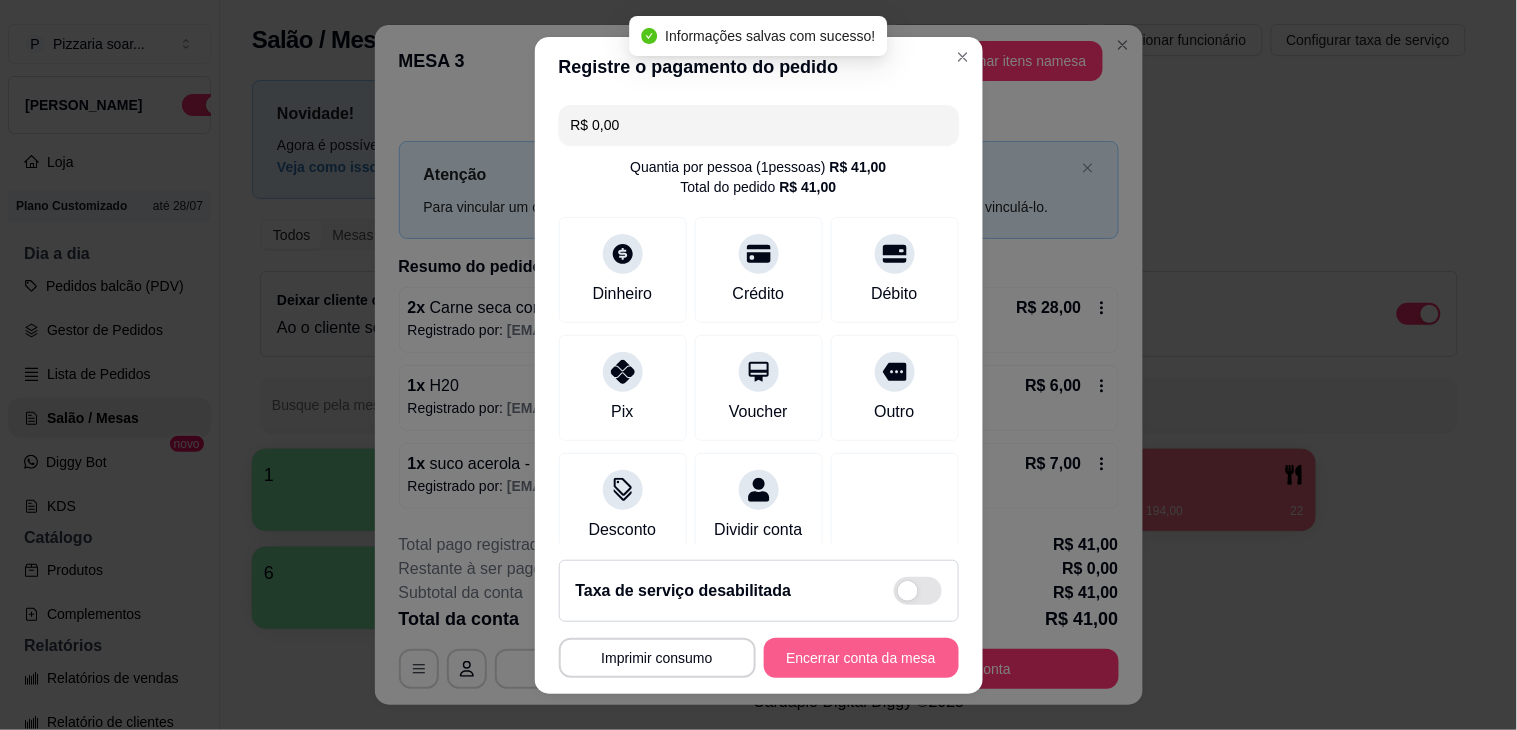 click on "Encerrar conta da mesa" at bounding box center (861, 658) 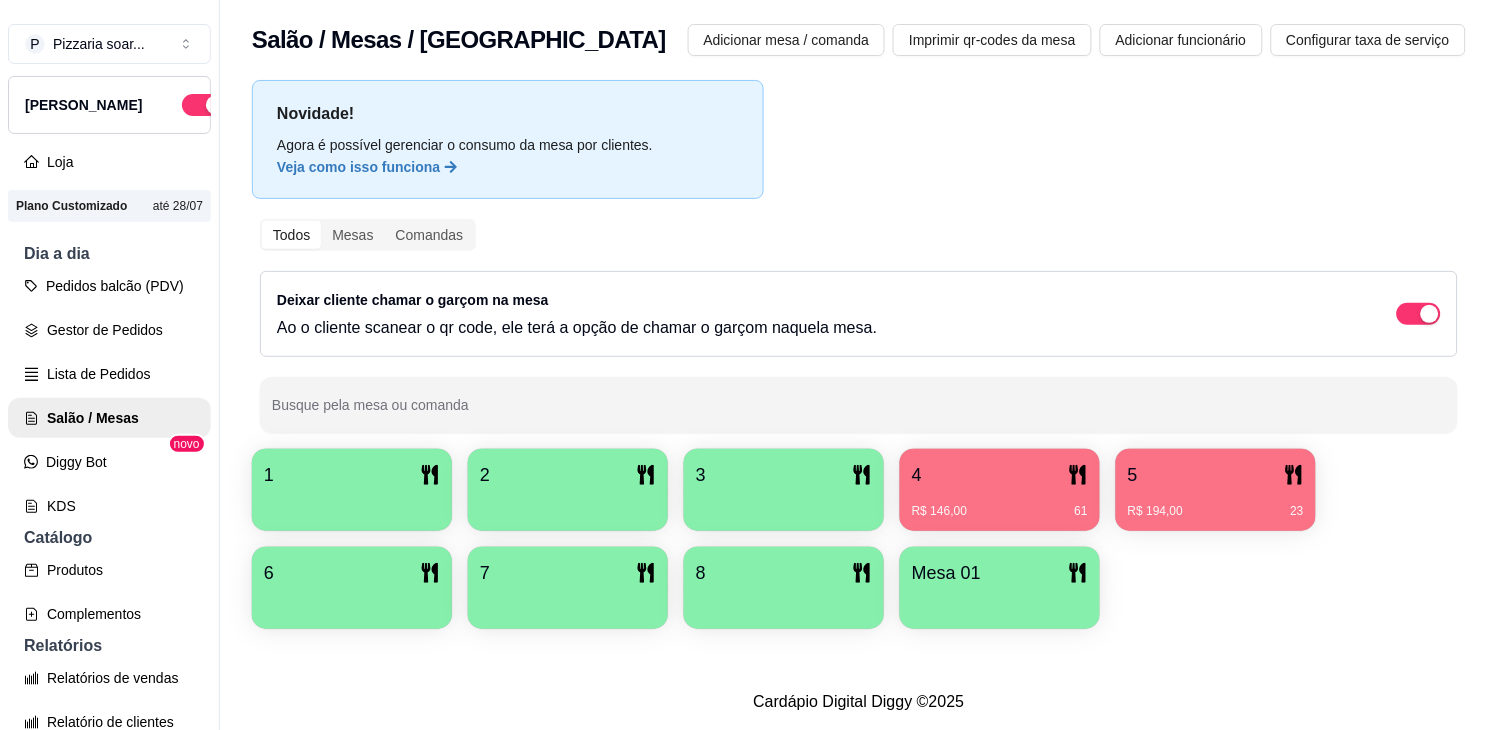 click on "4" at bounding box center [1000, 475] 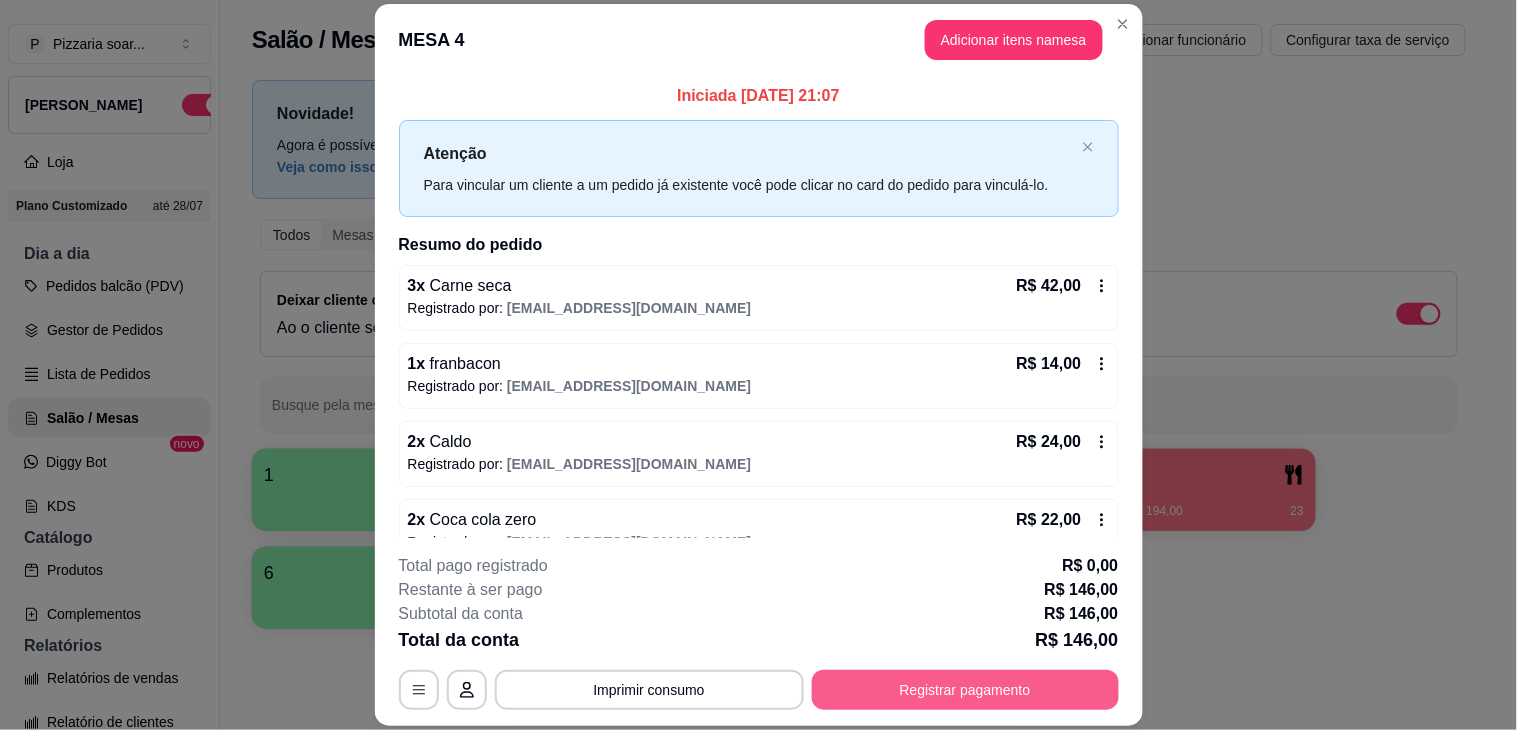 click on "Registrar pagamento" at bounding box center (965, 690) 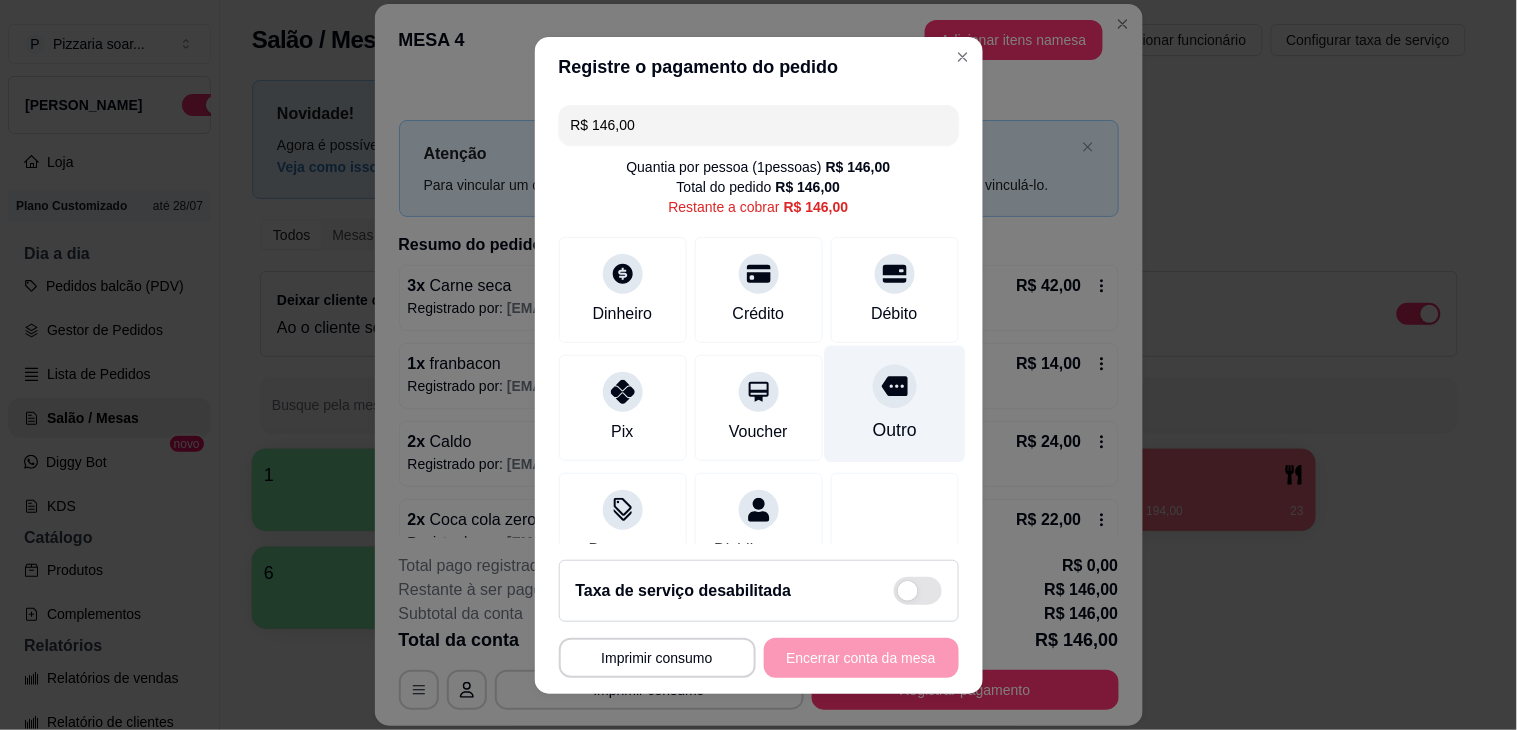 click 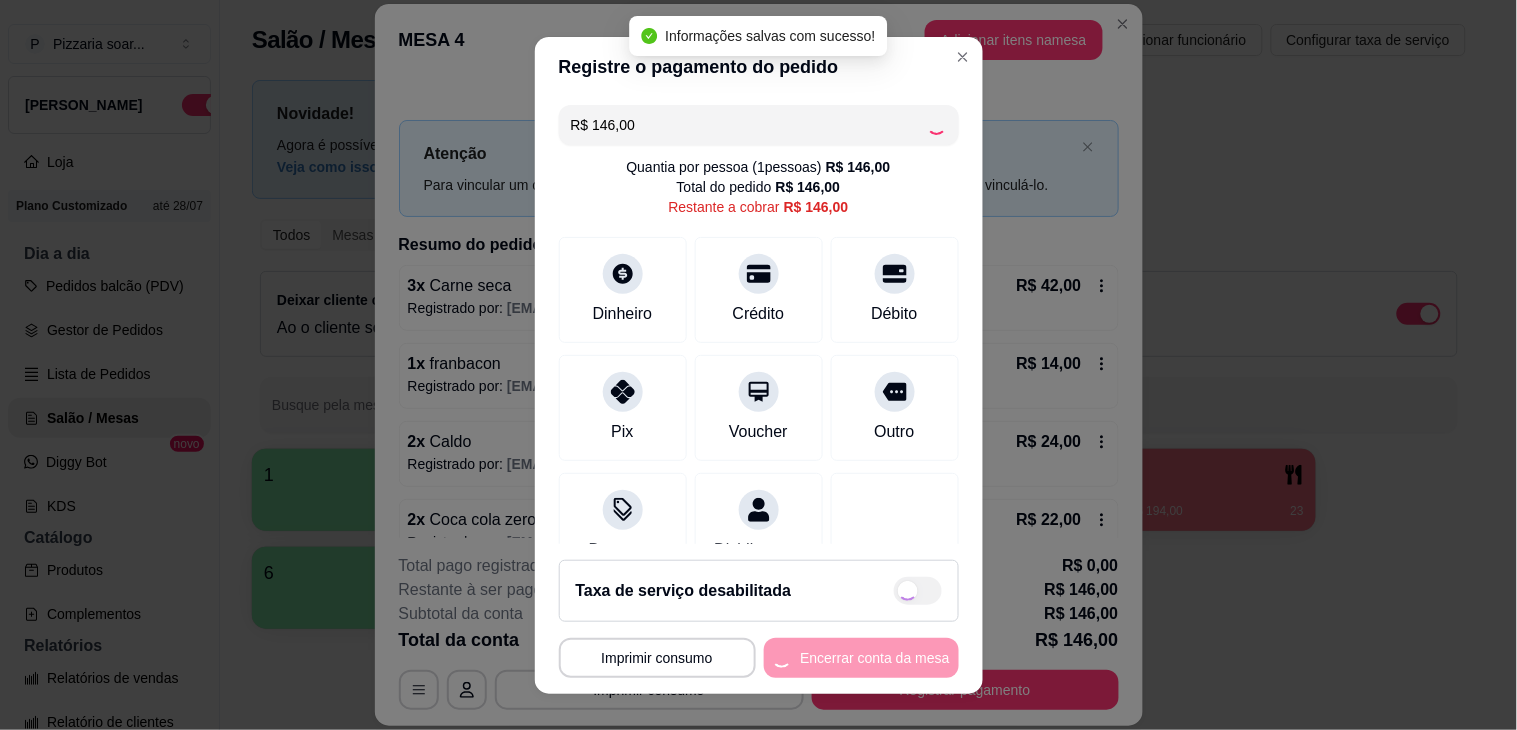 type on "R$ 0,00" 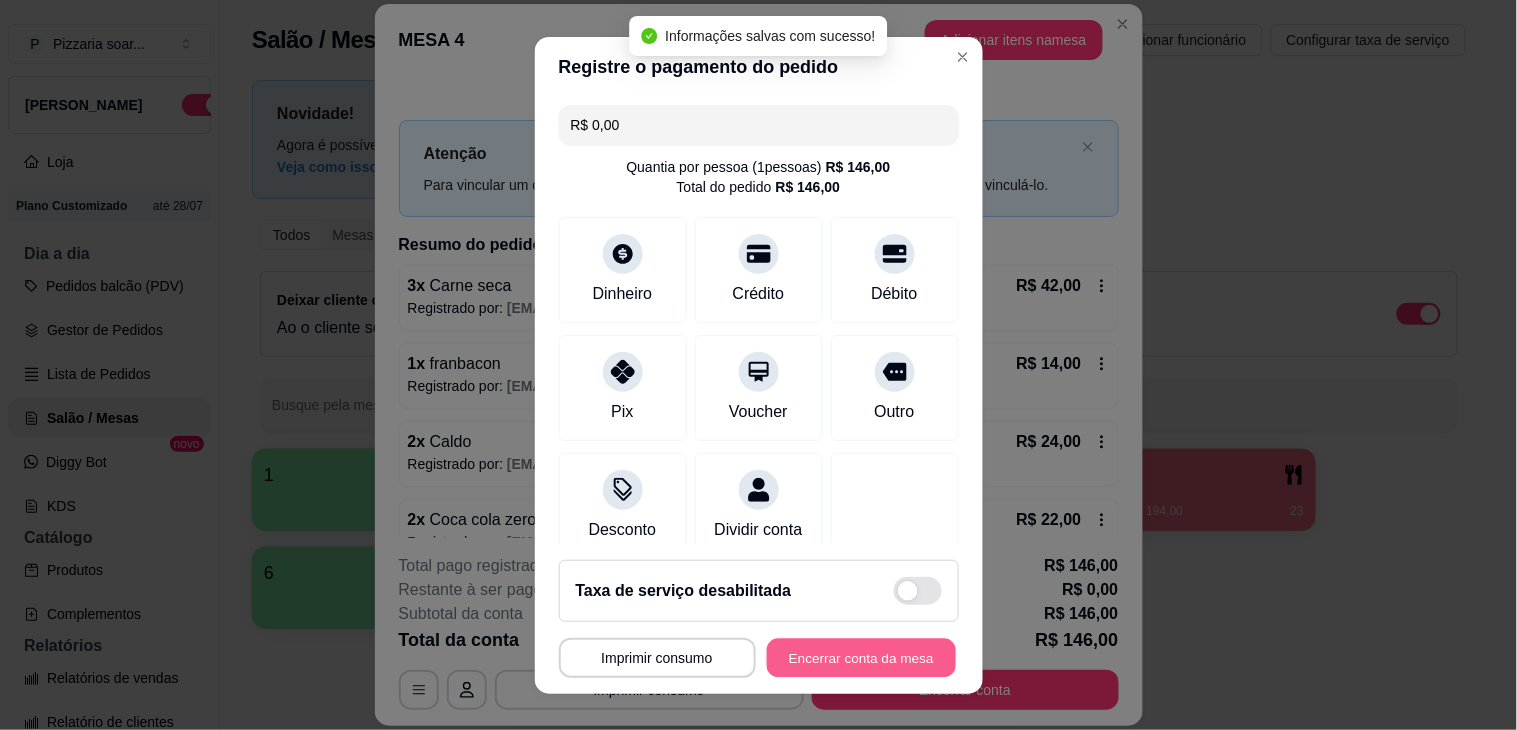 click on "Encerrar conta da mesa" at bounding box center [861, 657] 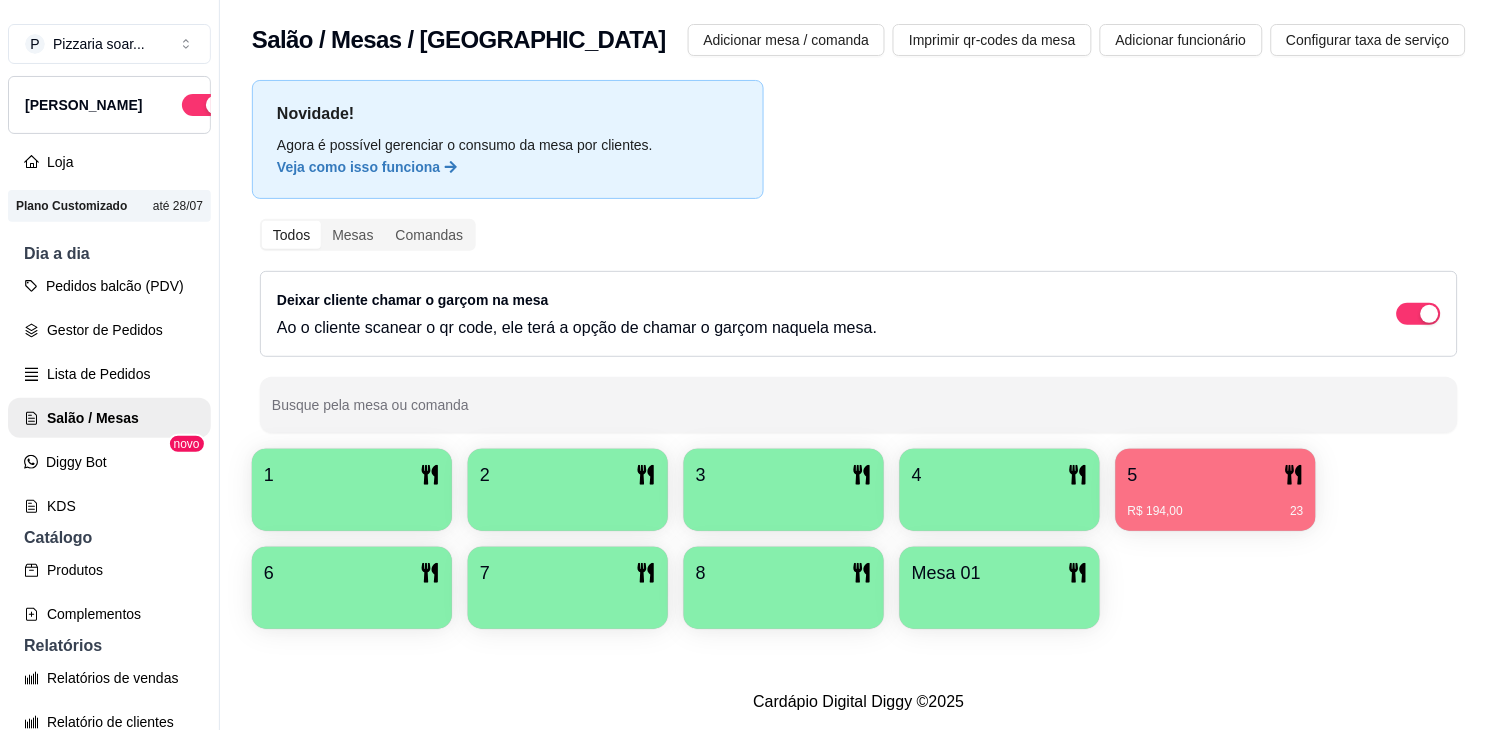 click on "R$ 194,00 23" at bounding box center [1216, 504] 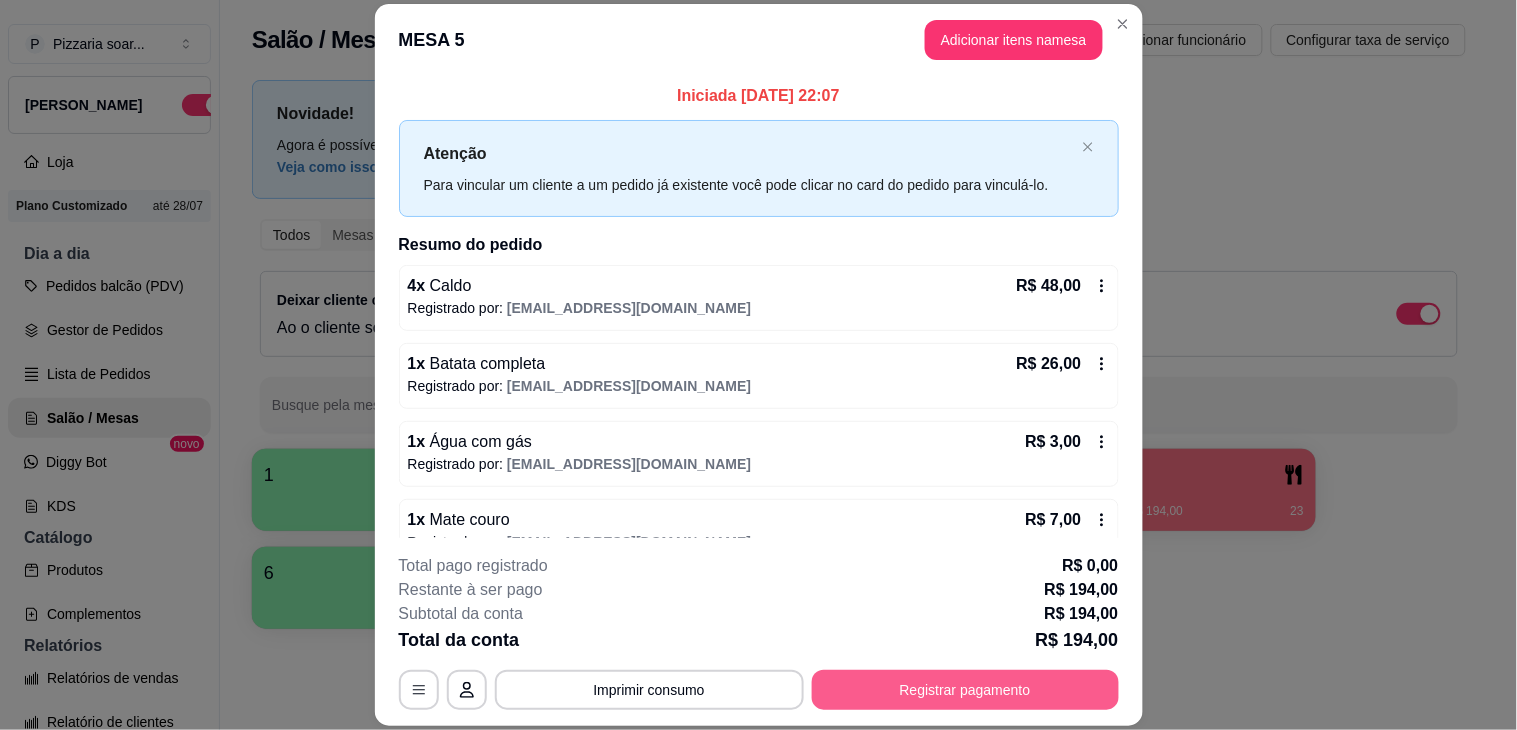 click on "Registrar pagamento" at bounding box center (965, 690) 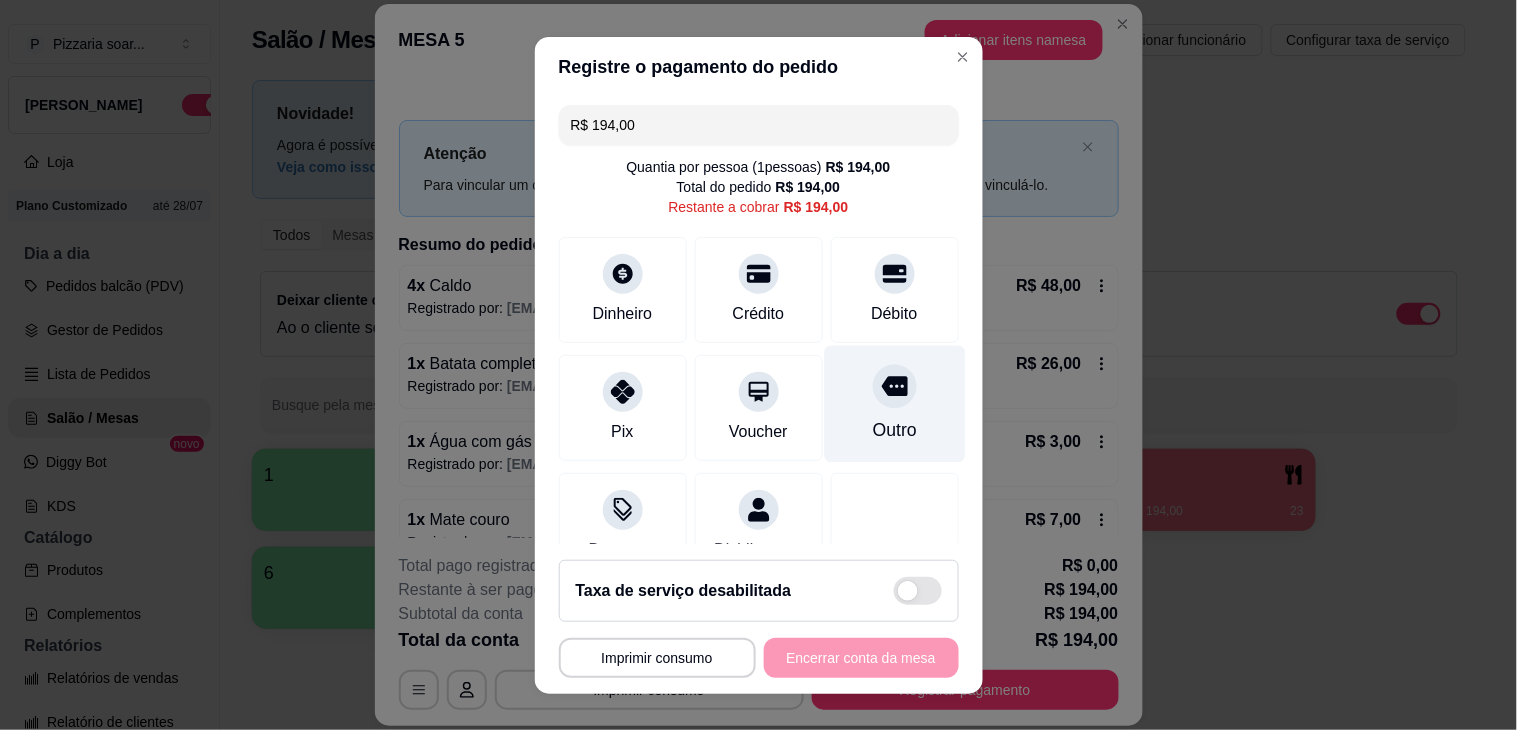 click at bounding box center [895, 386] 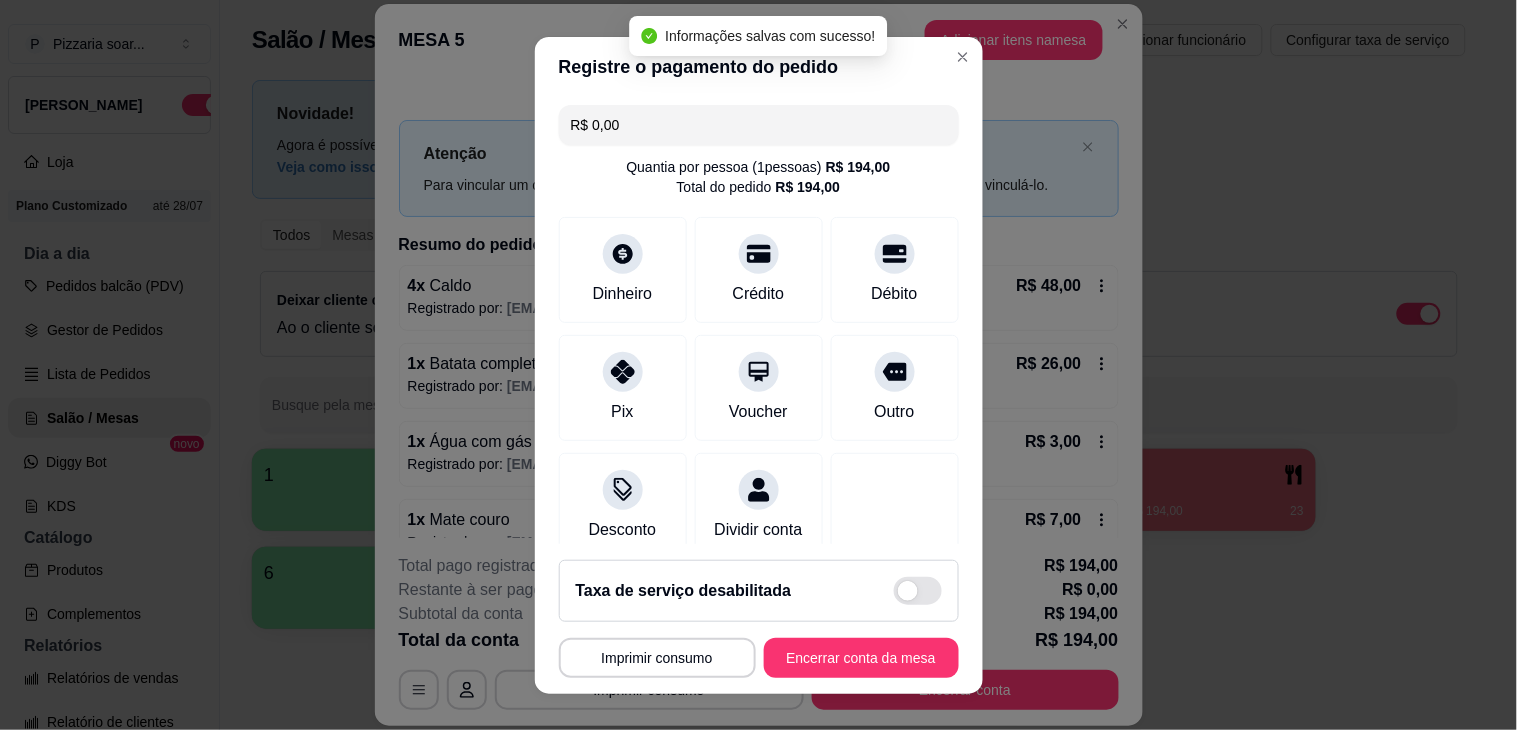type on "R$ 0,00" 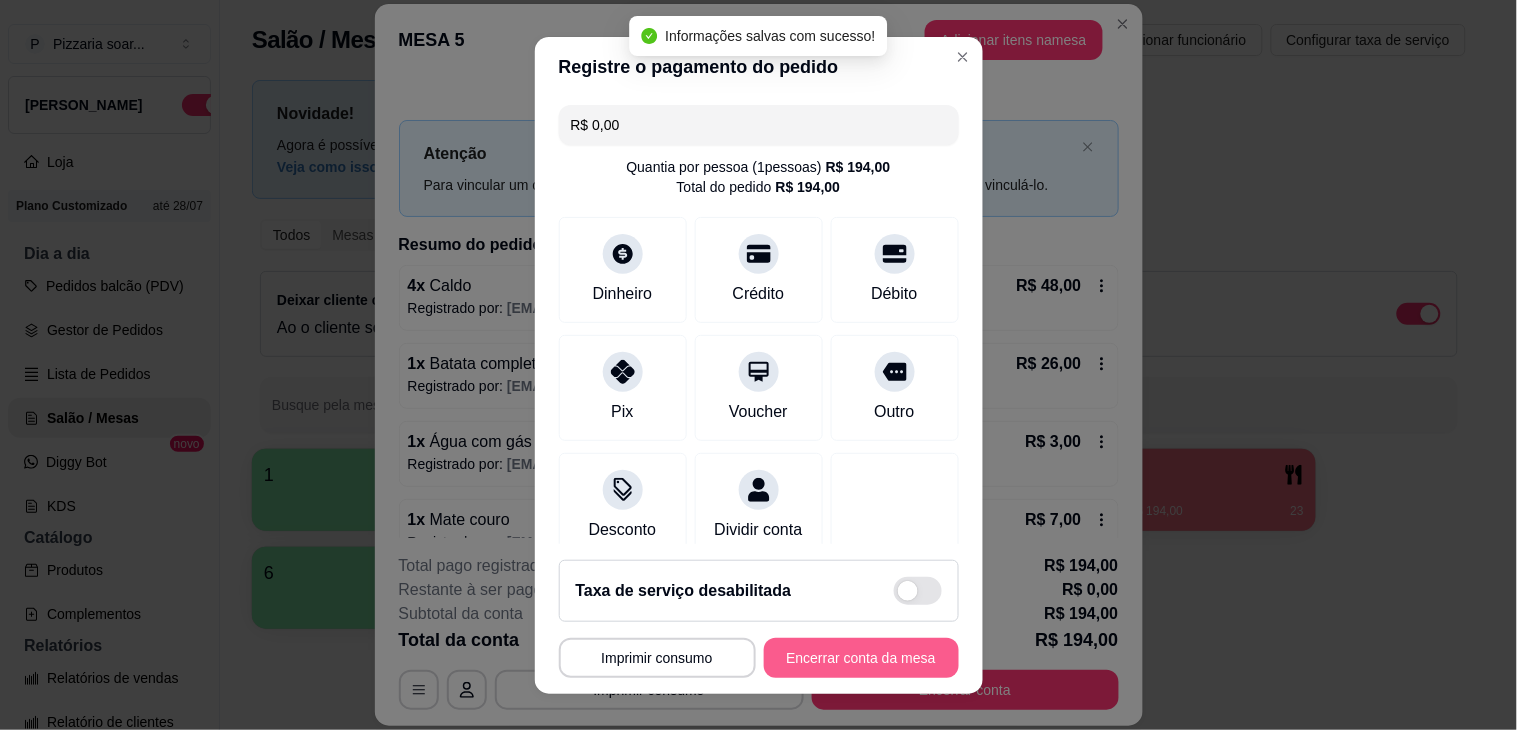 click on "Encerrar conta da mesa" at bounding box center [861, 658] 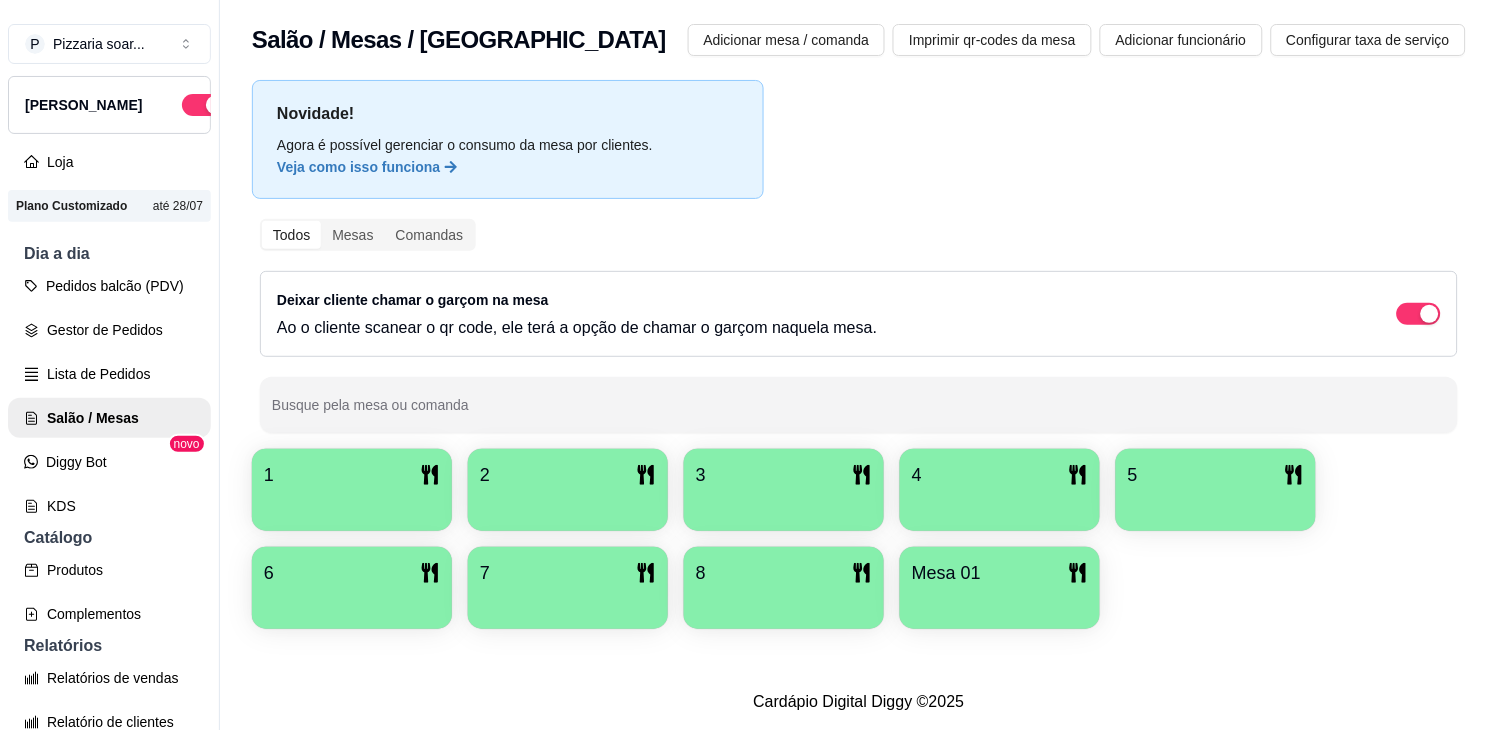 click at bounding box center (352, 504) 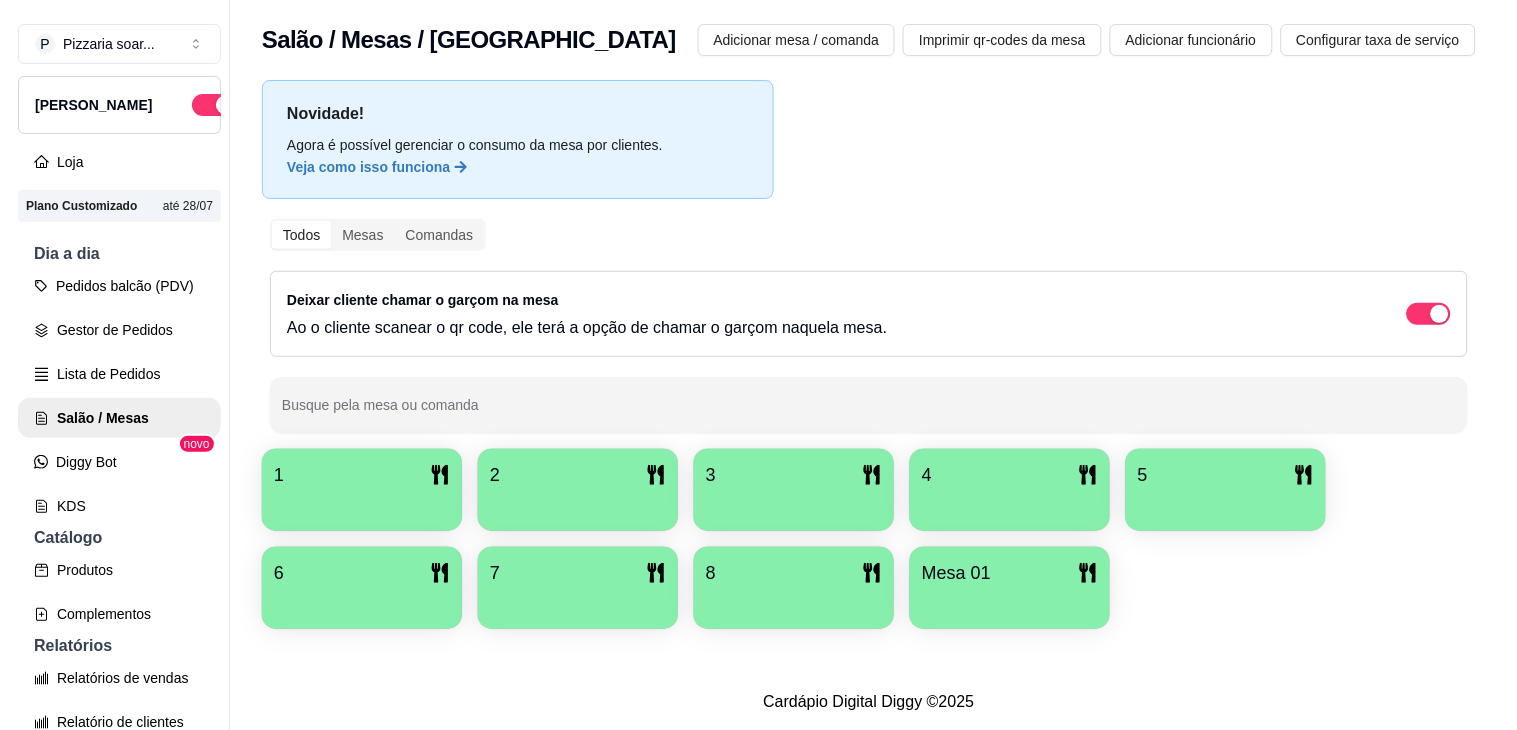 click on "Iniciar atendimento de  mesa" 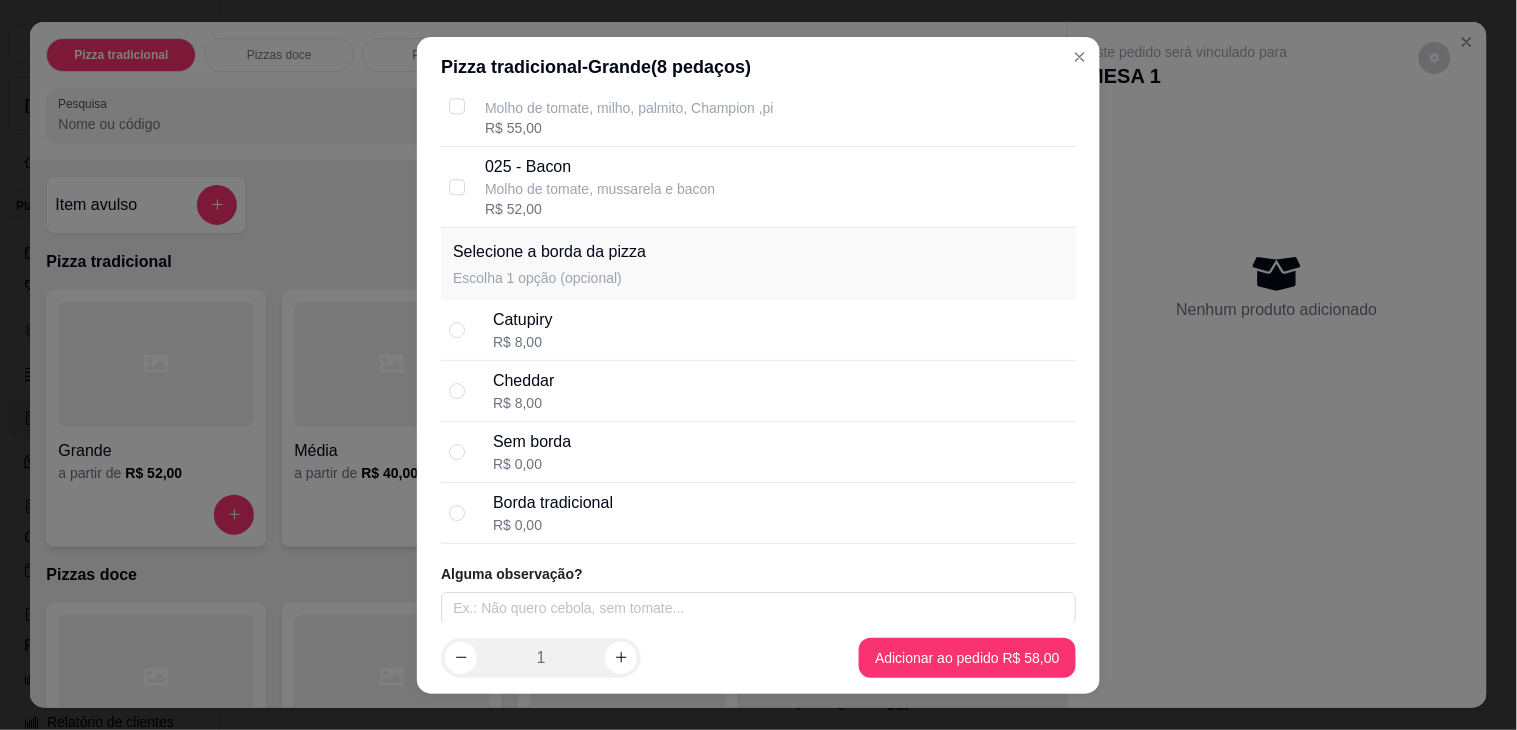 scroll, scrollTop: 1567, scrollLeft: 0, axis: vertical 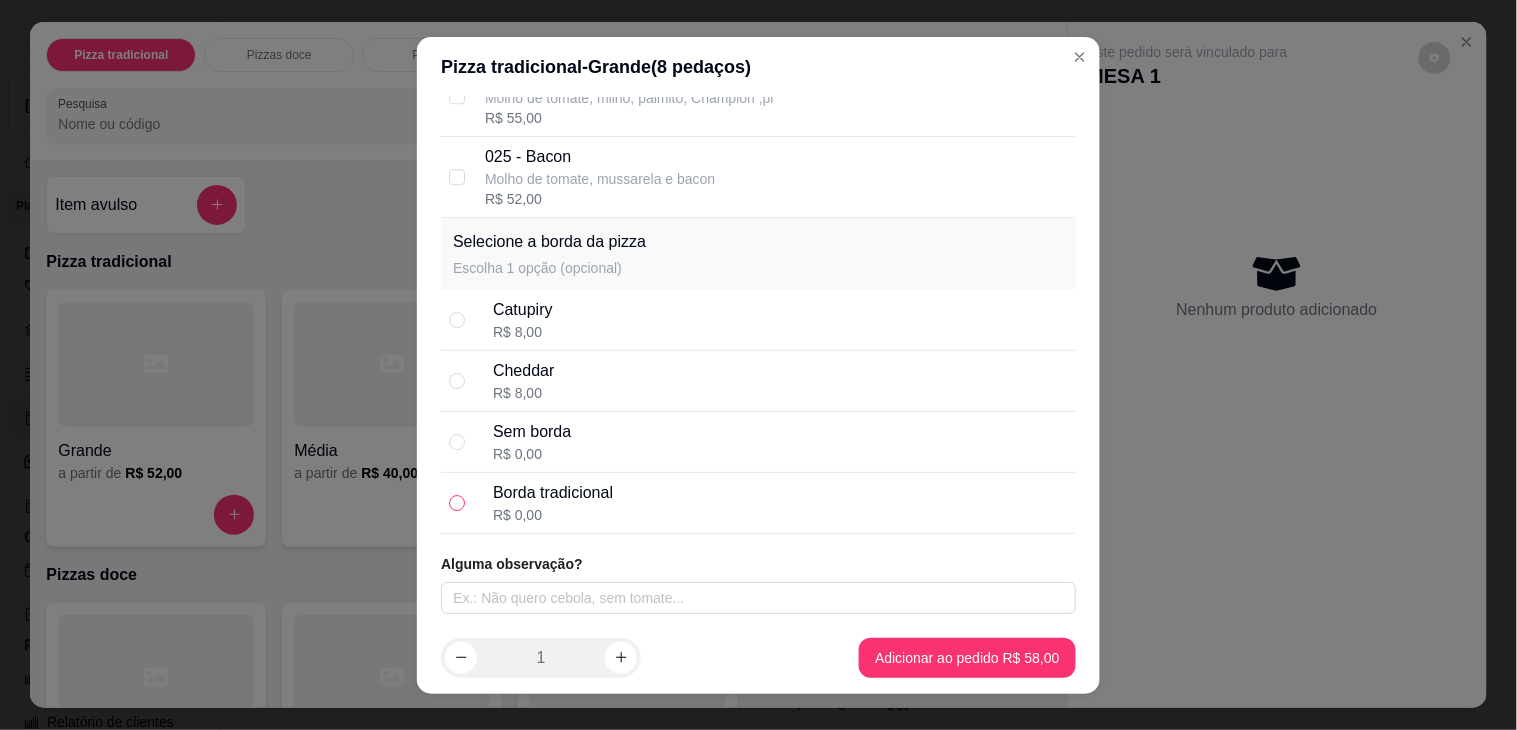 click at bounding box center (457, 503) 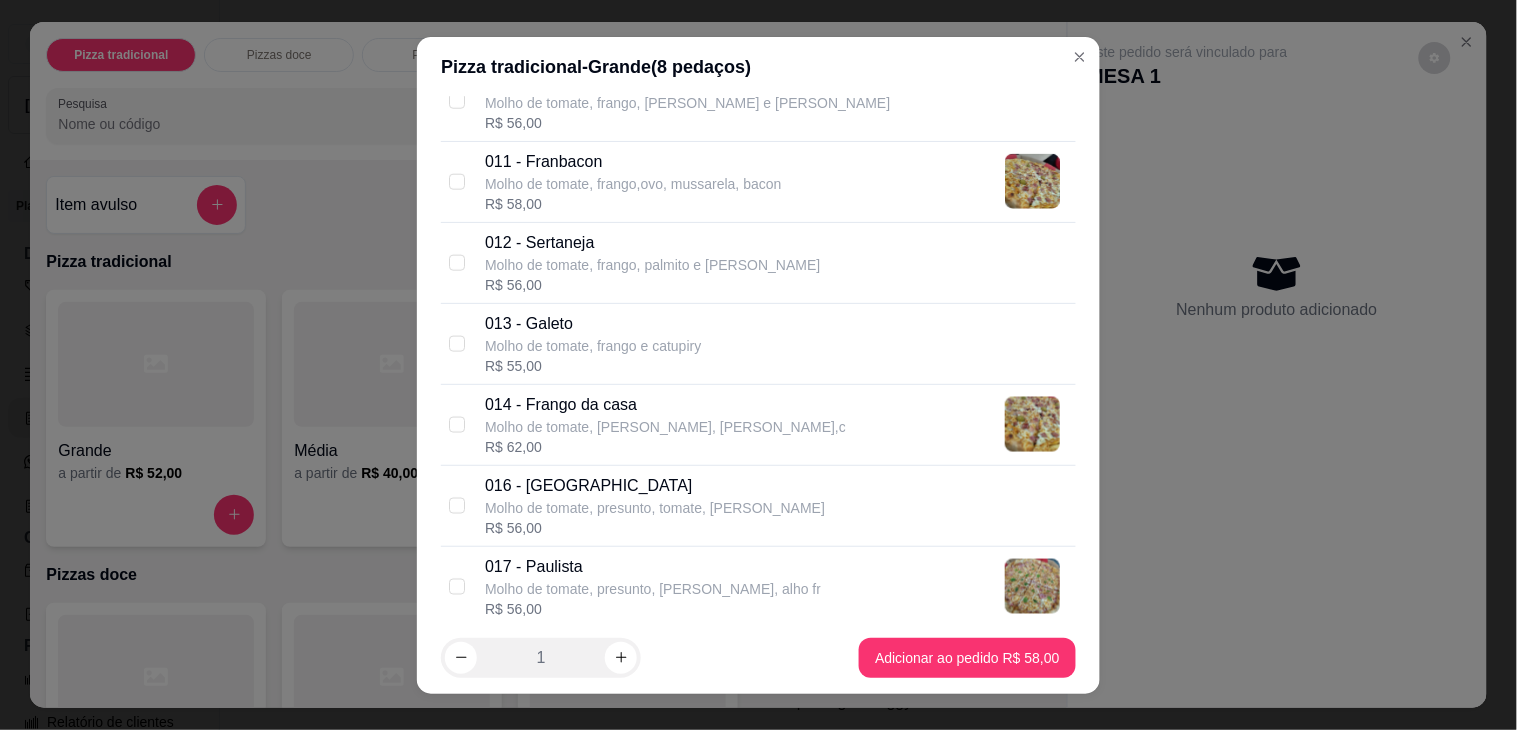 scroll, scrollTop: 0, scrollLeft: 0, axis: both 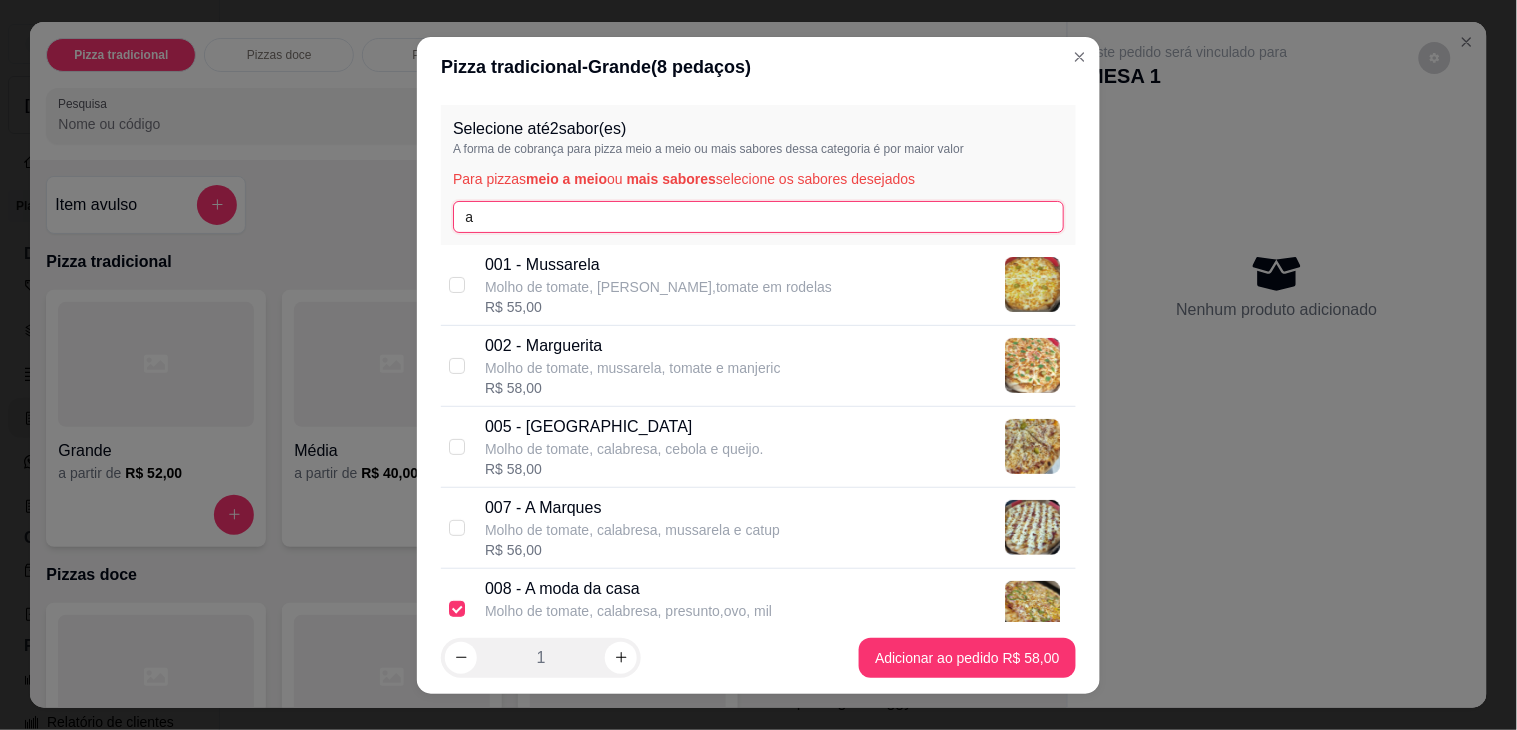 click on "a" at bounding box center (758, 217) 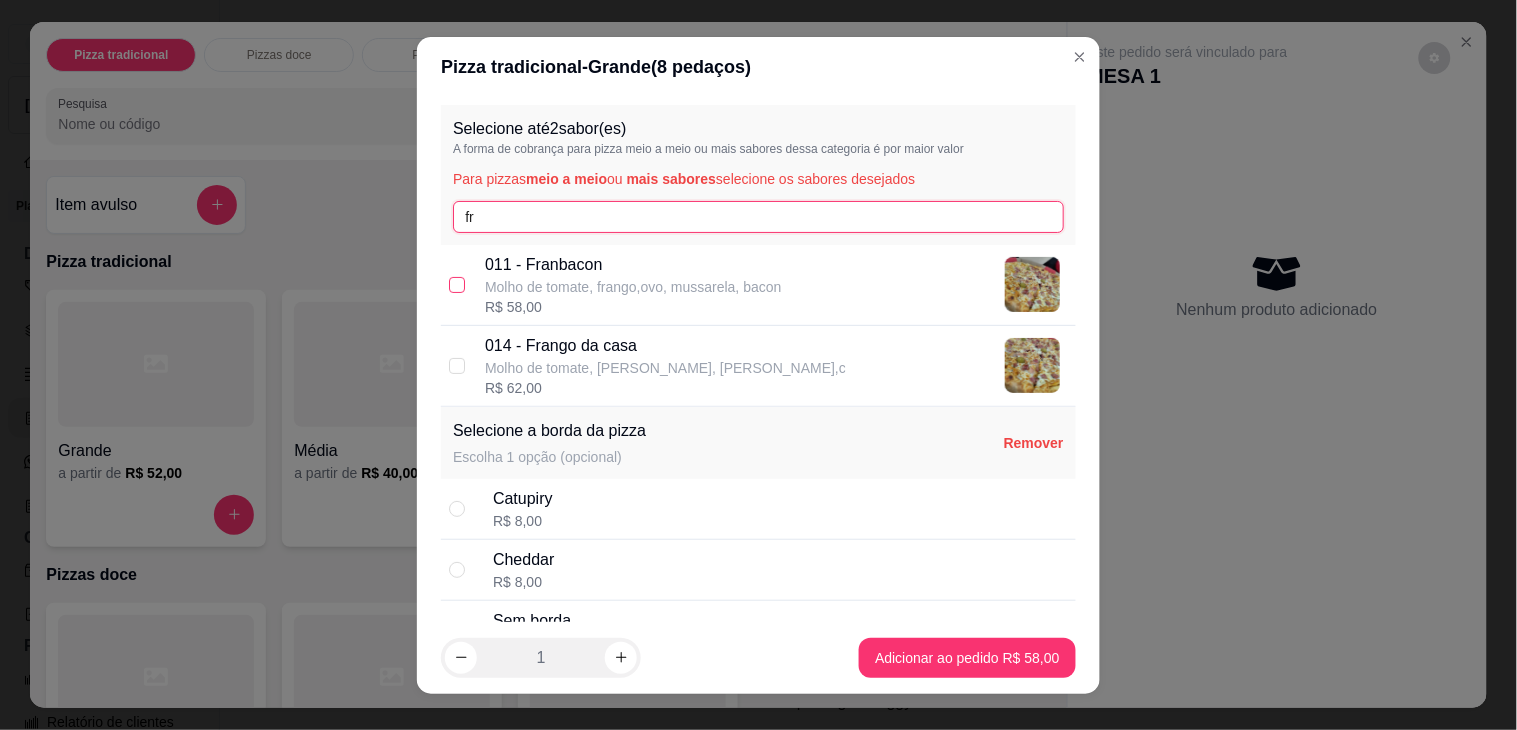 type on "fr" 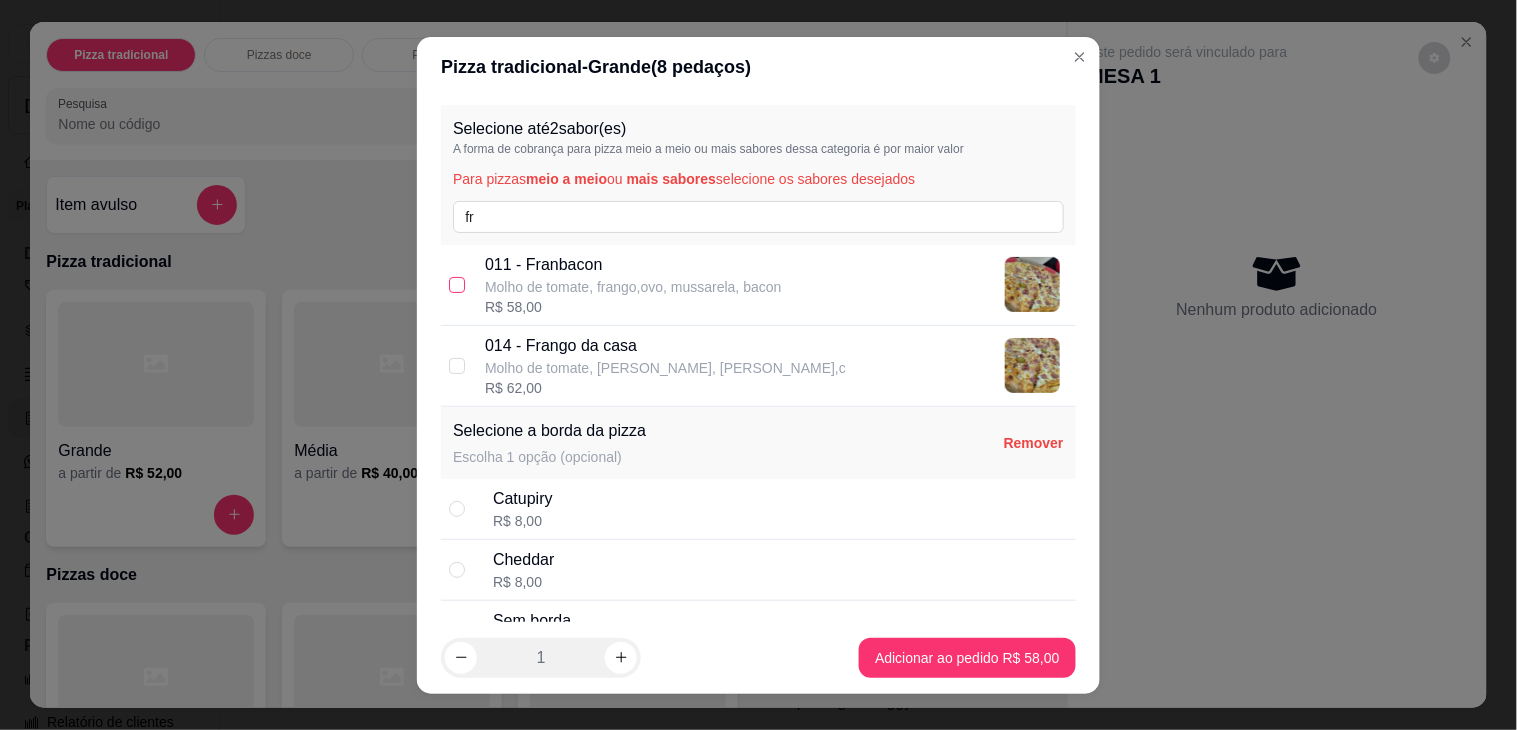 click at bounding box center (457, 285) 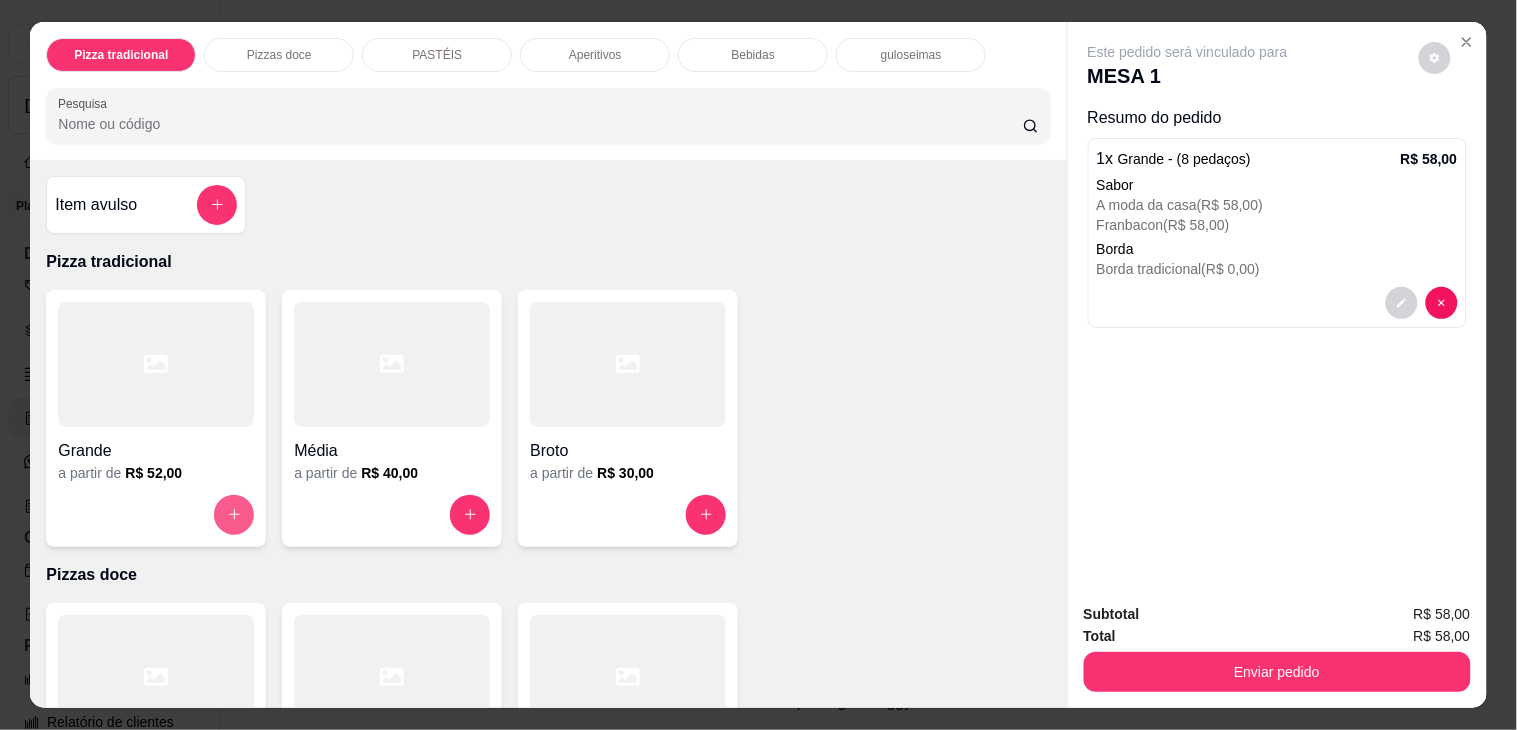 click 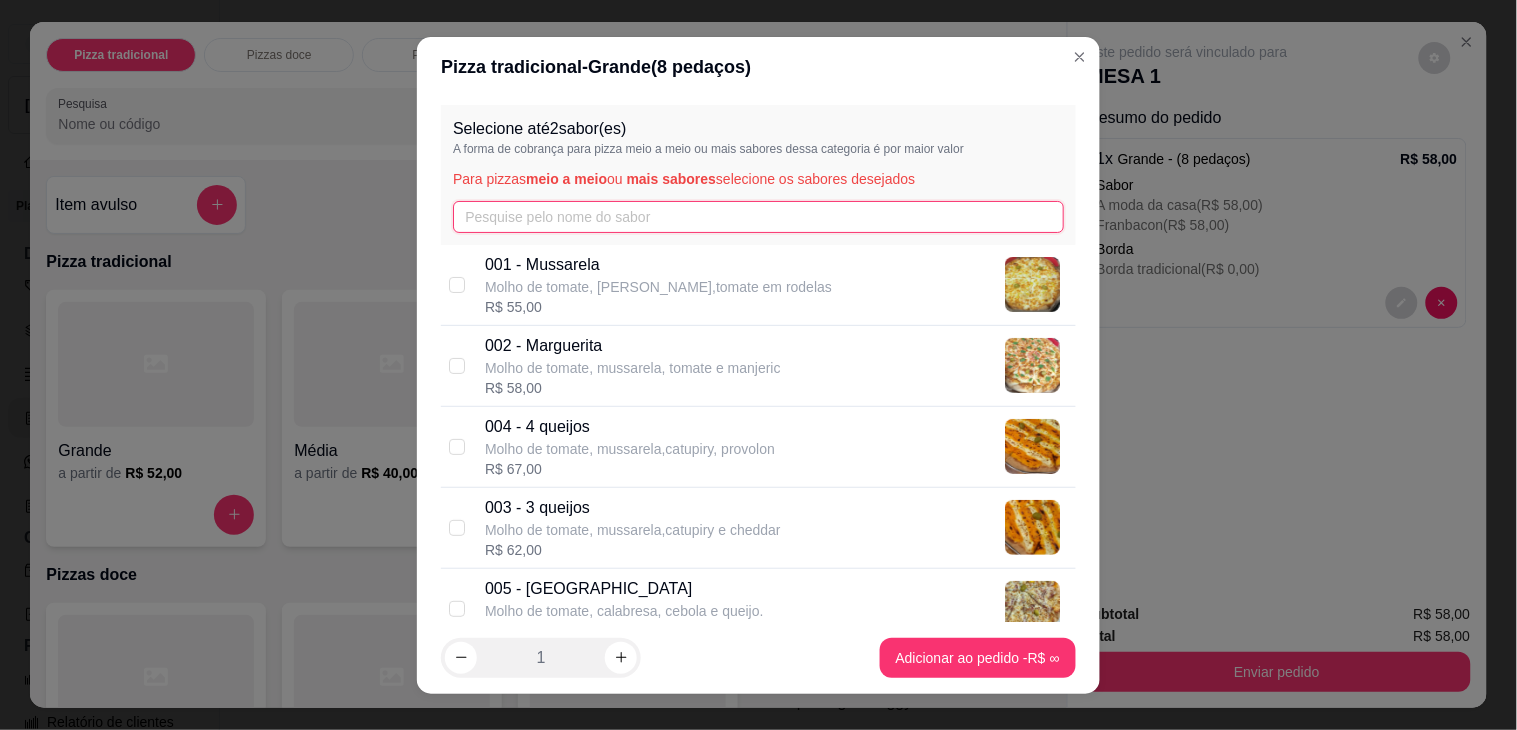 click at bounding box center (758, 217) 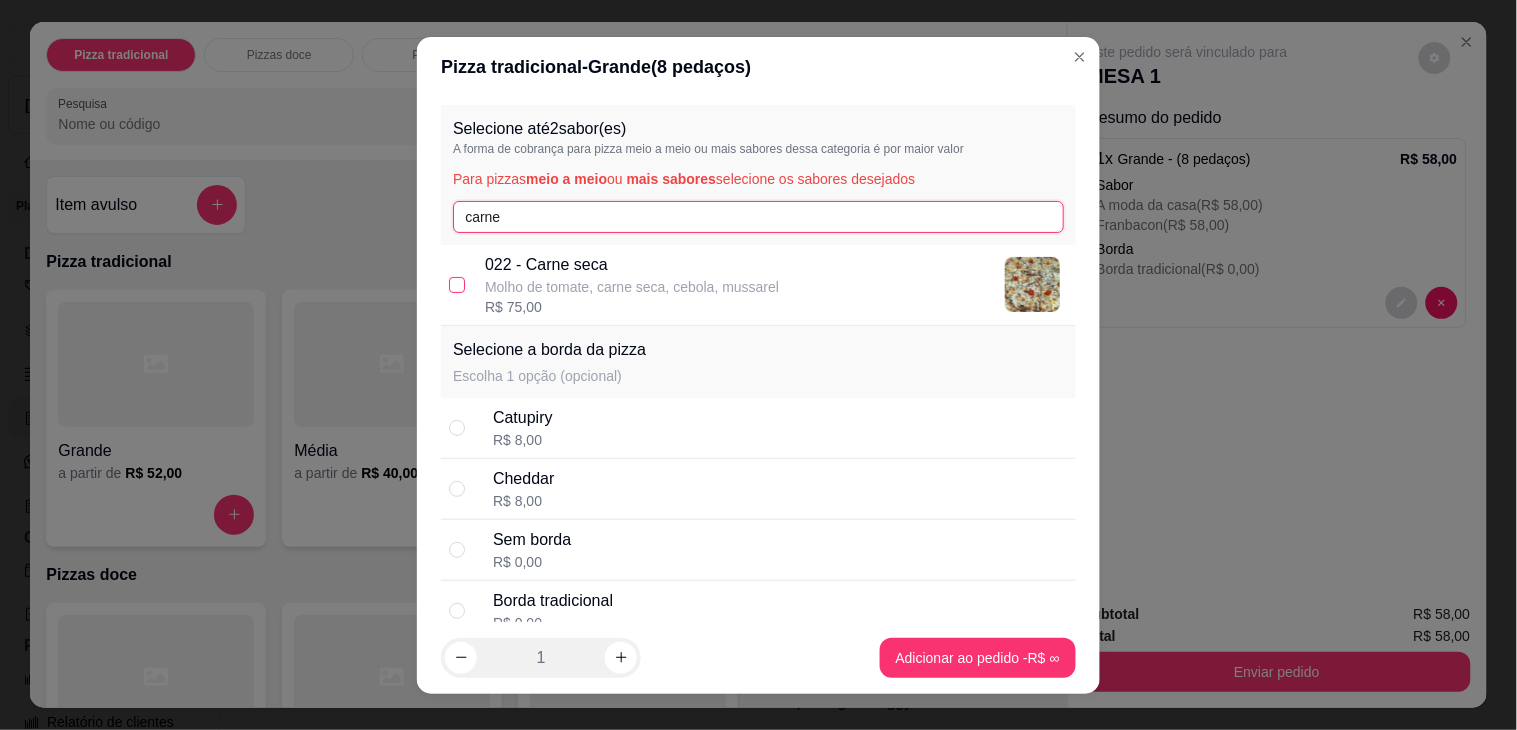 type on "carne" 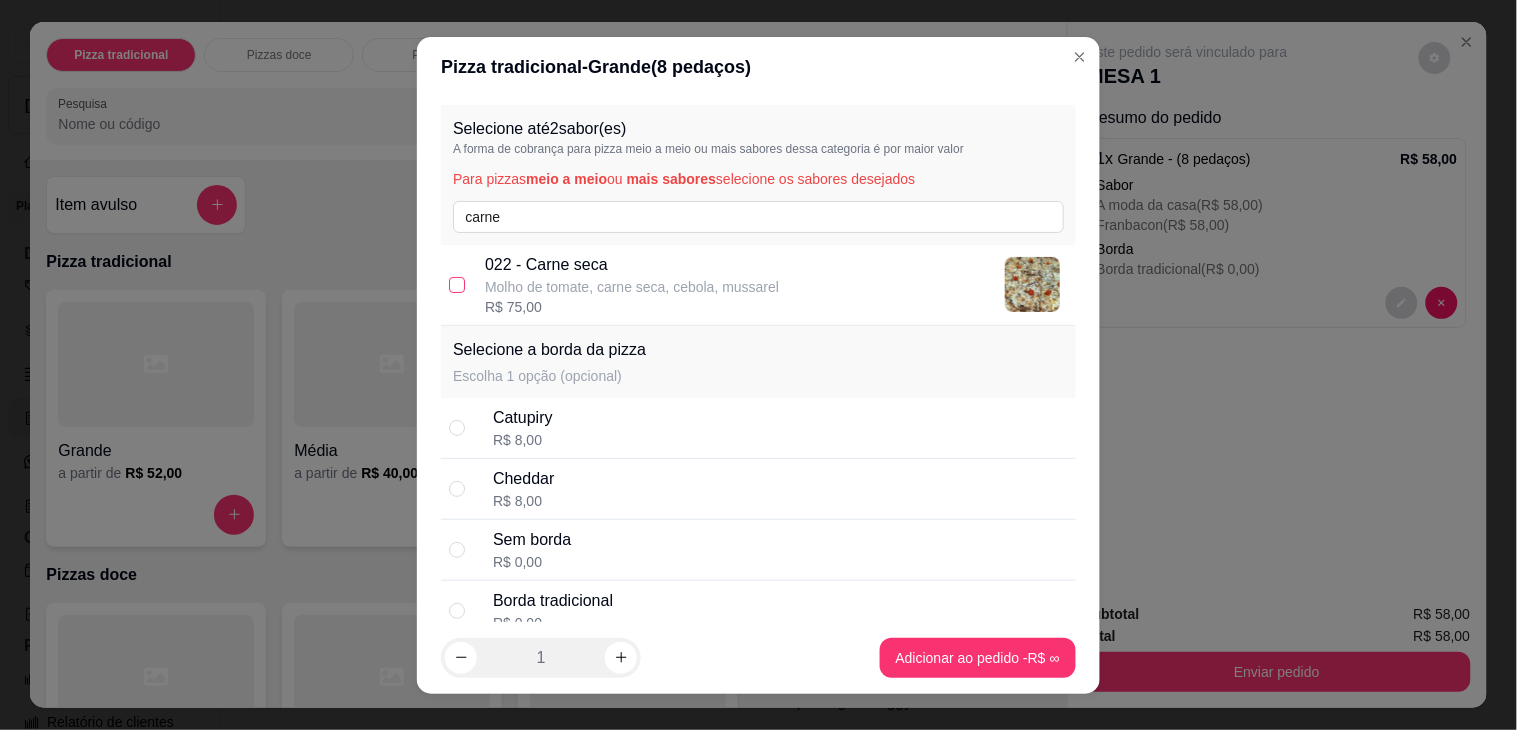 click at bounding box center (457, 285) 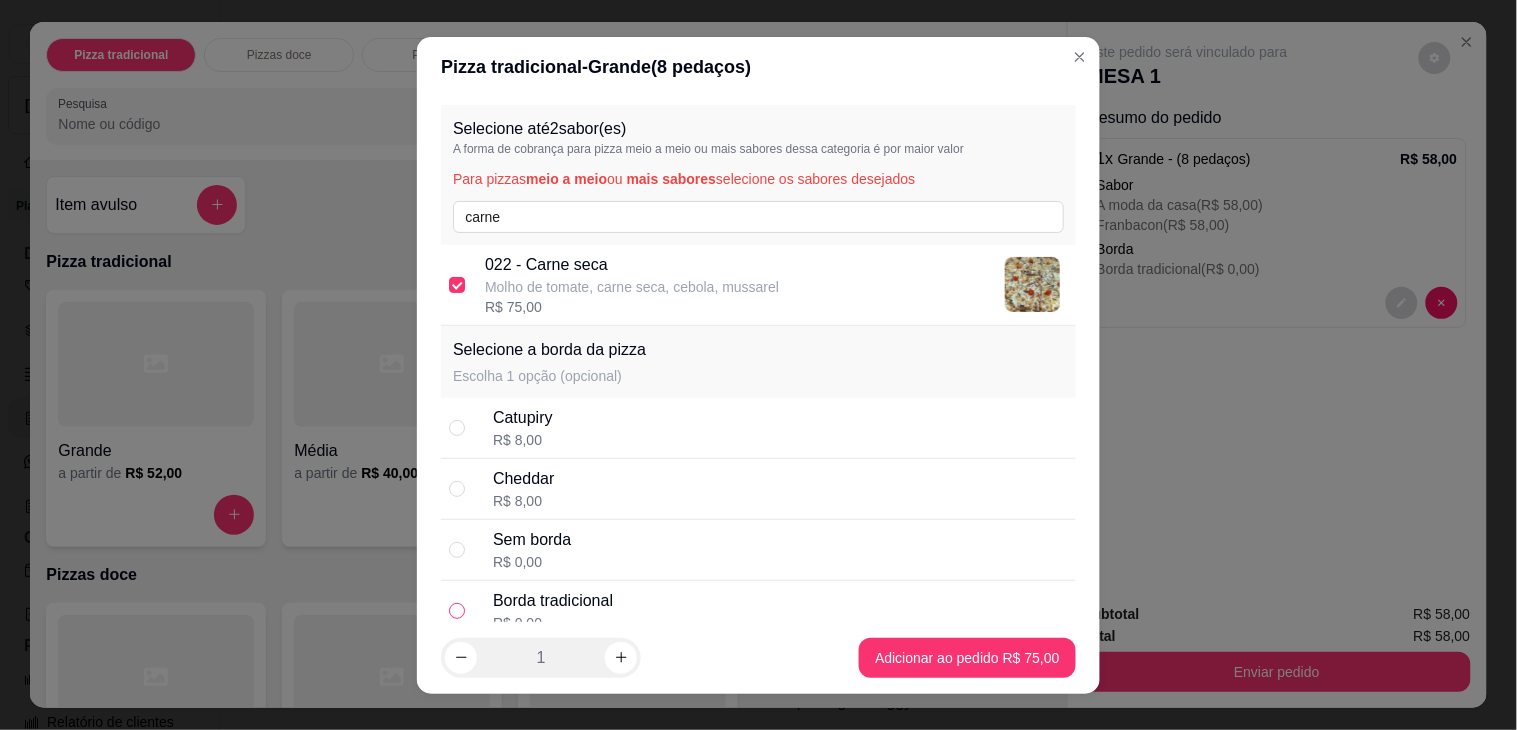 click at bounding box center [457, 611] 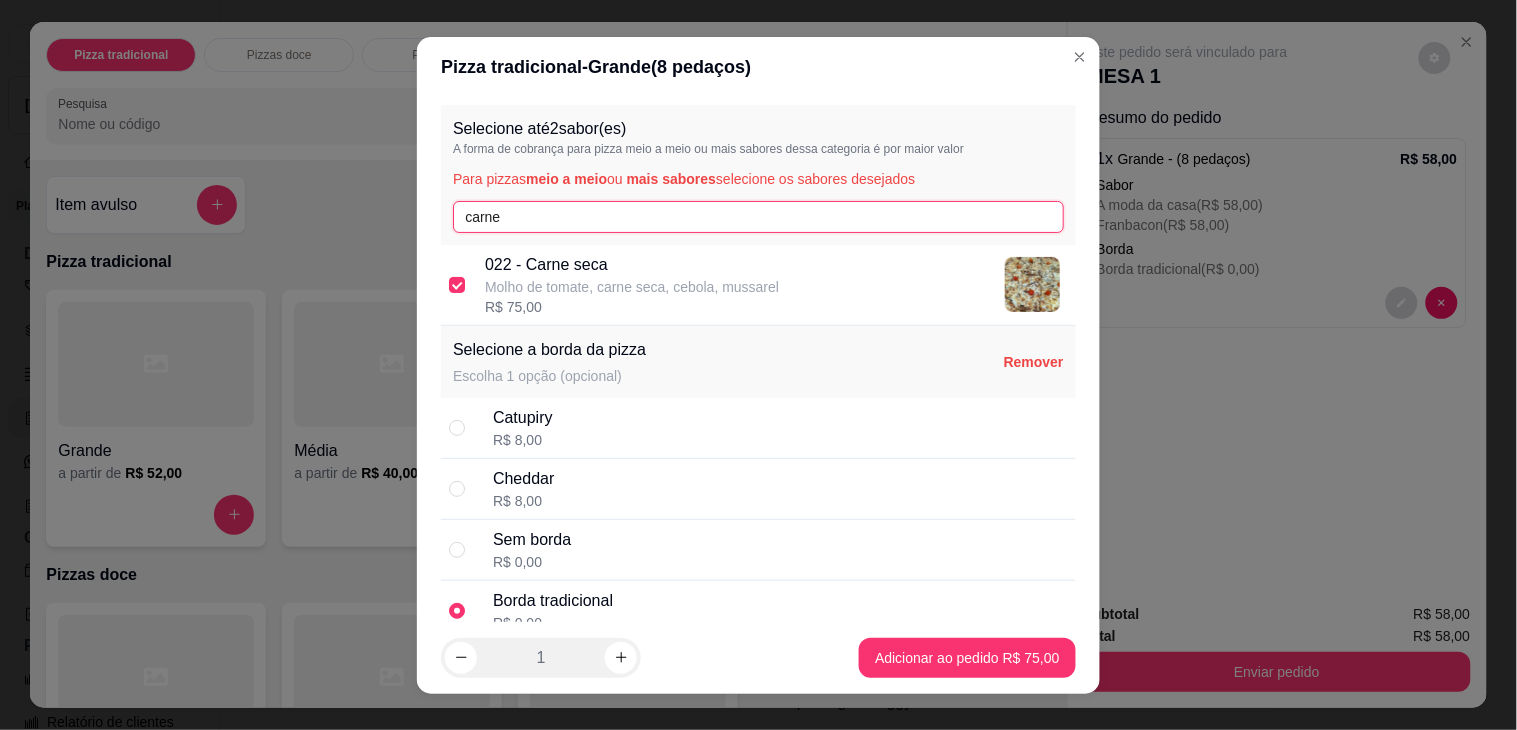 click on "carne" at bounding box center (758, 217) 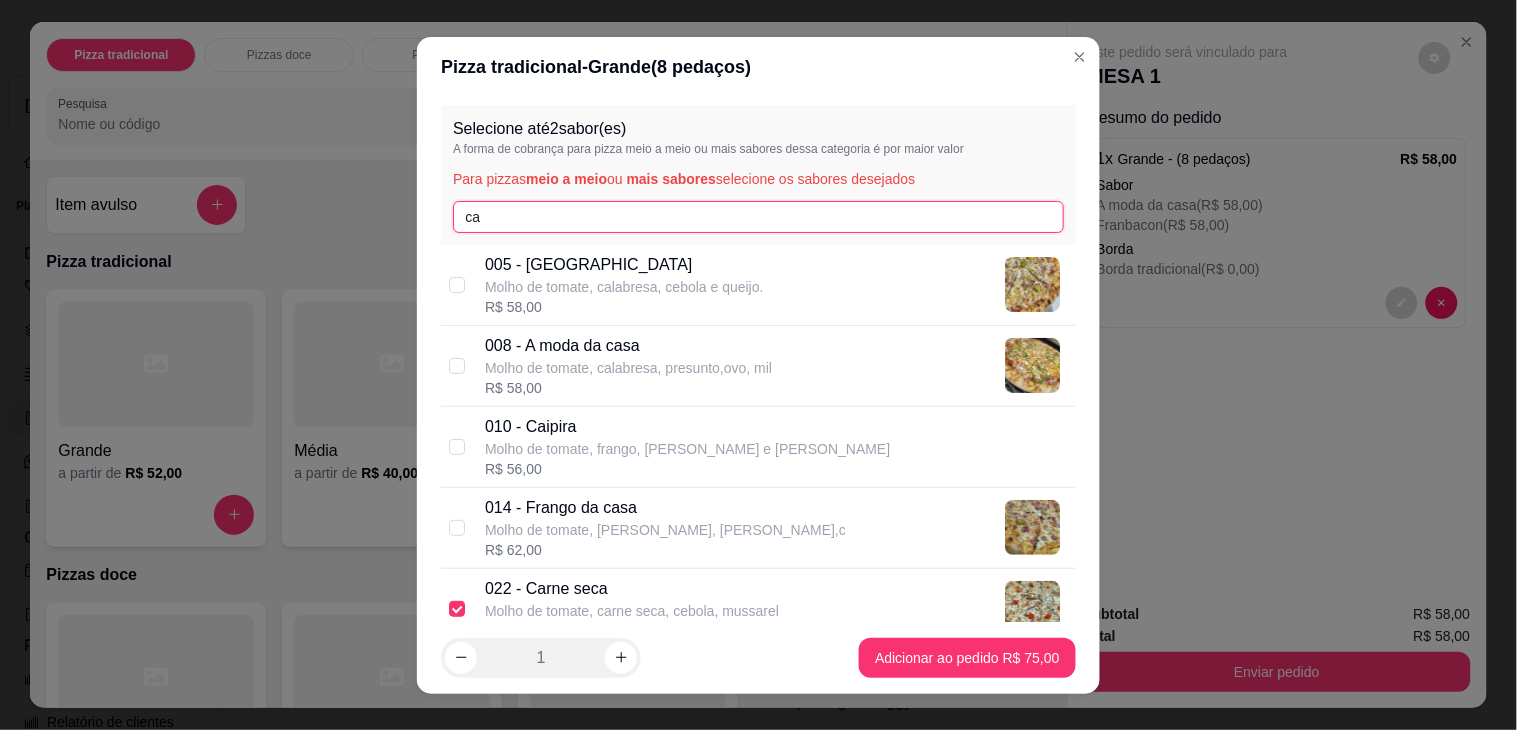 type on "c" 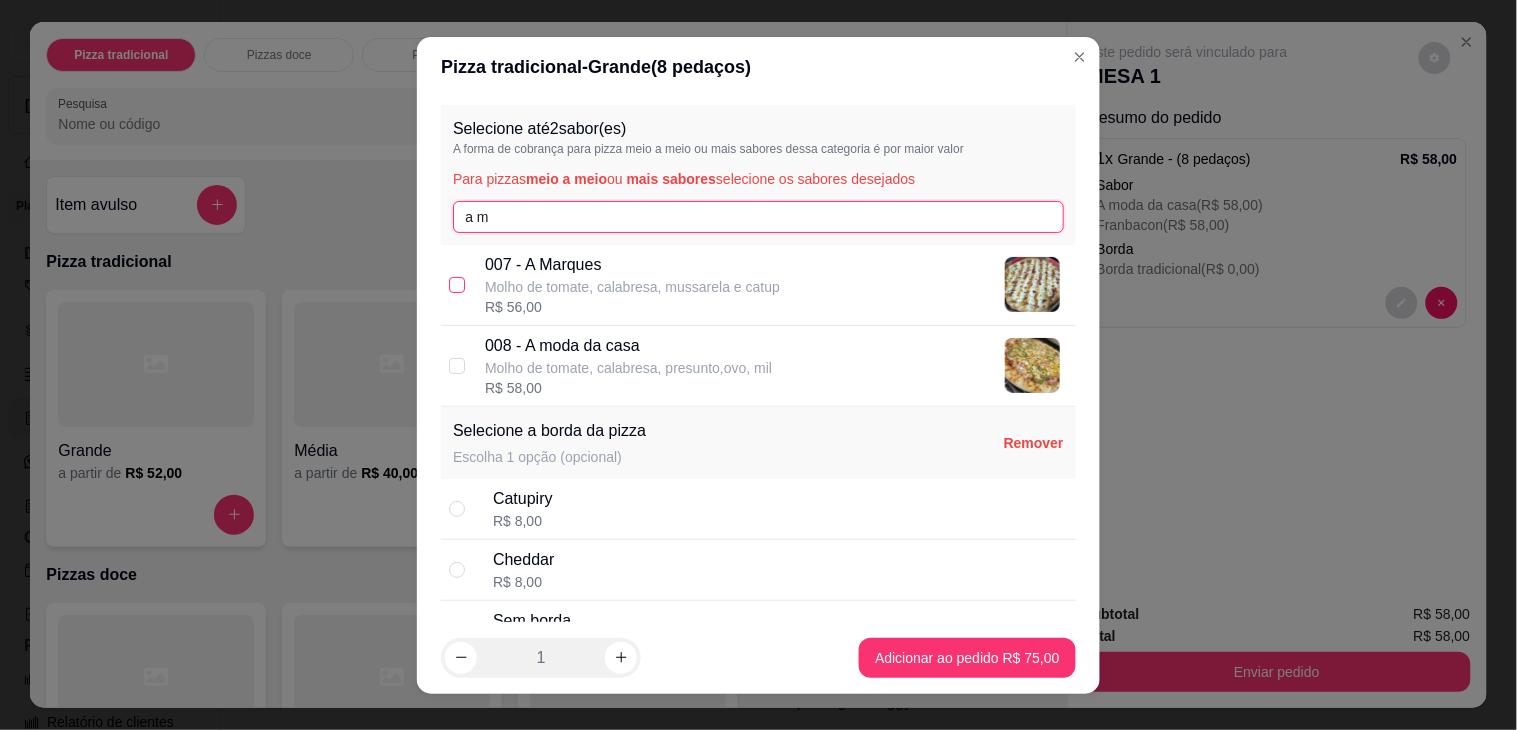 type on "a m" 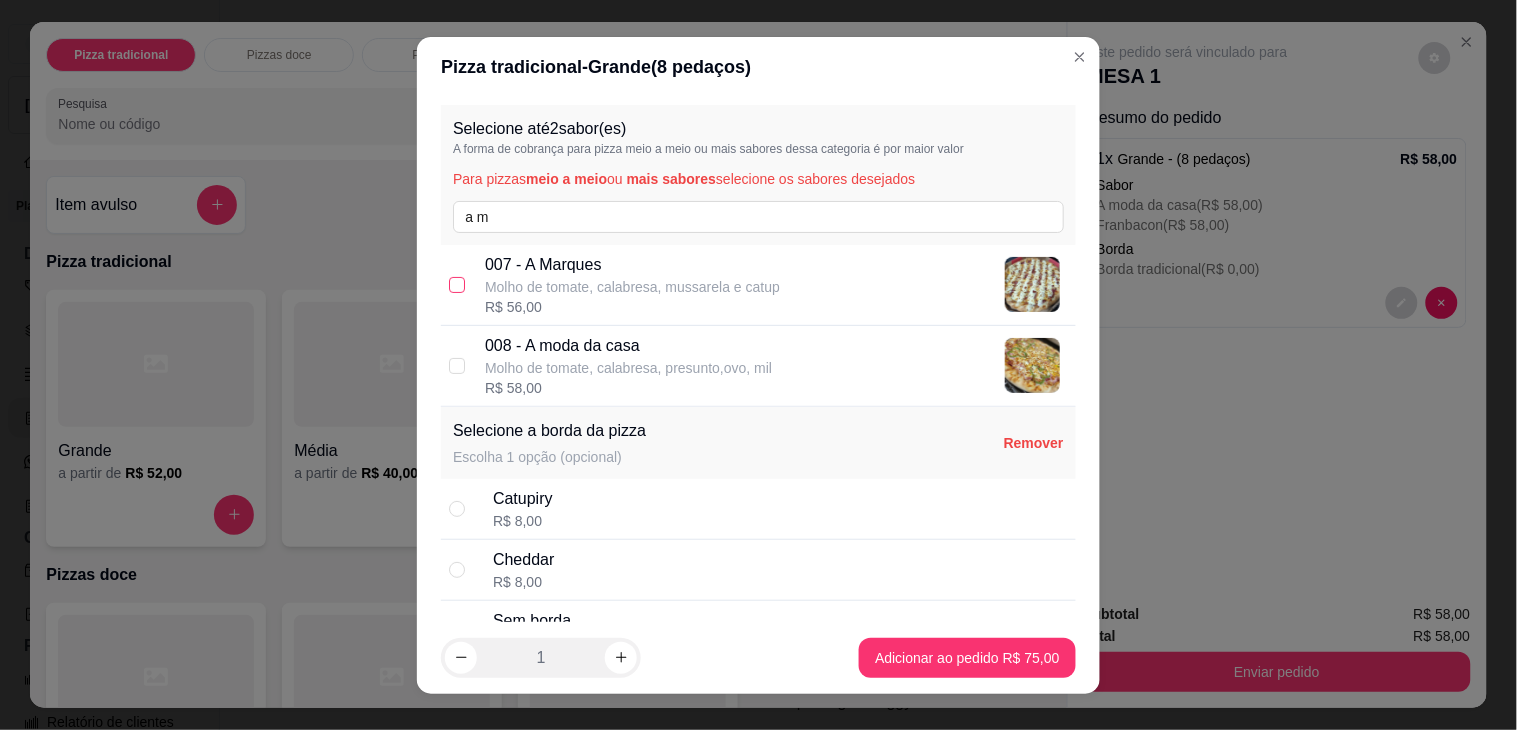 click at bounding box center (457, 285) 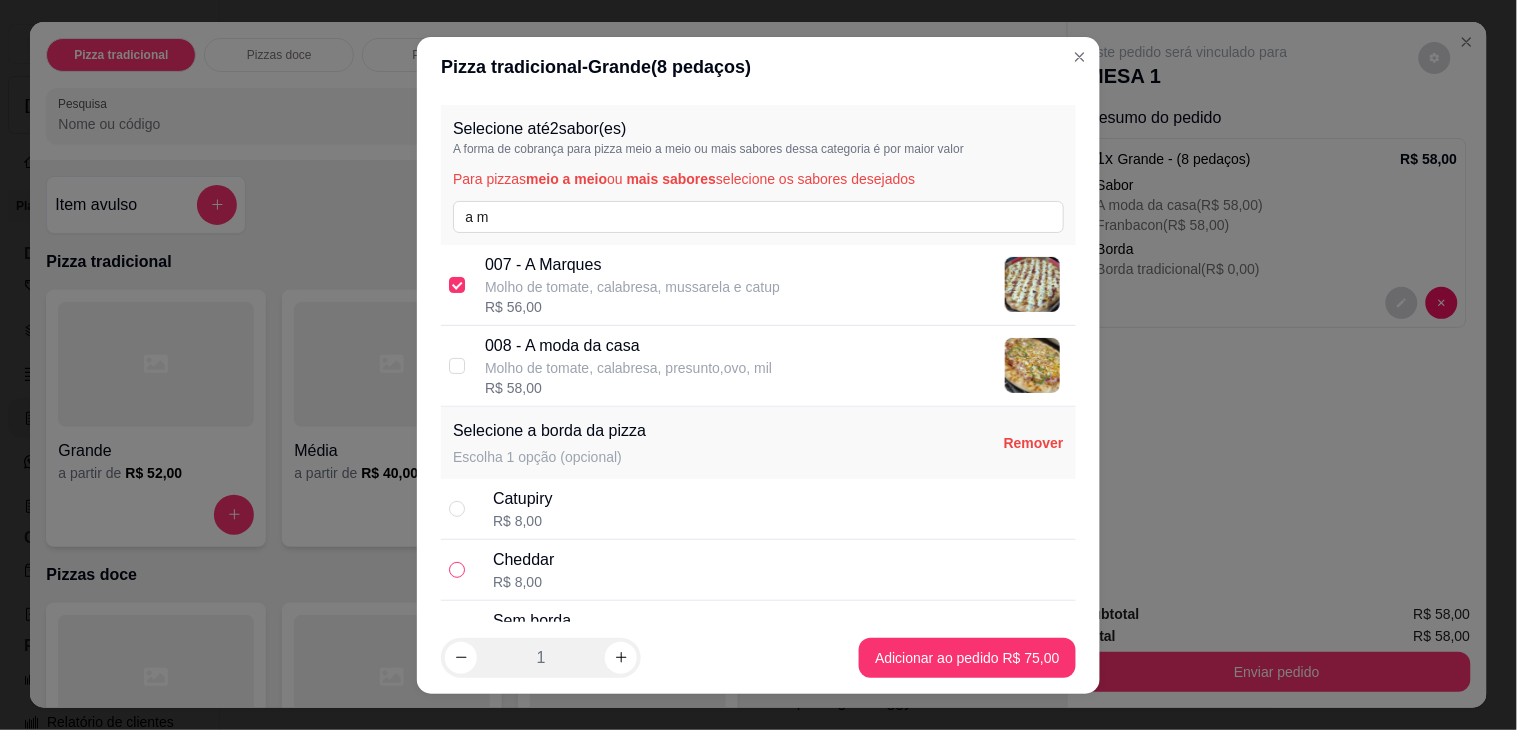 scroll, scrollTop: 188, scrollLeft: 0, axis: vertical 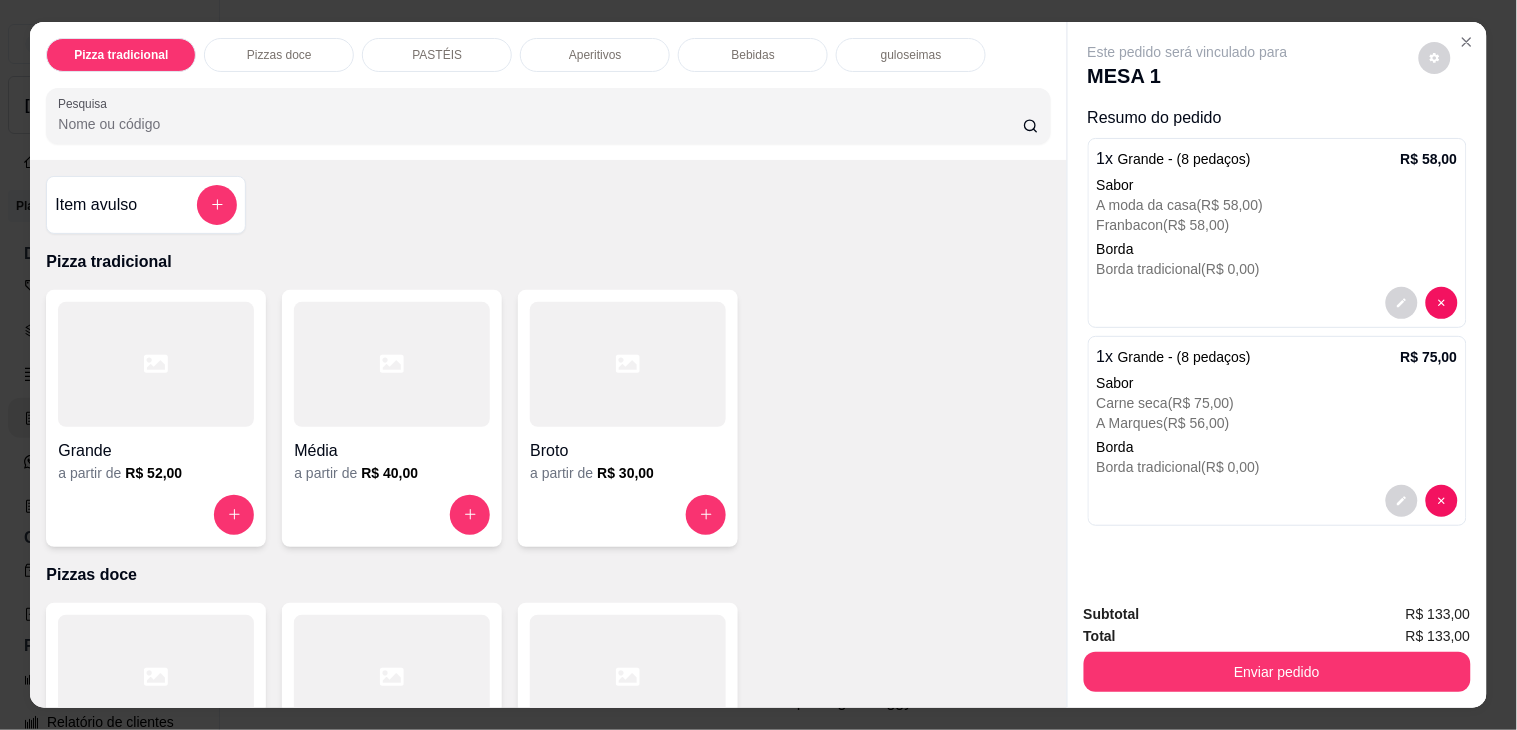 click on "Bebidas" at bounding box center (753, 55) 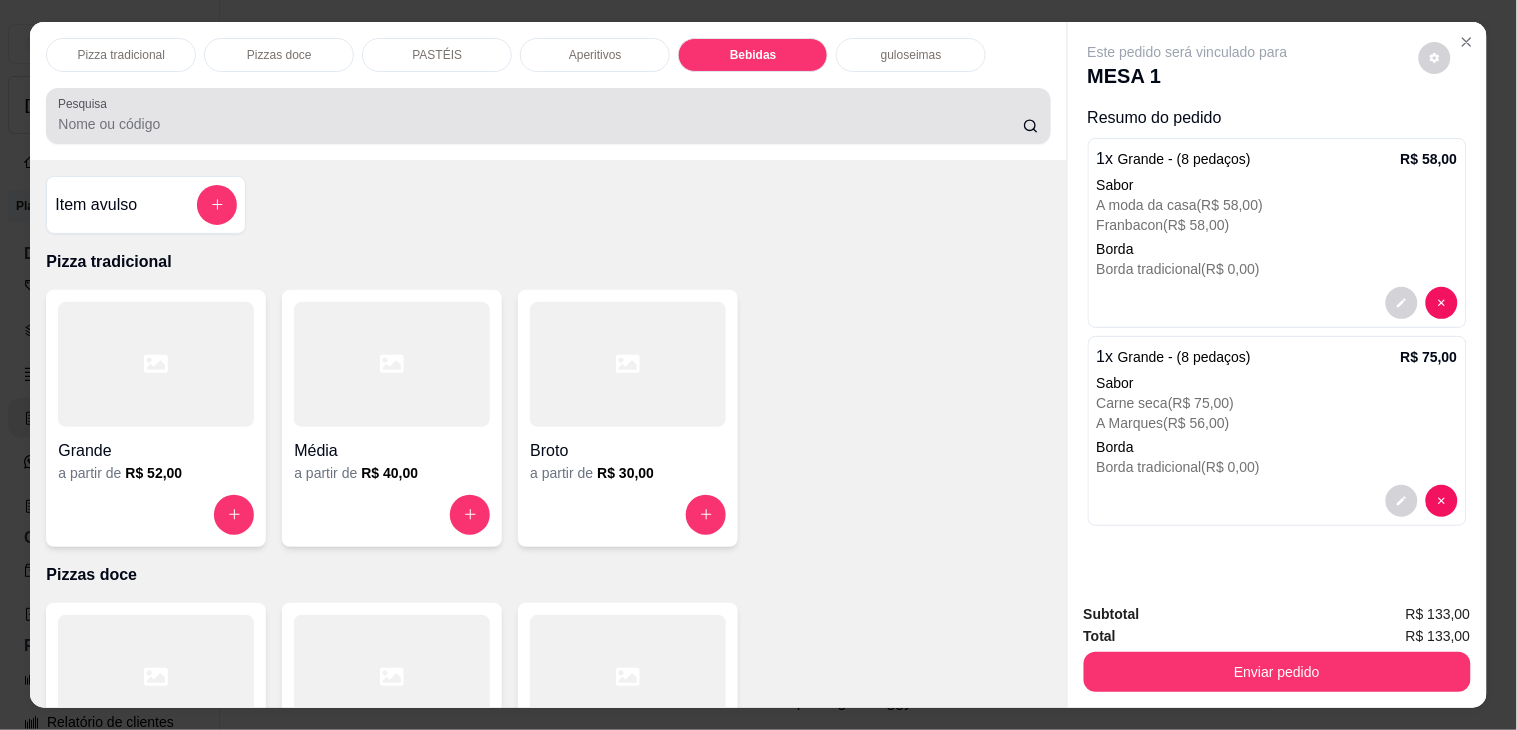 scroll, scrollTop: 51, scrollLeft: 0, axis: vertical 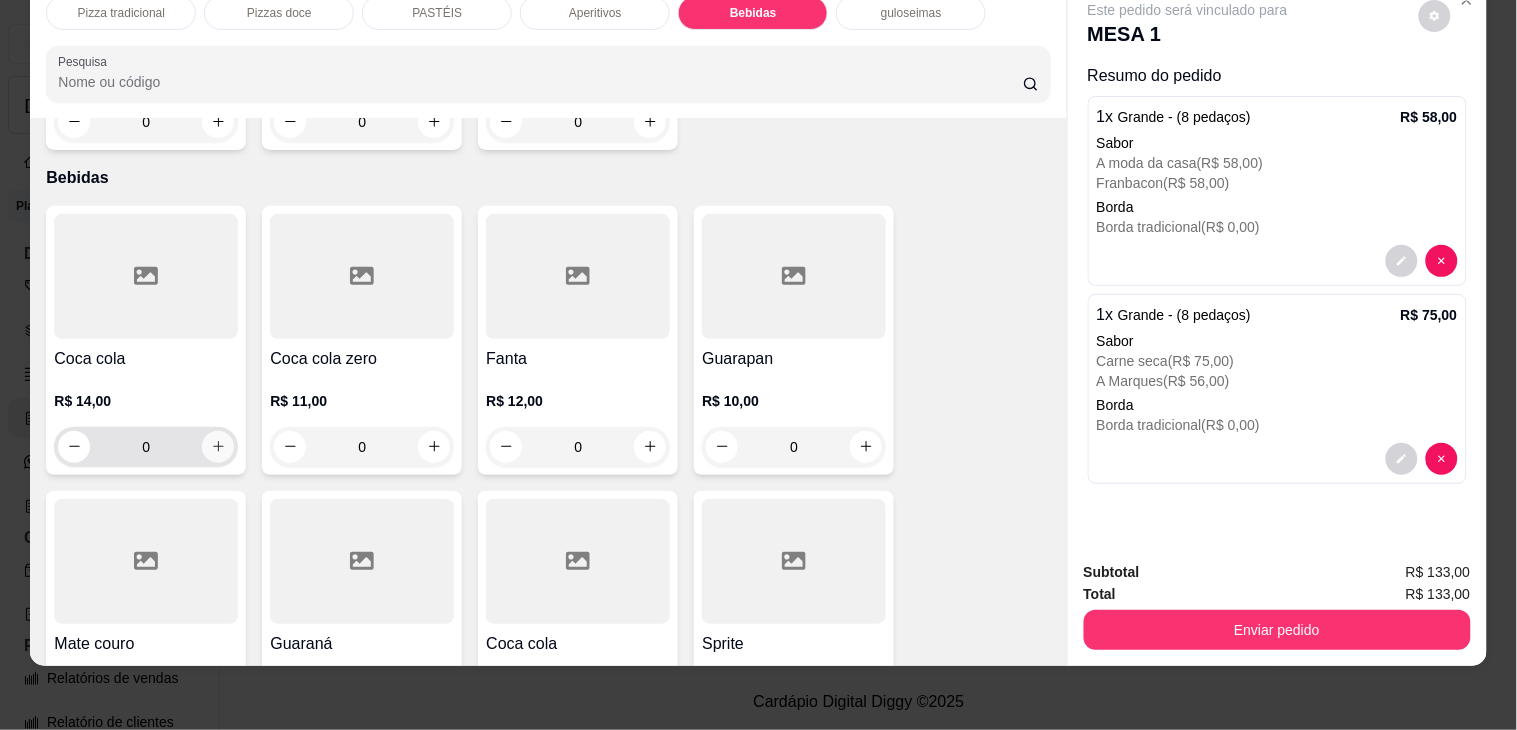 click 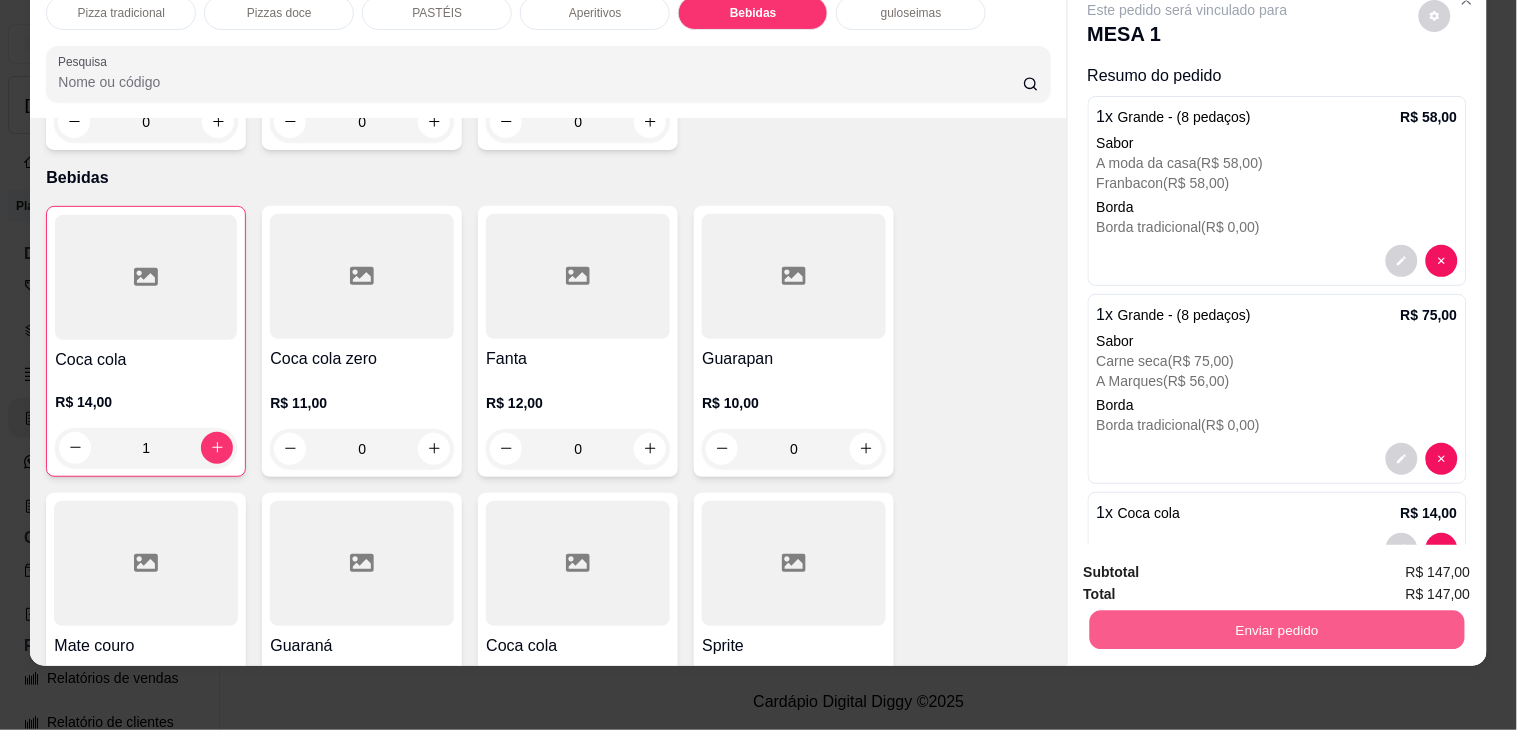 click on "Enviar pedido" at bounding box center (1276, 630) 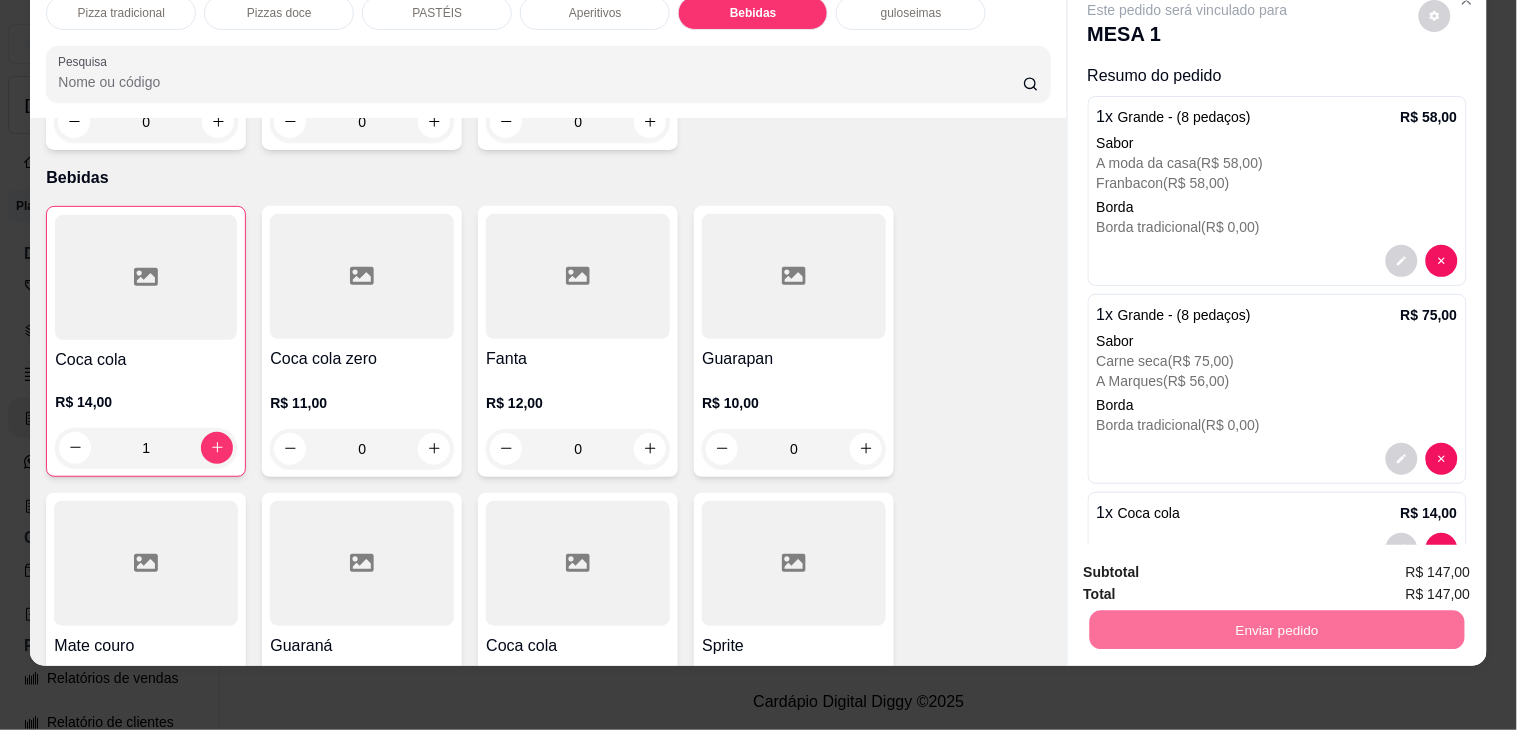 click on "Não registrar e enviar pedido" at bounding box center (1210, 563) 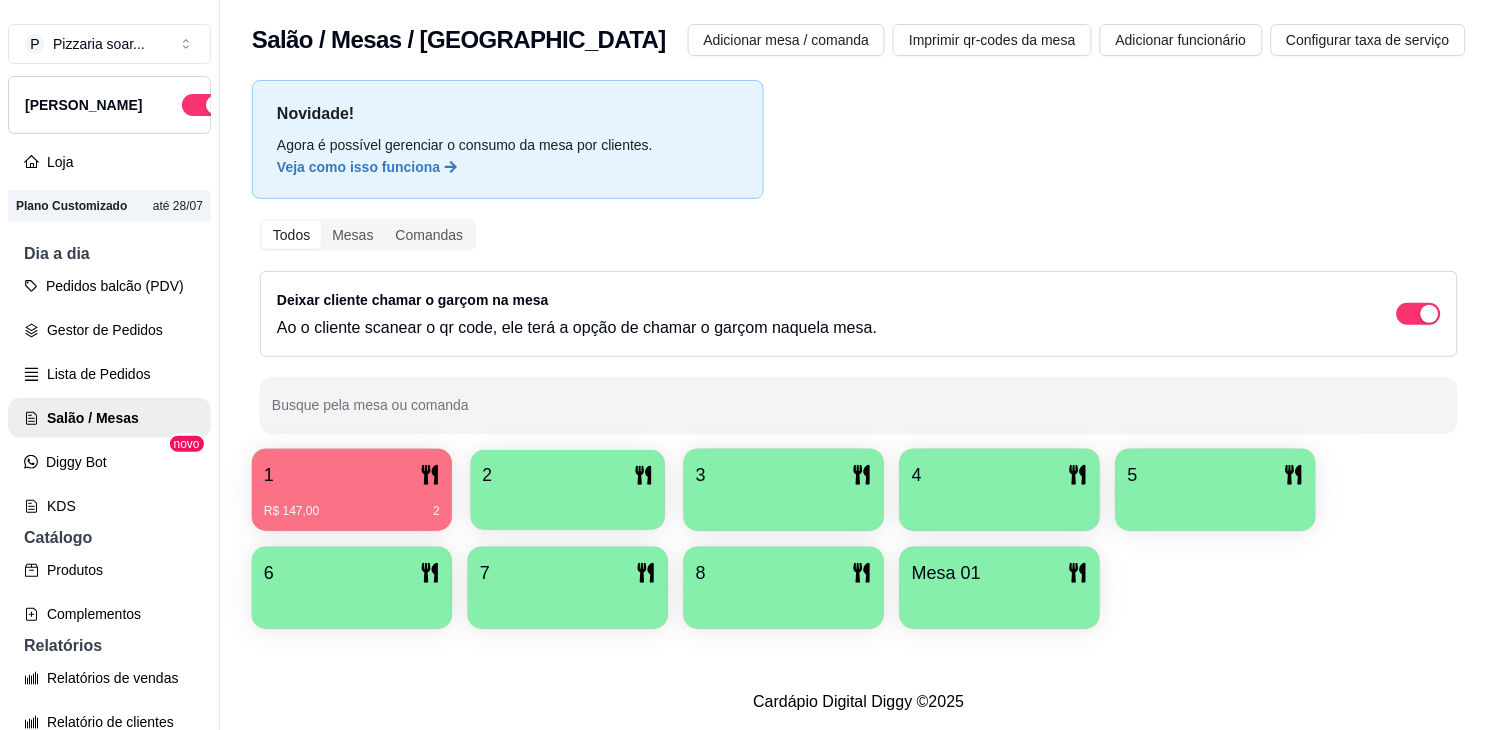 click at bounding box center [568, 503] 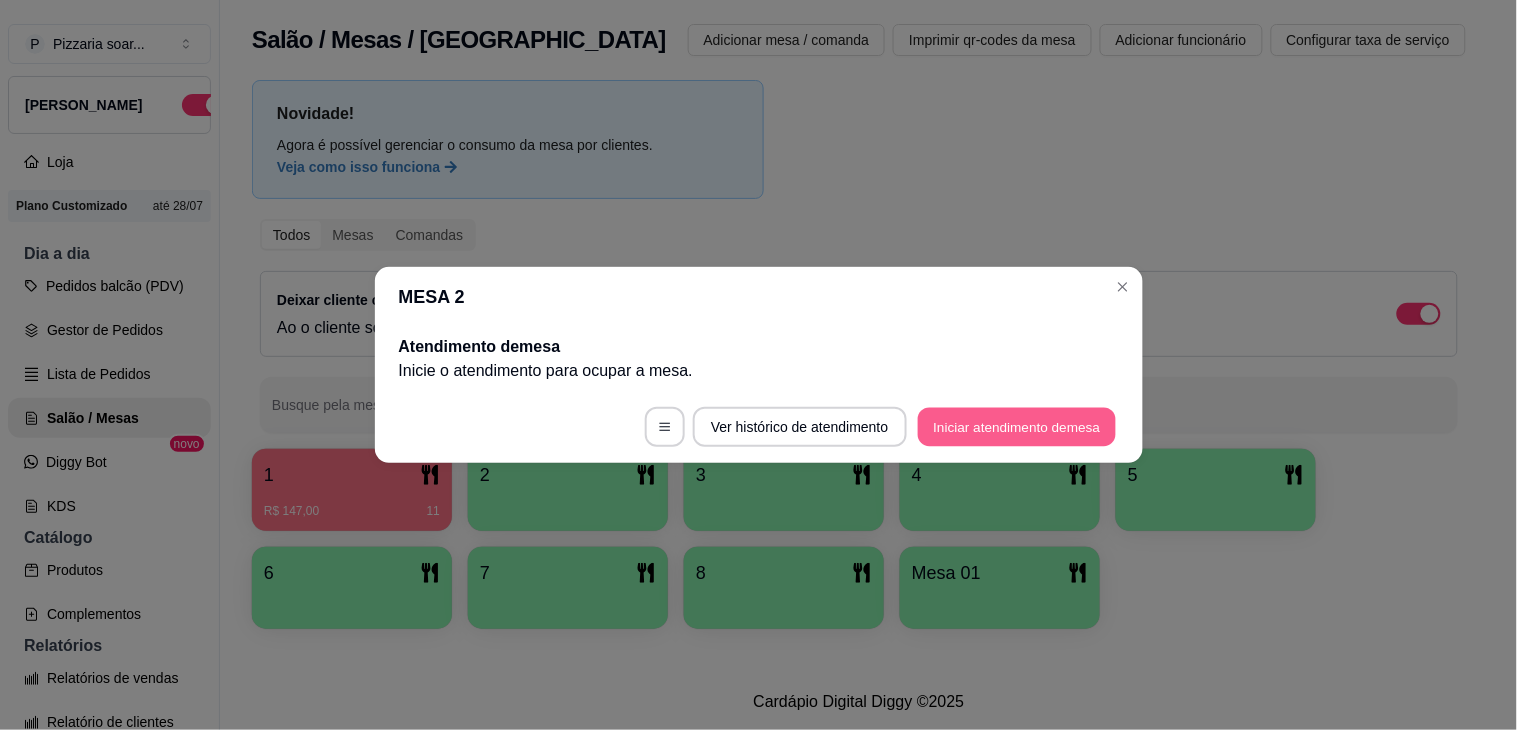 click on "Iniciar atendimento de  mesa" at bounding box center [1017, 427] 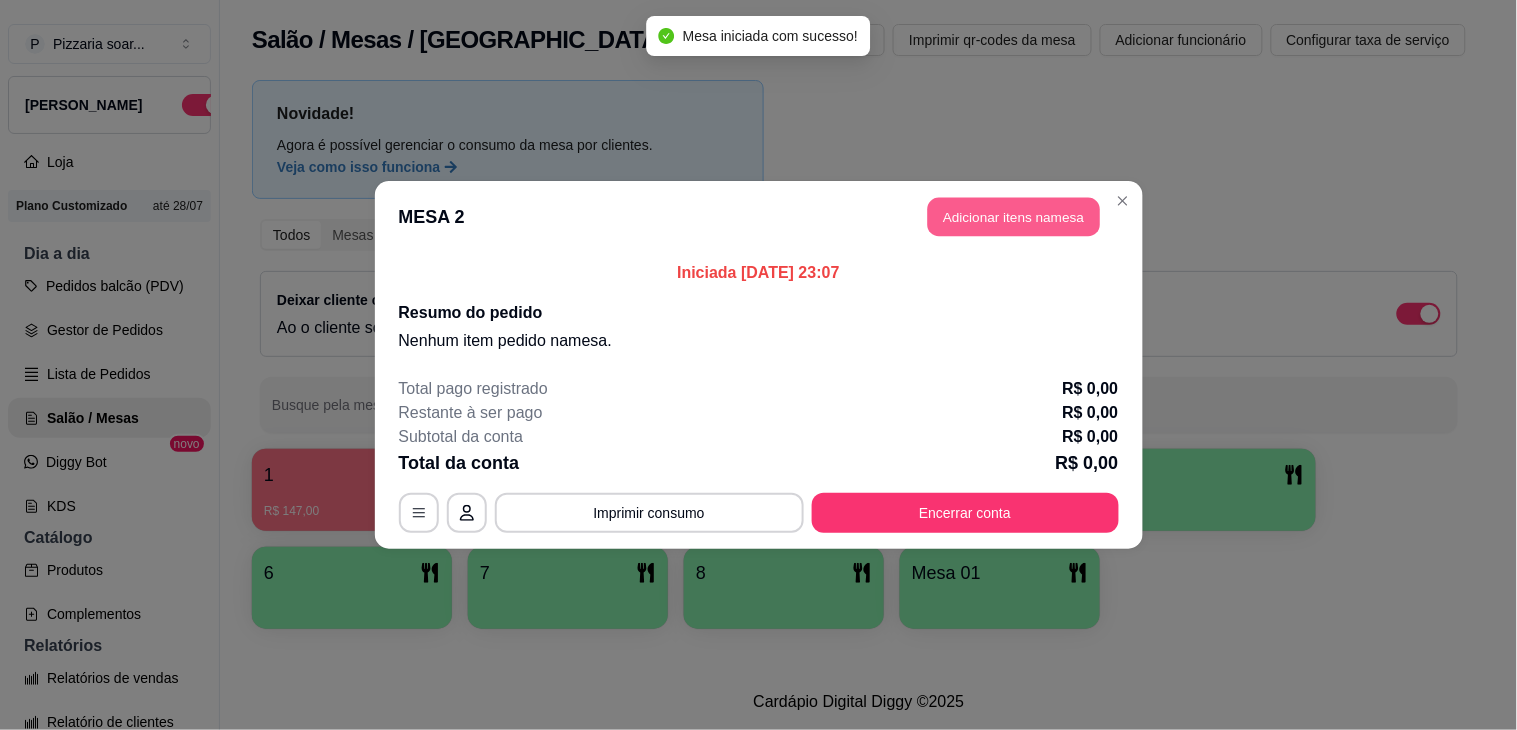click on "Adicionar itens na  mesa" at bounding box center [1014, 217] 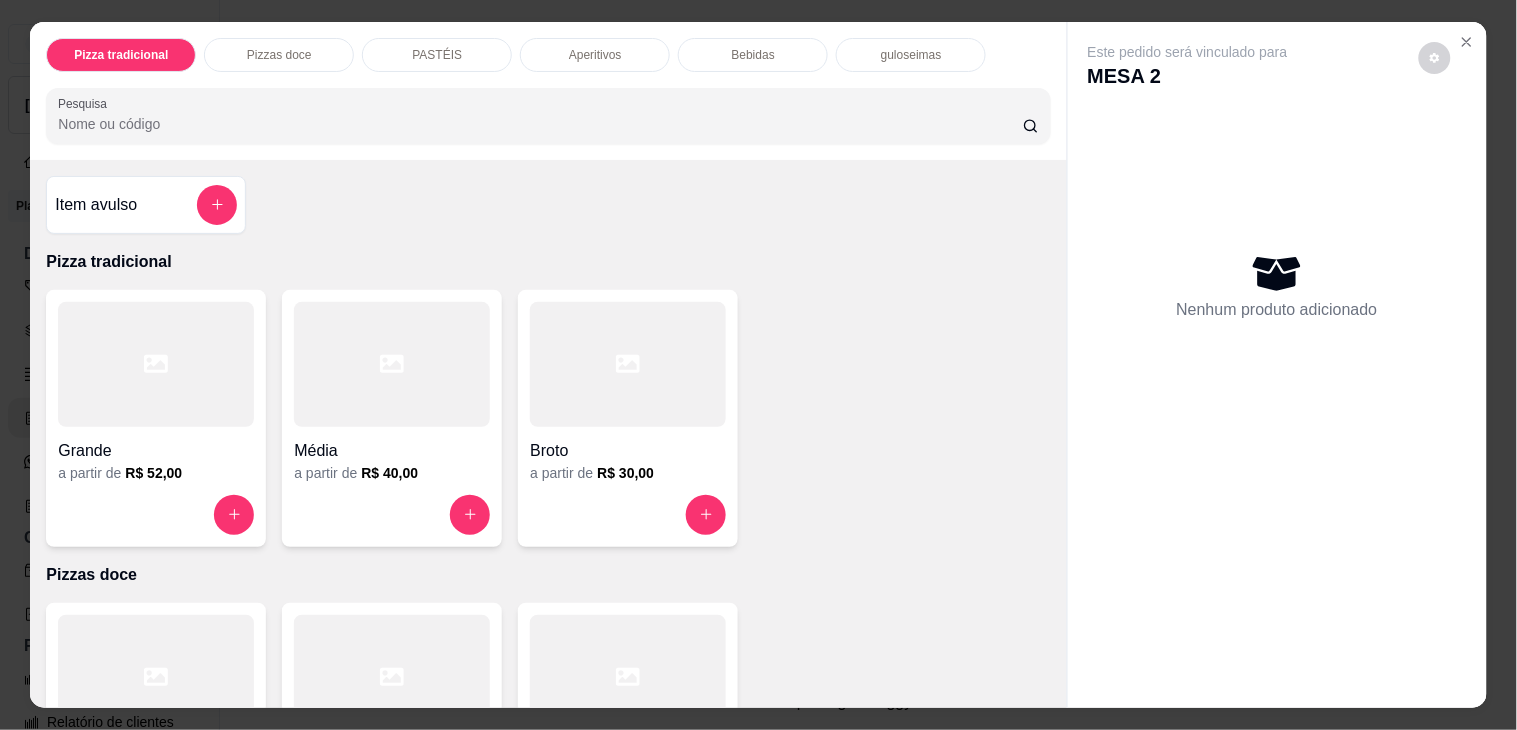 click on "PASTÉIS" at bounding box center (437, 55) 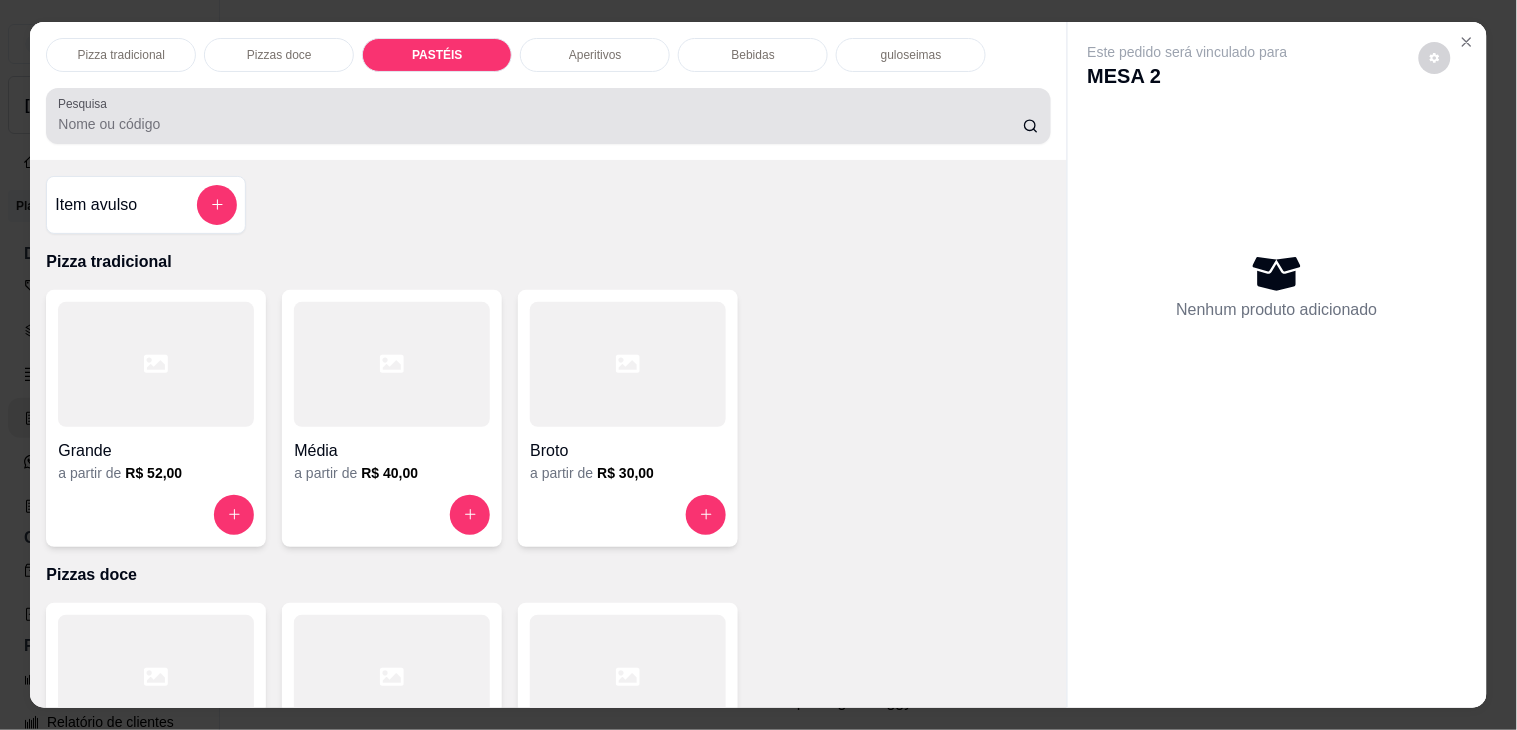 scroll, scrollTop: 51, scrollLeft: 0, axis: vertical 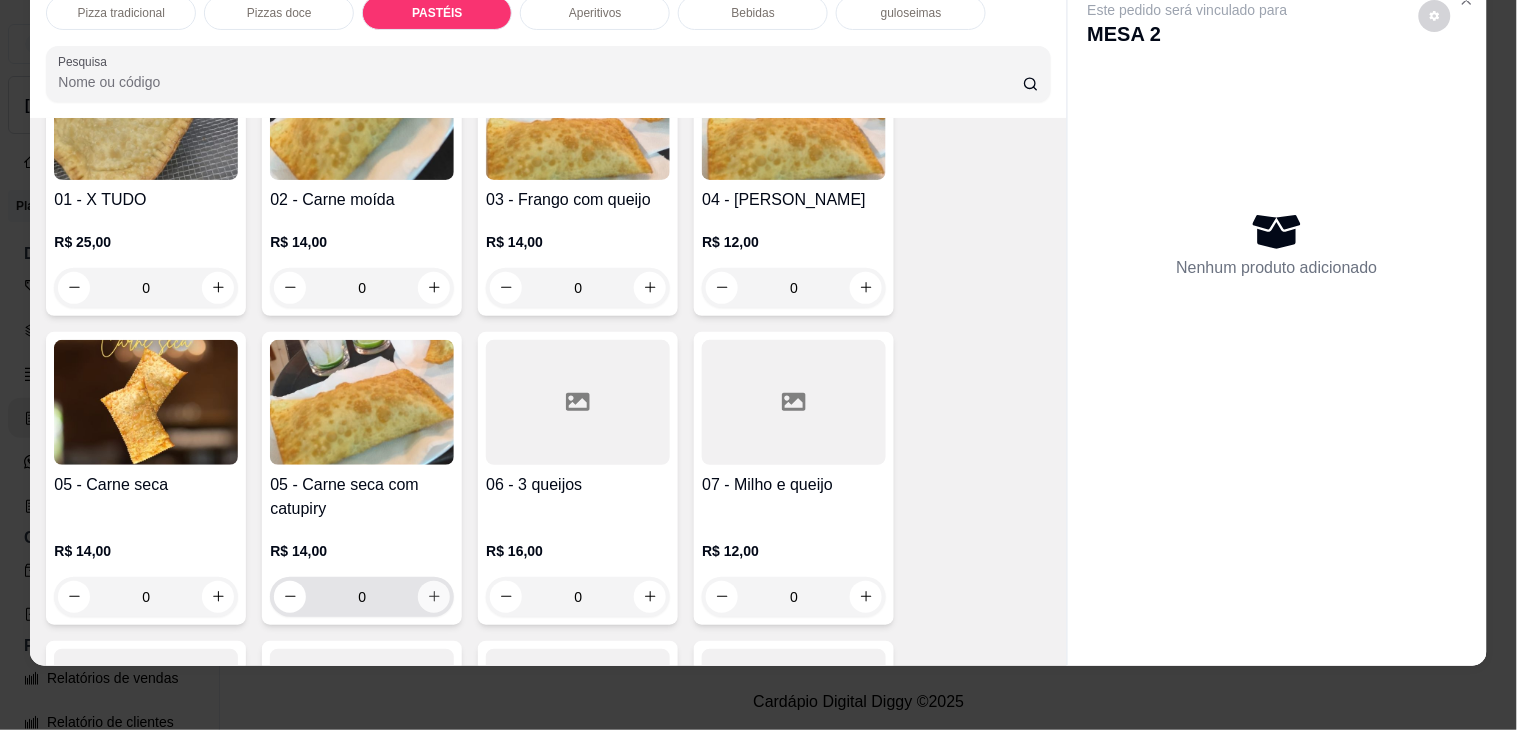 click 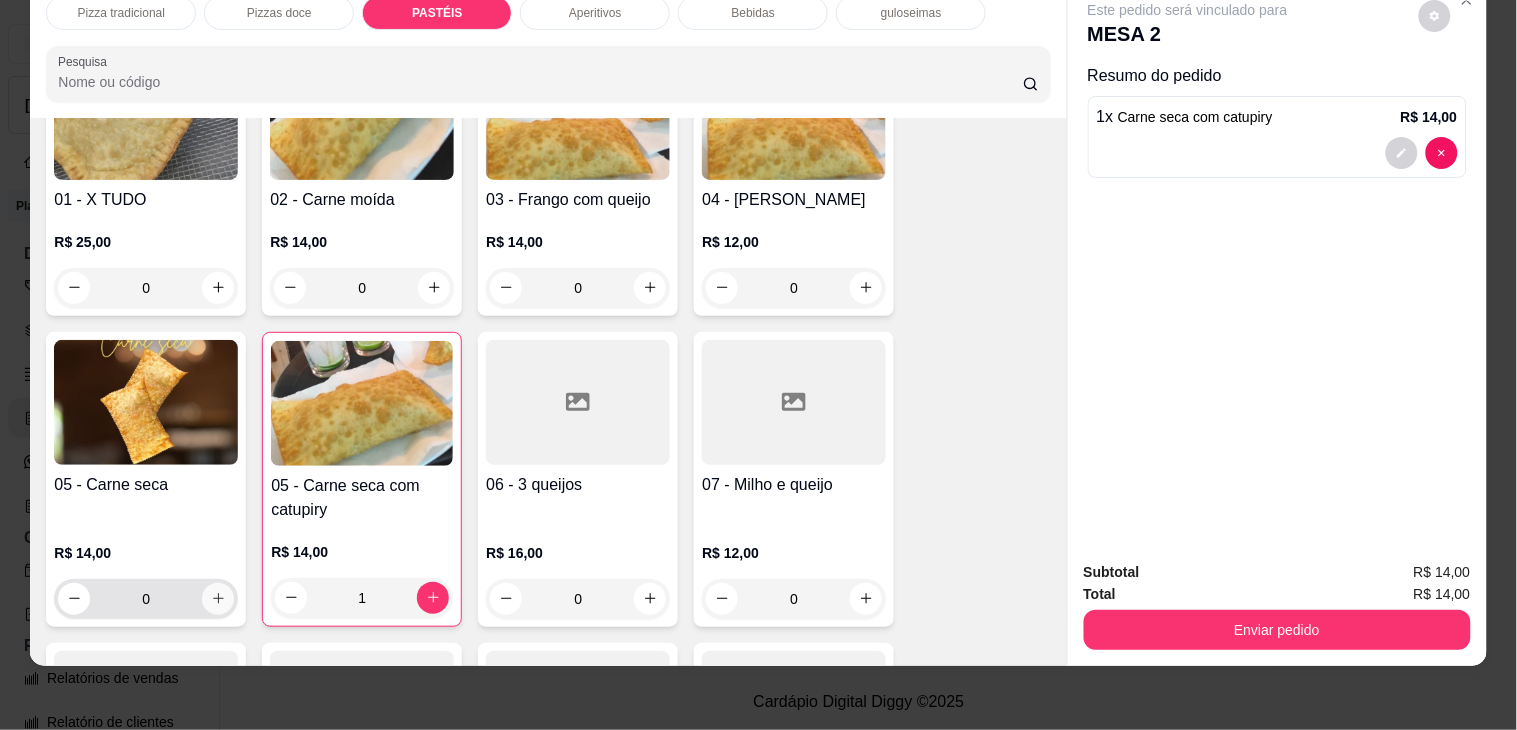 click 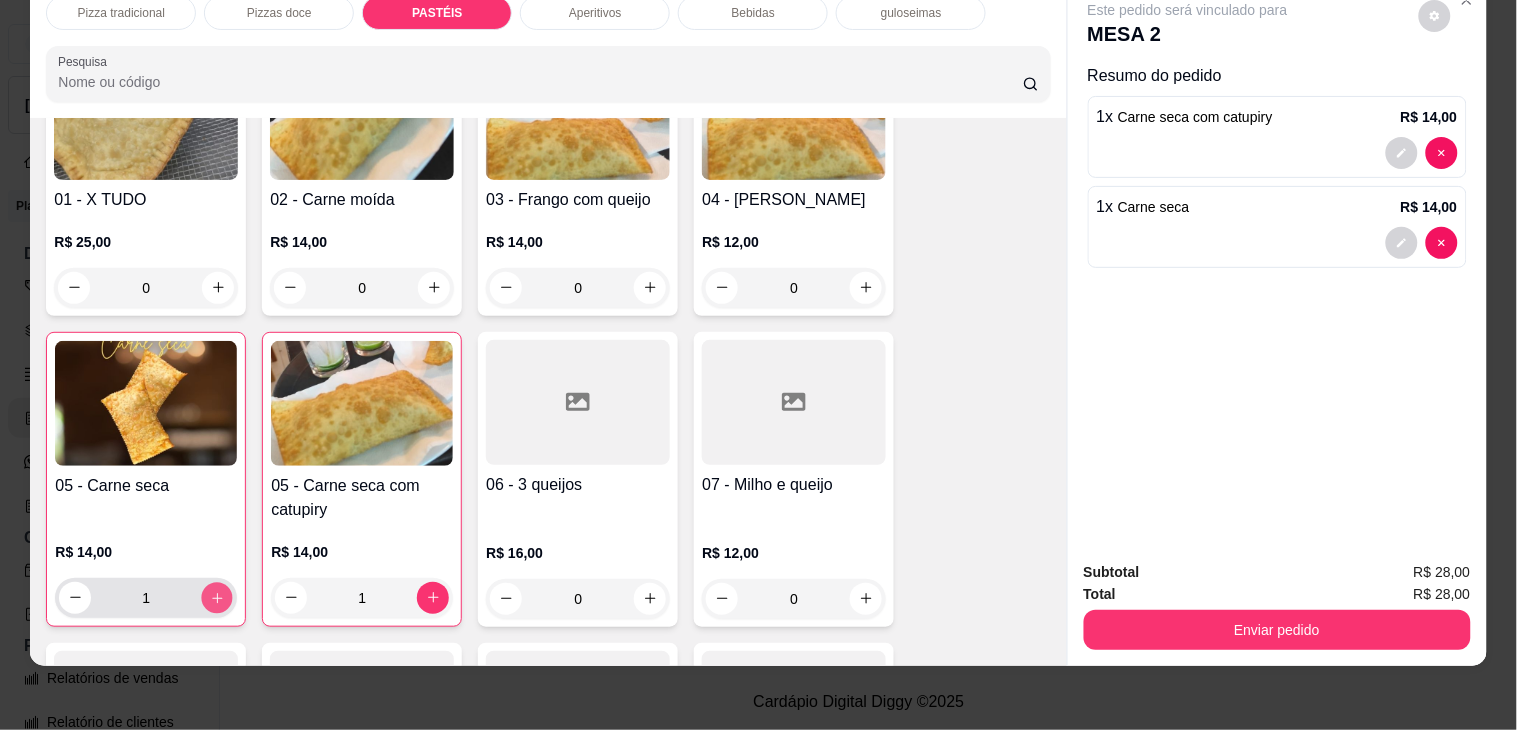 click 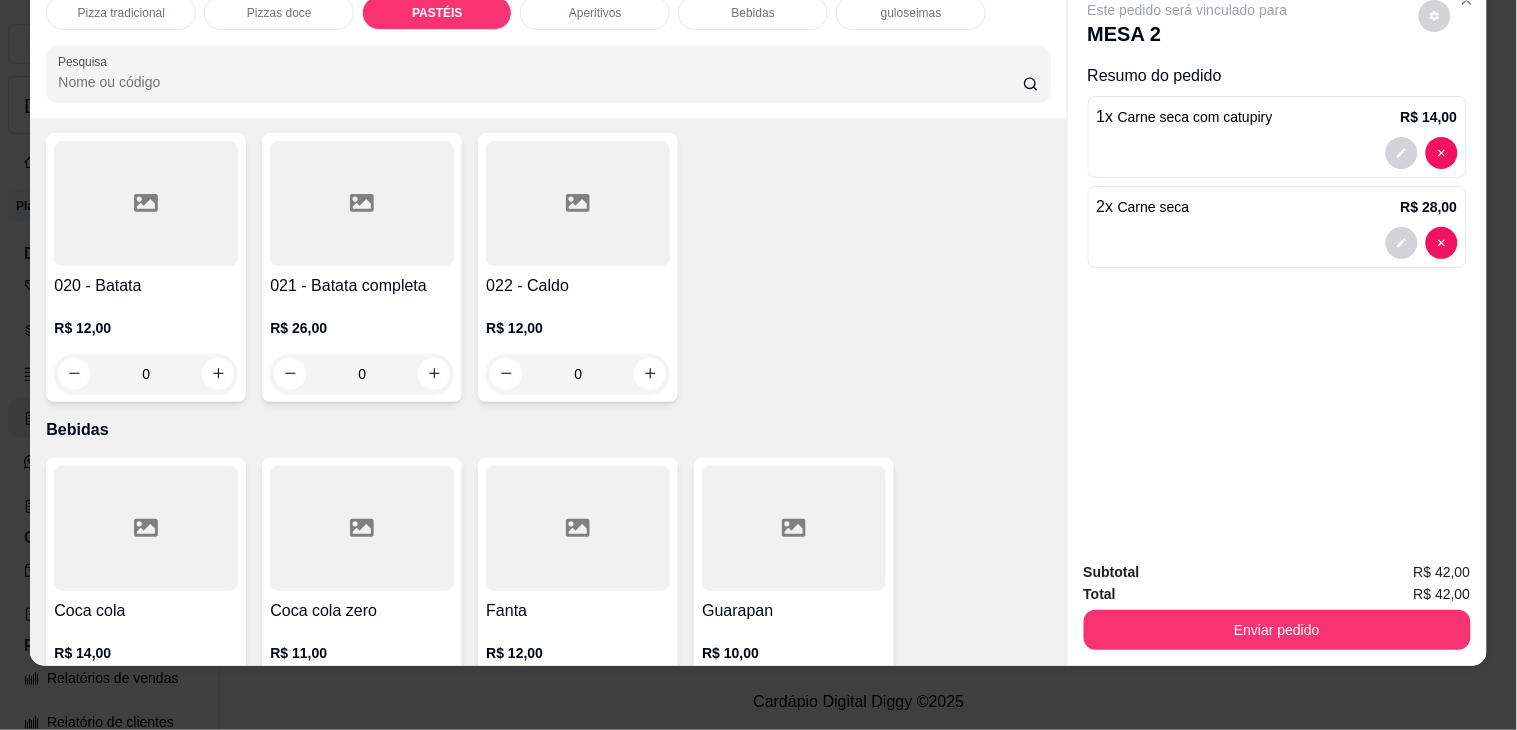 scroll, scrollTop: 2605, scrollLeft: 0, axis: vertical 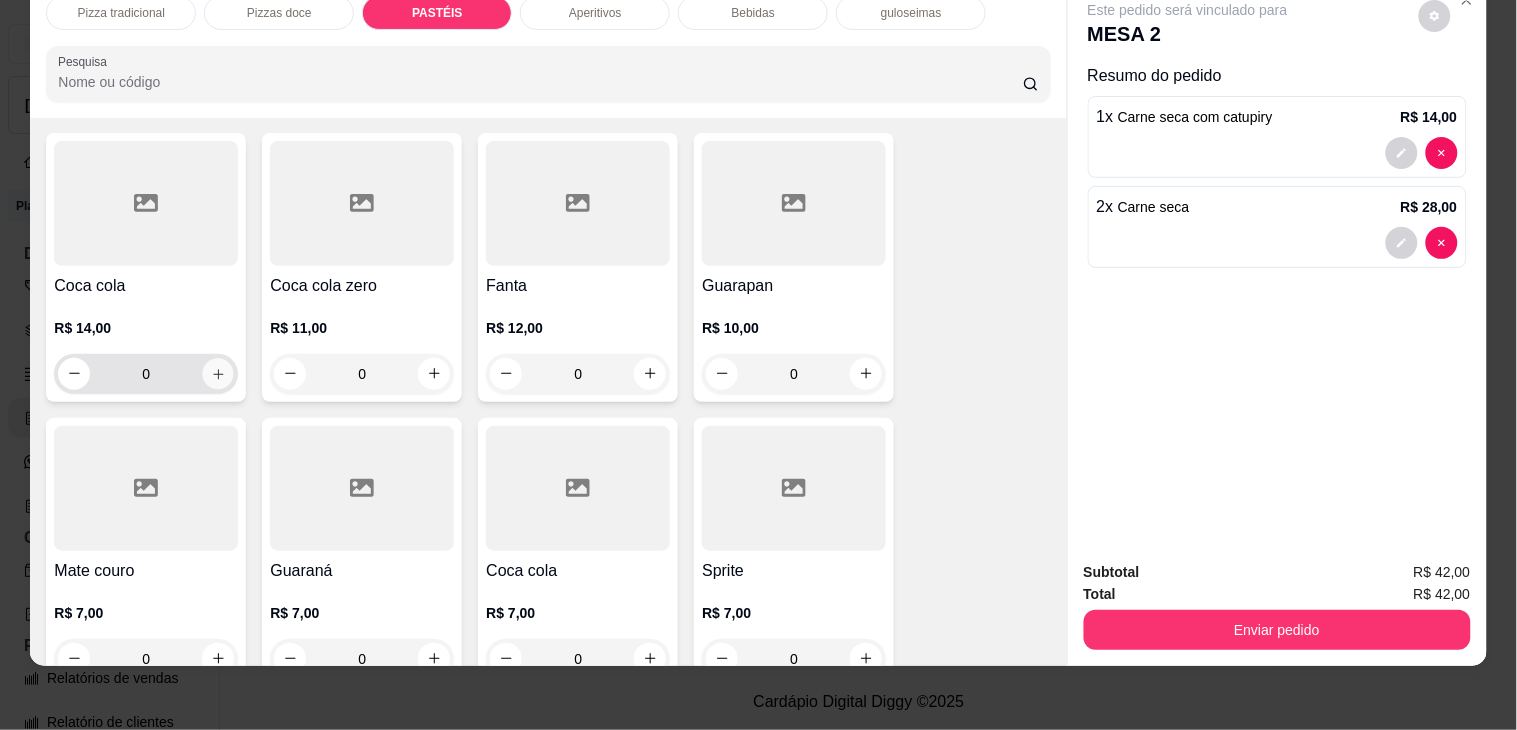 click 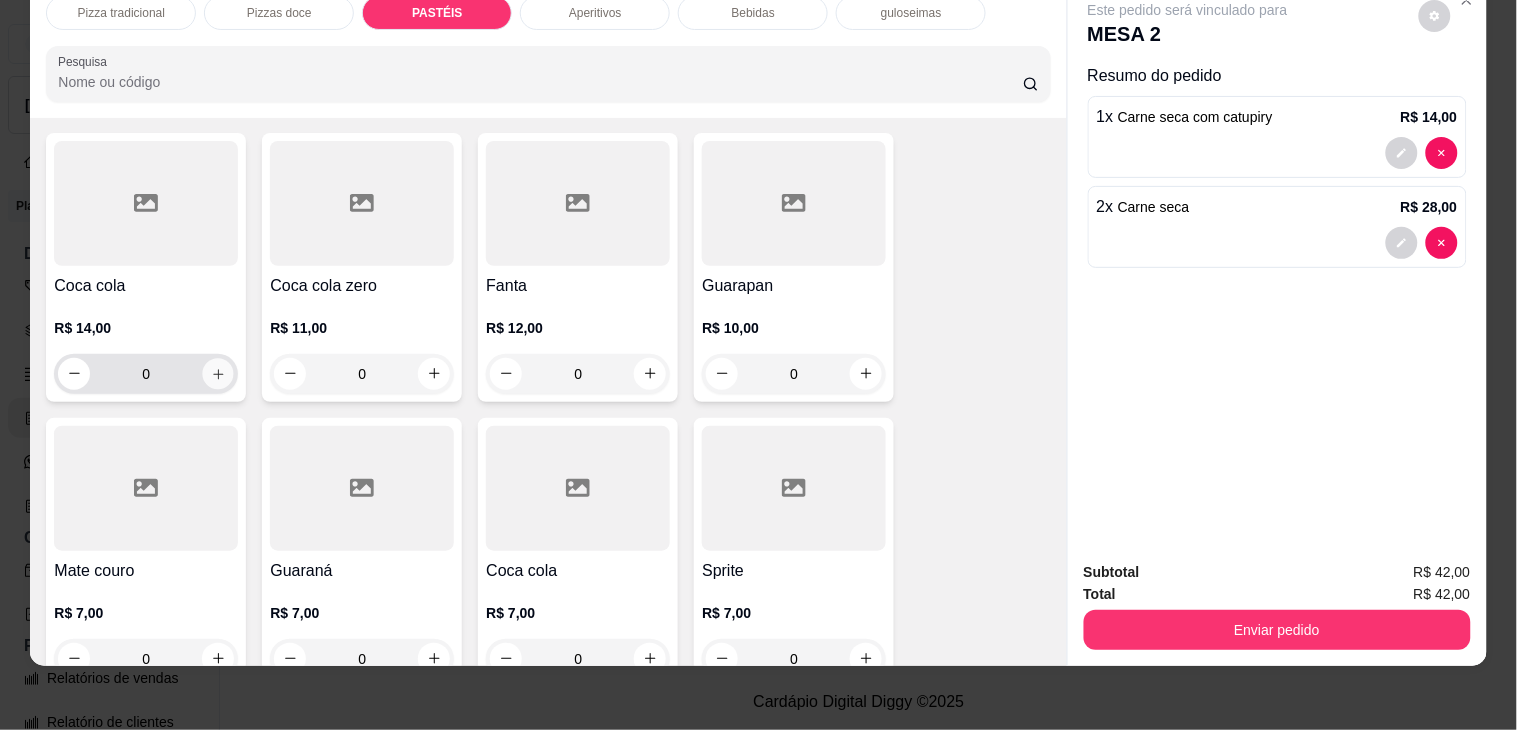 type on "1" 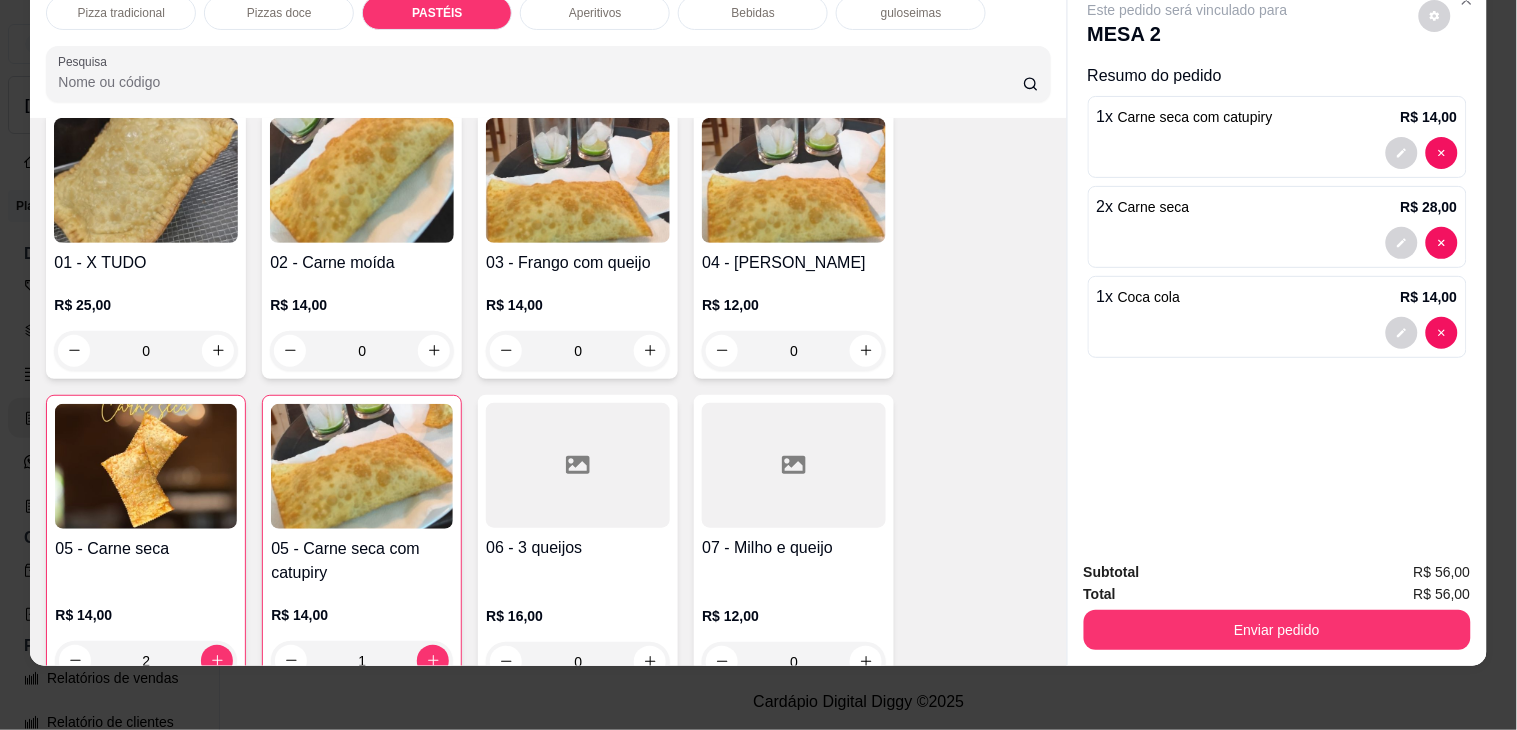 scroll, scrollTop: 0, scrollLeft: 0, axis: both 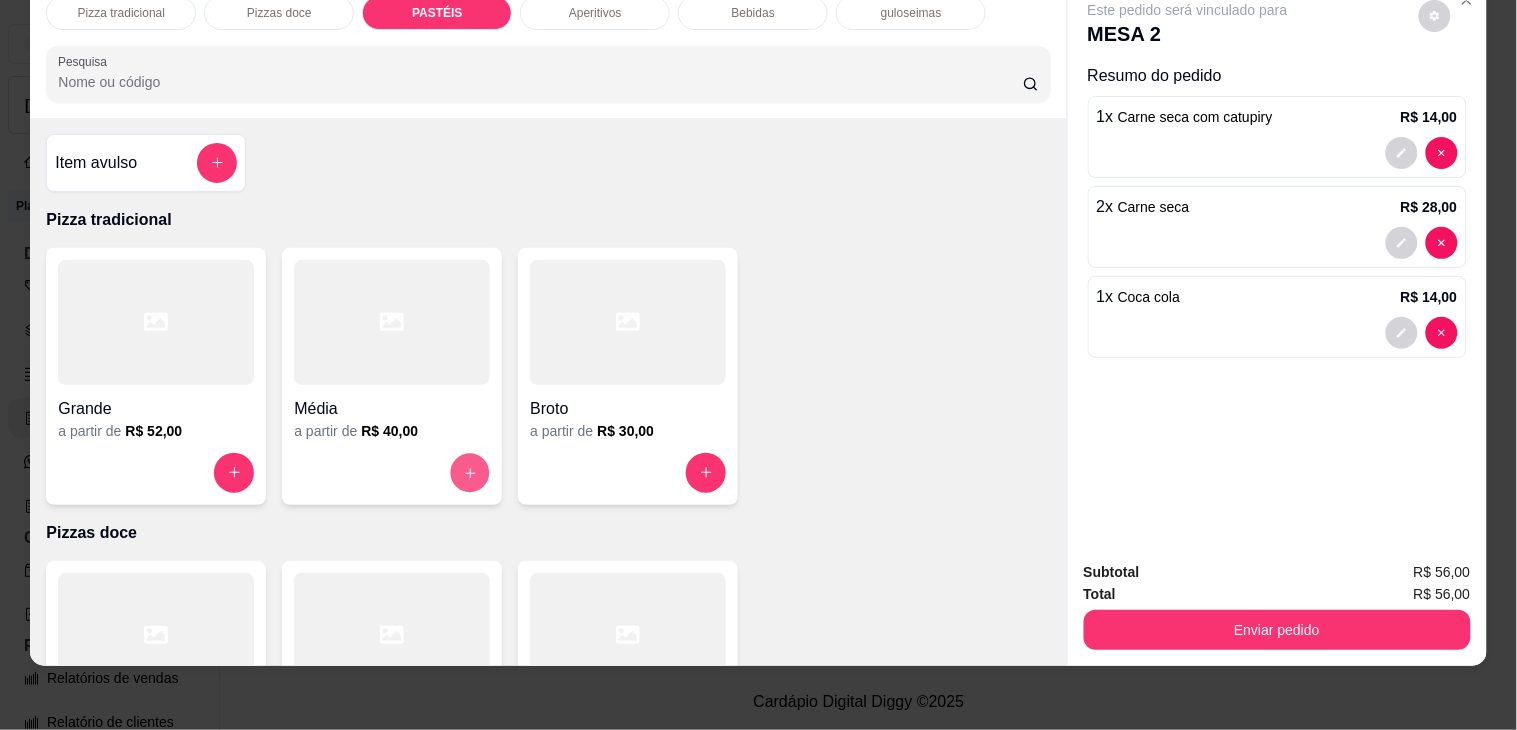 click at bounding box center (470, 473) 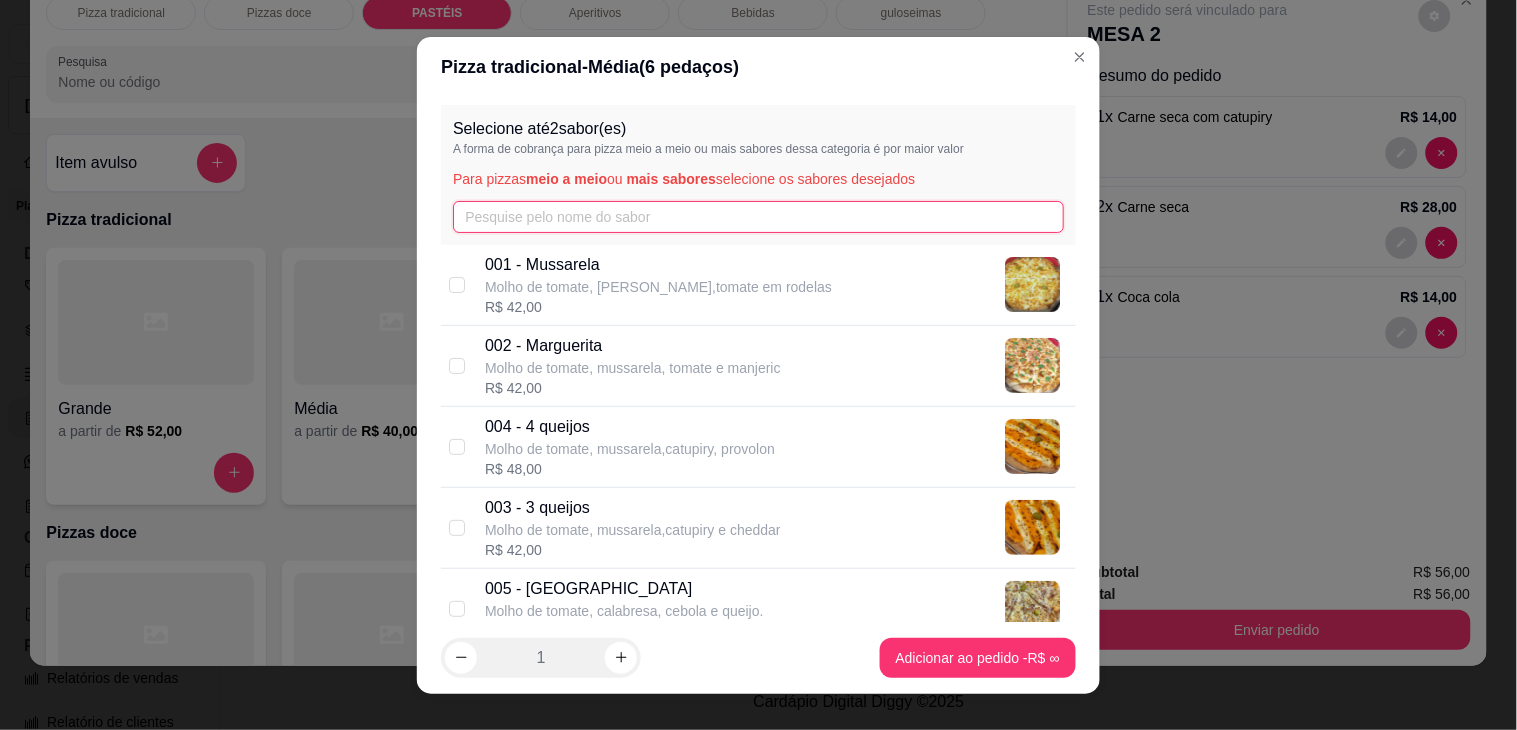 click at bounding box center (758, 217) 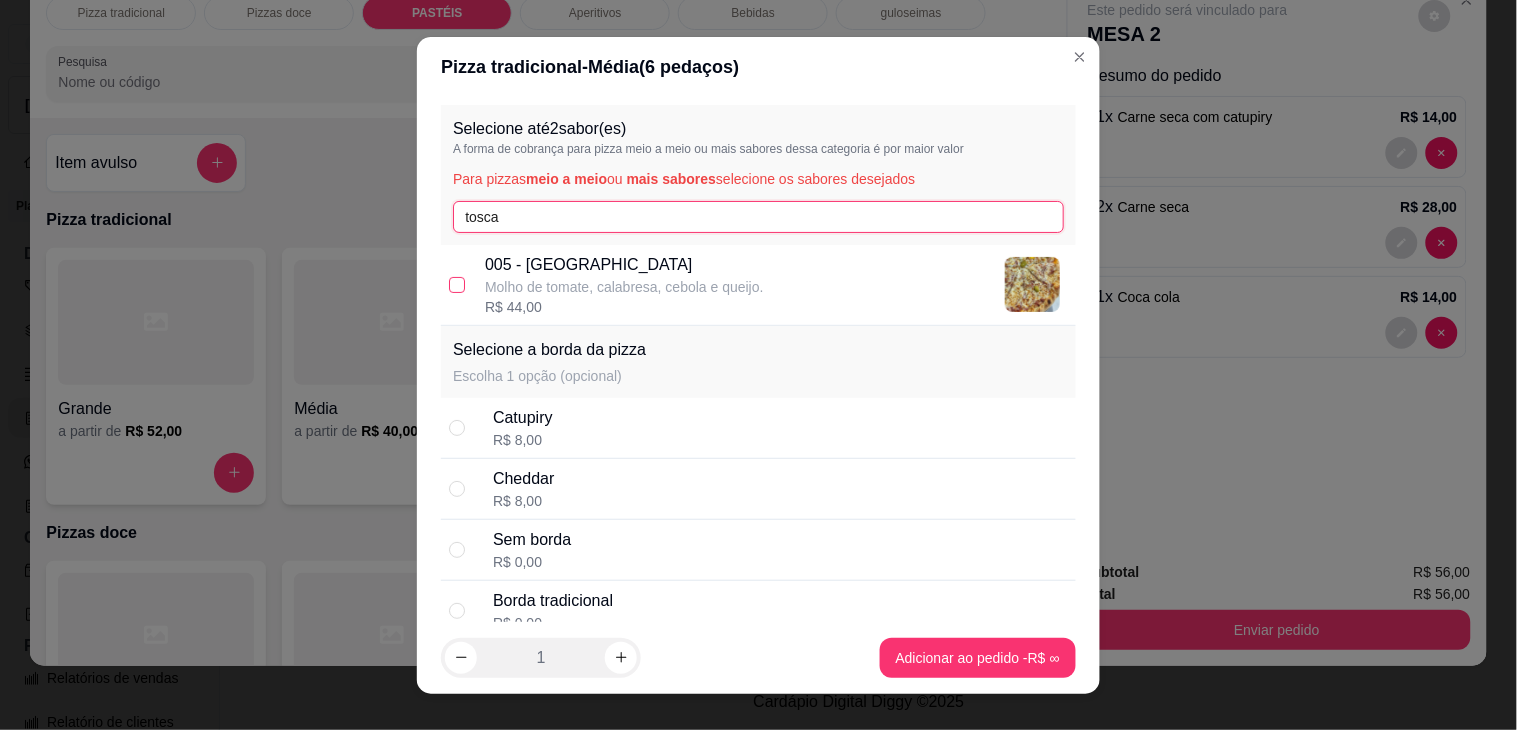 type on "tosca" 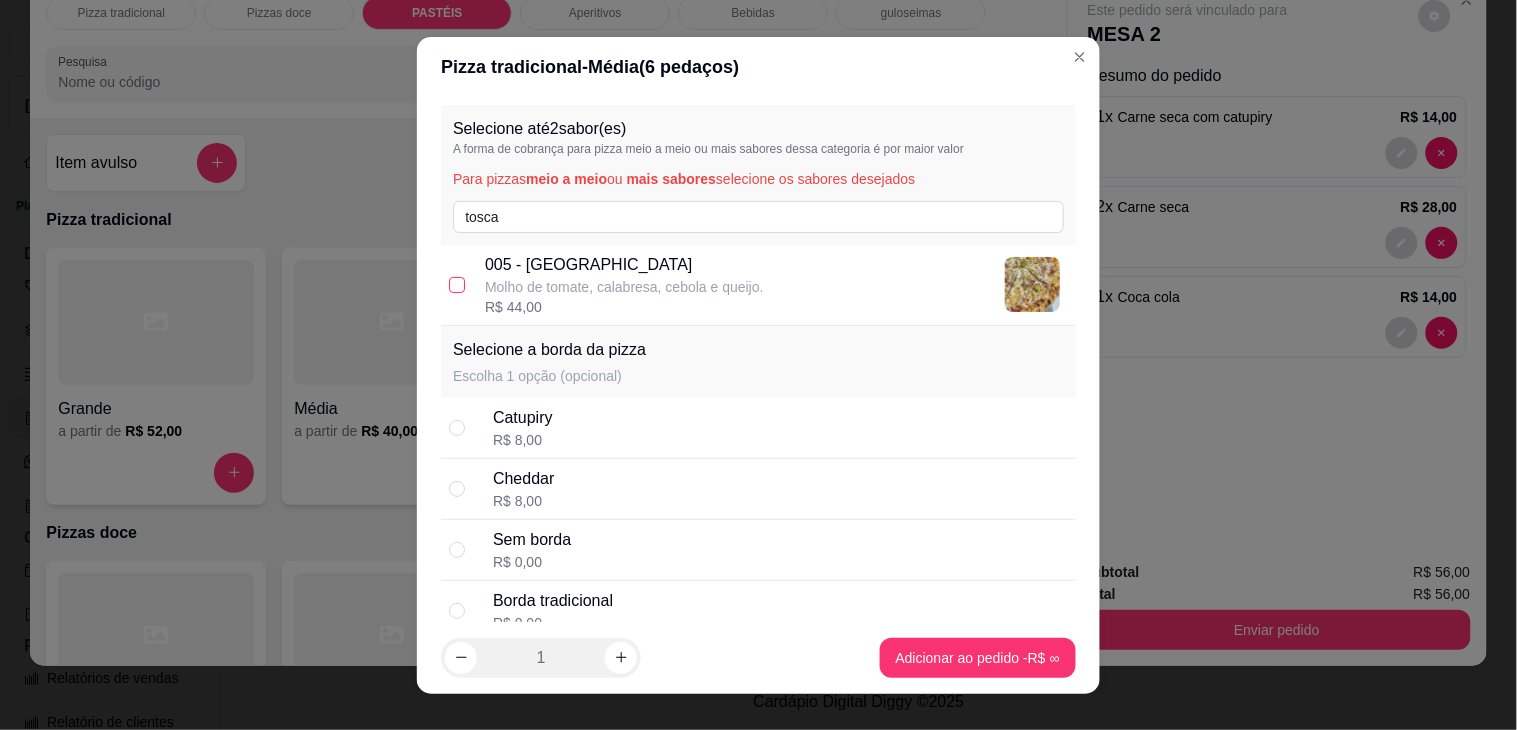 click at bounding box center [457, 285] 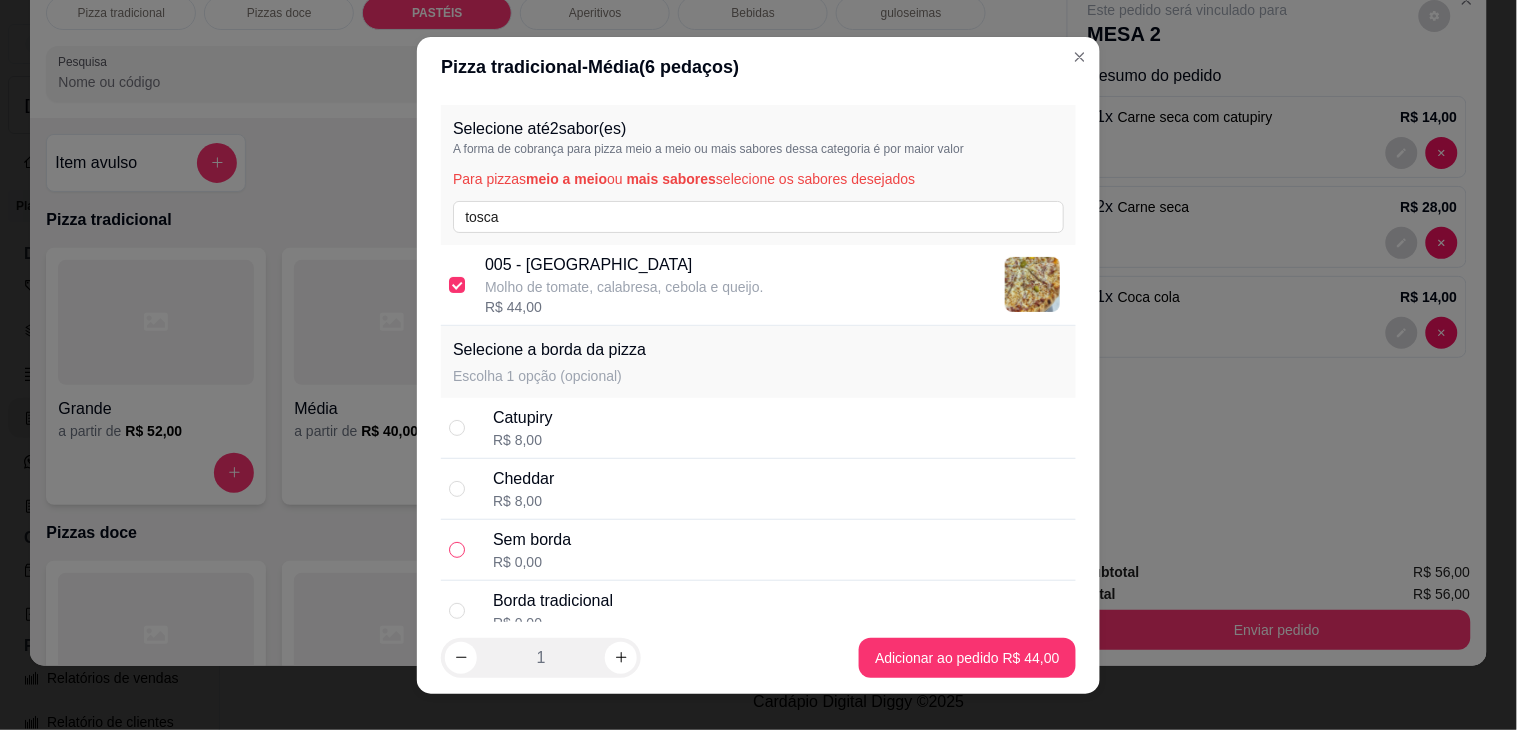 click at bounding box center (457, 550) 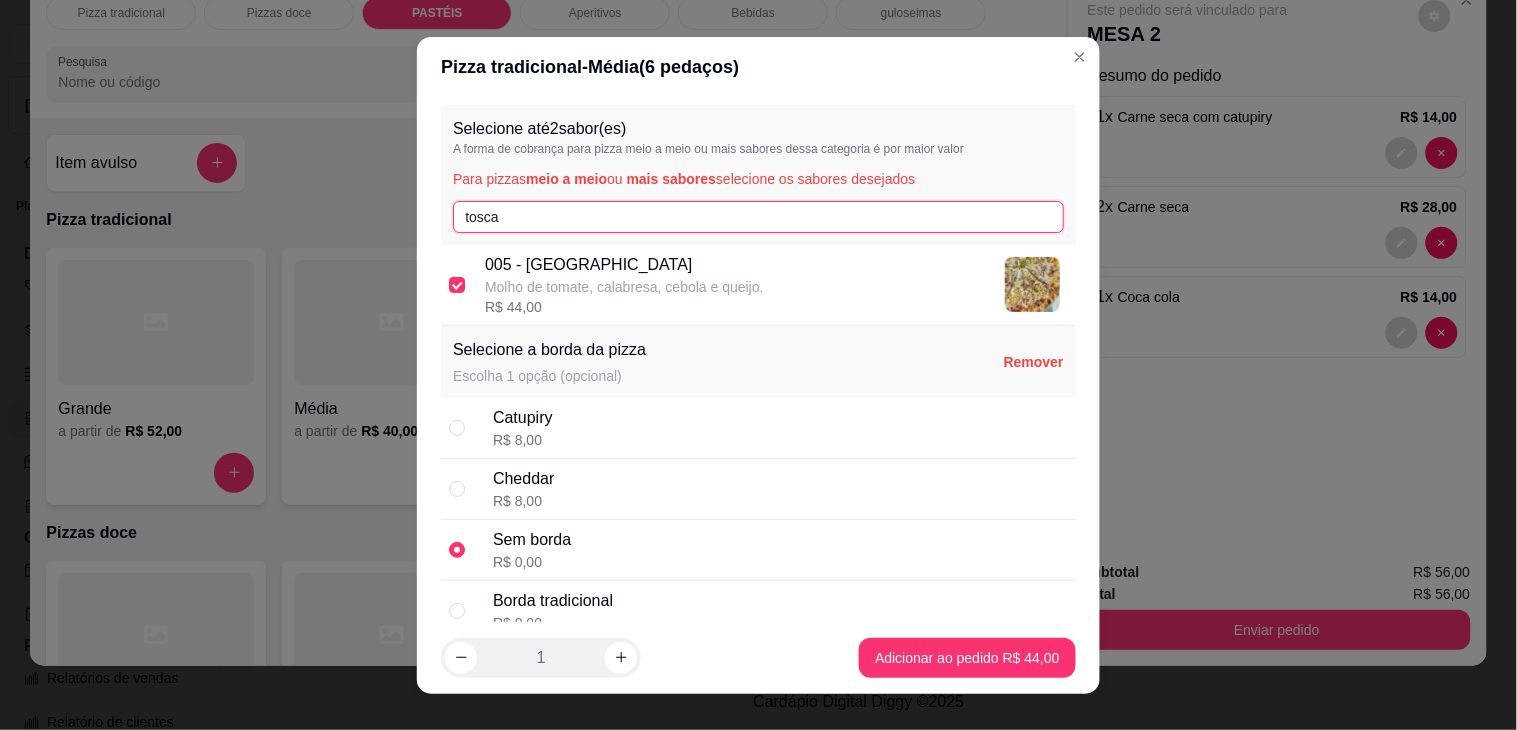 click on "tosca" at bounding box center [758, 217] 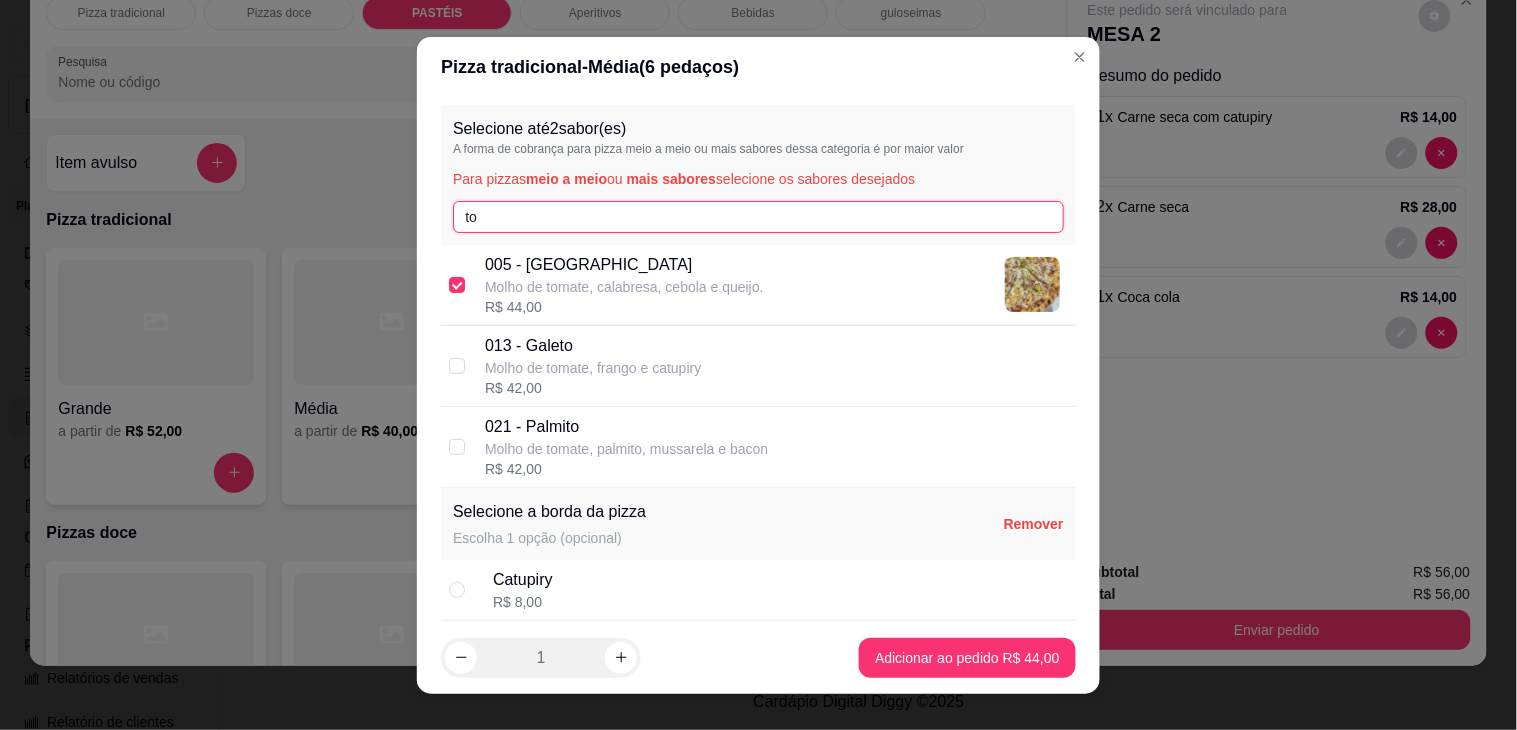 type on "t" 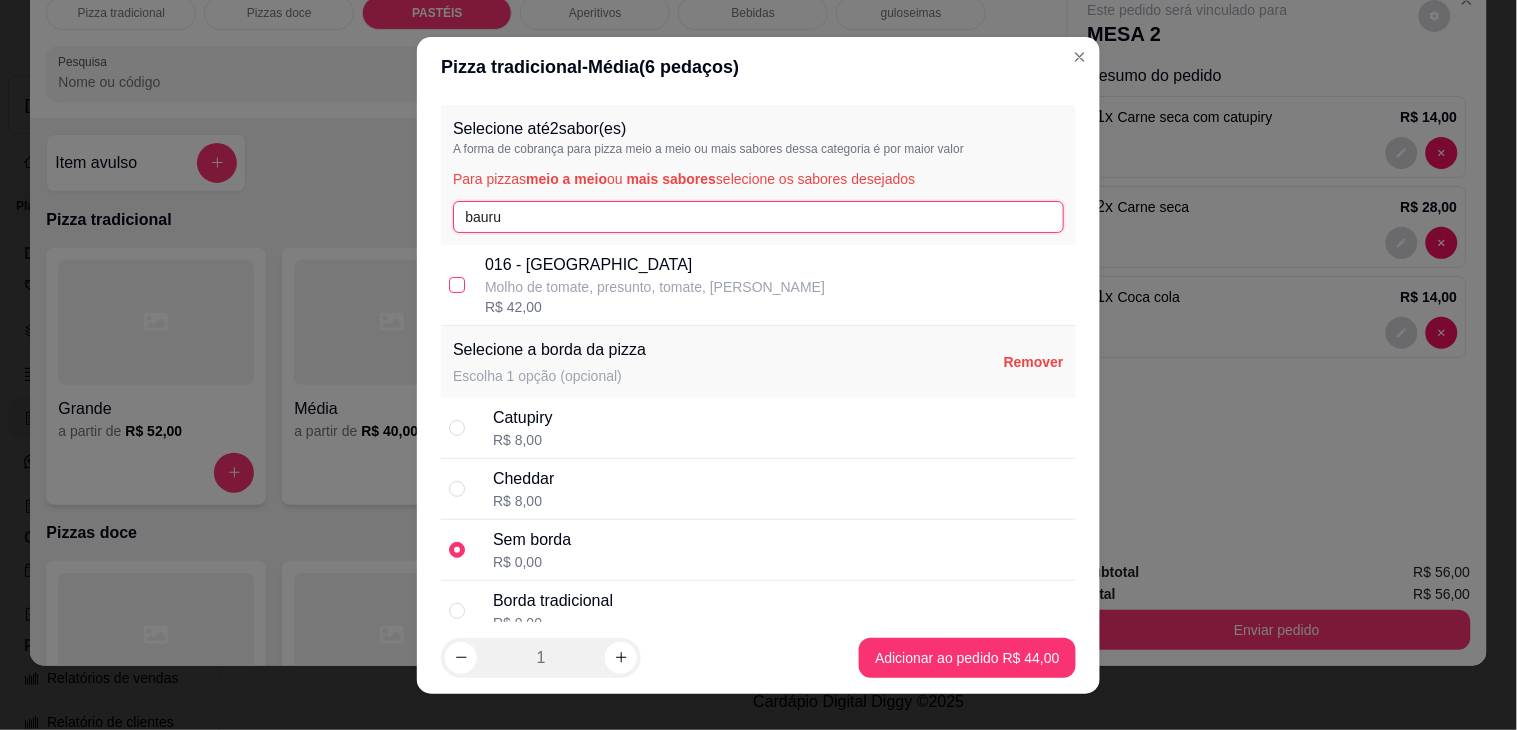 type on "bauru" 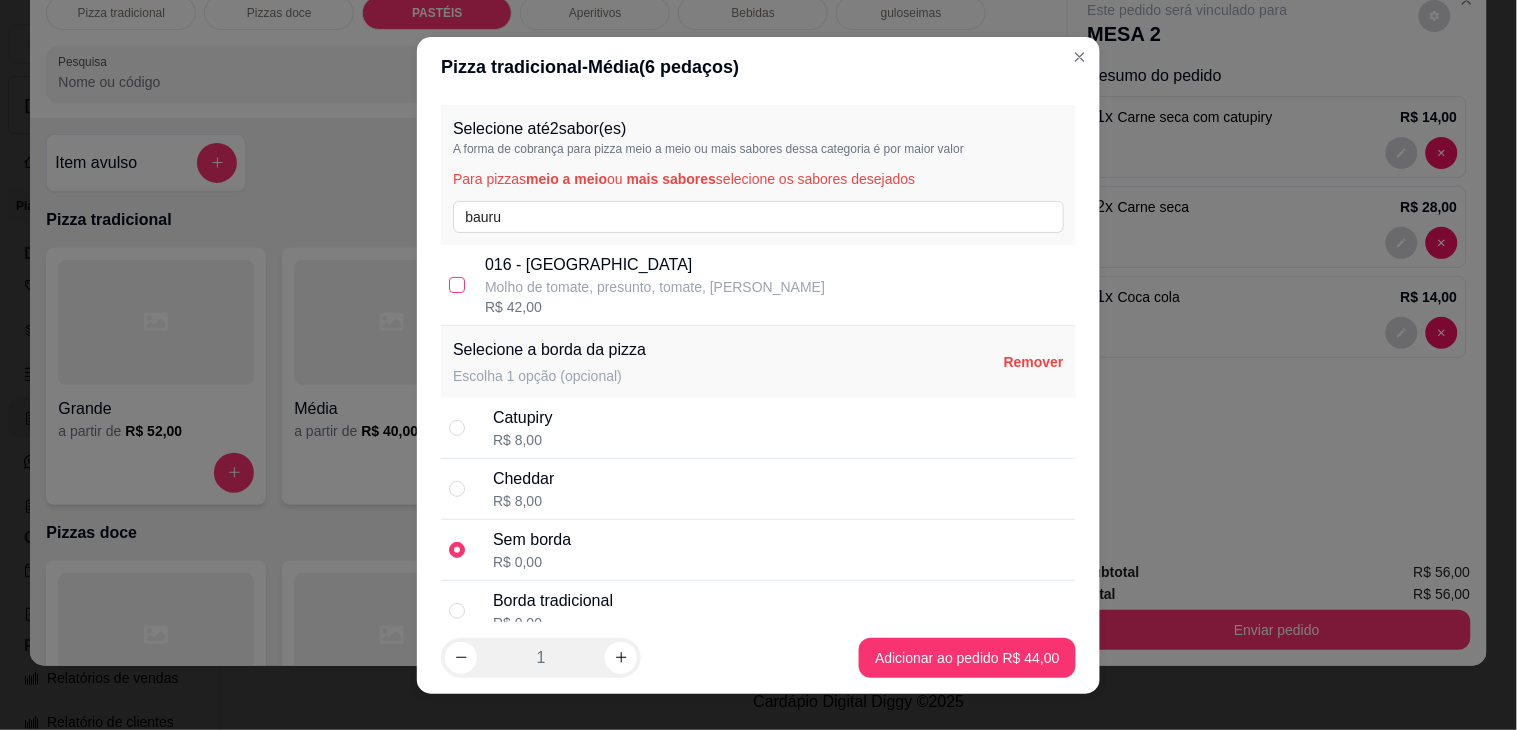 click at bounding box center [457, 285] 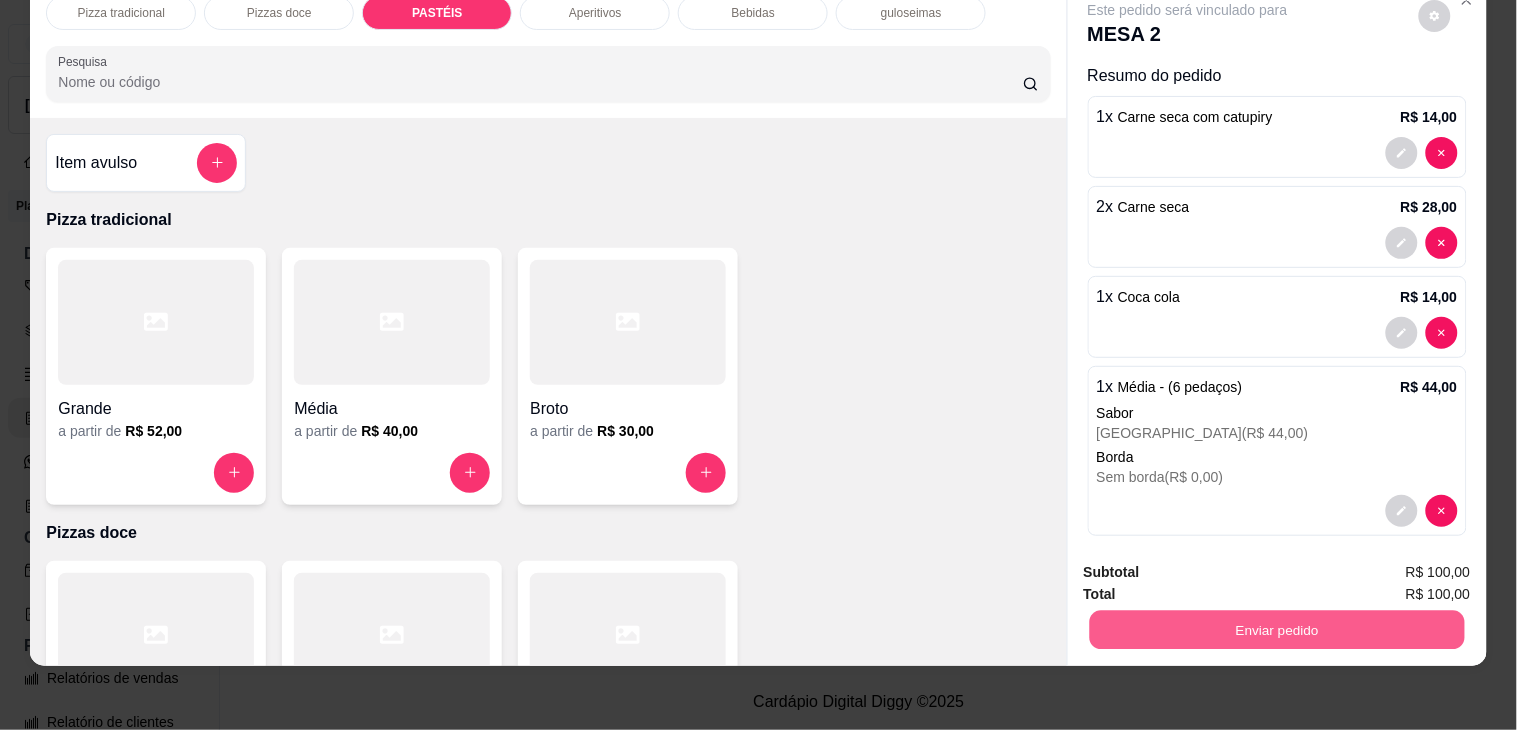 click on "Enviar pedido" at bounding box center (1276, 630) 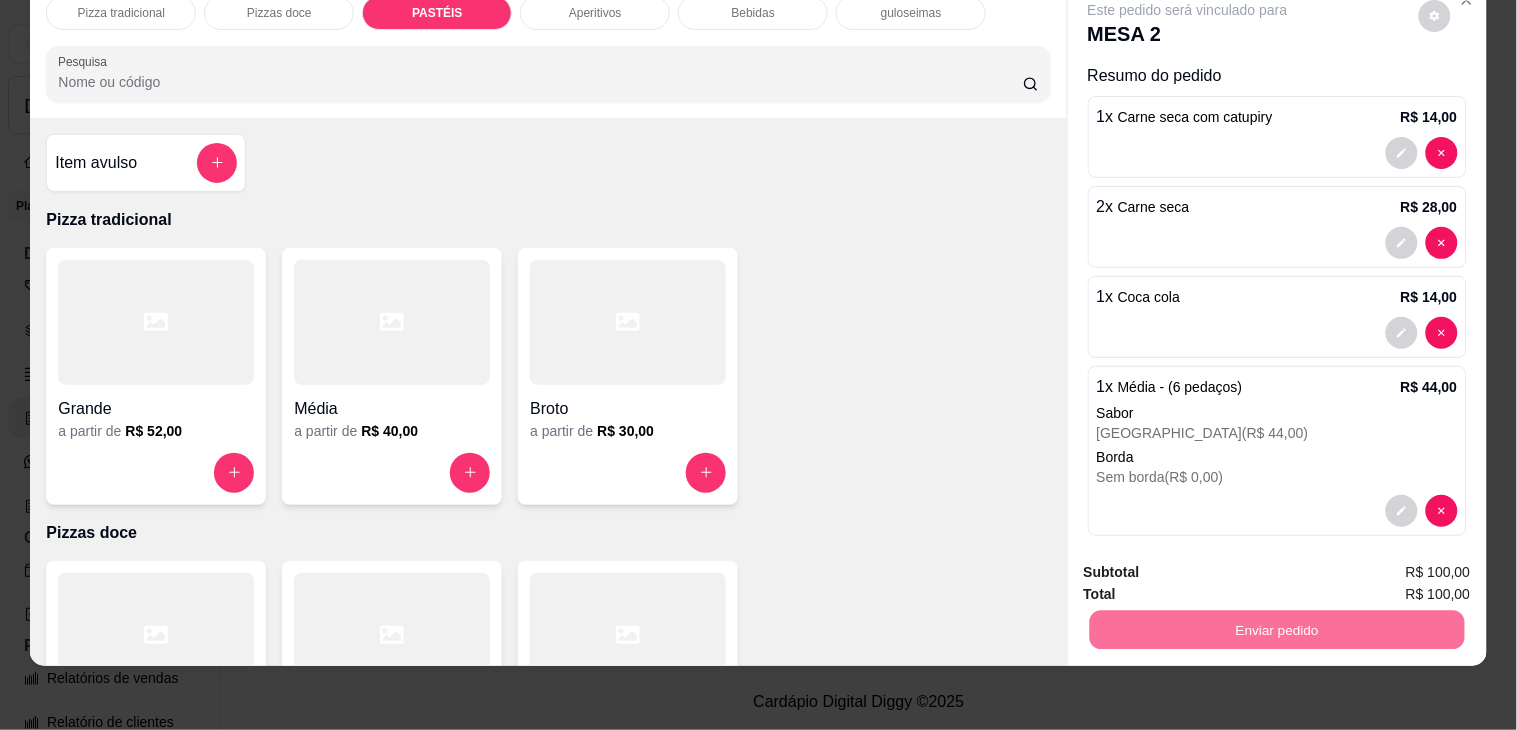 click on "Não registrar e enviar pedido" at bounding box center [1210, 563] 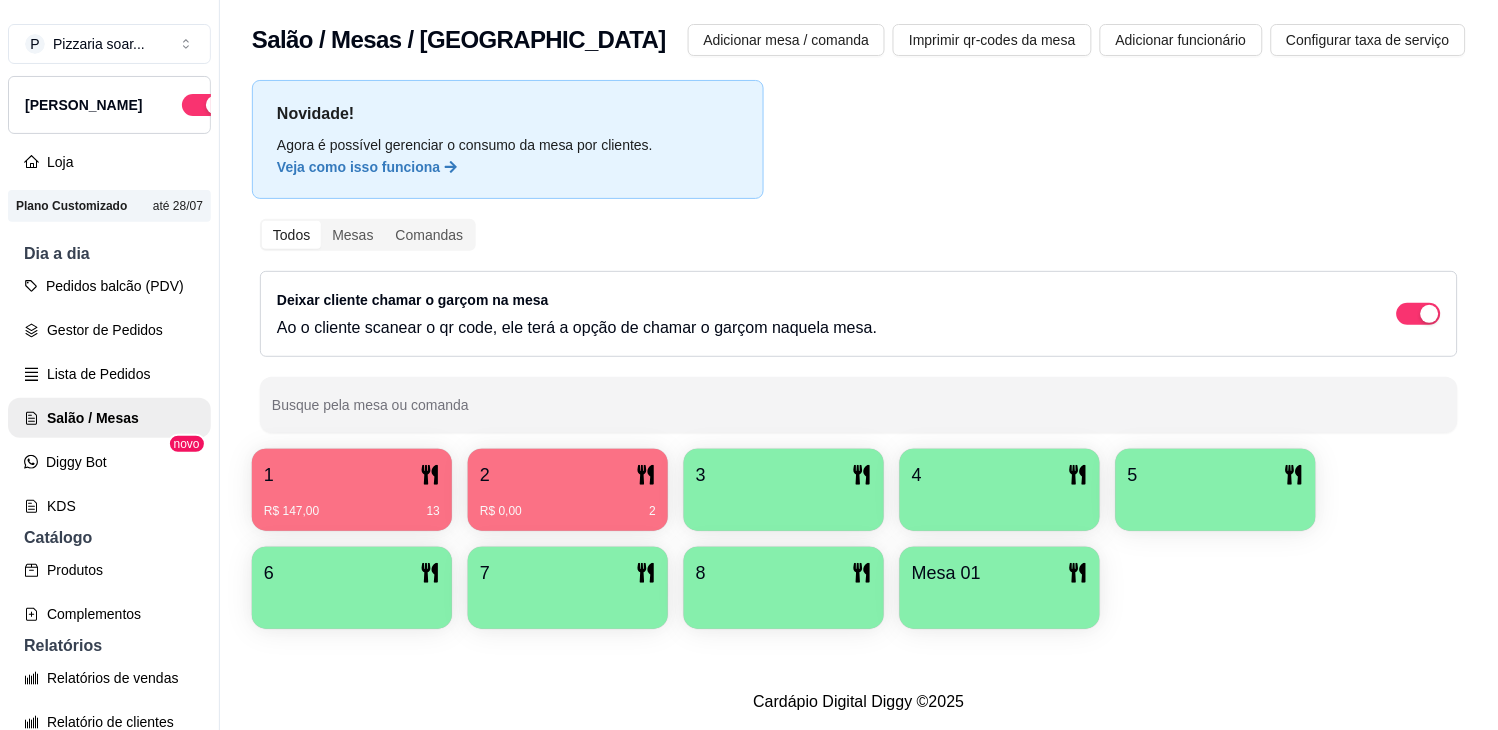 click on "1" at bounding box center [352, 475] 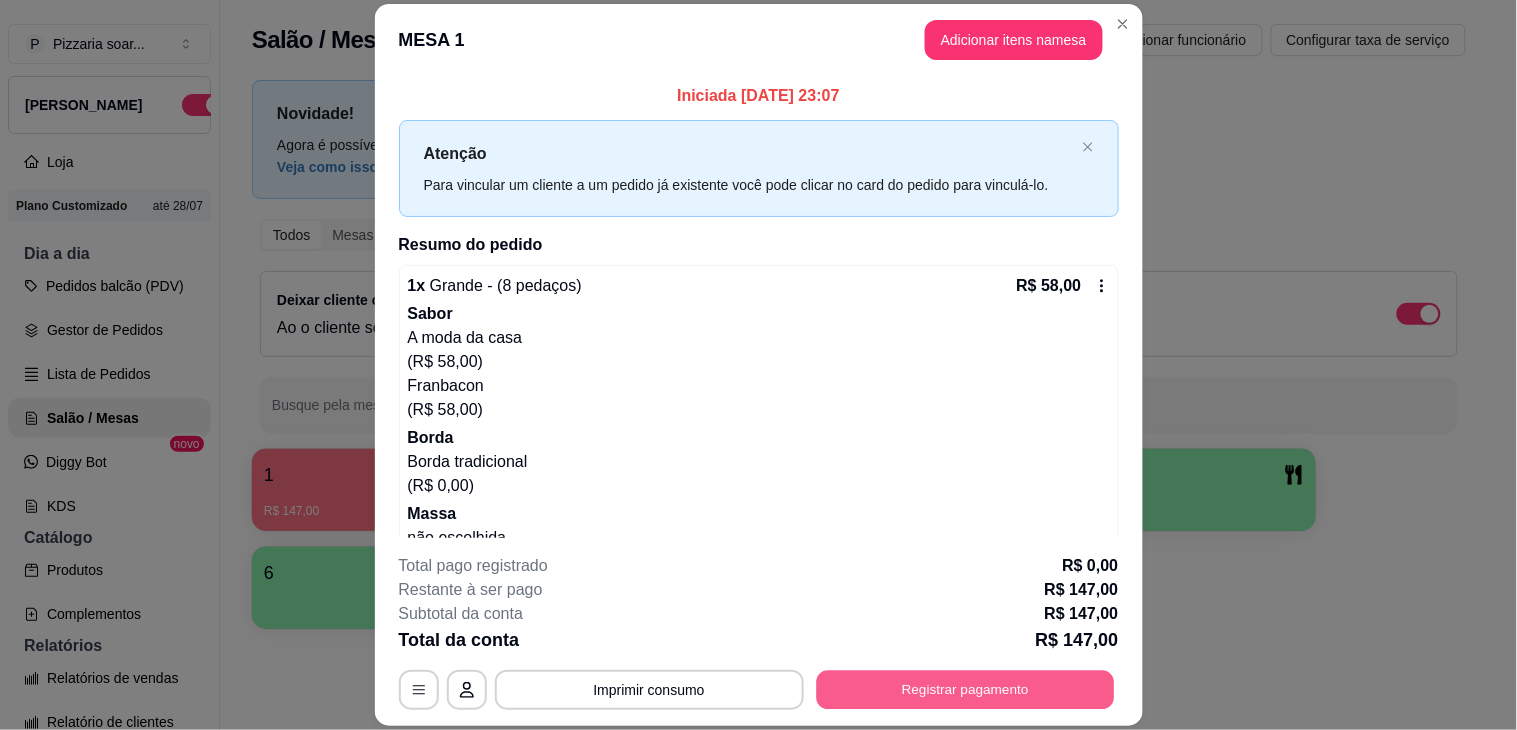 click on "Registrar pagamento" at bounding box center [965, 690] 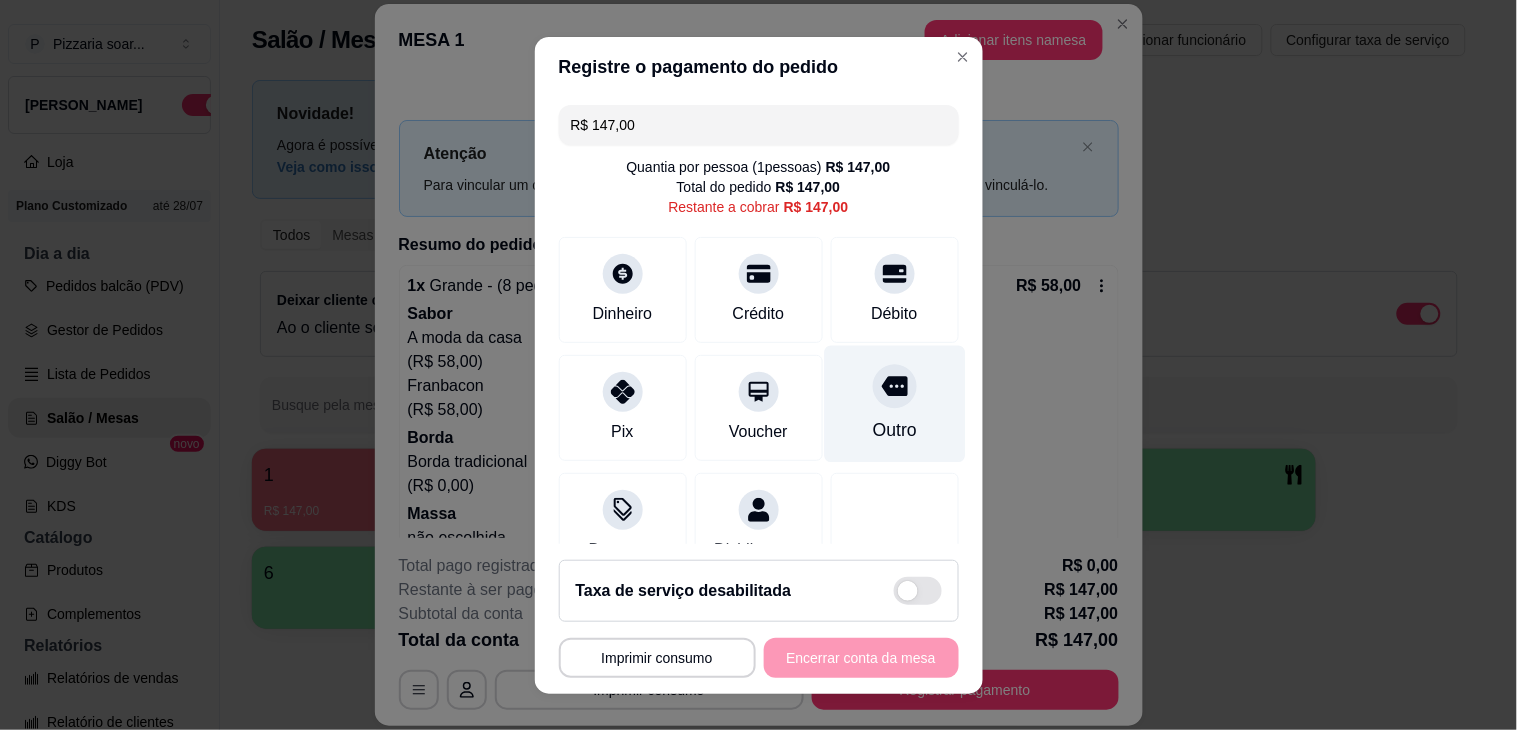 click on "Outro" at bounding box center (894, 403) 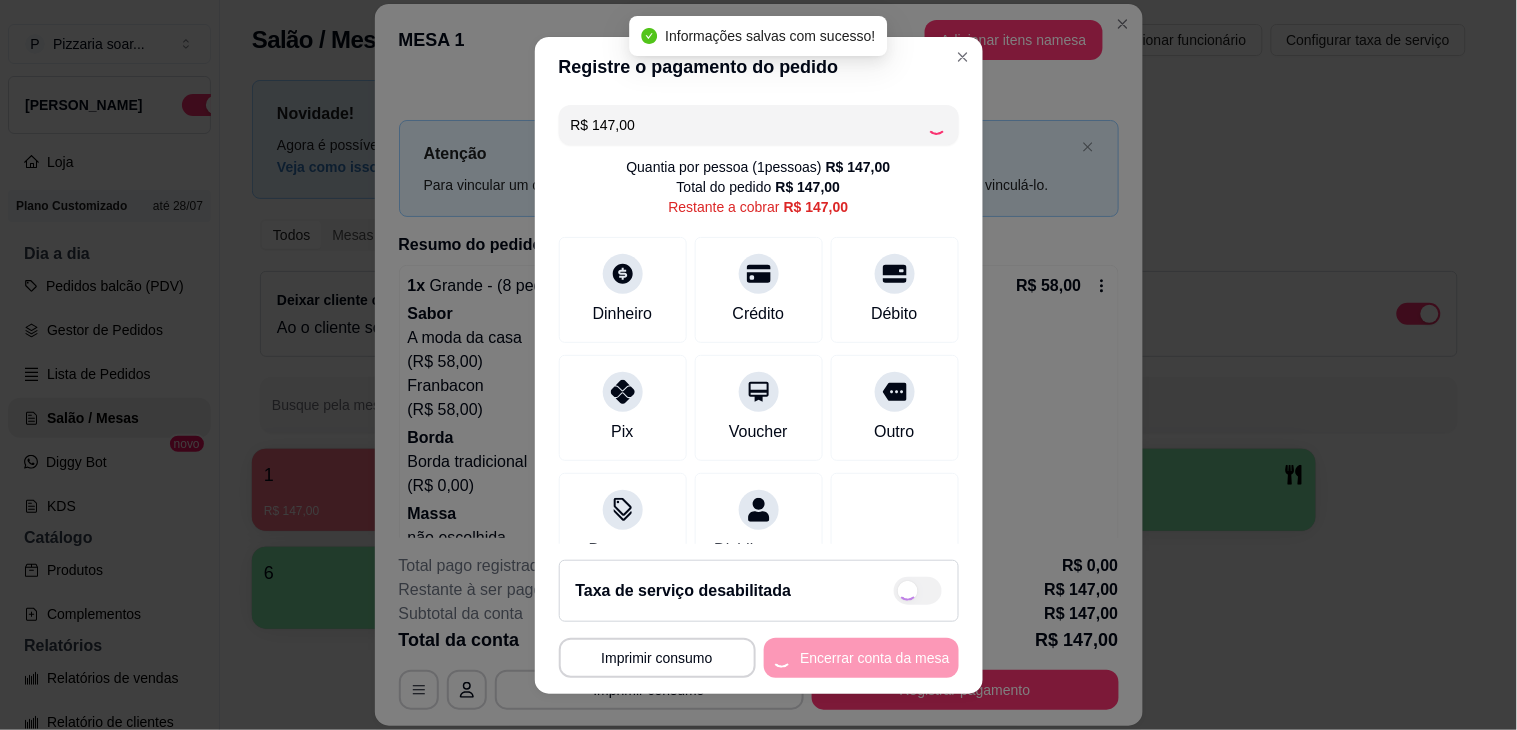 type on "R$ 0,00" 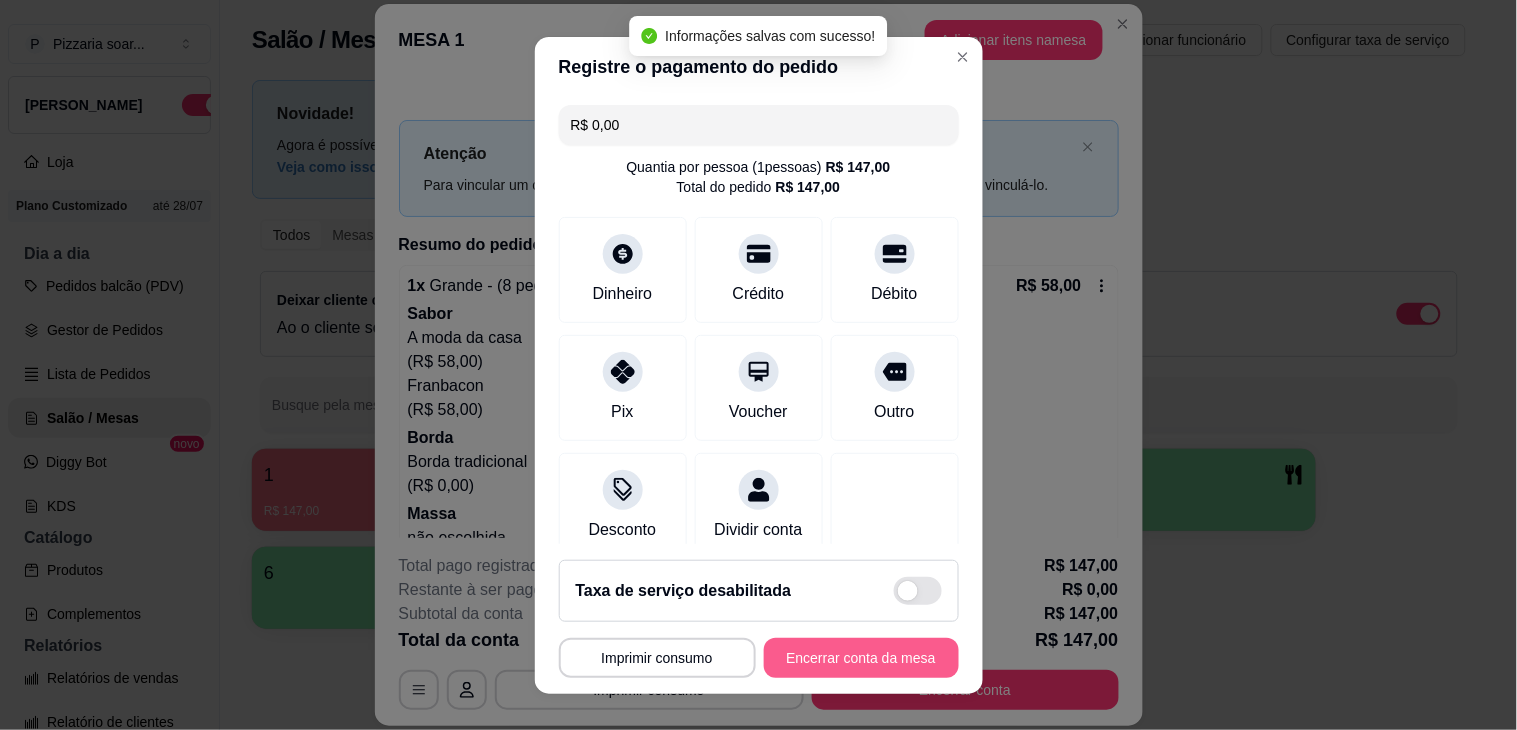 click on "Encerrar conta da mesa" at bounding box center [861, 658] 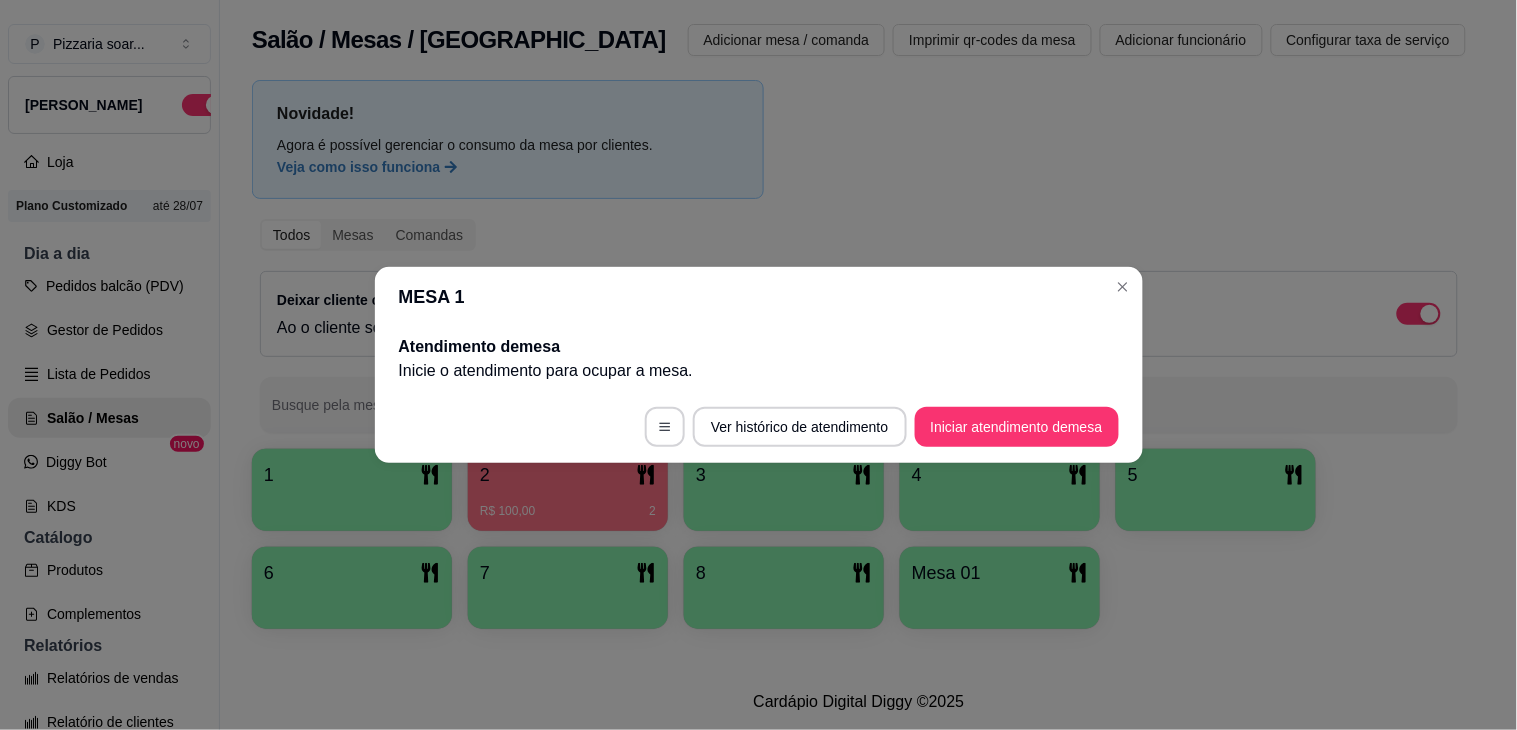 type 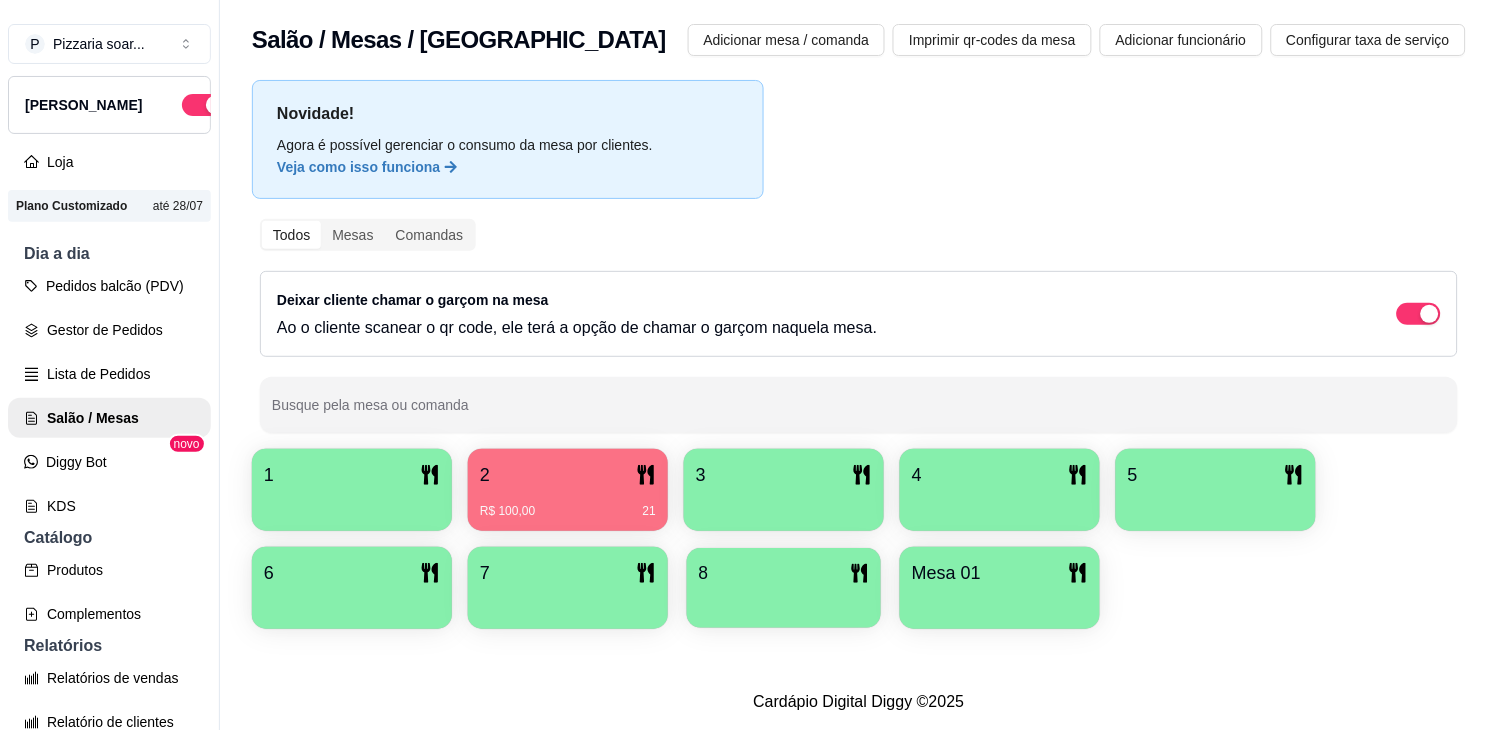 click at bounding box center (784, 601) 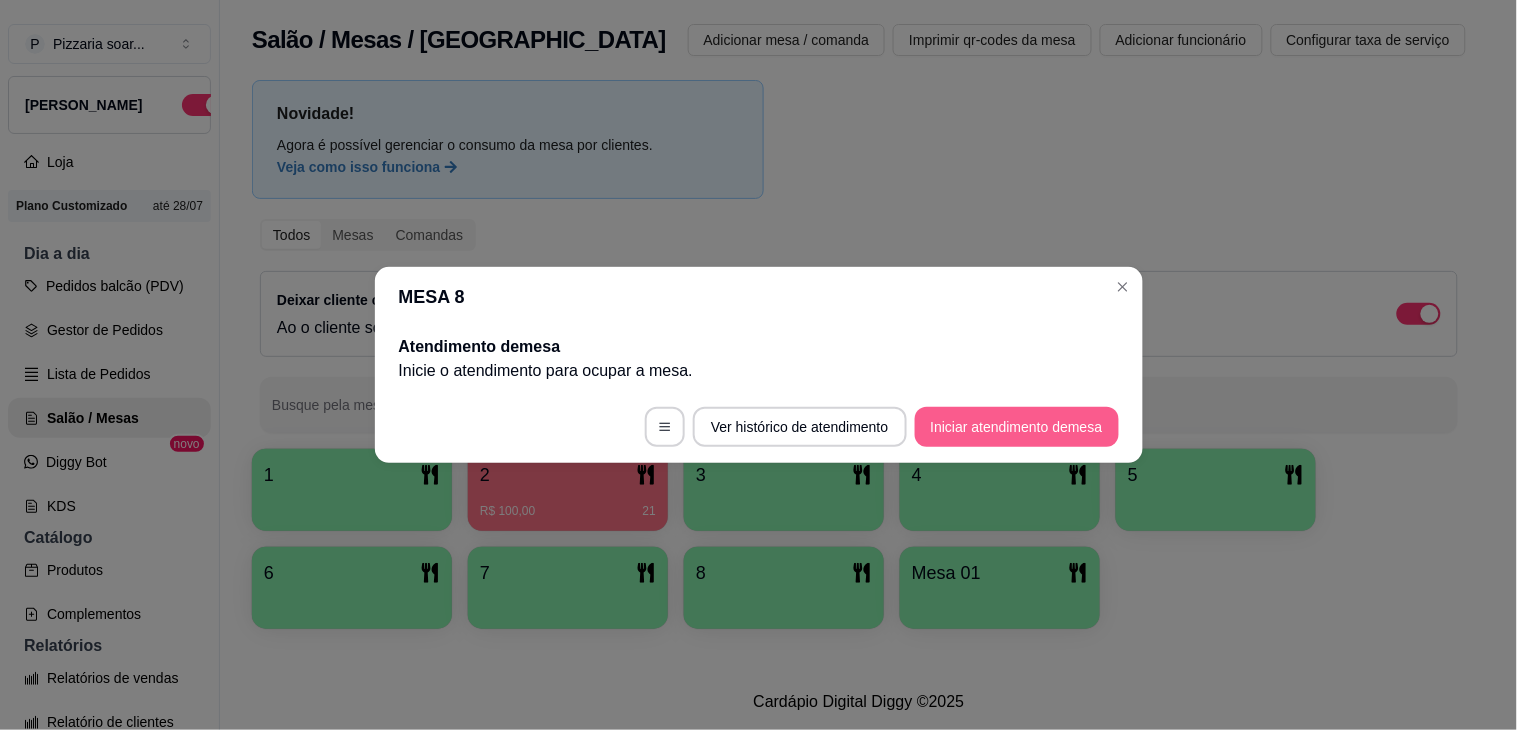 click on "Iniciar atendimento de  mesa" at bounding box center [1017, 427] 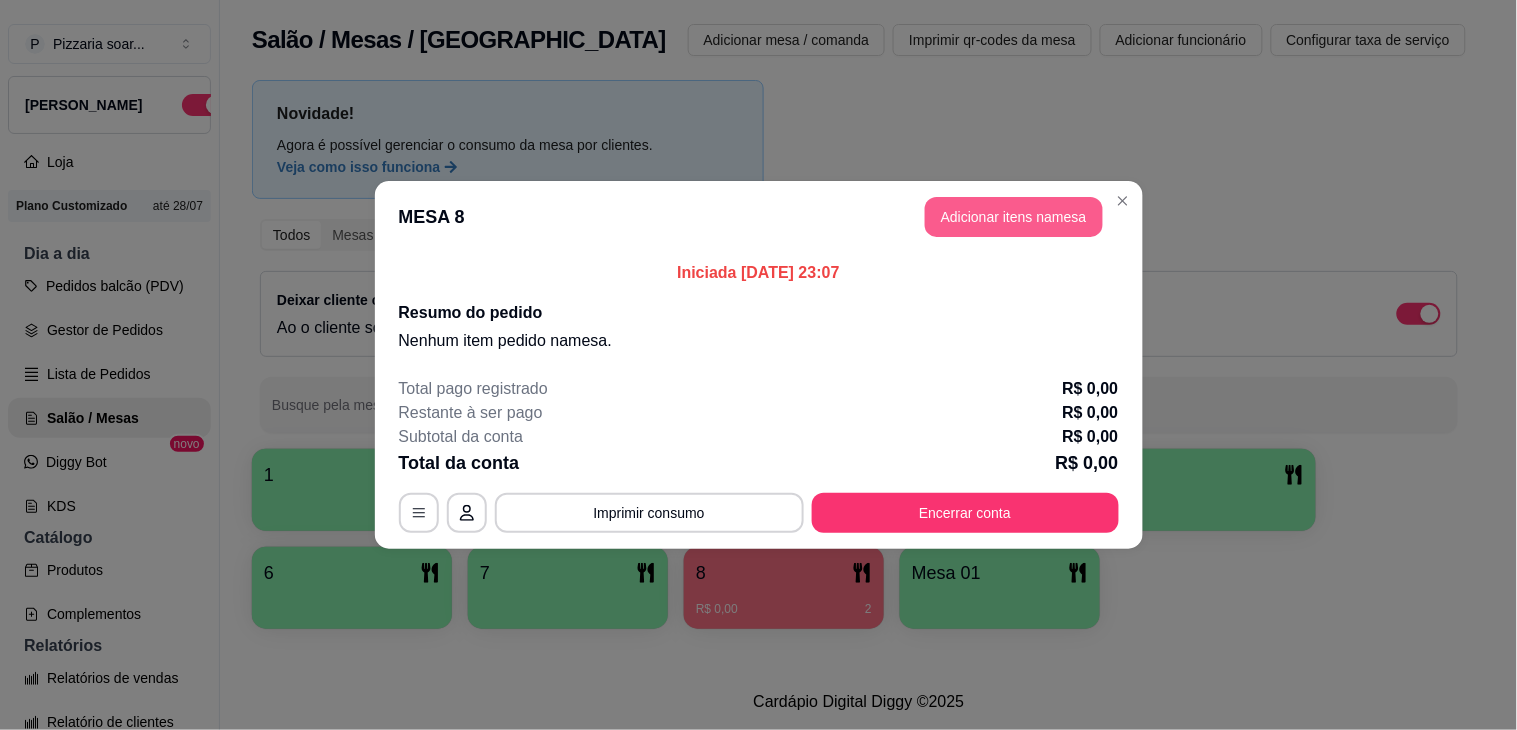 click on "Adicionar itens na  mesa" at bounding box center (1014, 217) 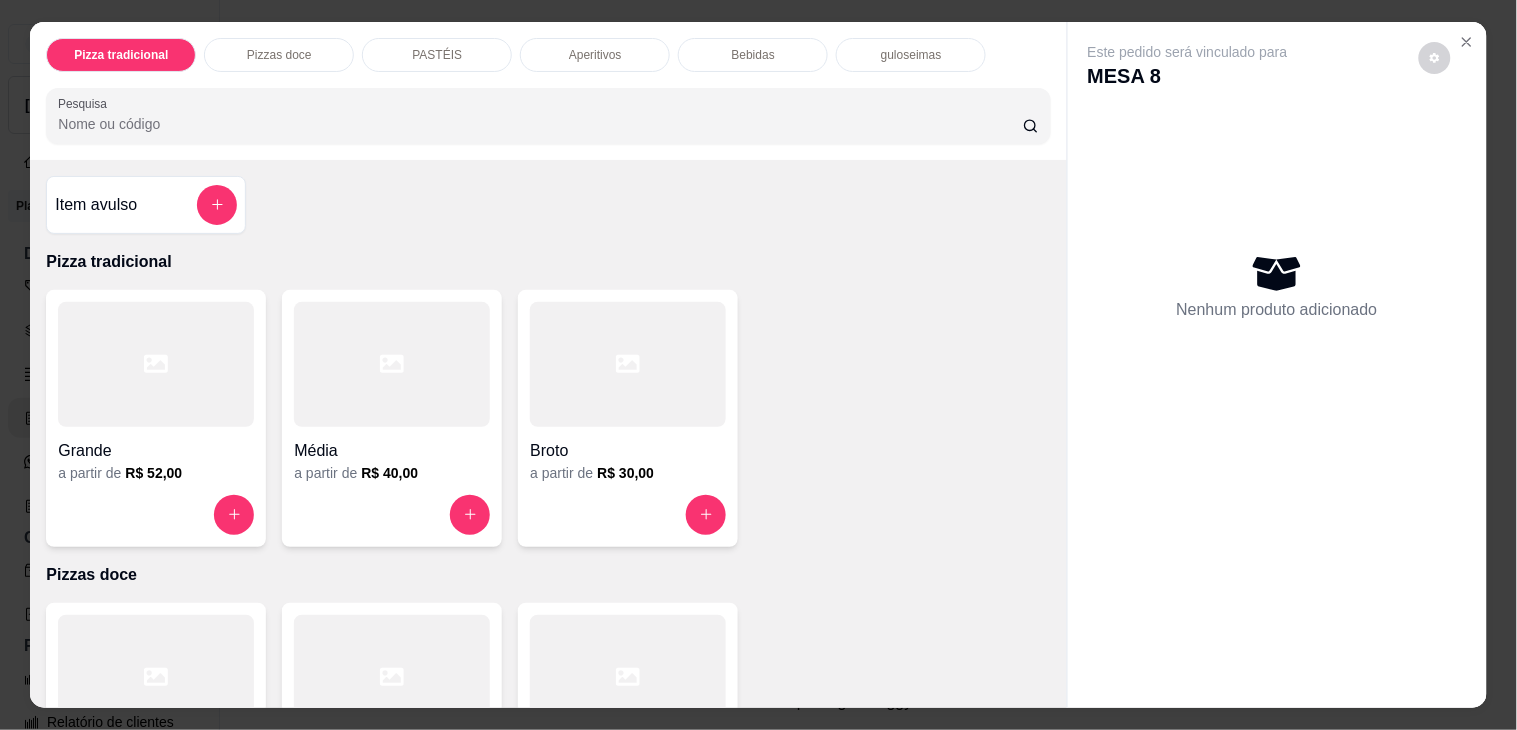 click on "Pizza tradicional" at bounding box center [121, 55] 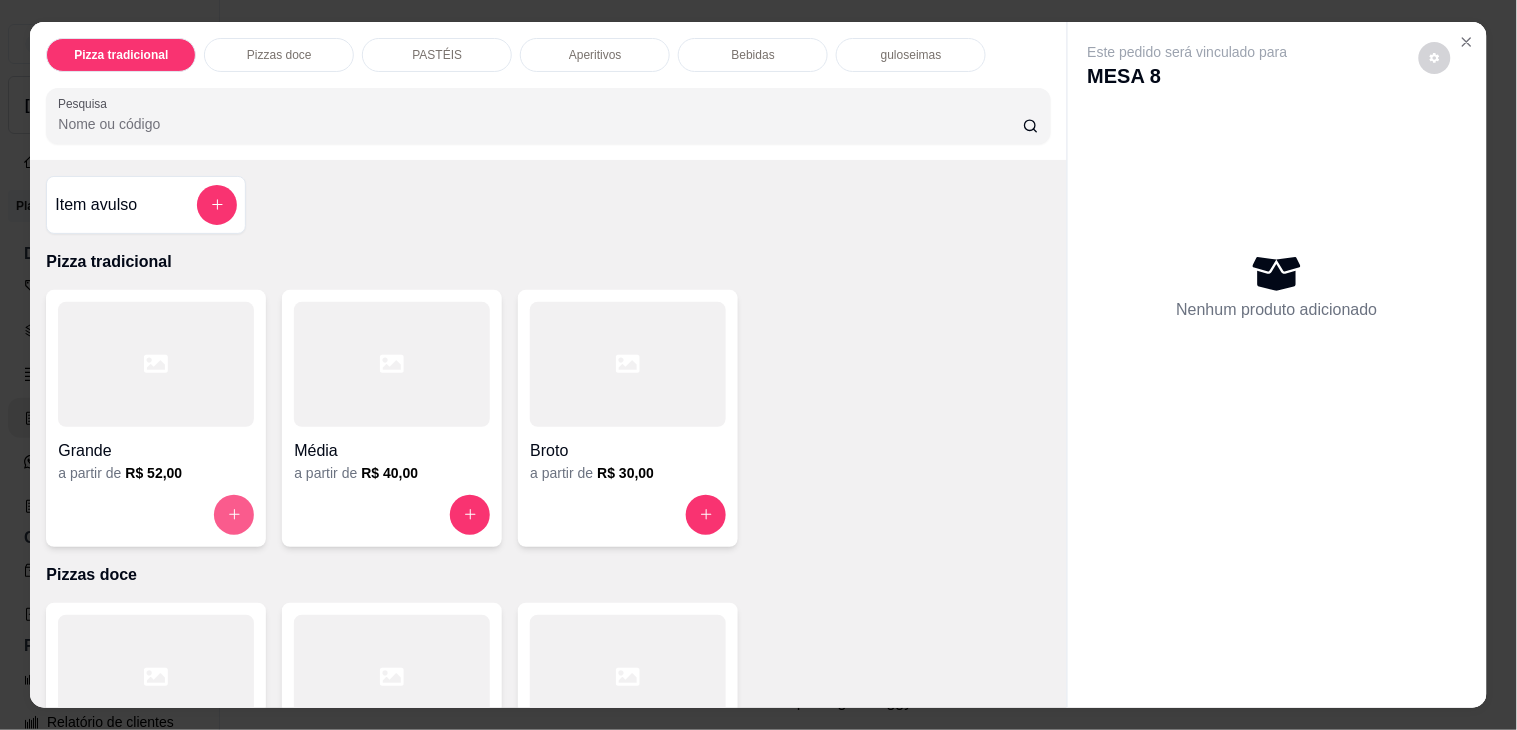 scroll, scrollTop: 51, scrollLeft: 0, axis: vertical 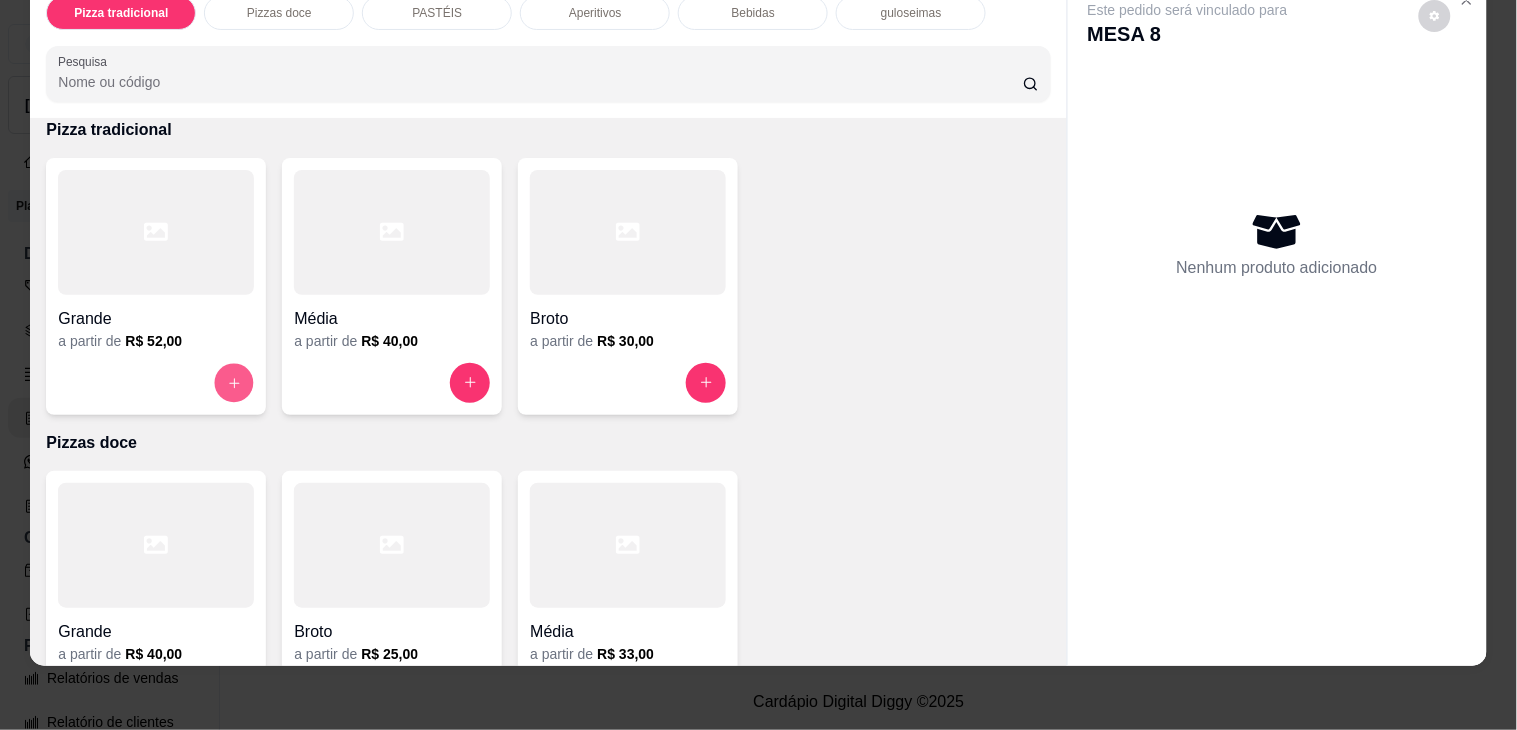 click at bounding box center (234, 383) 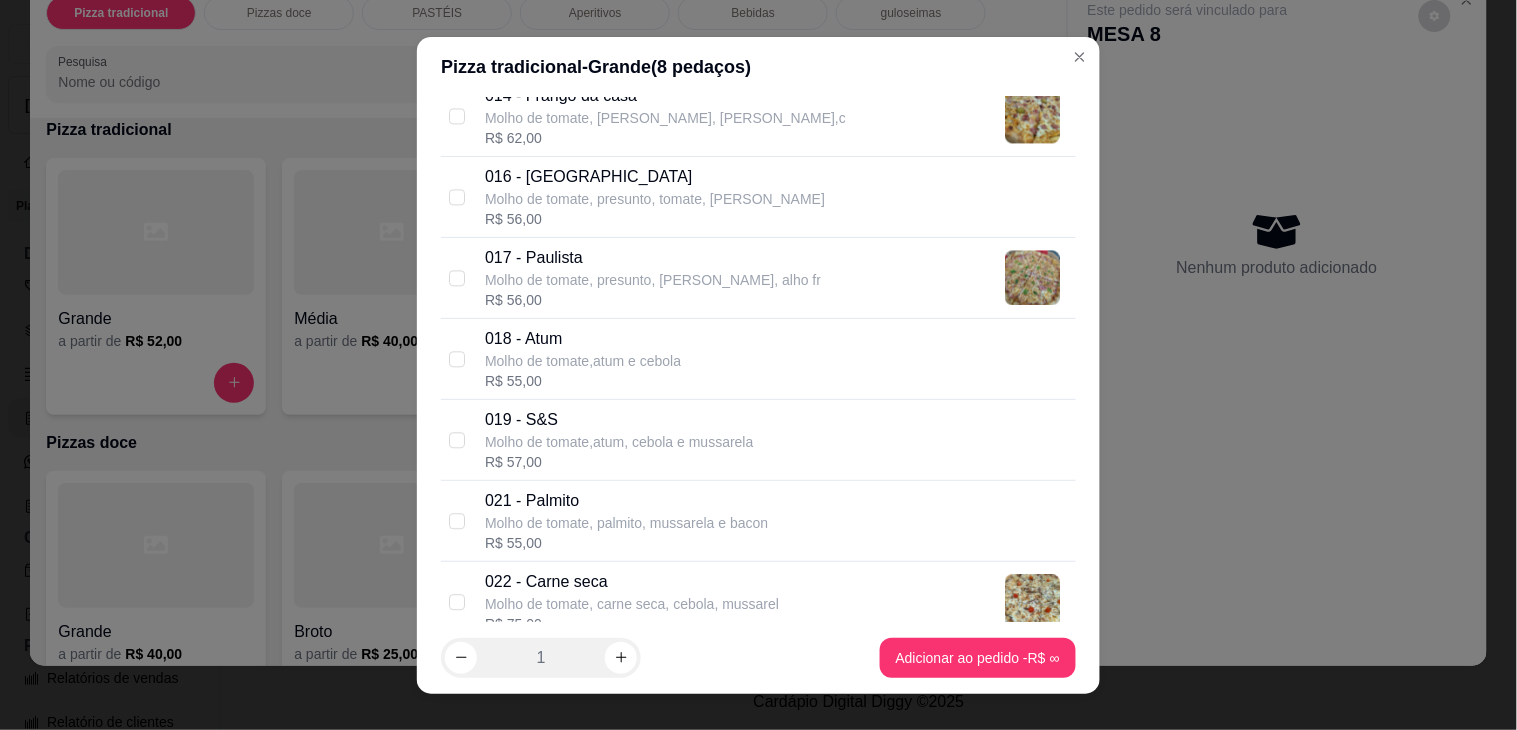 scroll, scrollTop: 1333, scrollLeft: 0, axis: vertical 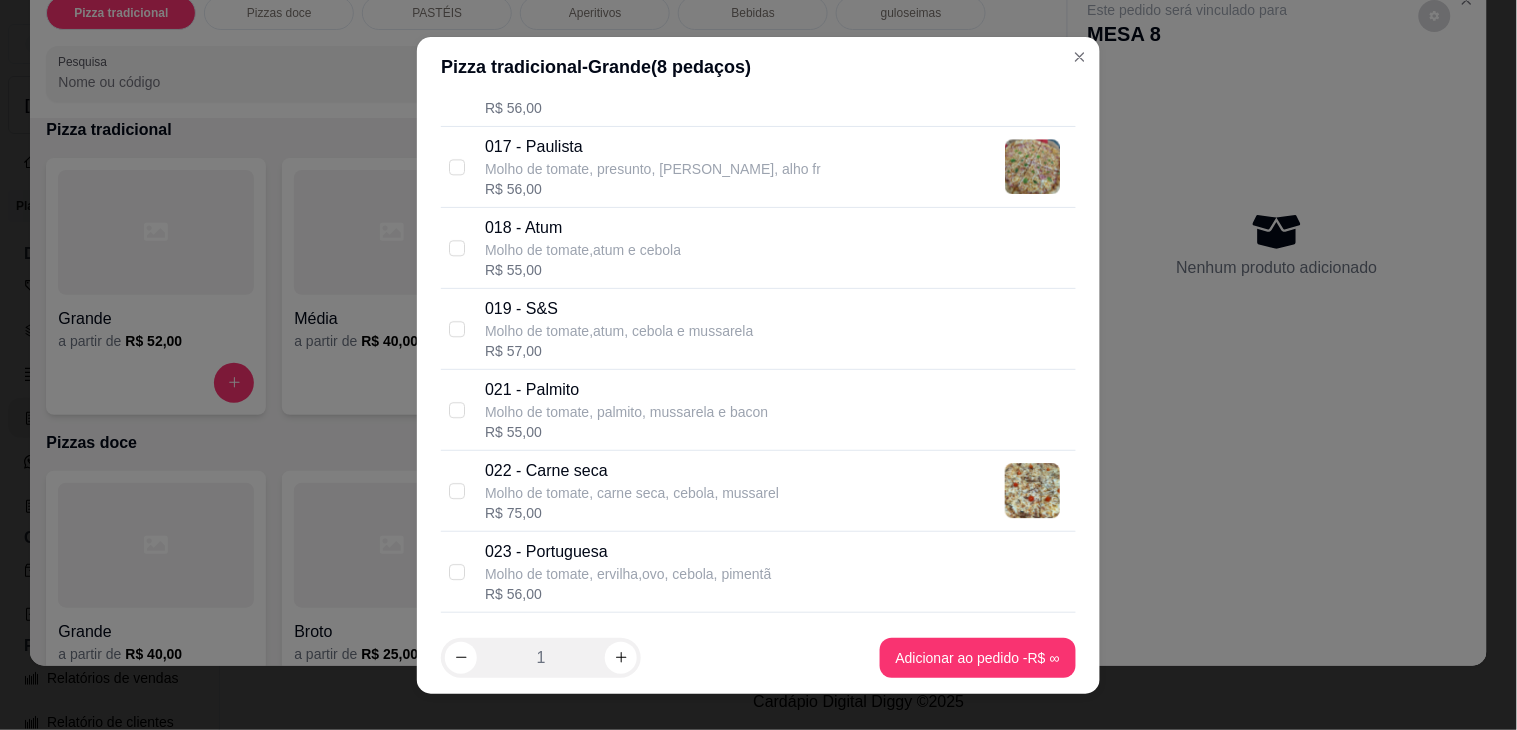 click on "022 - Carne seca" at bounding box center [632, 471] 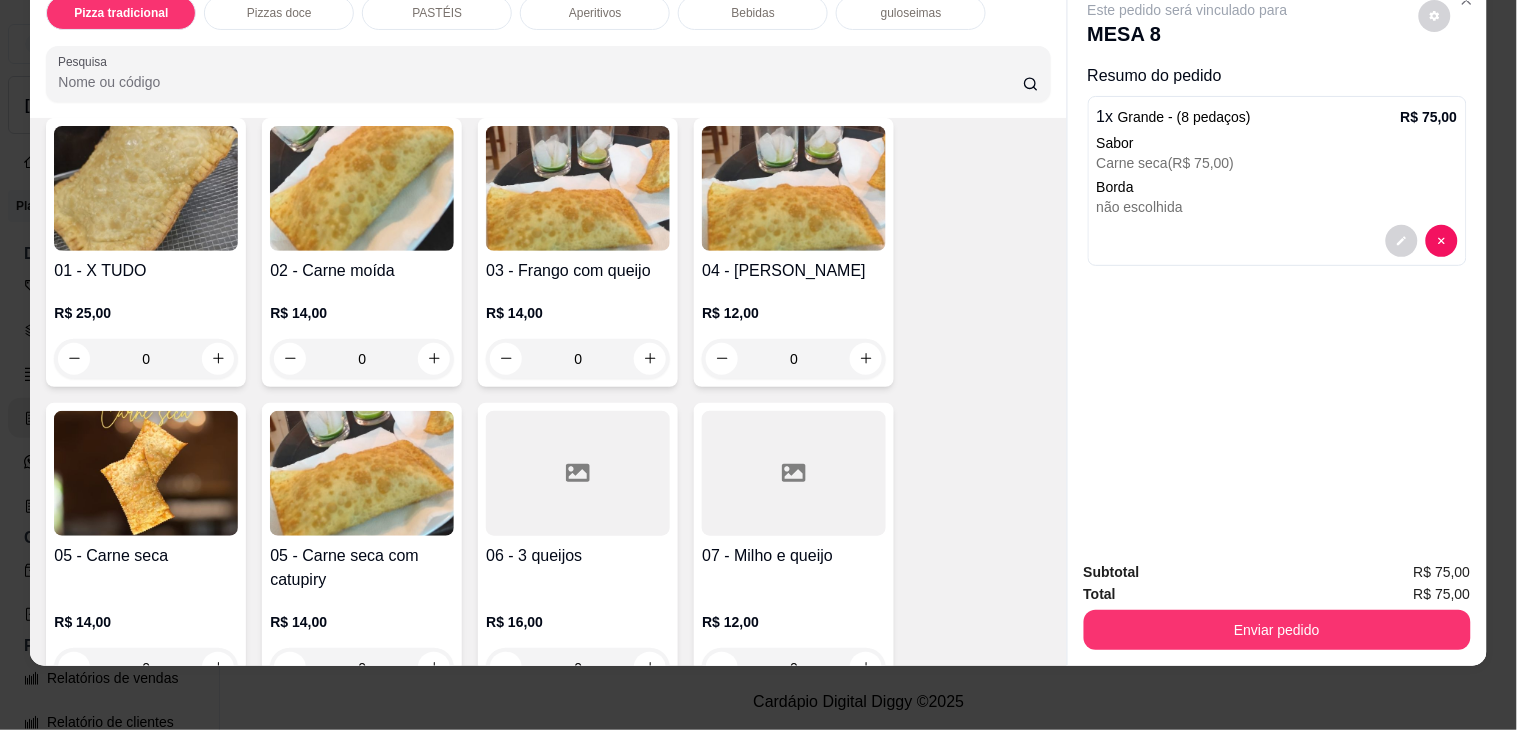 scroll, scrollTop: 1090, scrollLeft: 0, axis: vertical 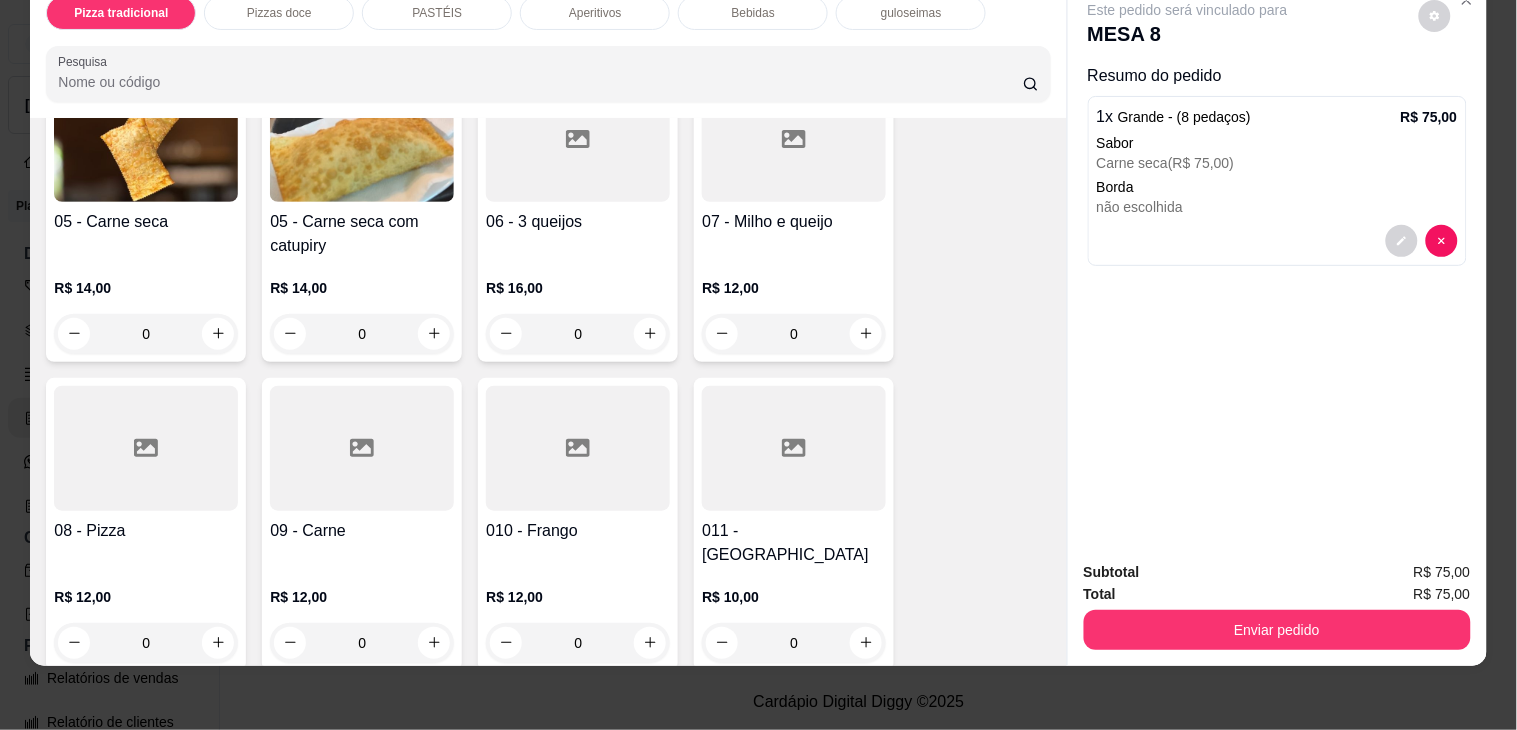 click on "Borda" at bounding box center (1277, 187) 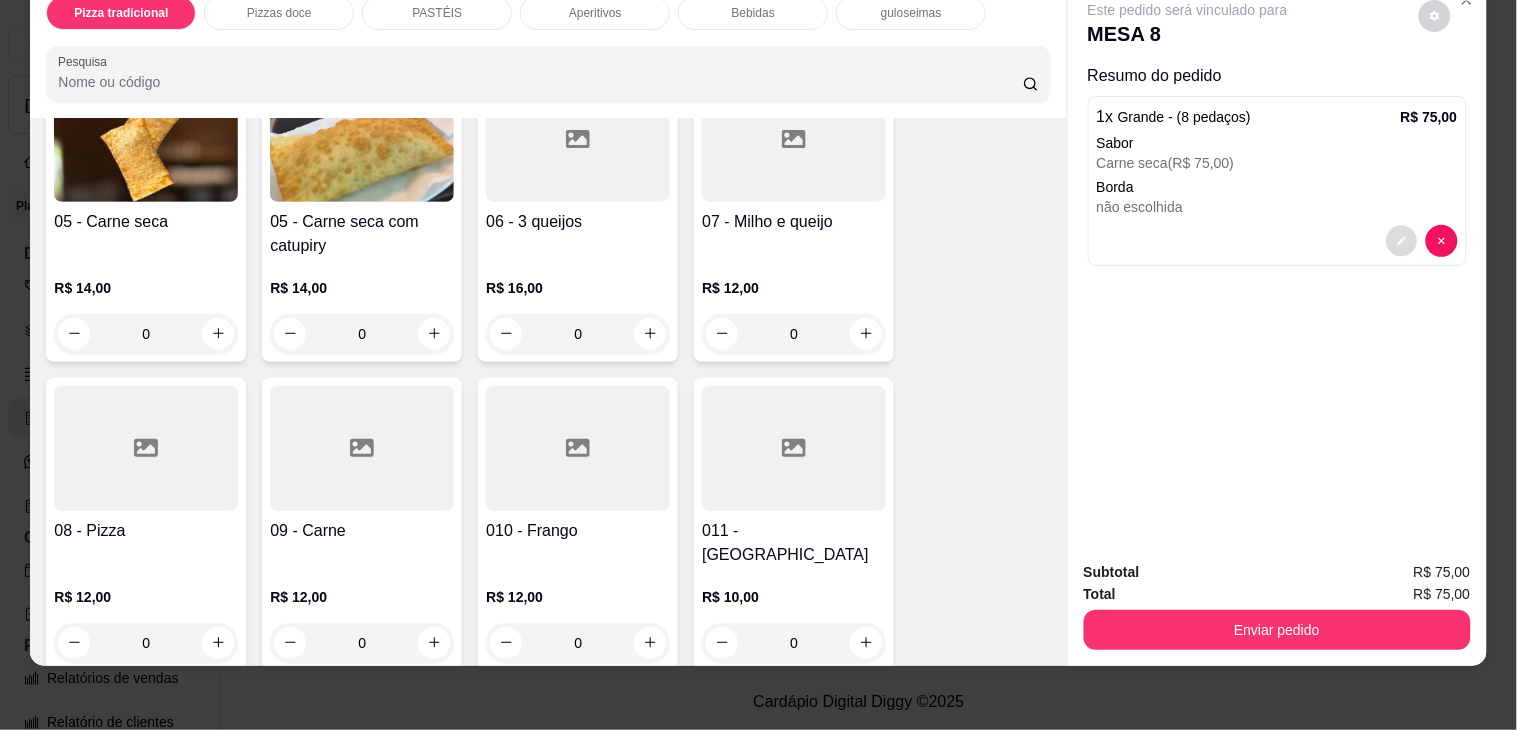 click at bounding box center [1401, 240] 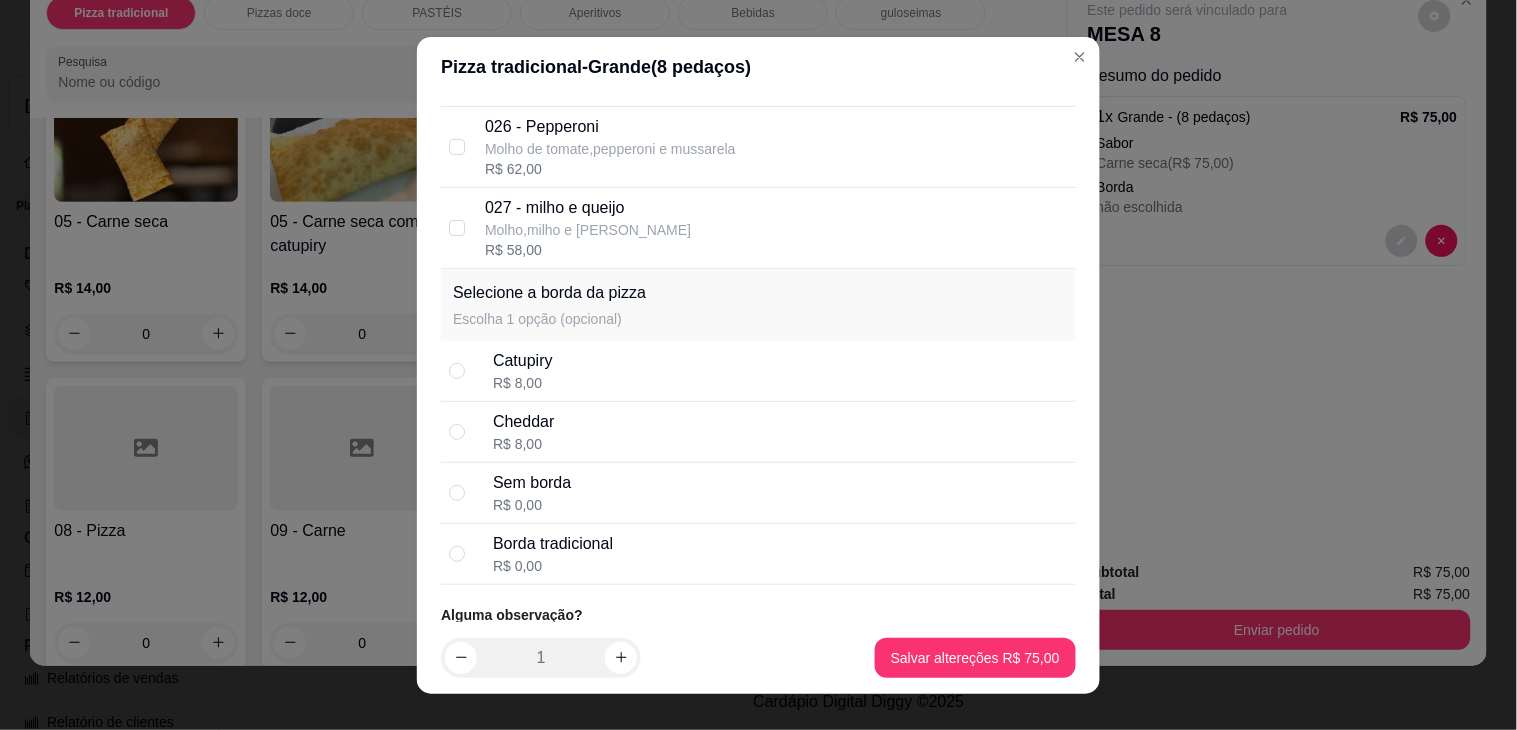 scroll, scrollTop: 2054, scrollLeft: 0, axis: vertical 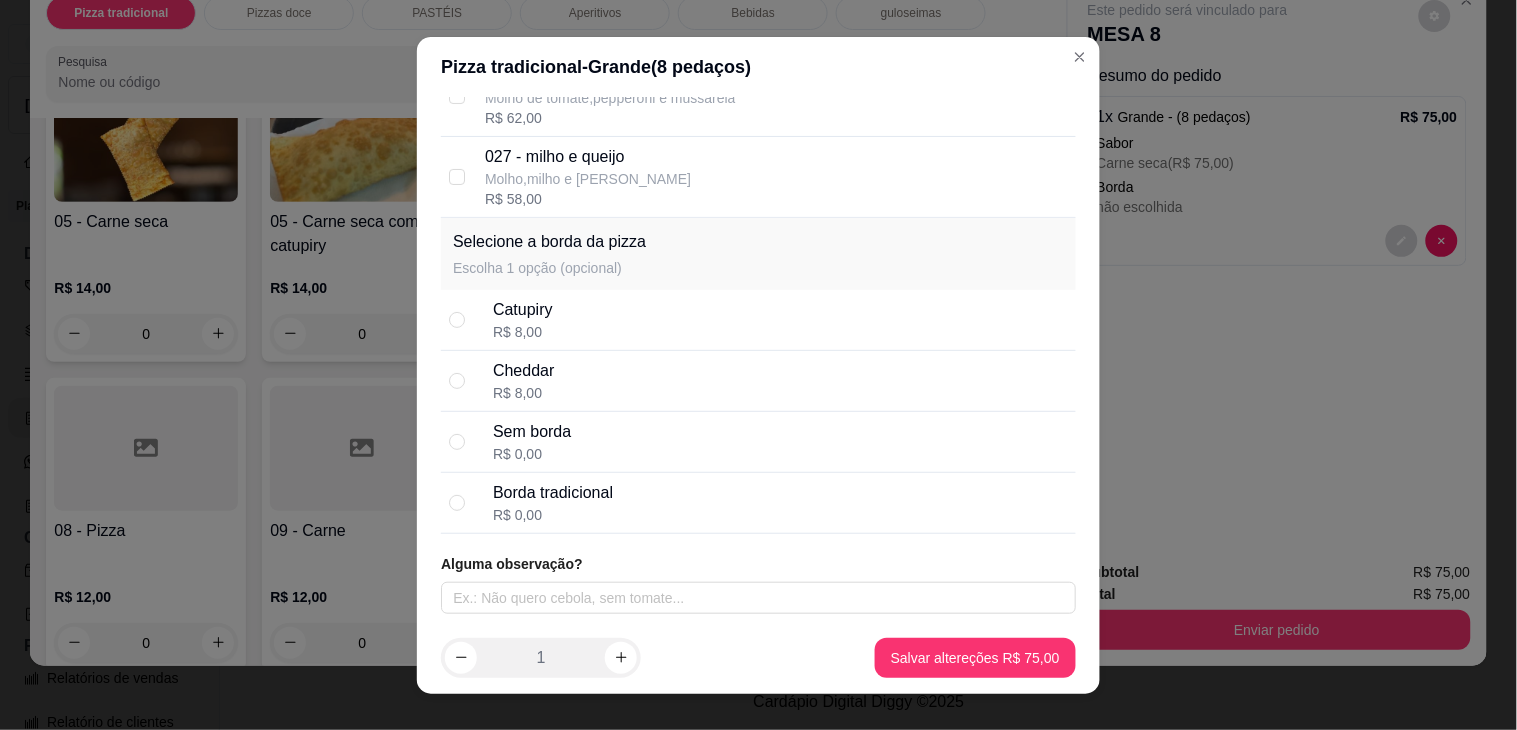 click on "Catupiry" at bounding box center [523, 310] 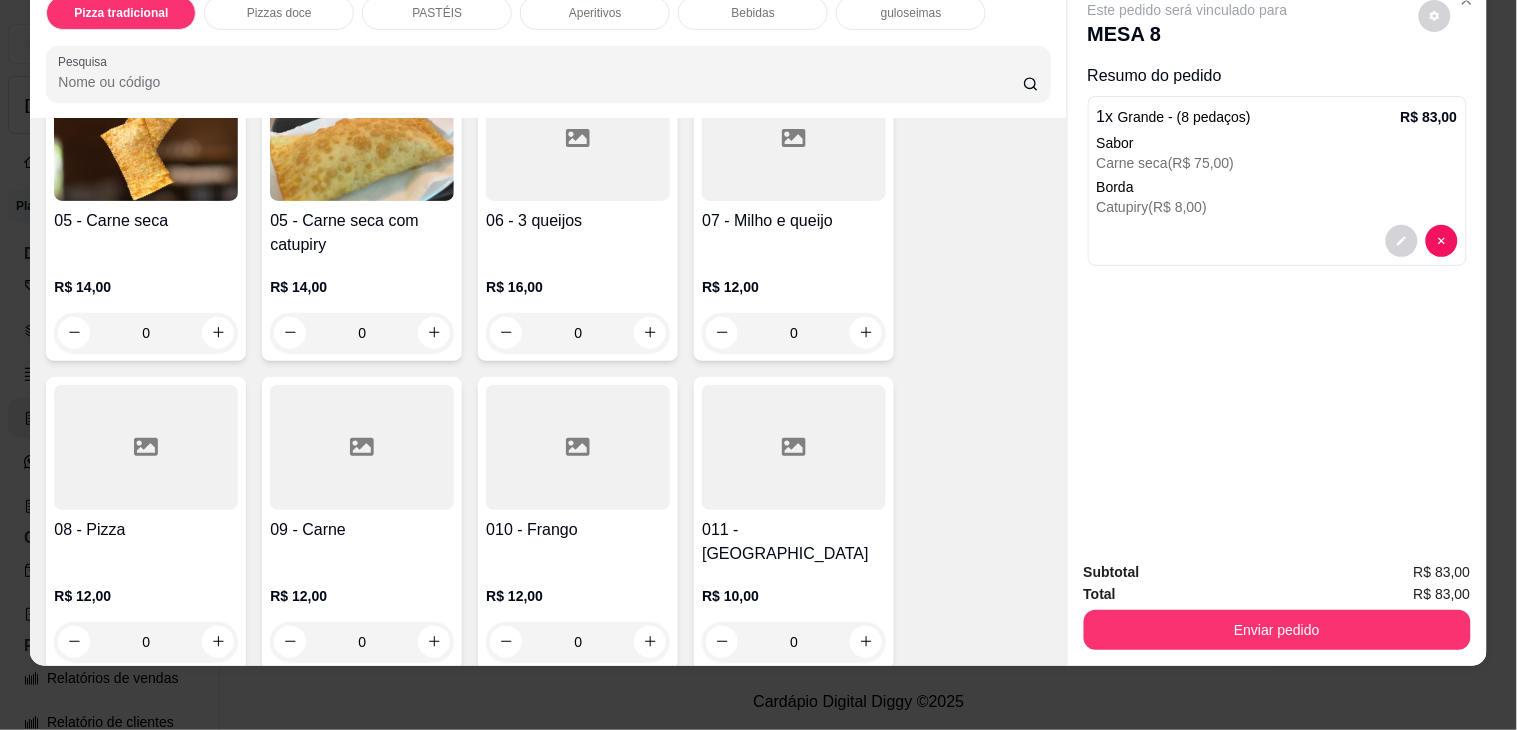 scroll, scrollTop: 1312, scrollLeft: 0, axis: vertical 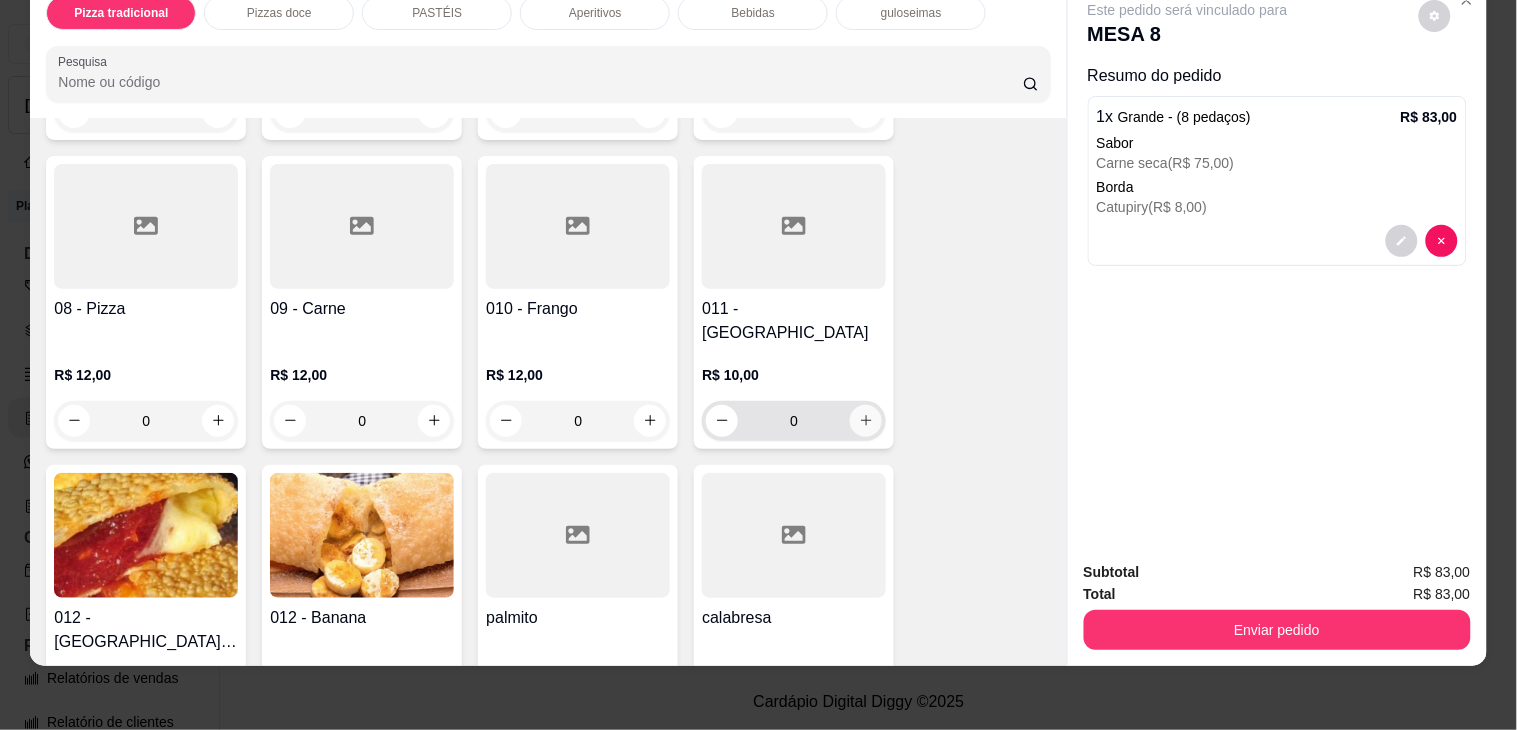 click 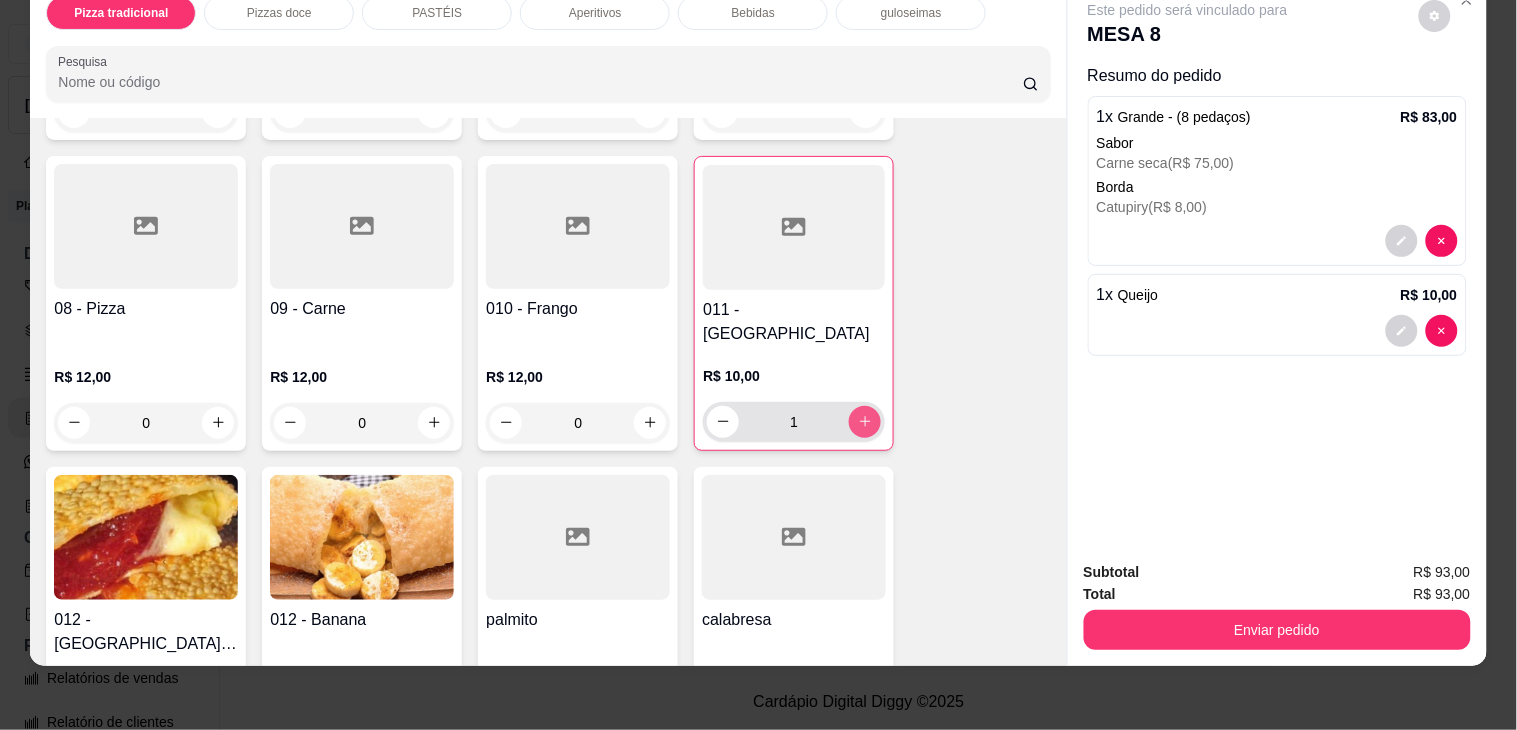 type on "1" 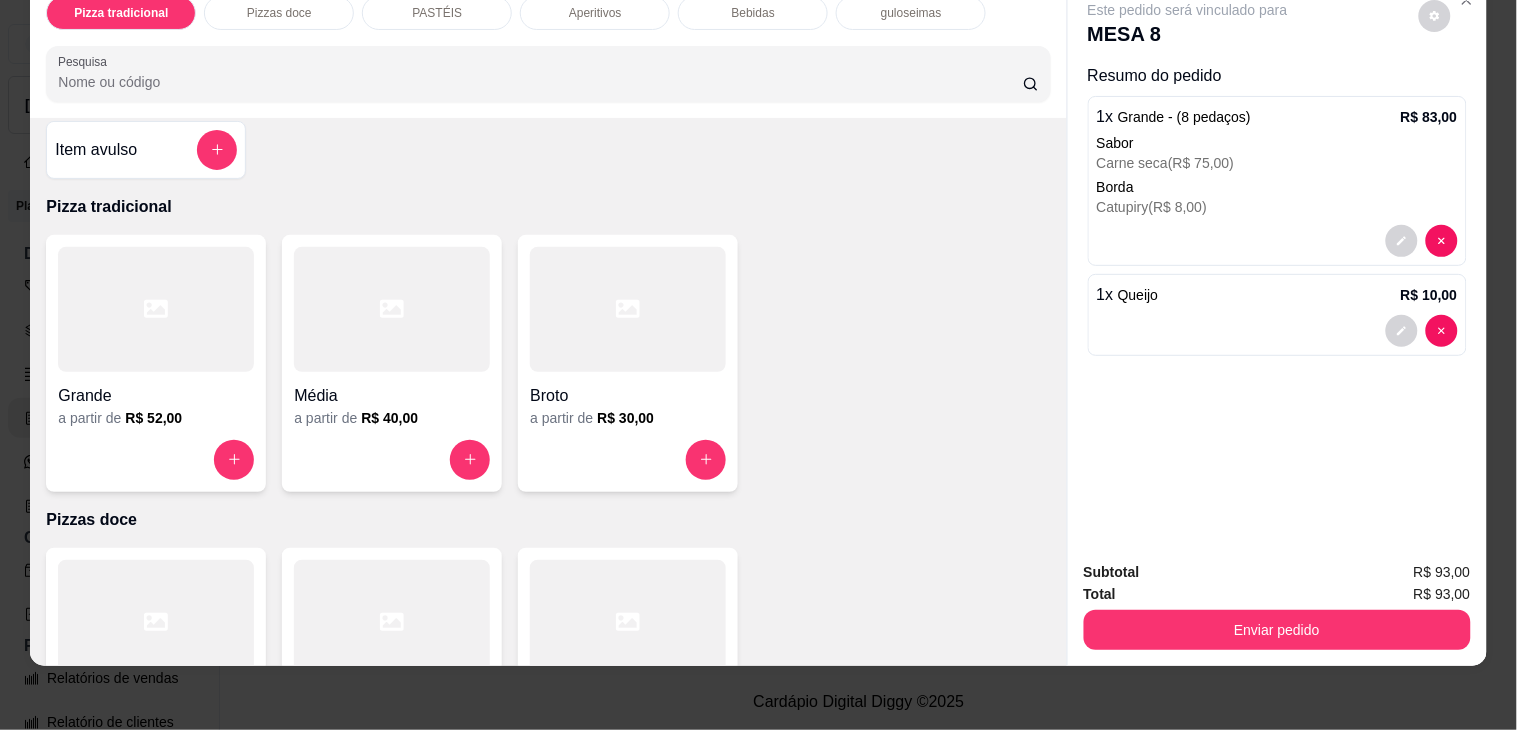 scroll, scrollTop: 0, scrollLeft: 0, axis: both 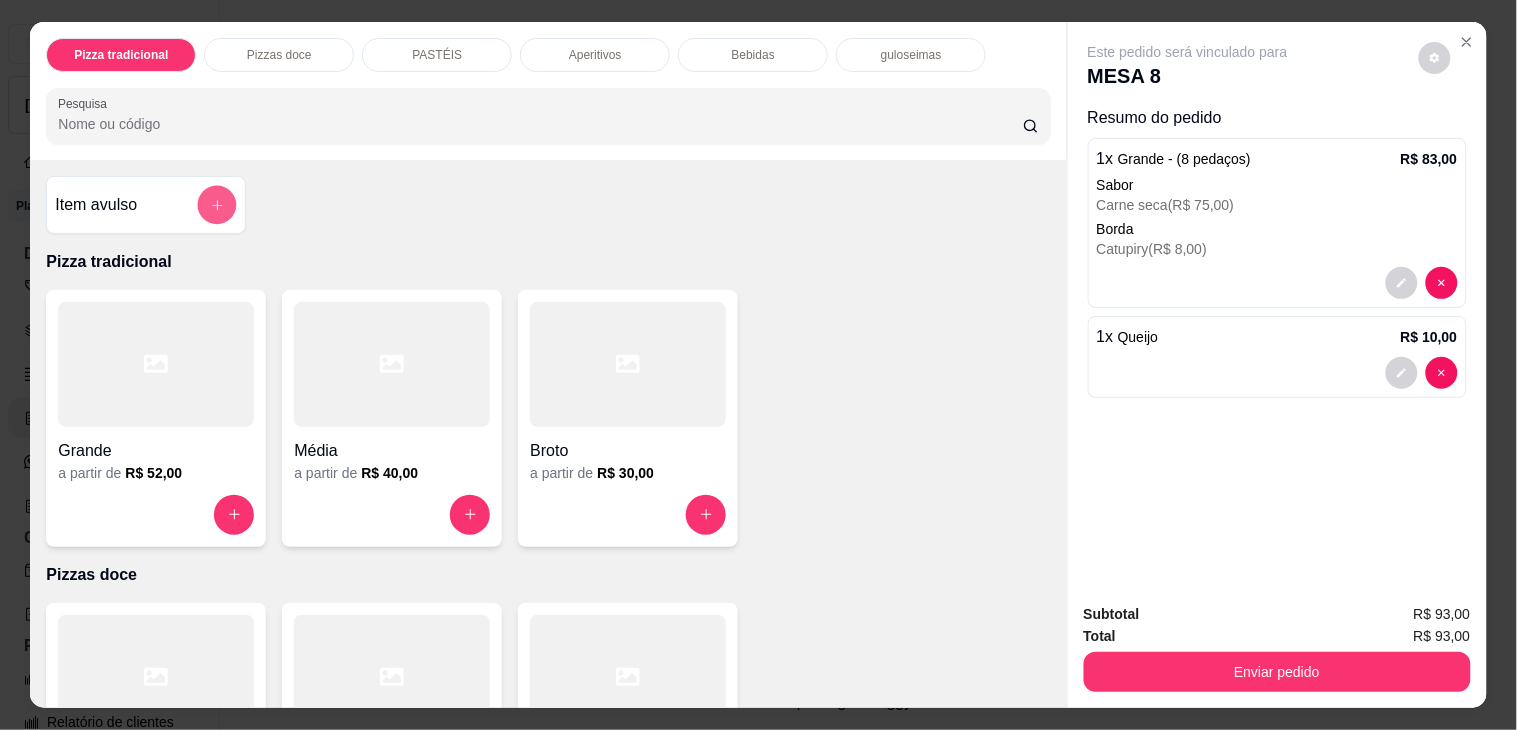 click 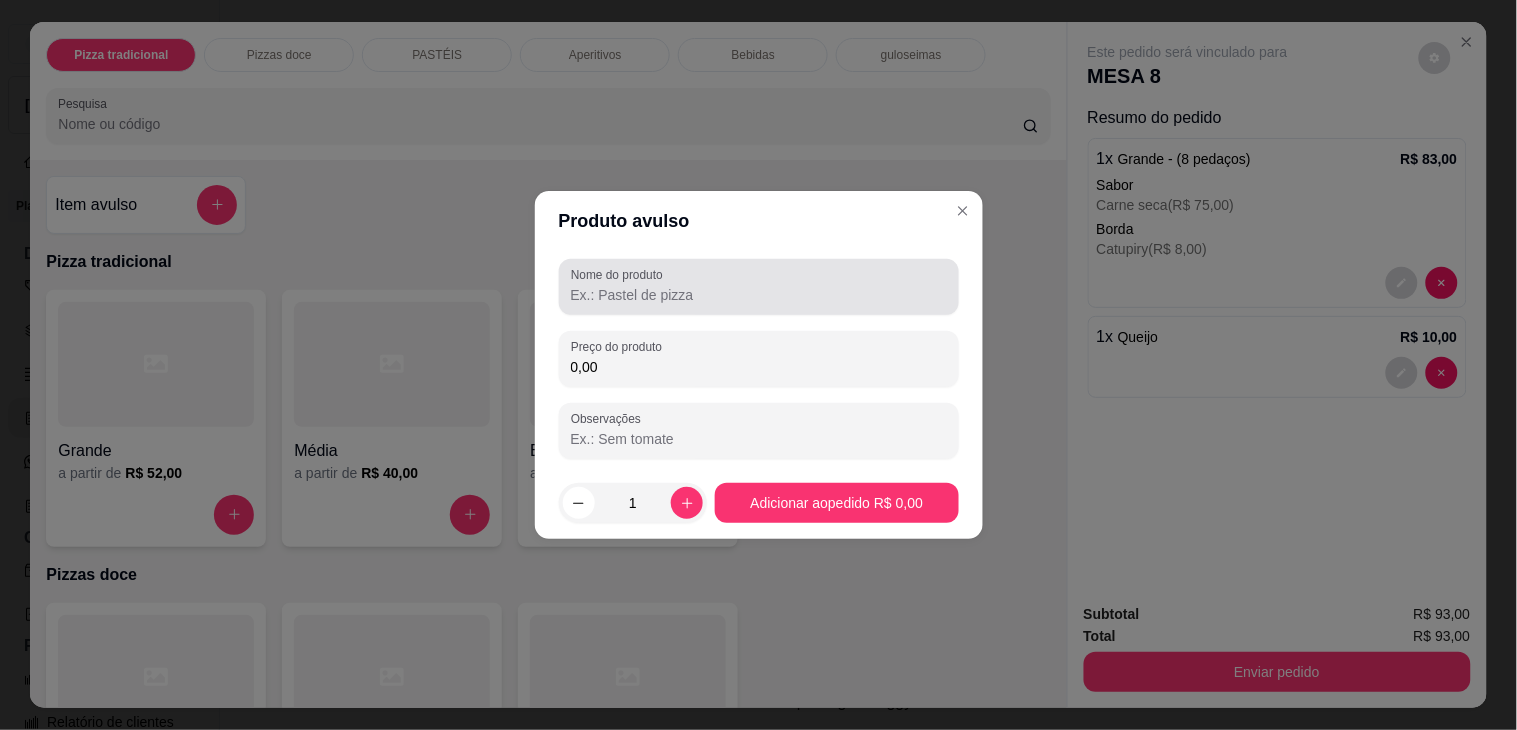 click on "Nome do produto" at bounding box center [759, 287] 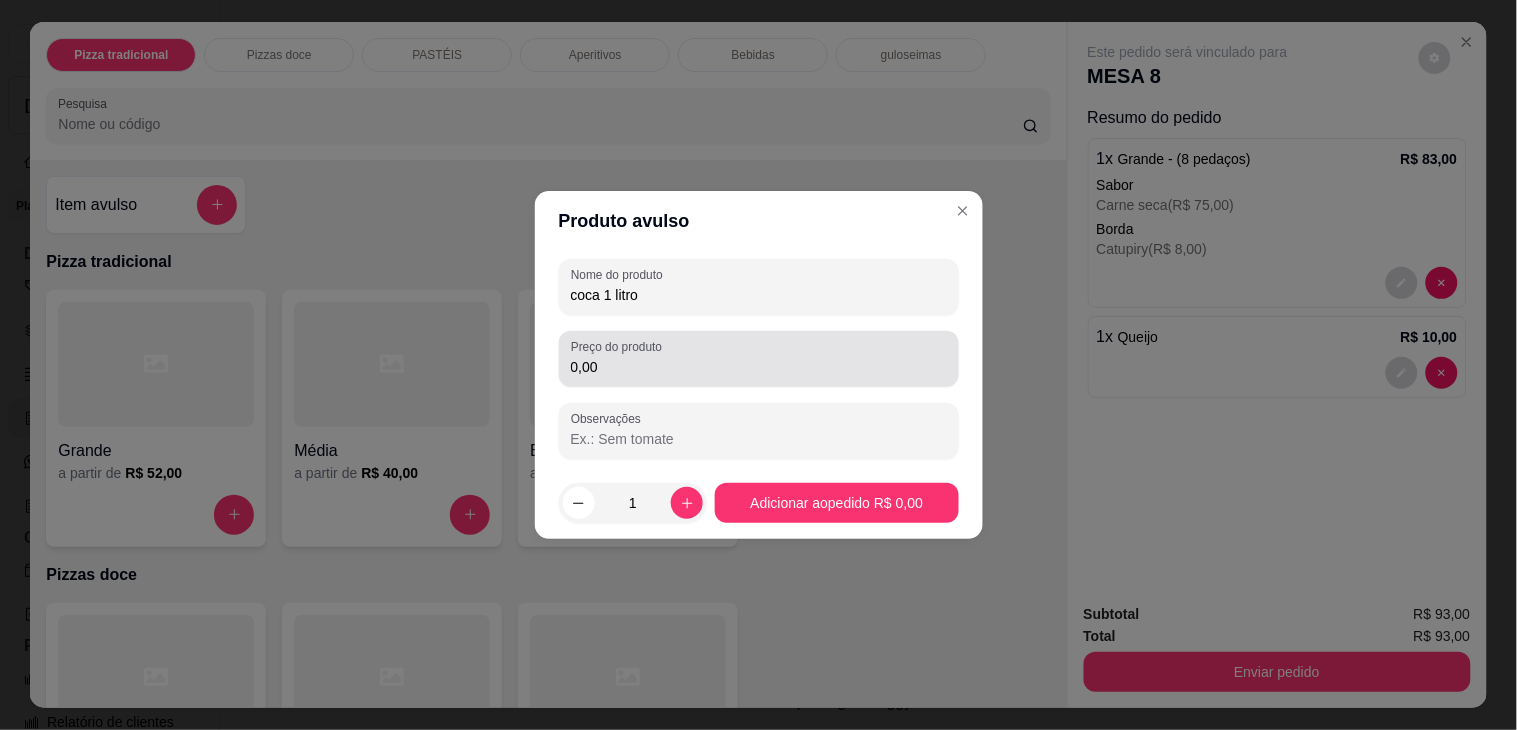 type on "coca 1 litro" 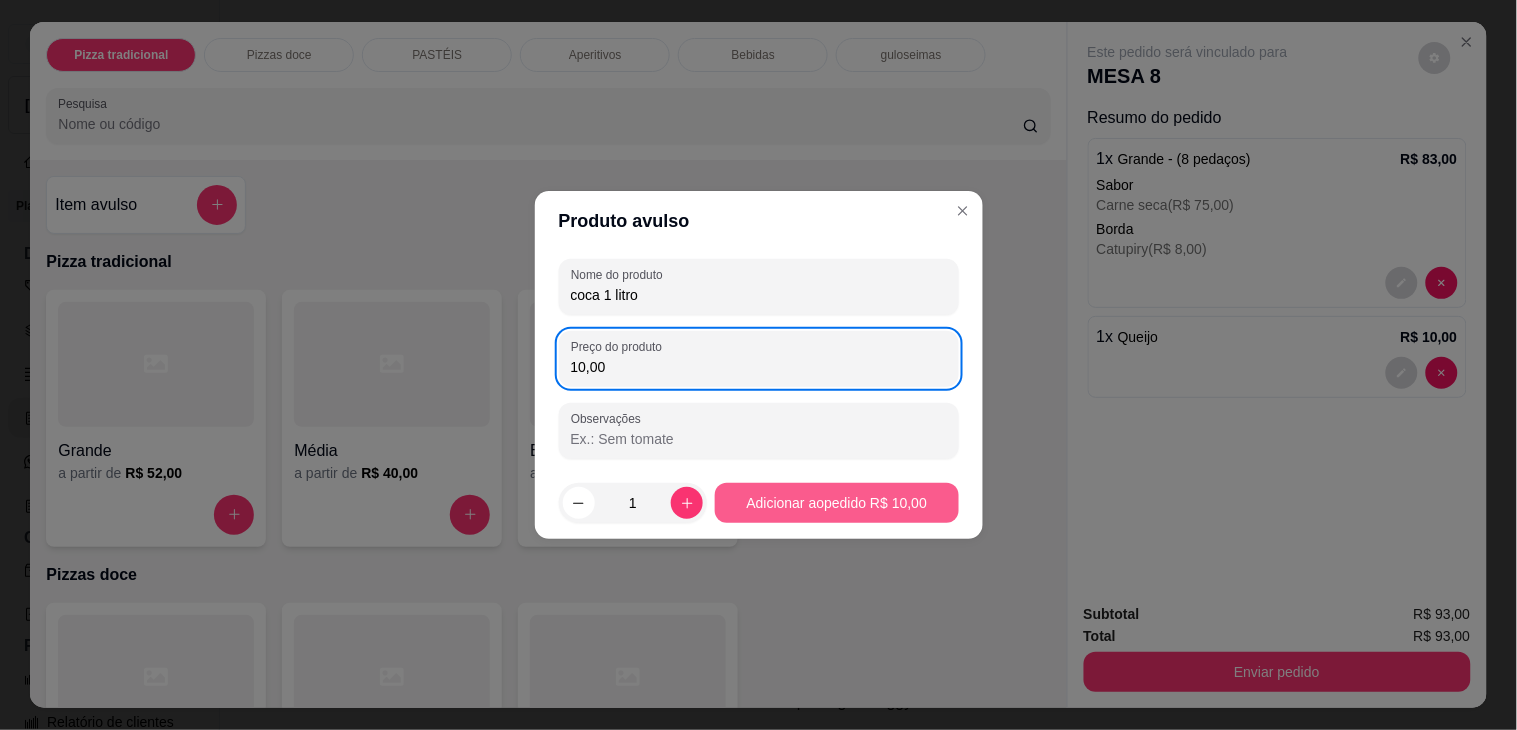 type on "10,00" 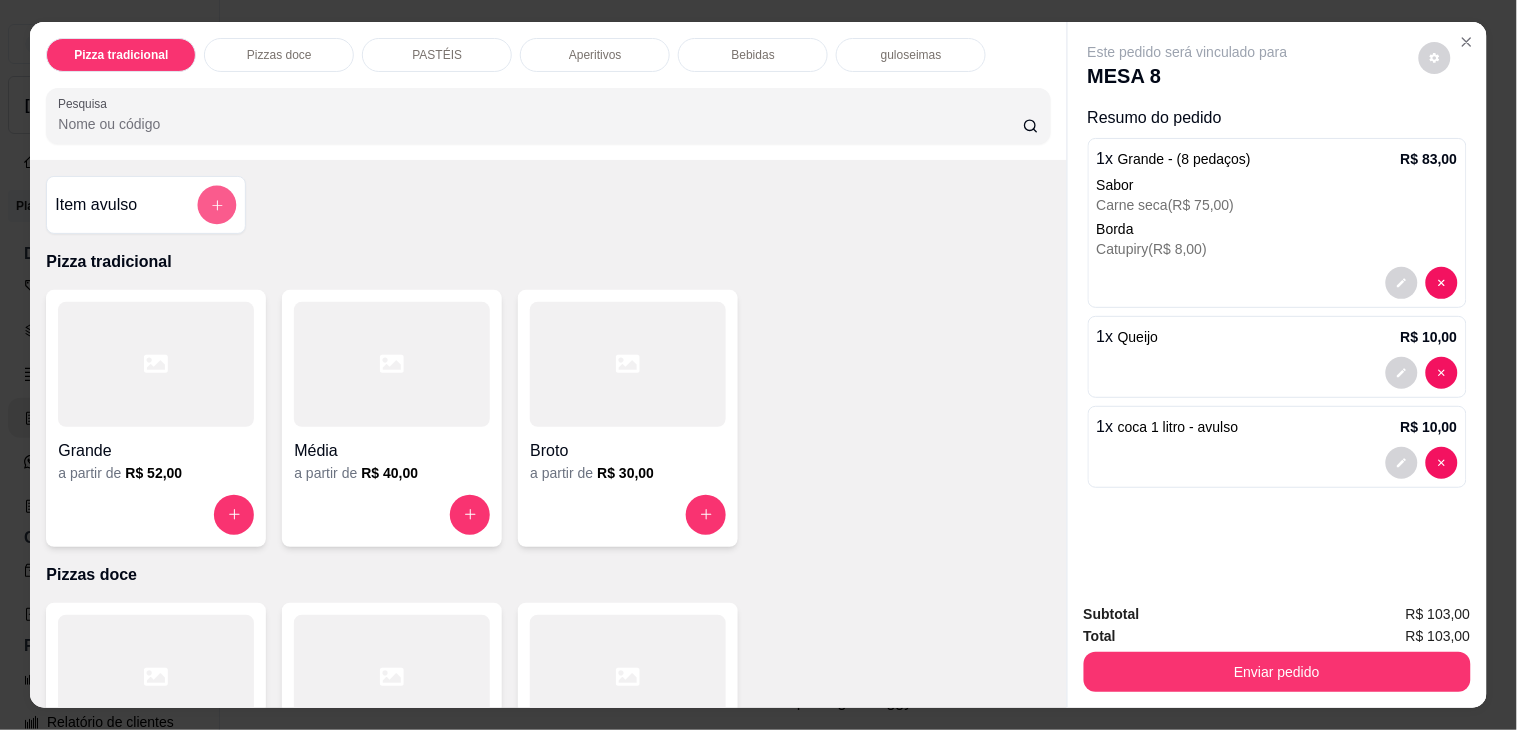 click at bounding box center (217, 205) 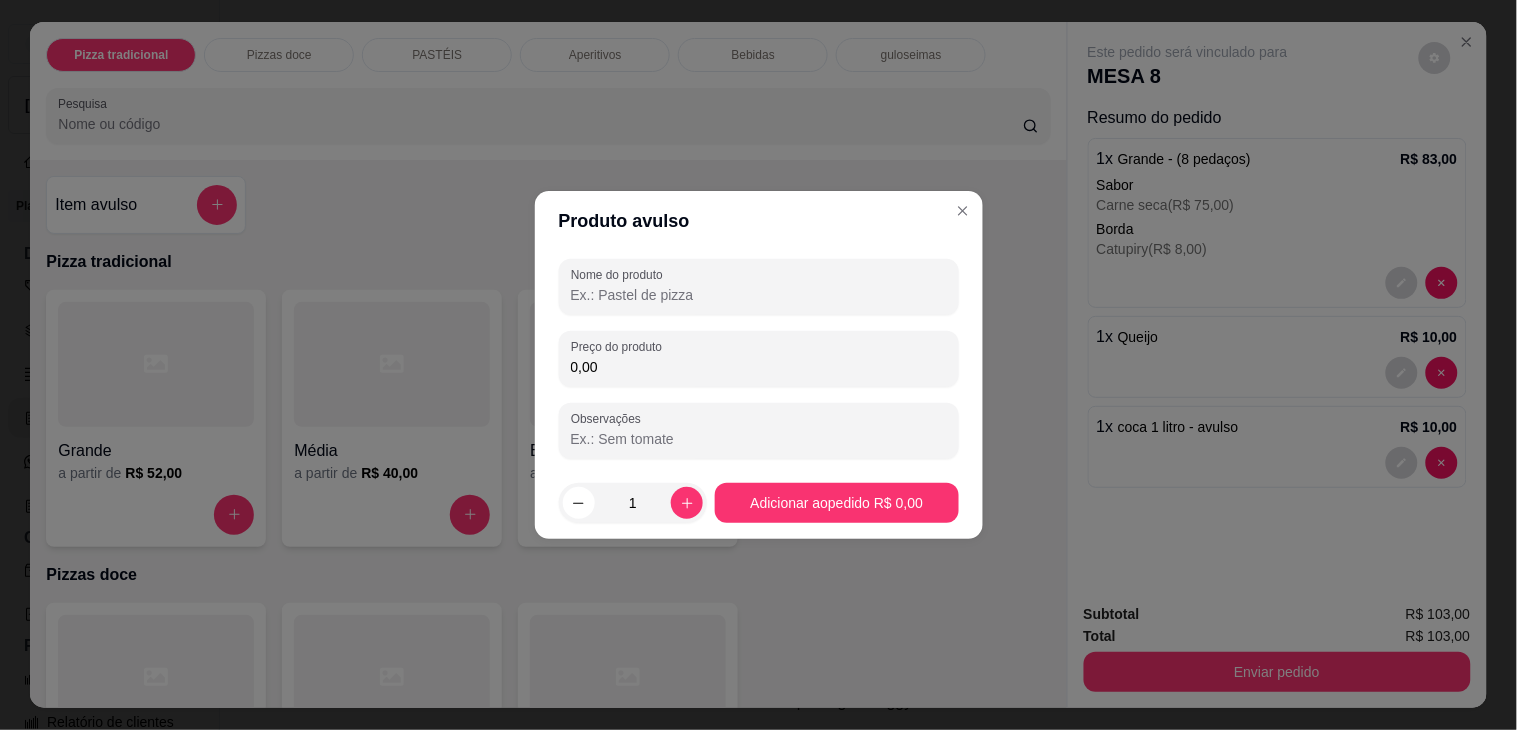 click on "Nome do produto" at bounding box center (759, 295) 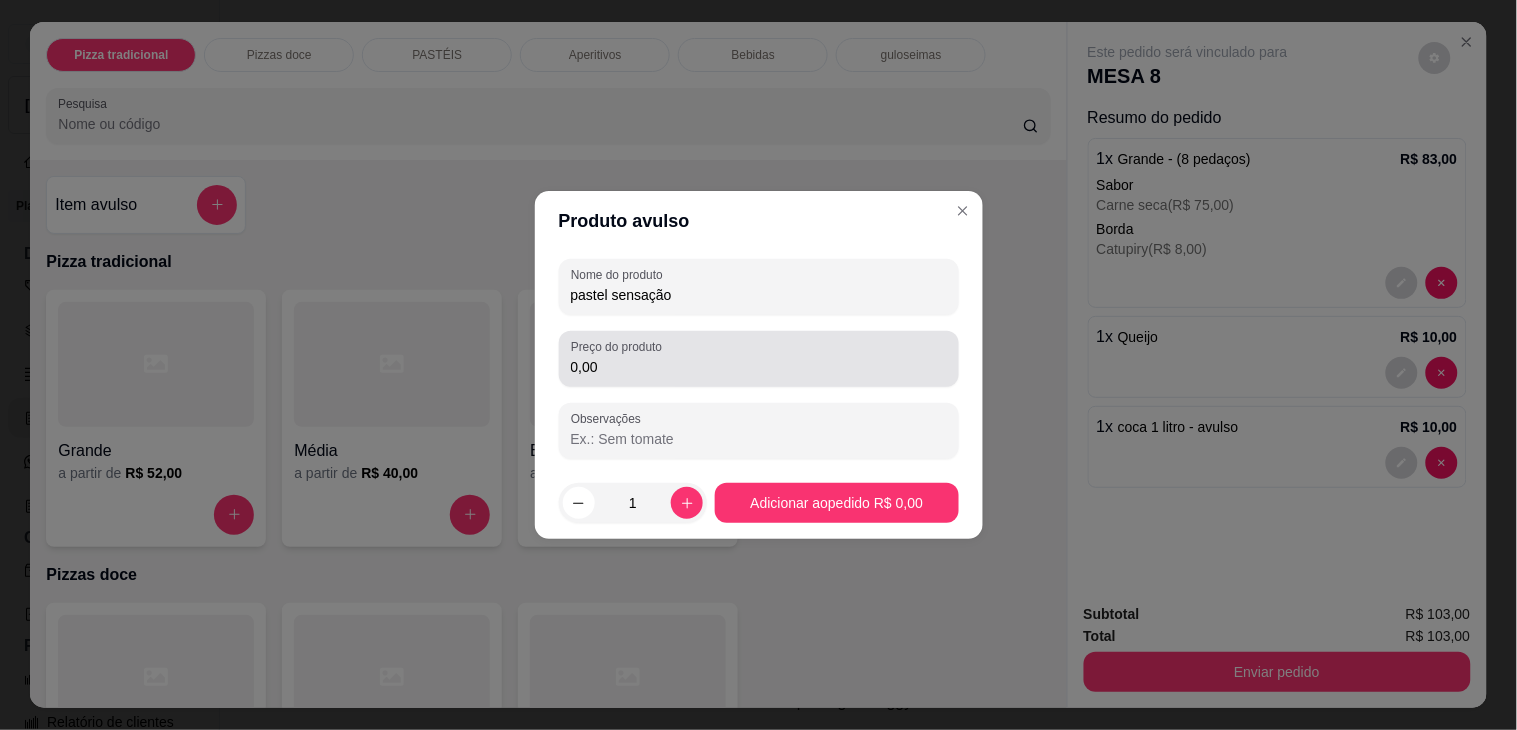 type on "pastel sensação" 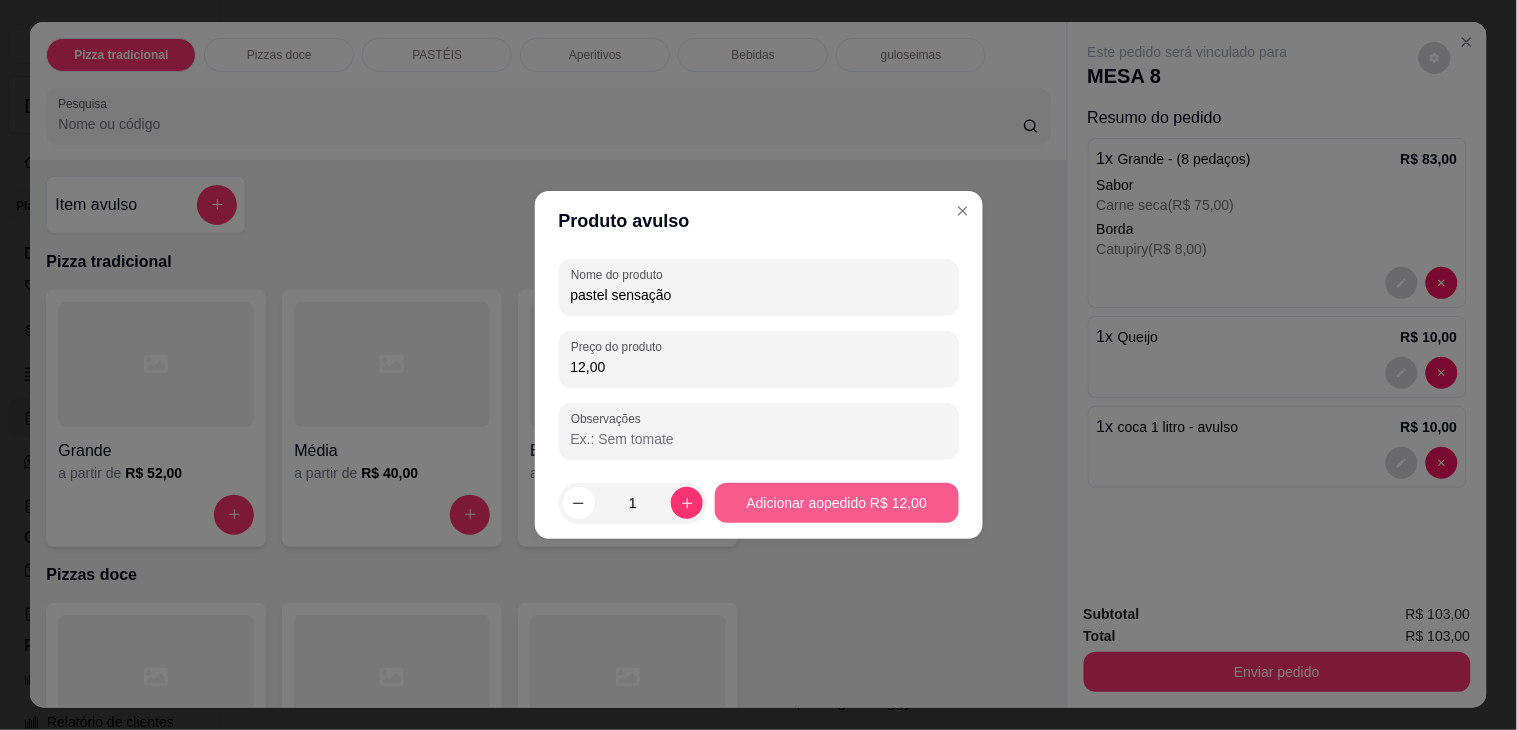 type on "12,00" 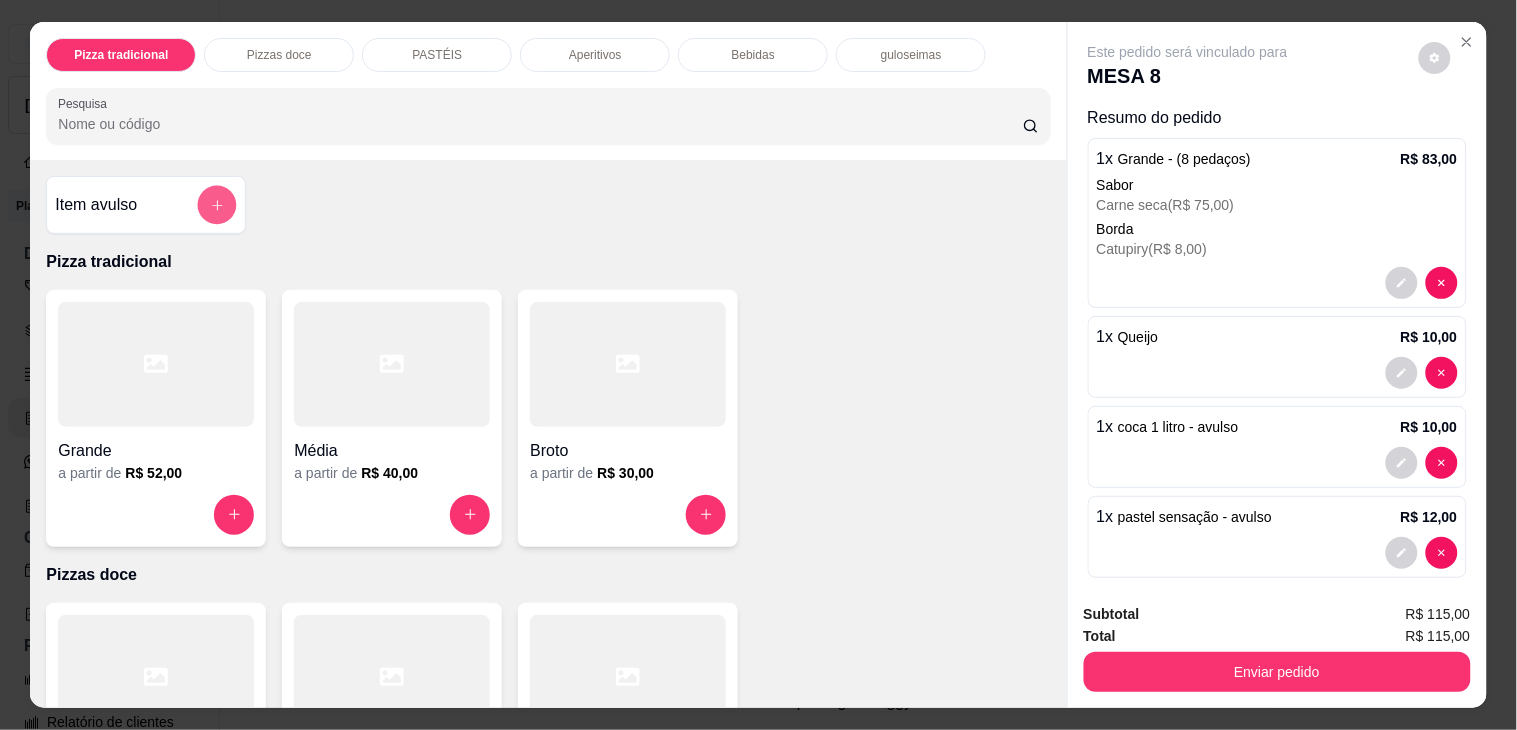 click 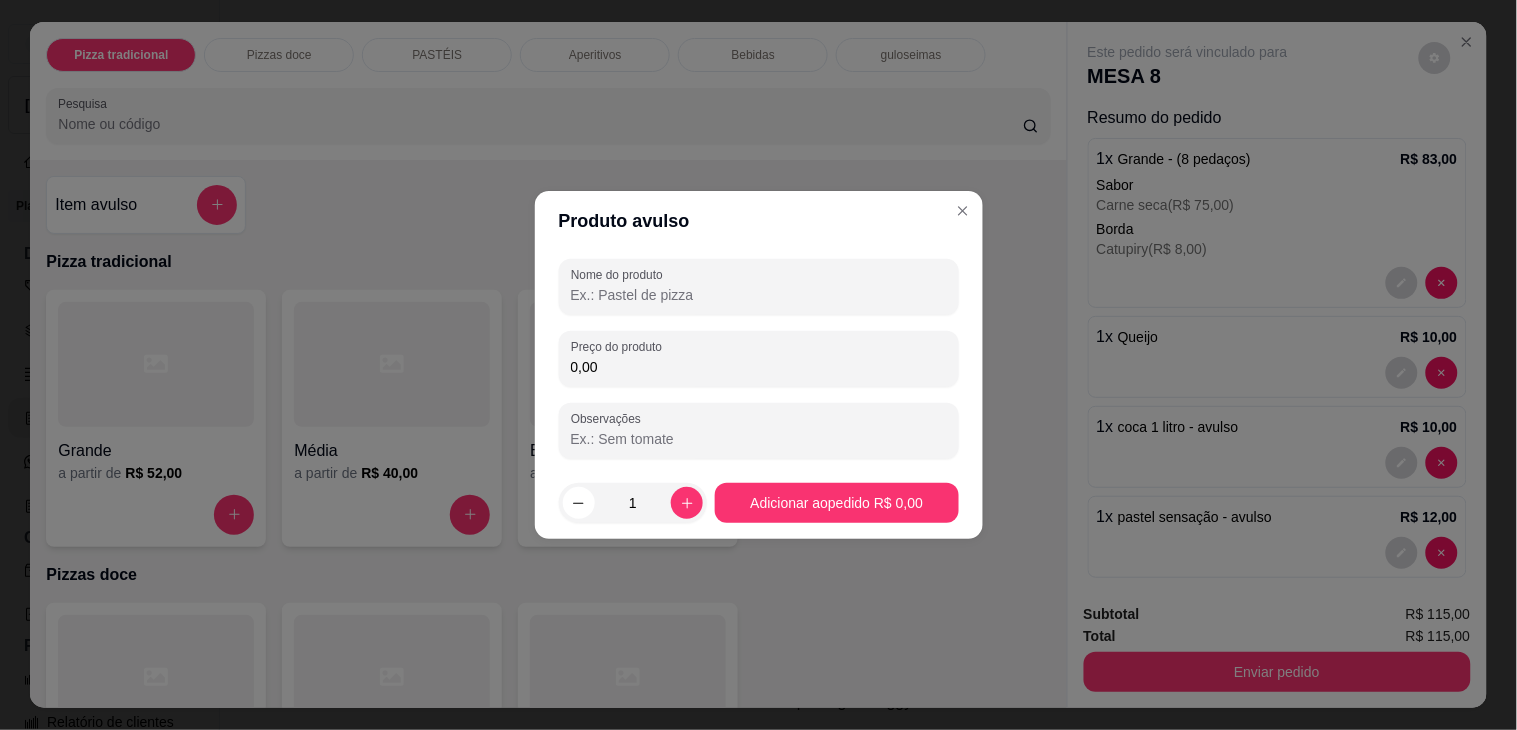 click on "Nome do produto" at bounding box center (759, 295) 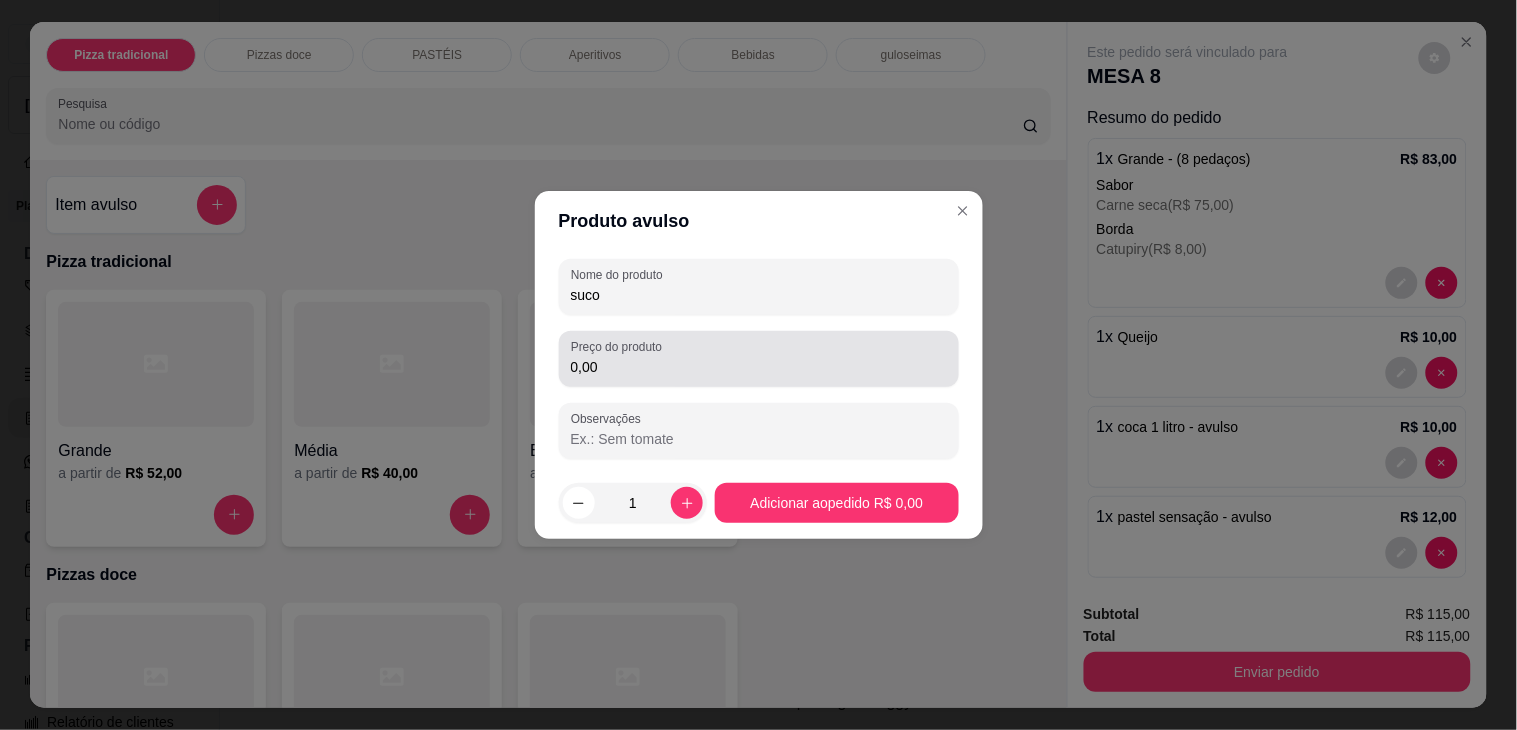 type on "suco" 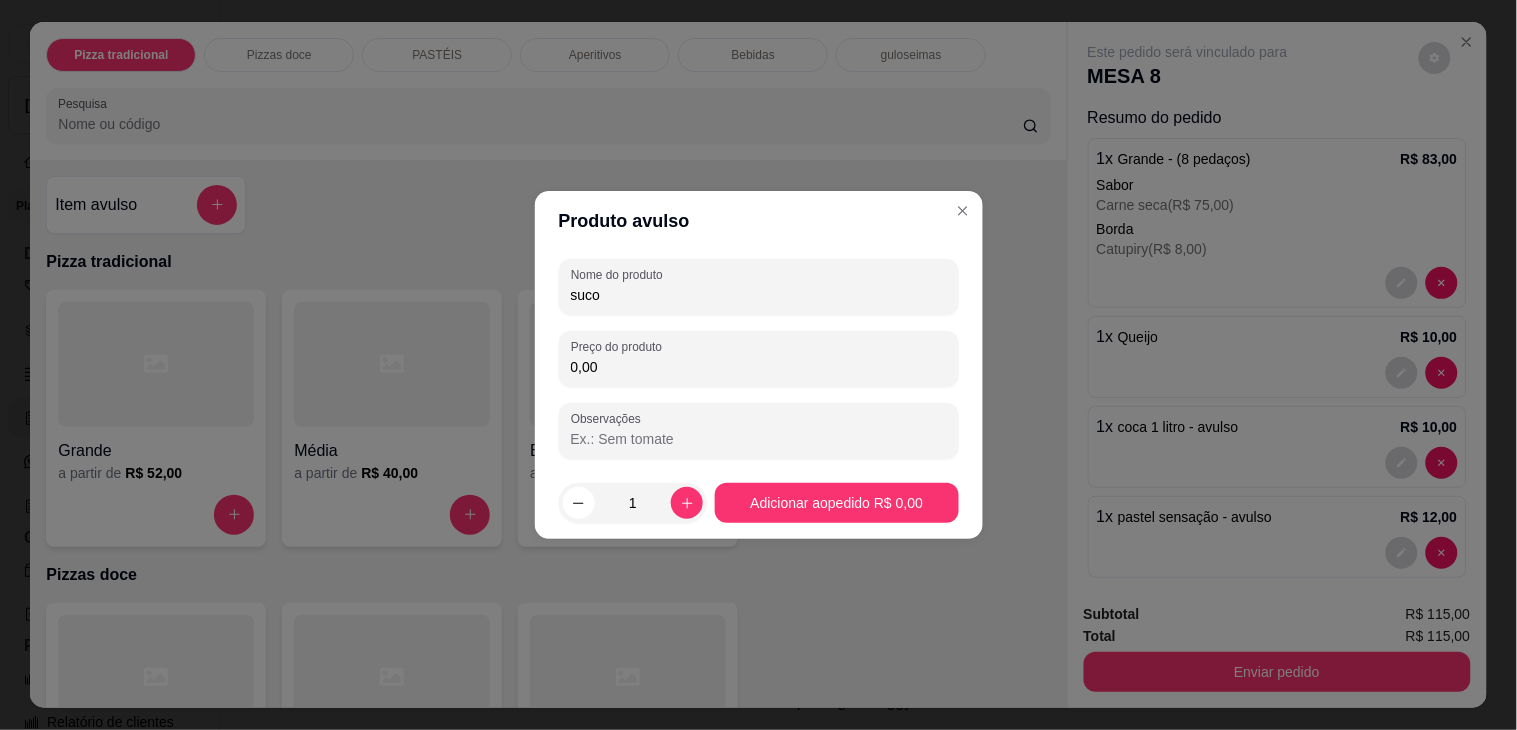 click on "0,00" at bounding box center [759, 367] 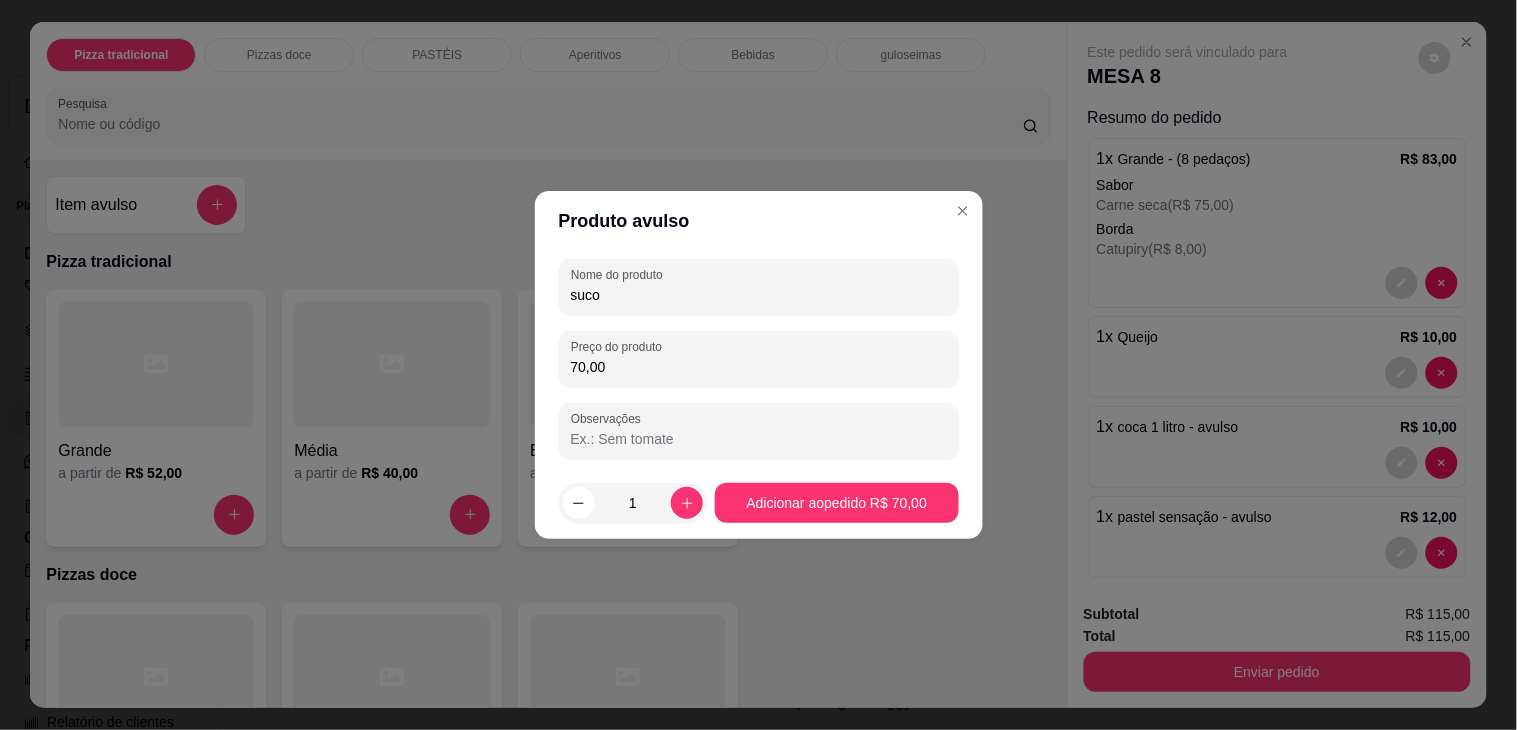 type on "7,00" 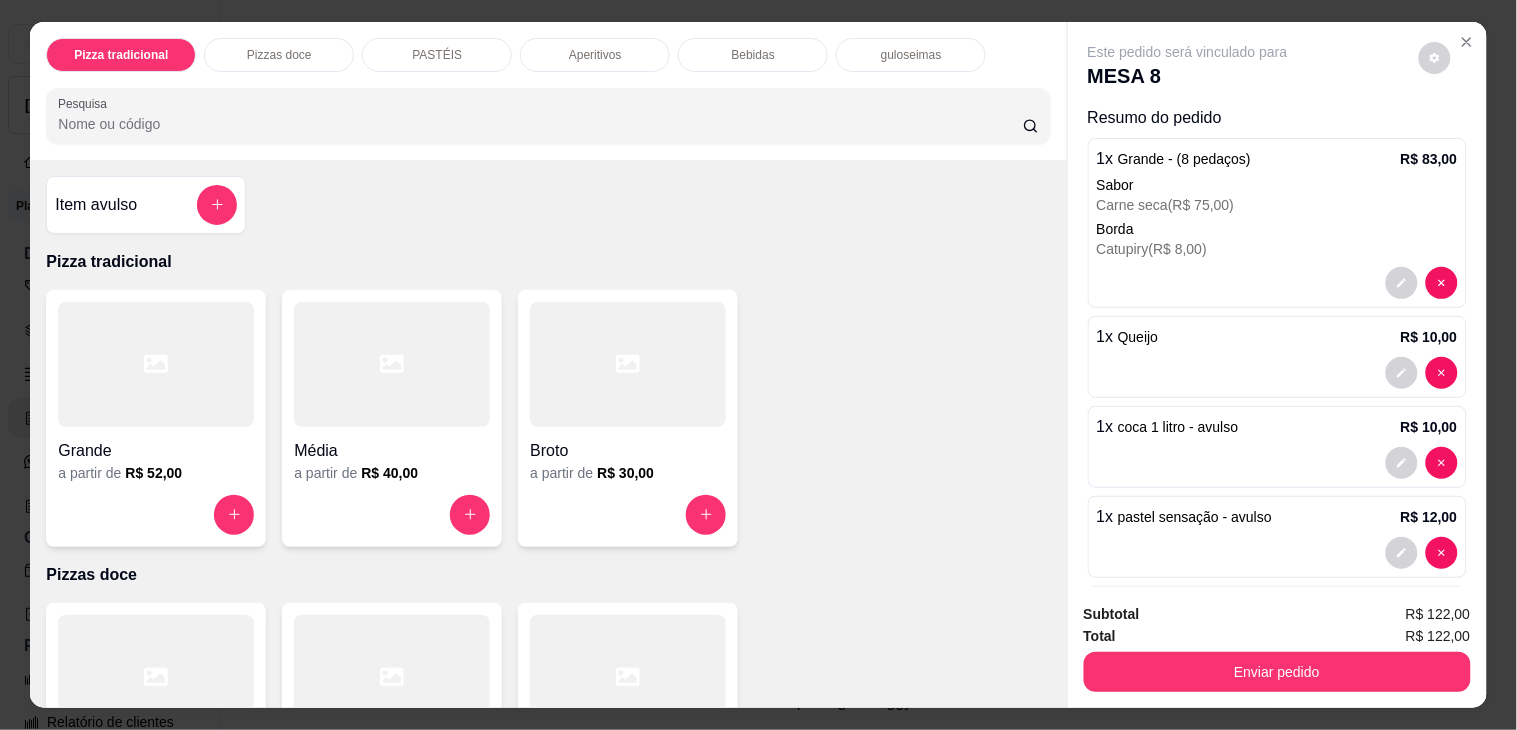 click on "Aperitivos" at bounding box center (595, 55) 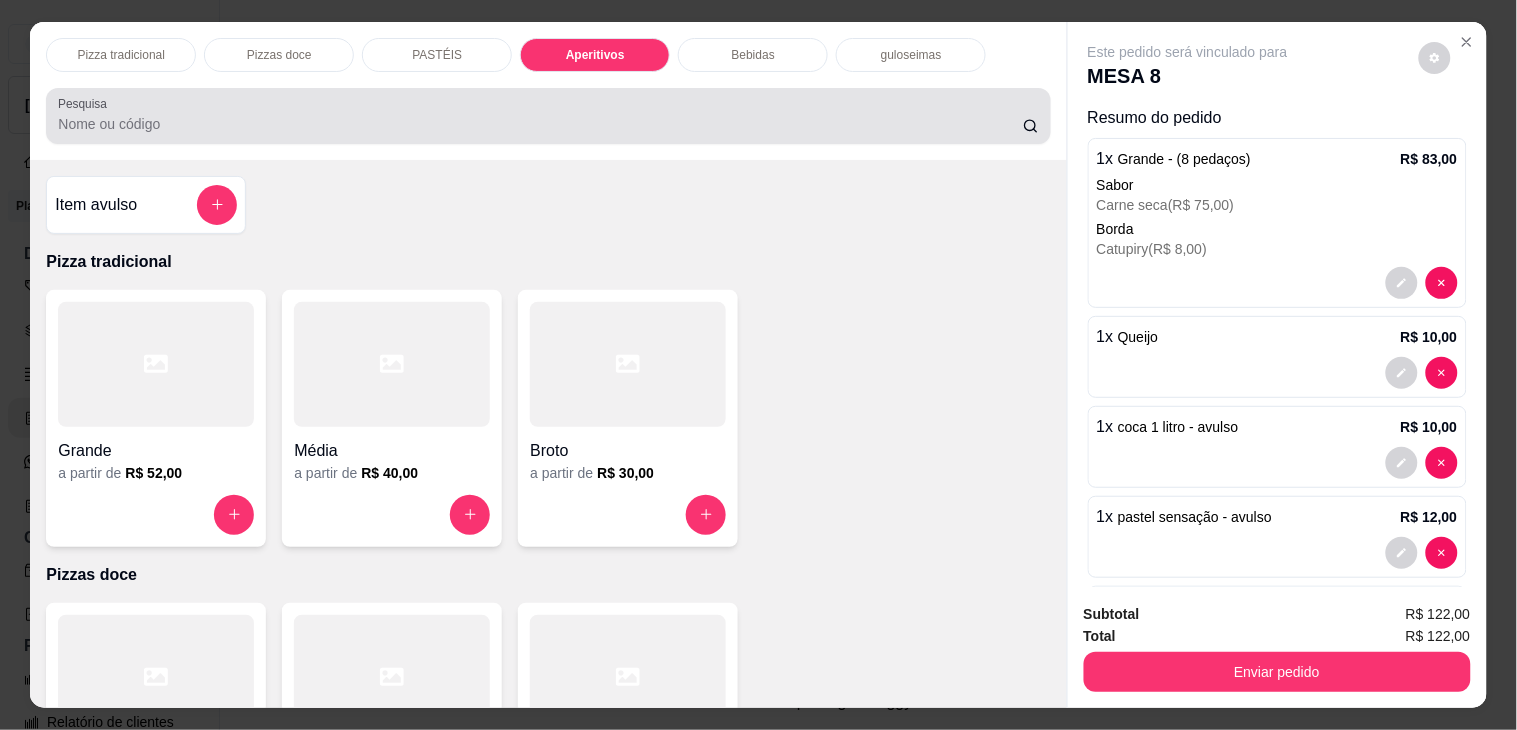 scroll, scrollTop: 51, scrollLeft: 0, axis: vertical 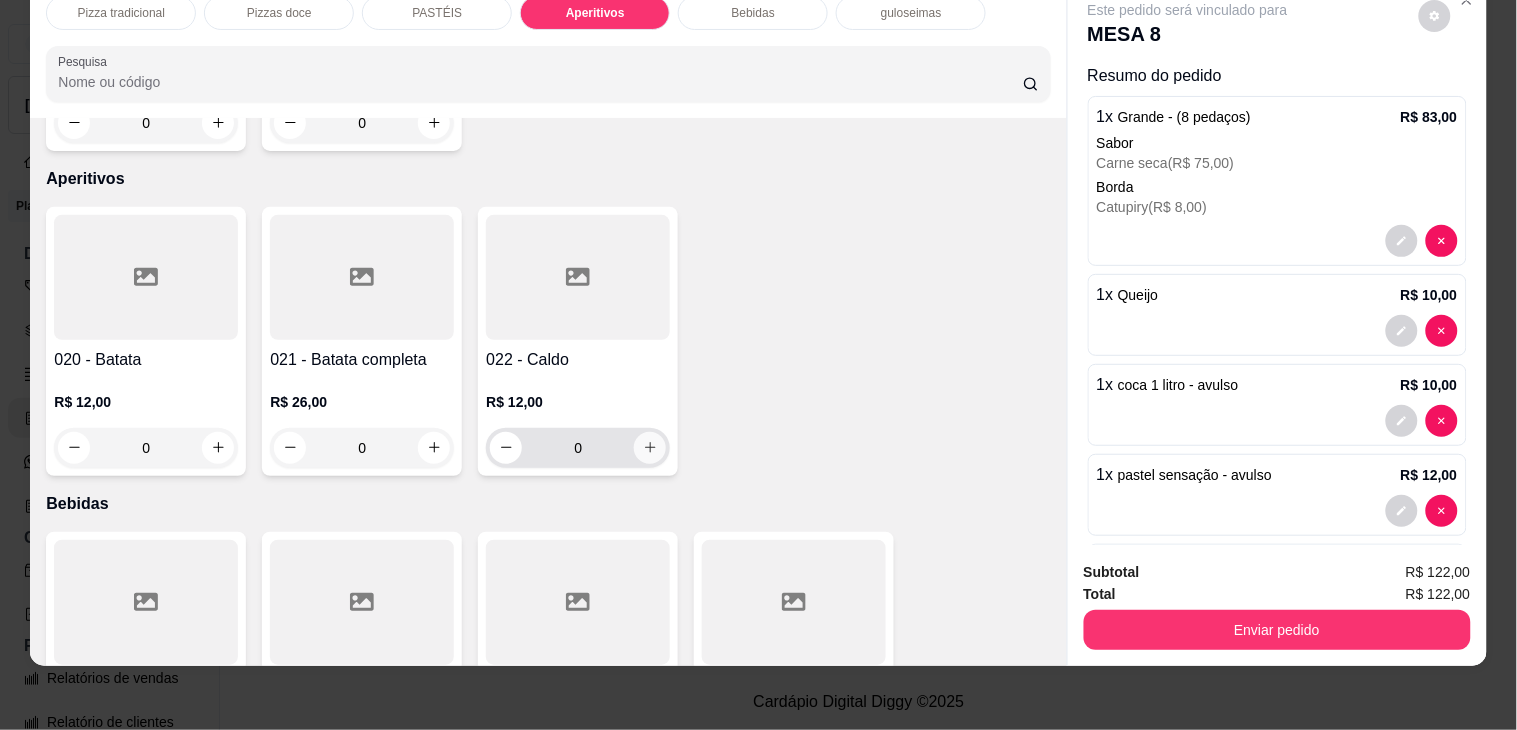 click 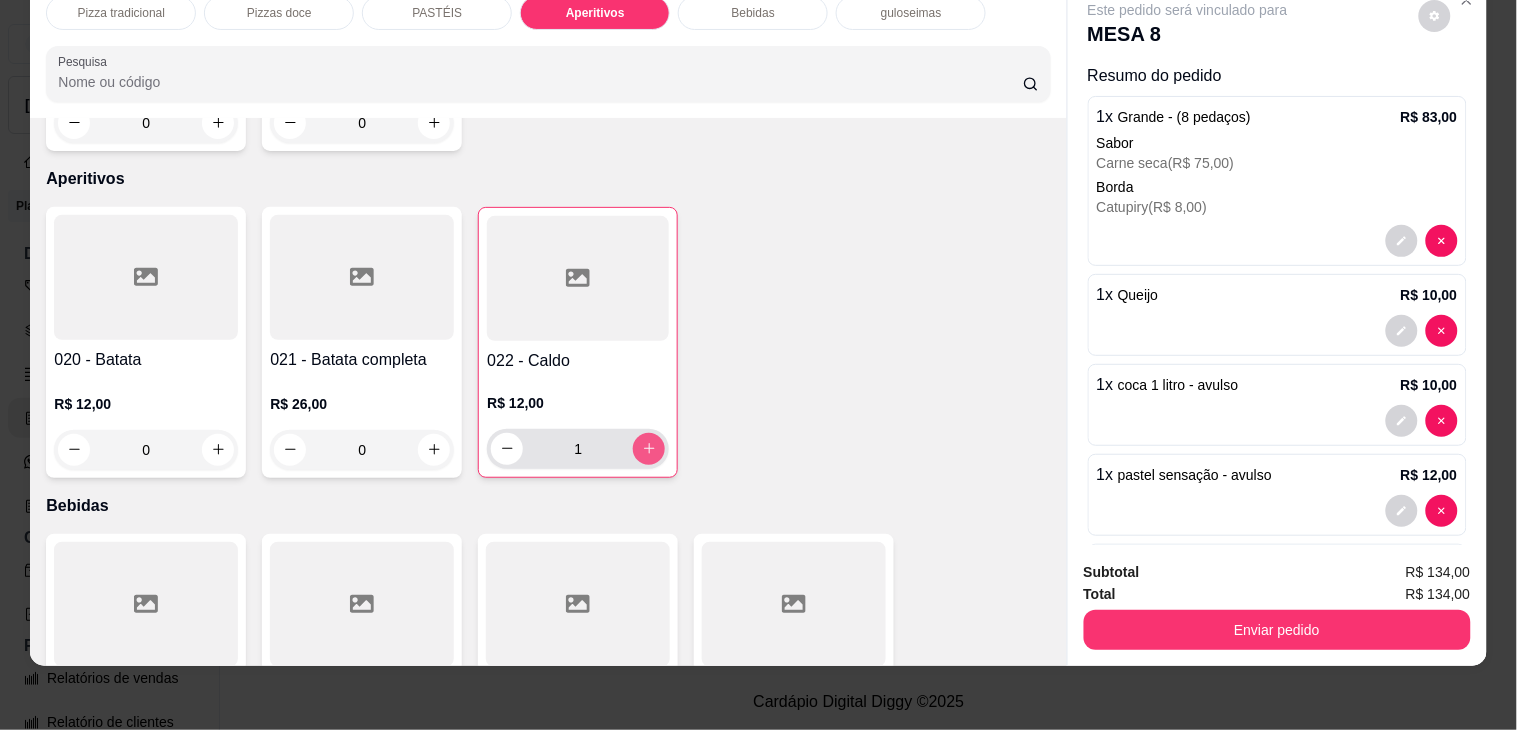 type on "1" 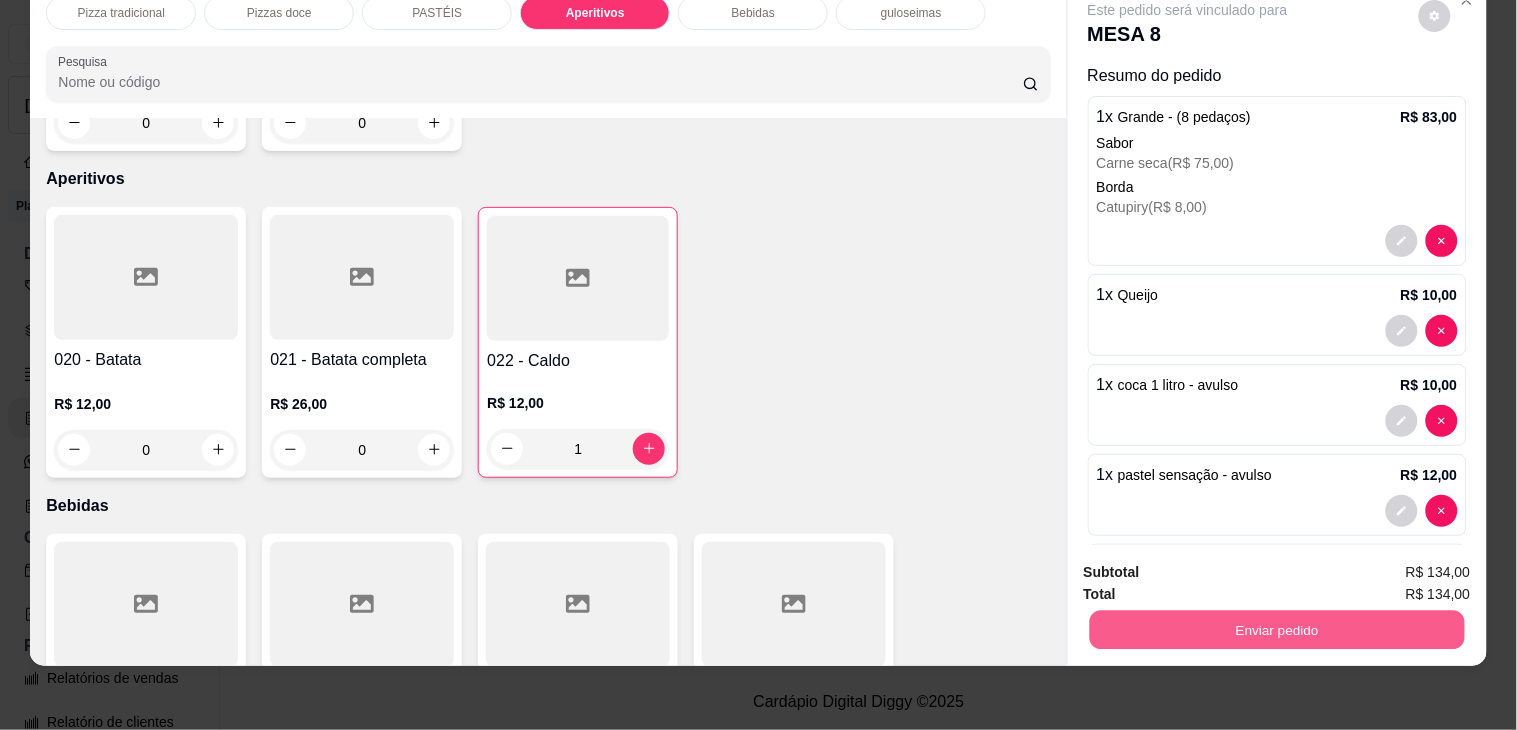 click on "Enviar pedido" at bounding box center (1276, 630) 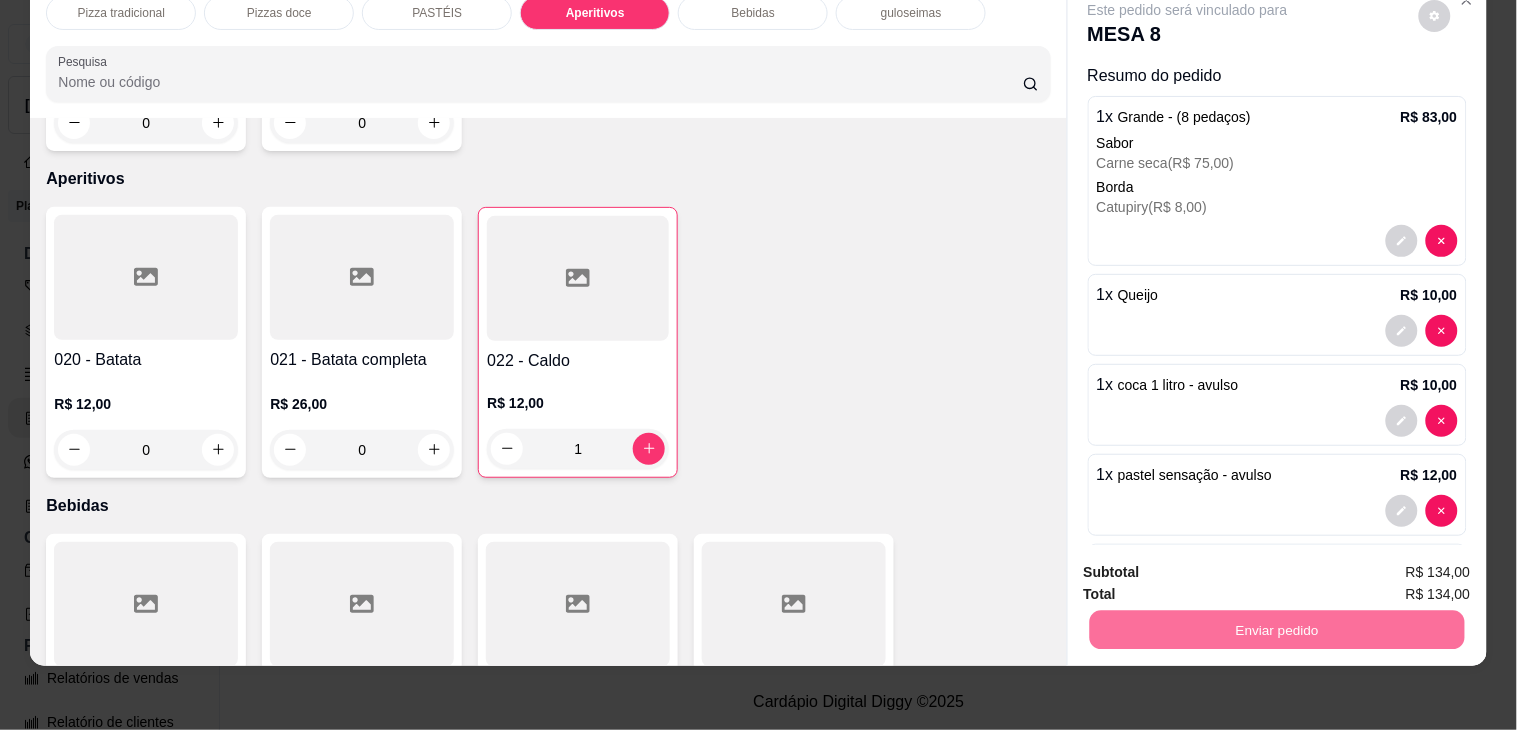 click on "Não registrar e enviar pedido" at bounding box center (1210, 562) 